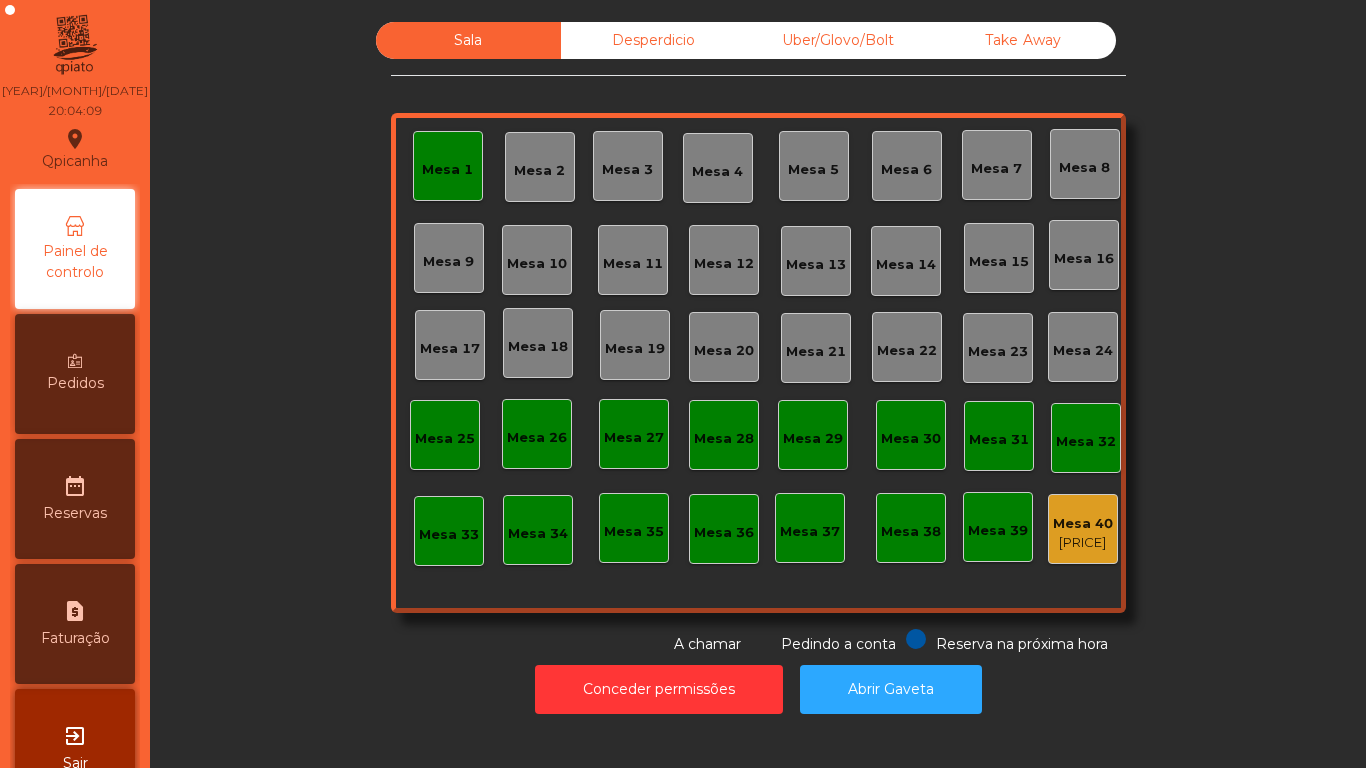 scroll, scrollTop: 0, scrollLeft: 0, axis: both 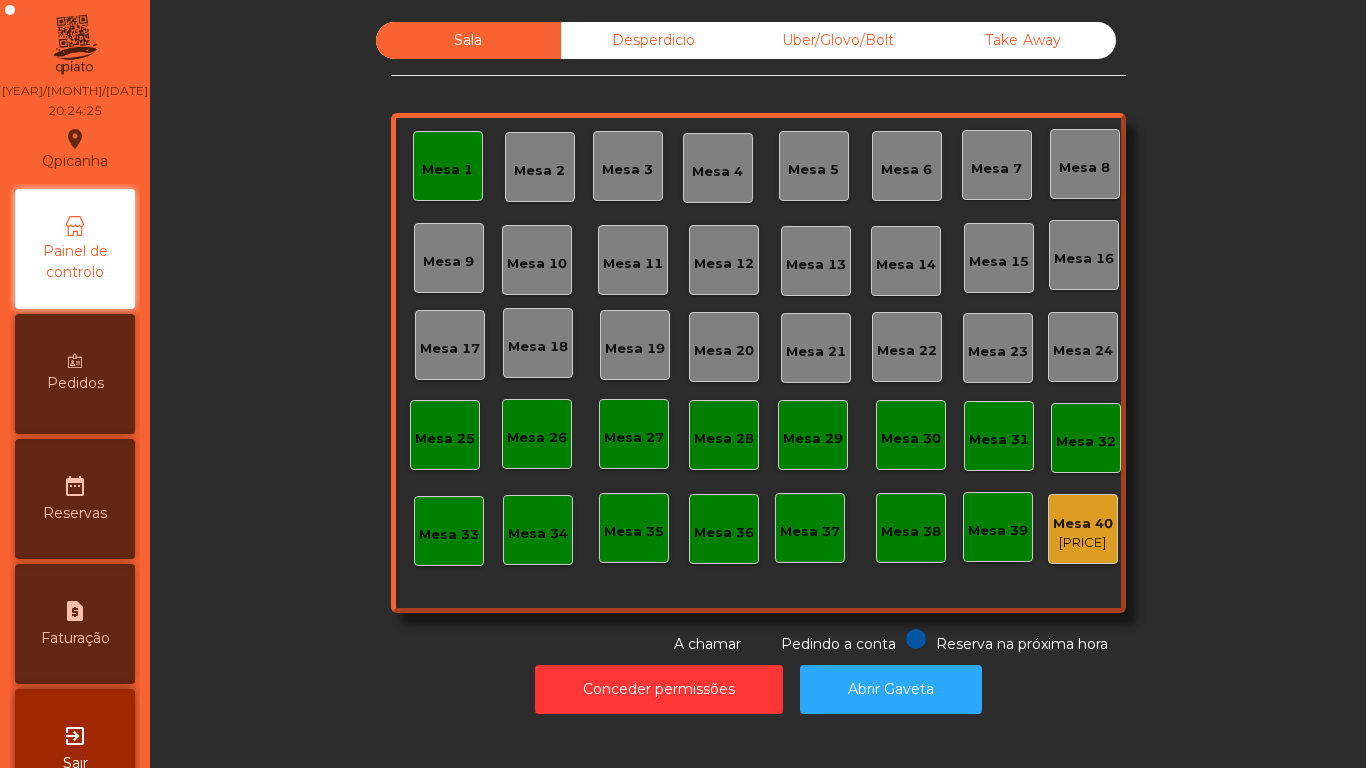click on "Mesa 2" 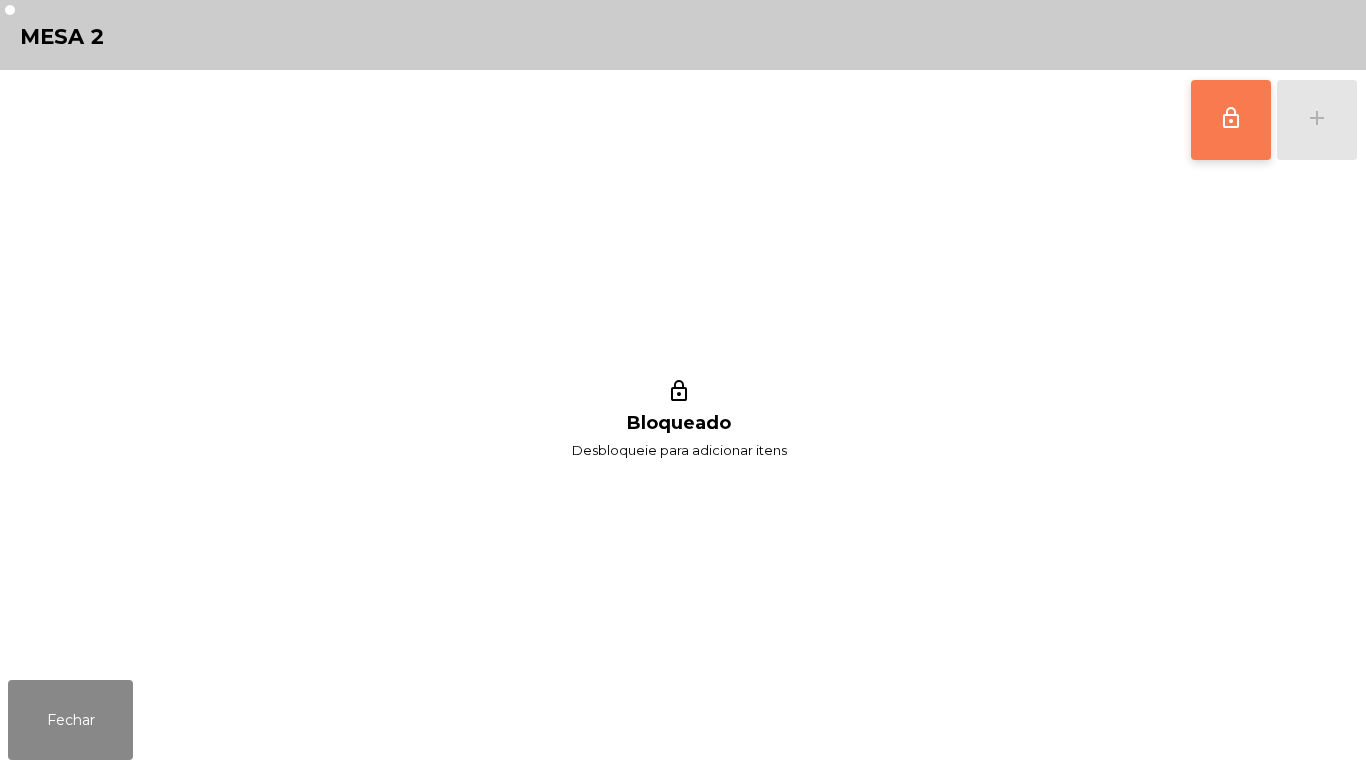 click on "lock_outline" 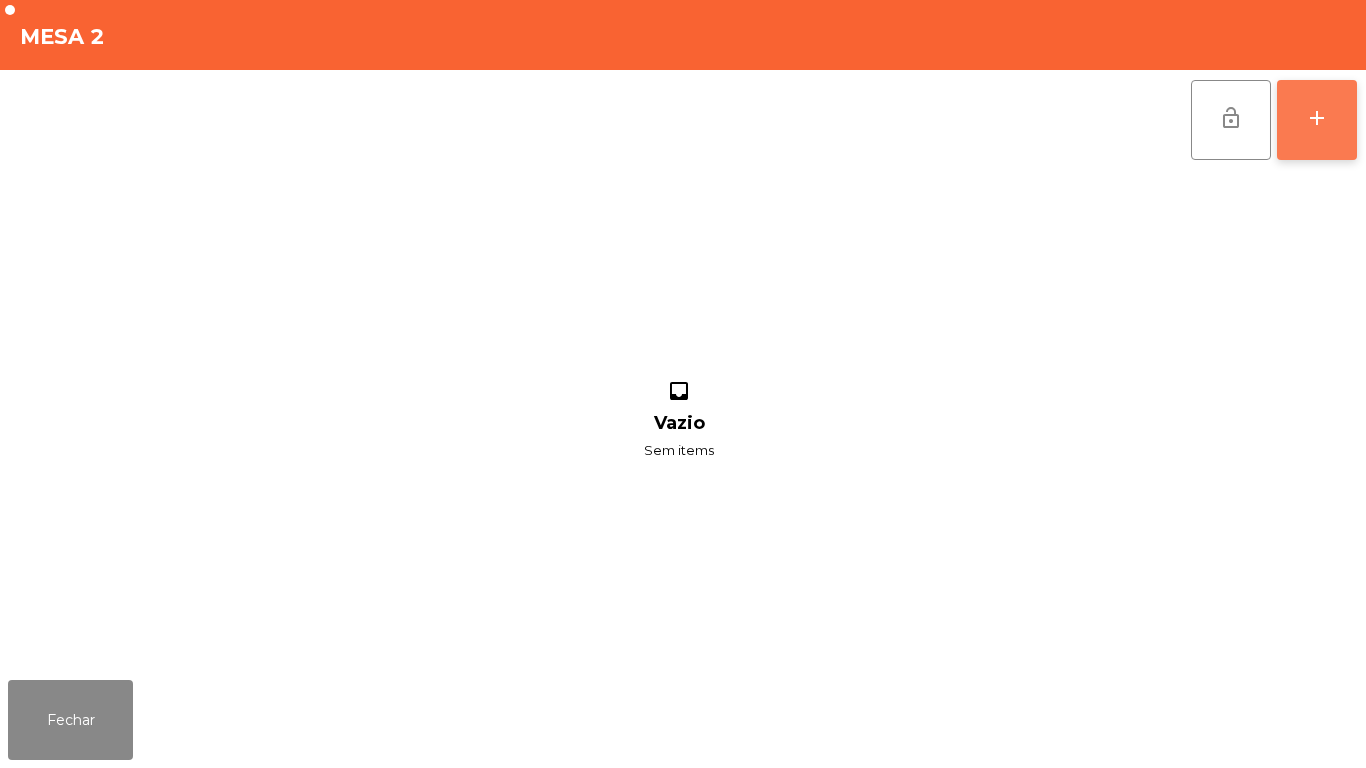 click on "add" 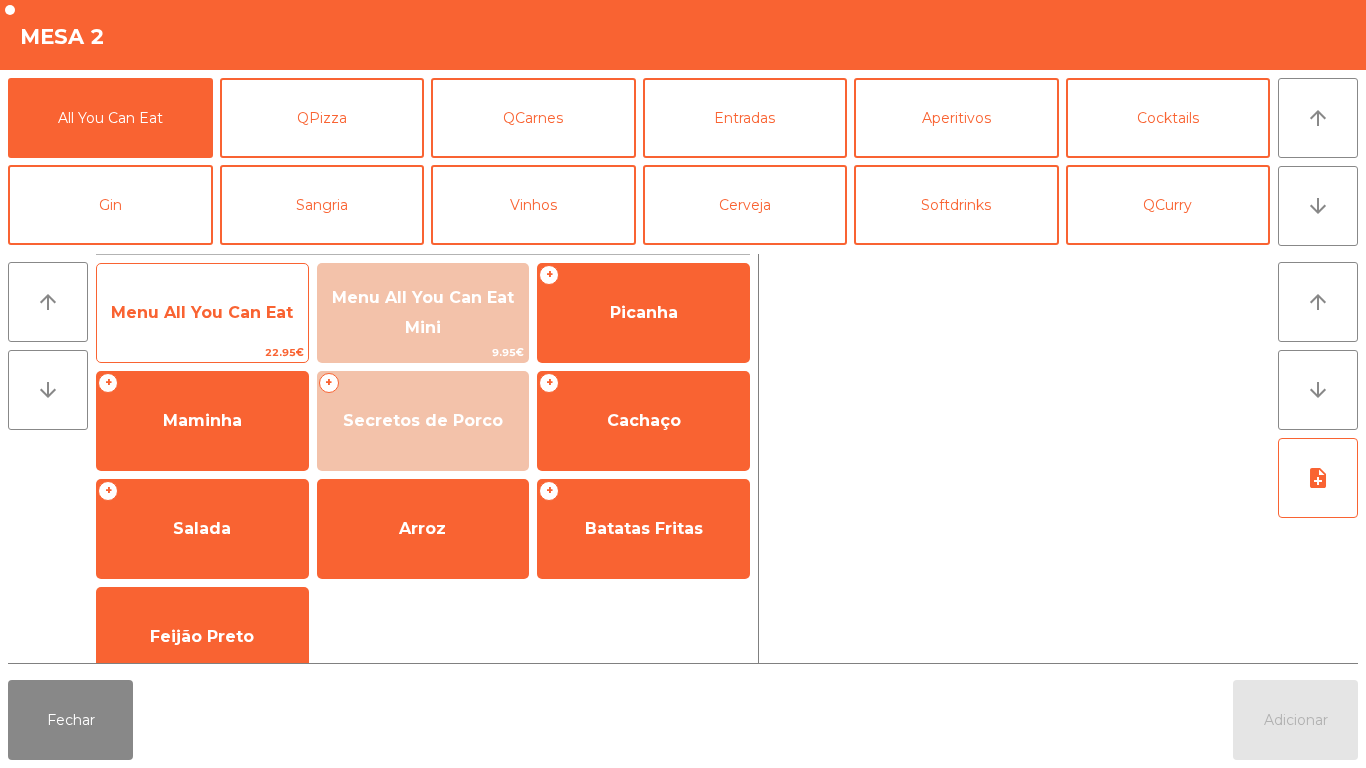 click on "Menu All You Can Eat" 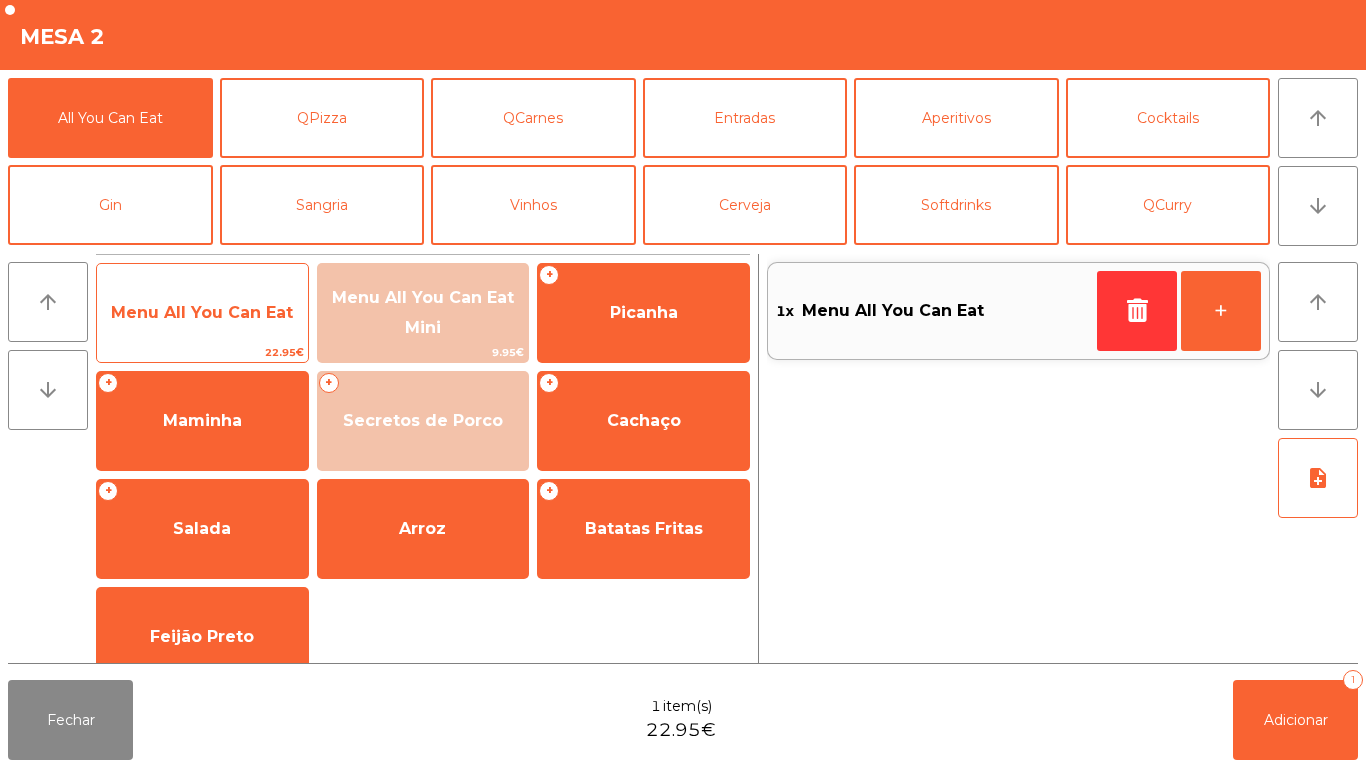 click on "Menu All You Can Eat" 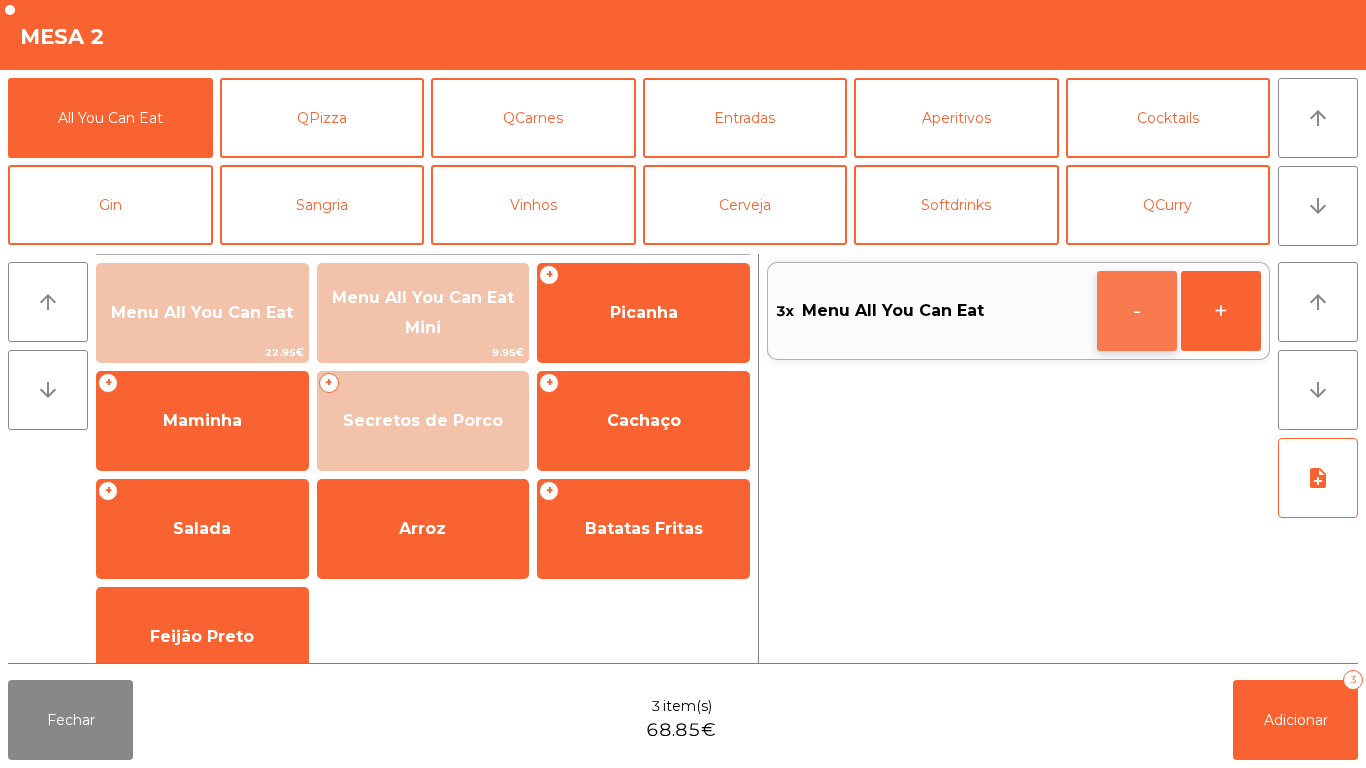 click on "-" 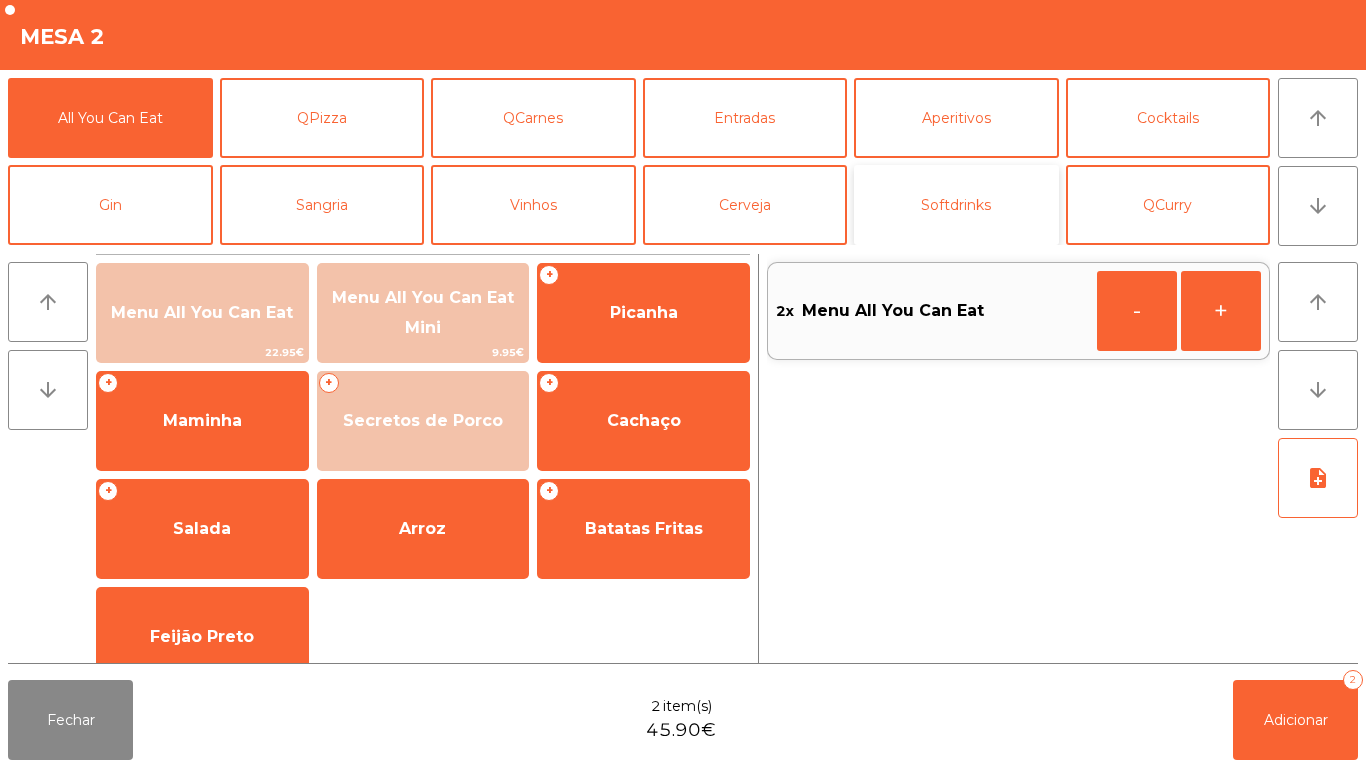 click on "Softdrinks" 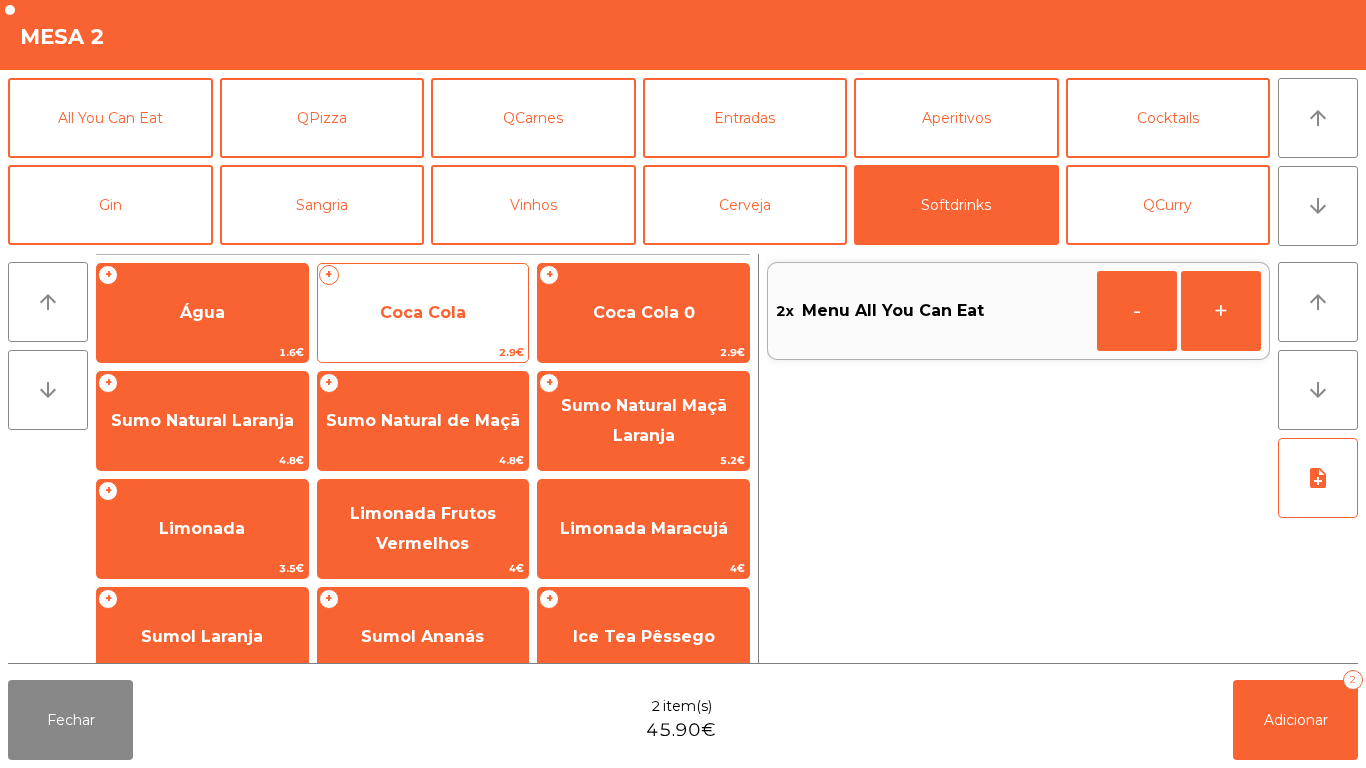 click on "Coca Cola" 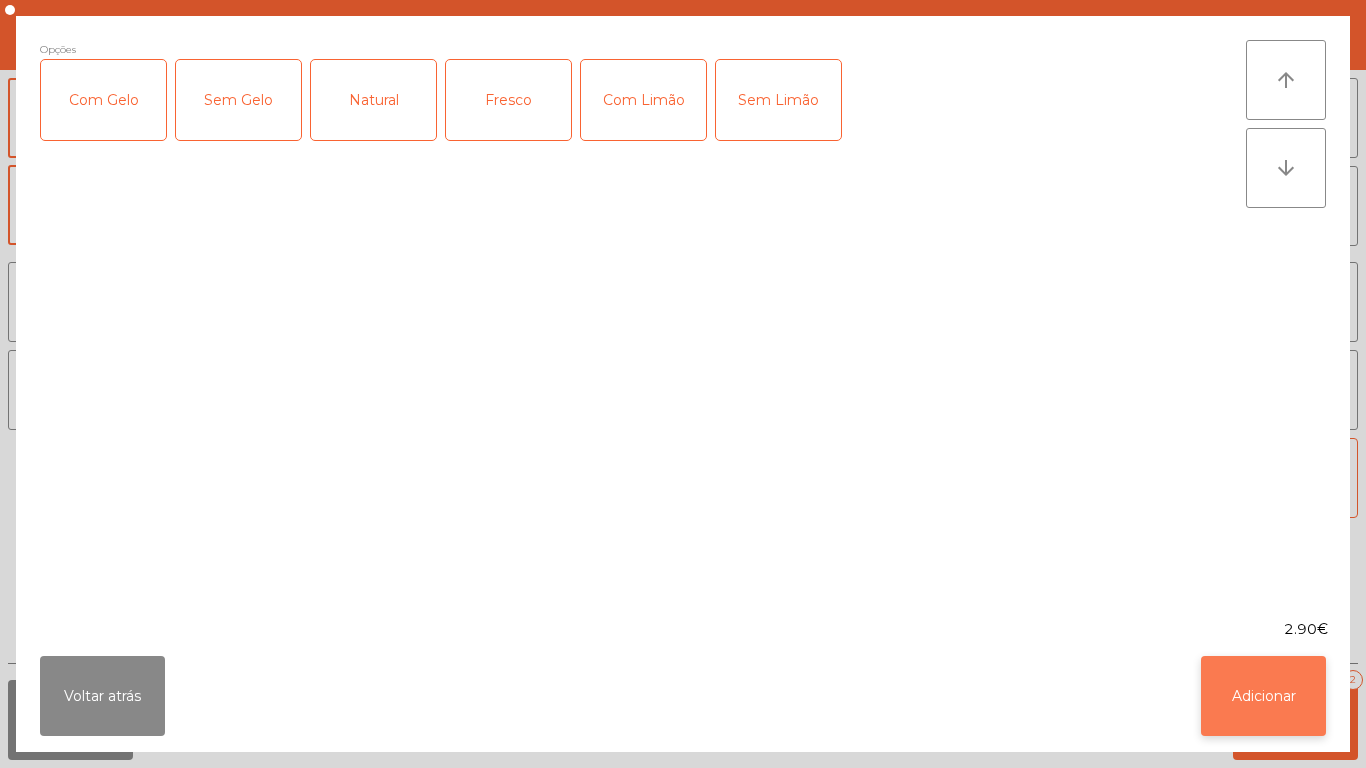 click on "Adicionar" 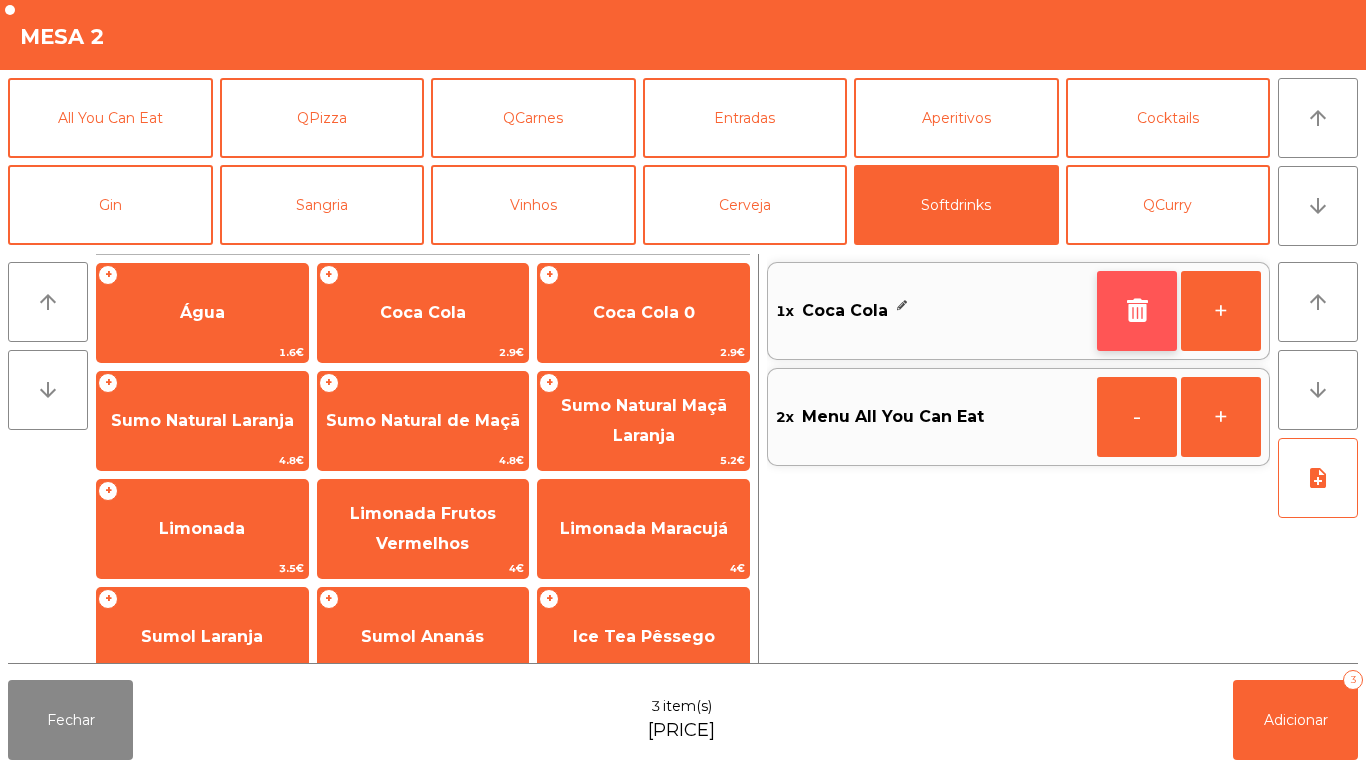 click 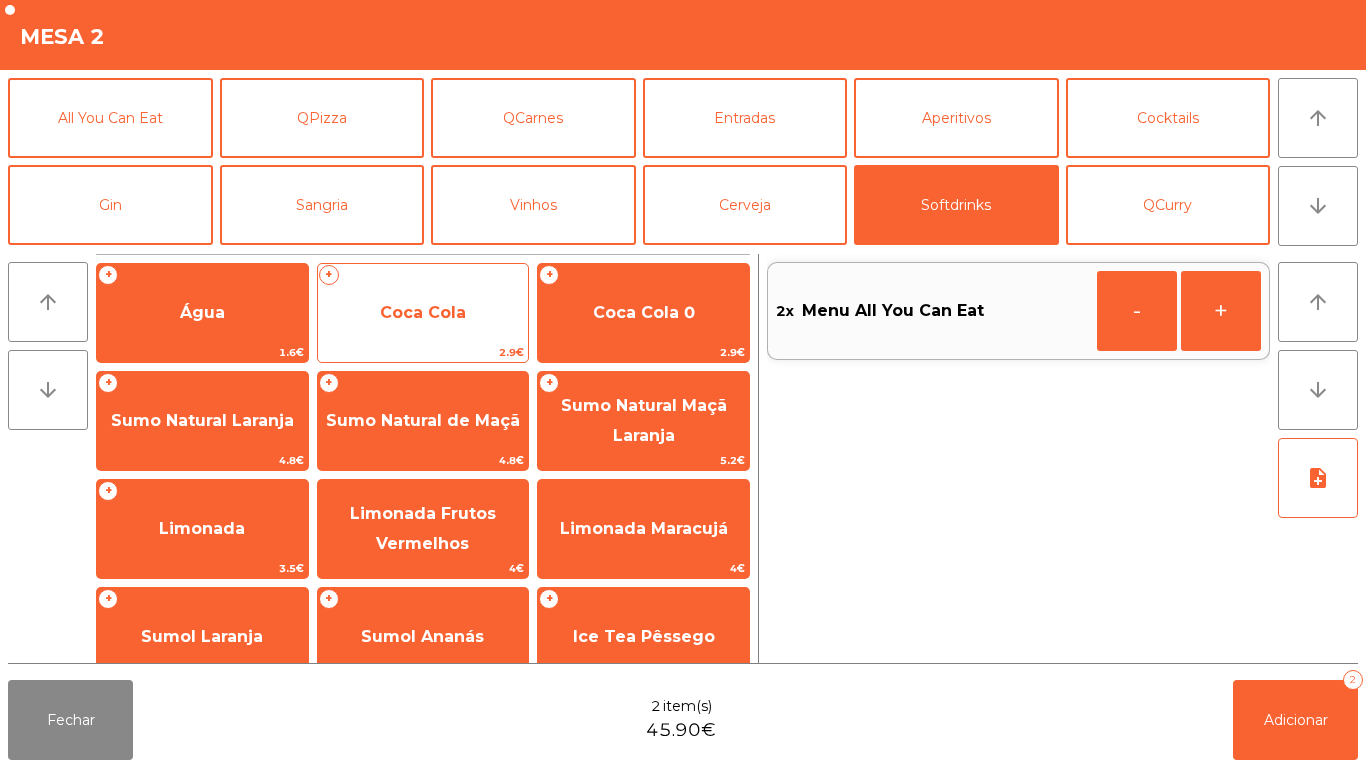 click on "Coca Cola" 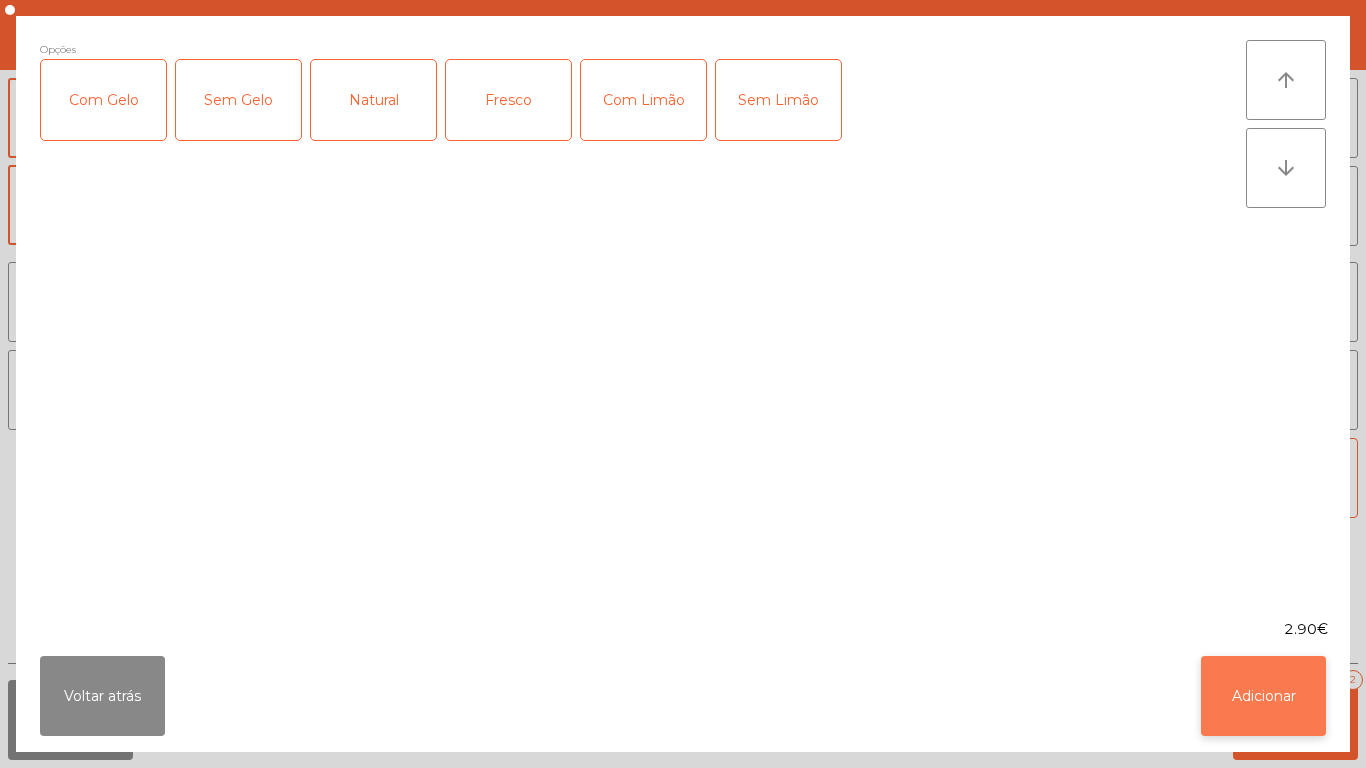 click on "Adicionar" 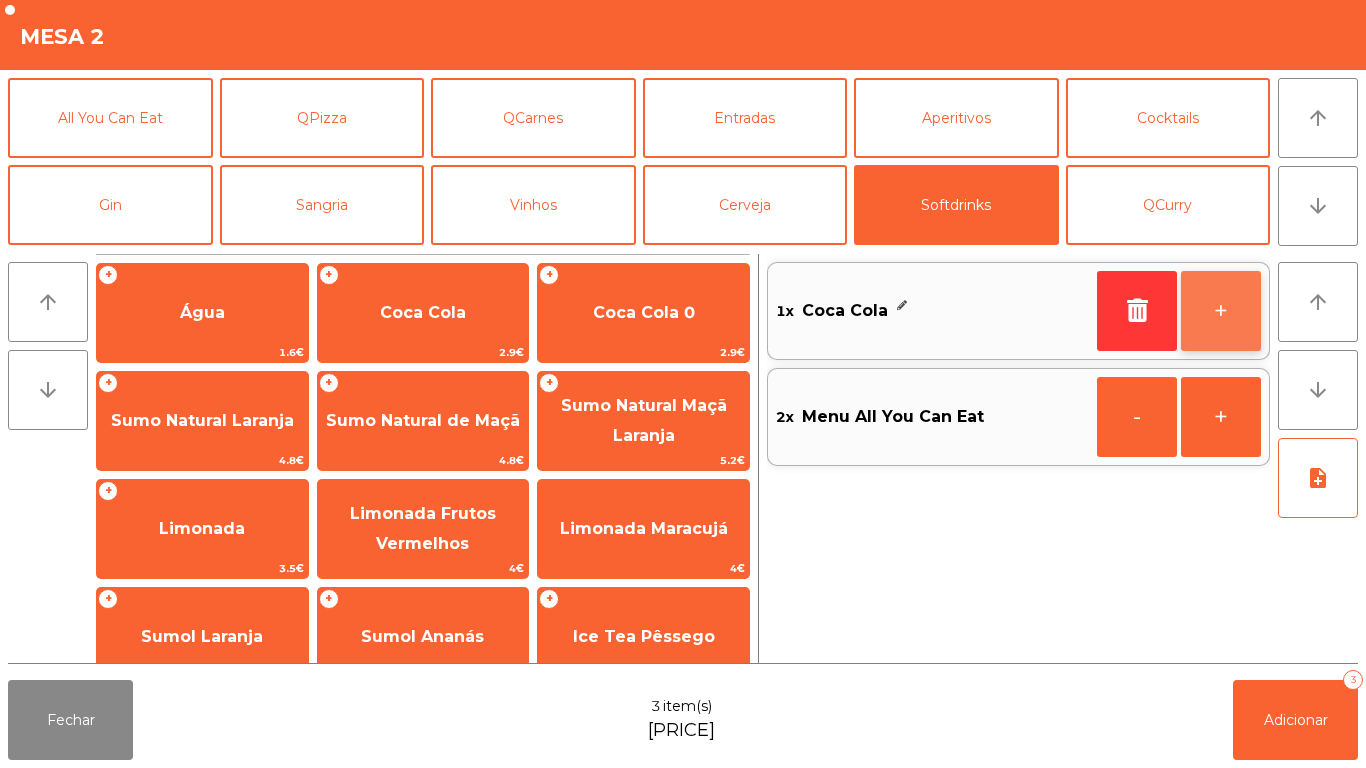 click on "+" 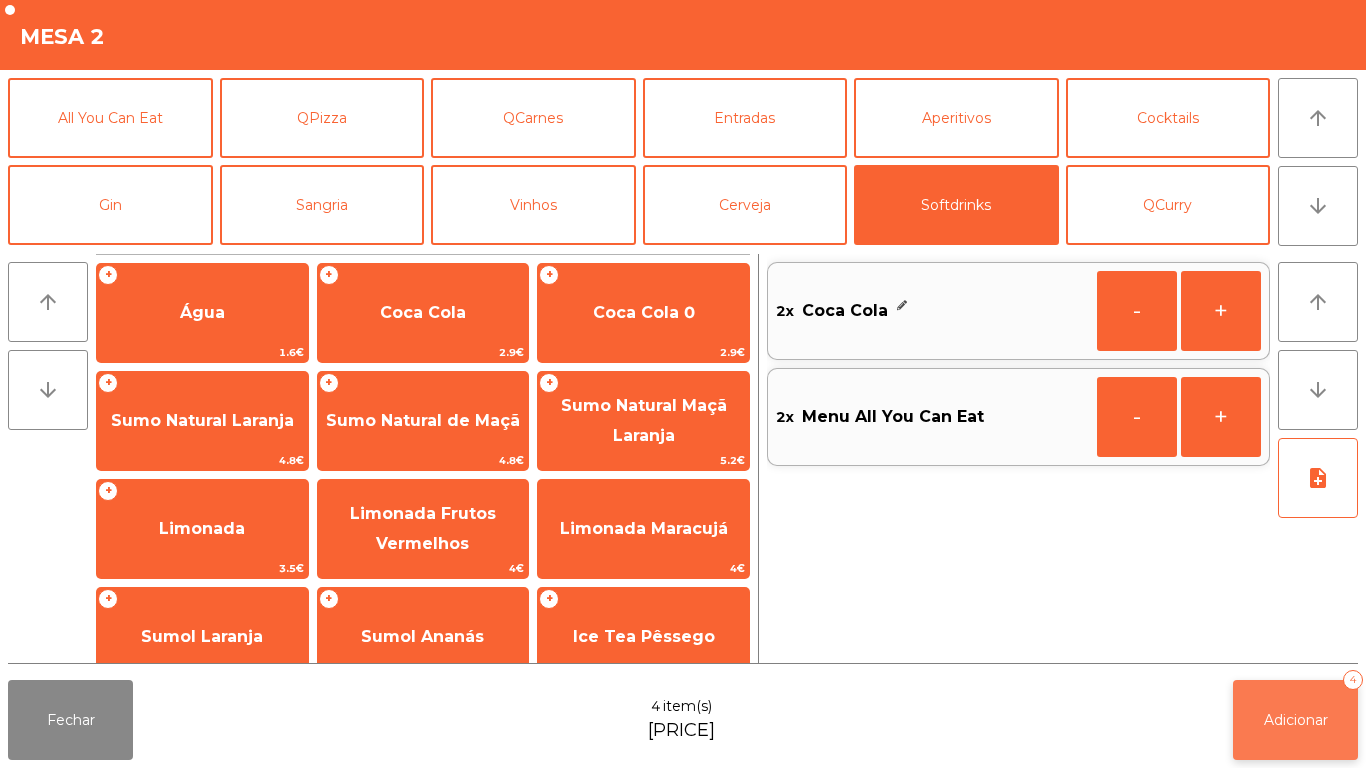 click on "Adicionar" 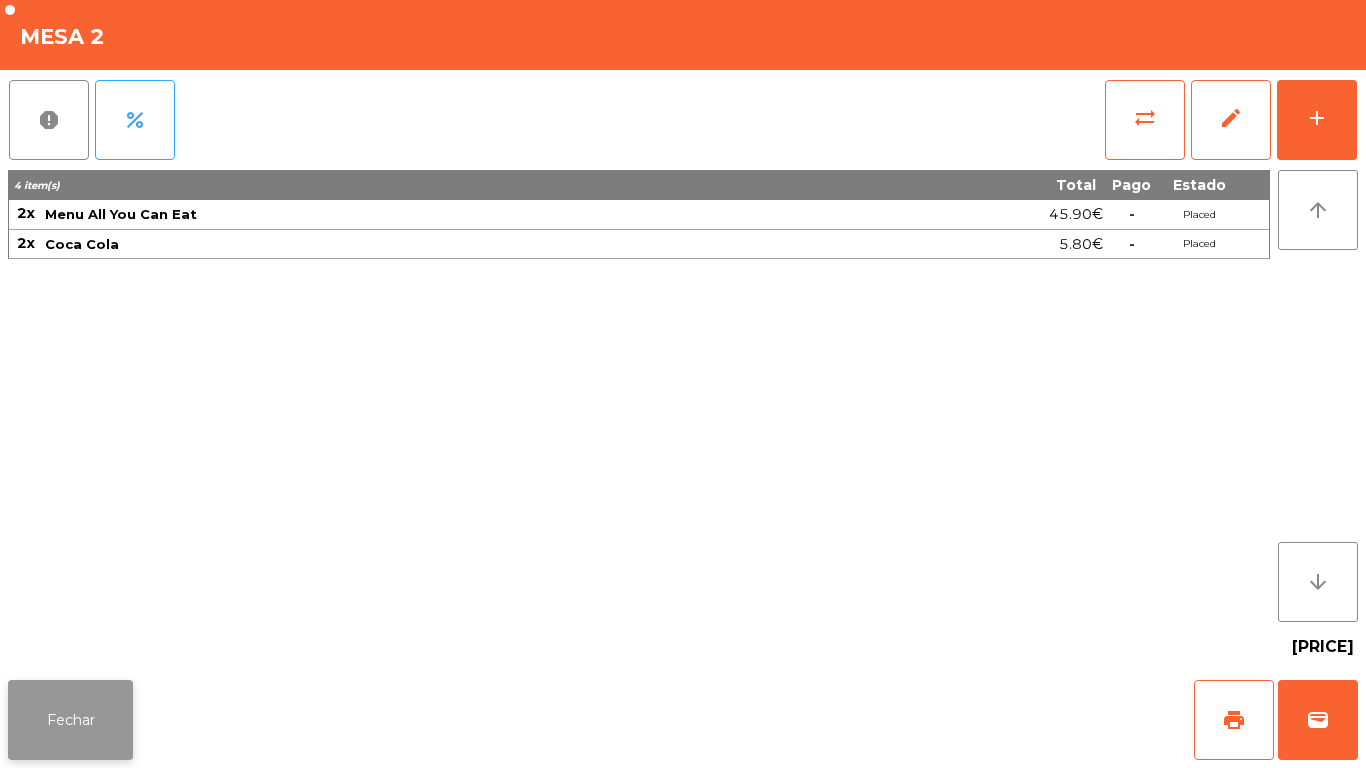 click on "Fechar" 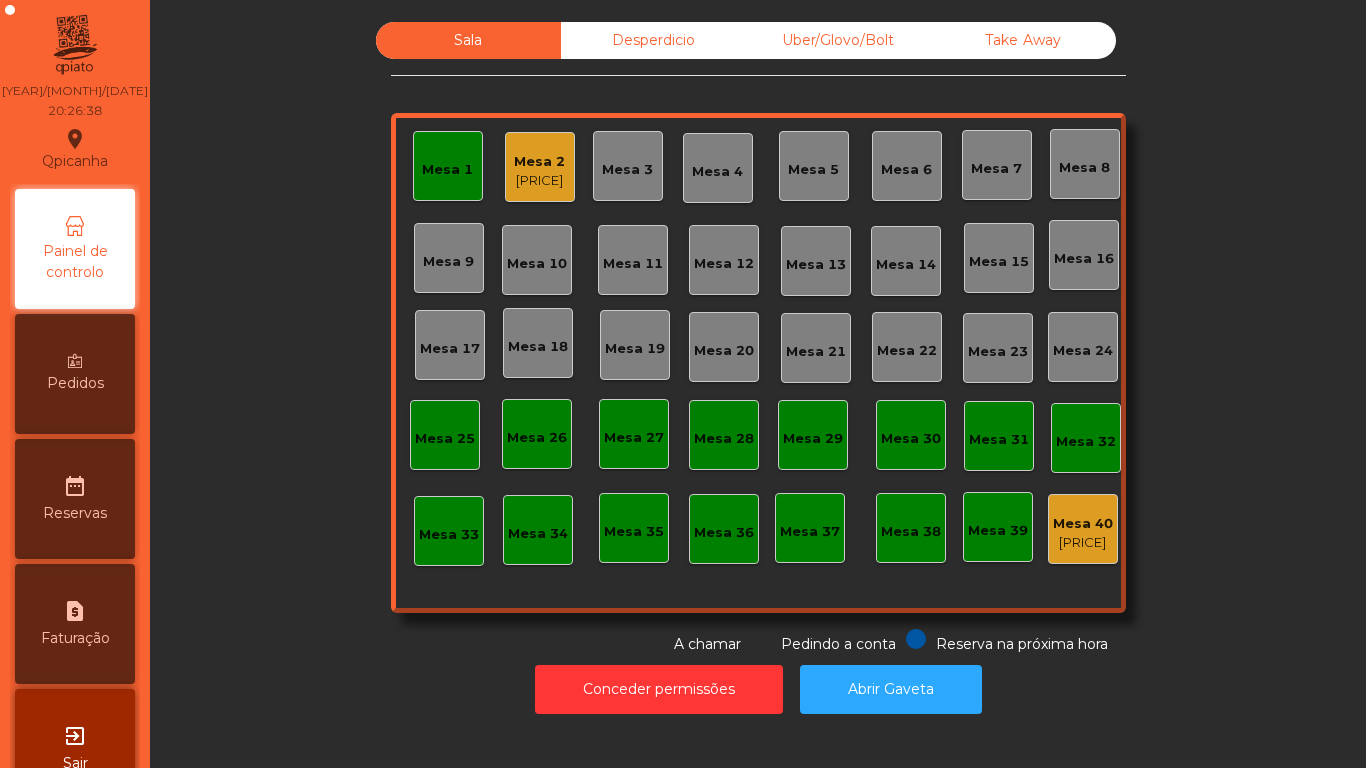 click on "Mesa 2" 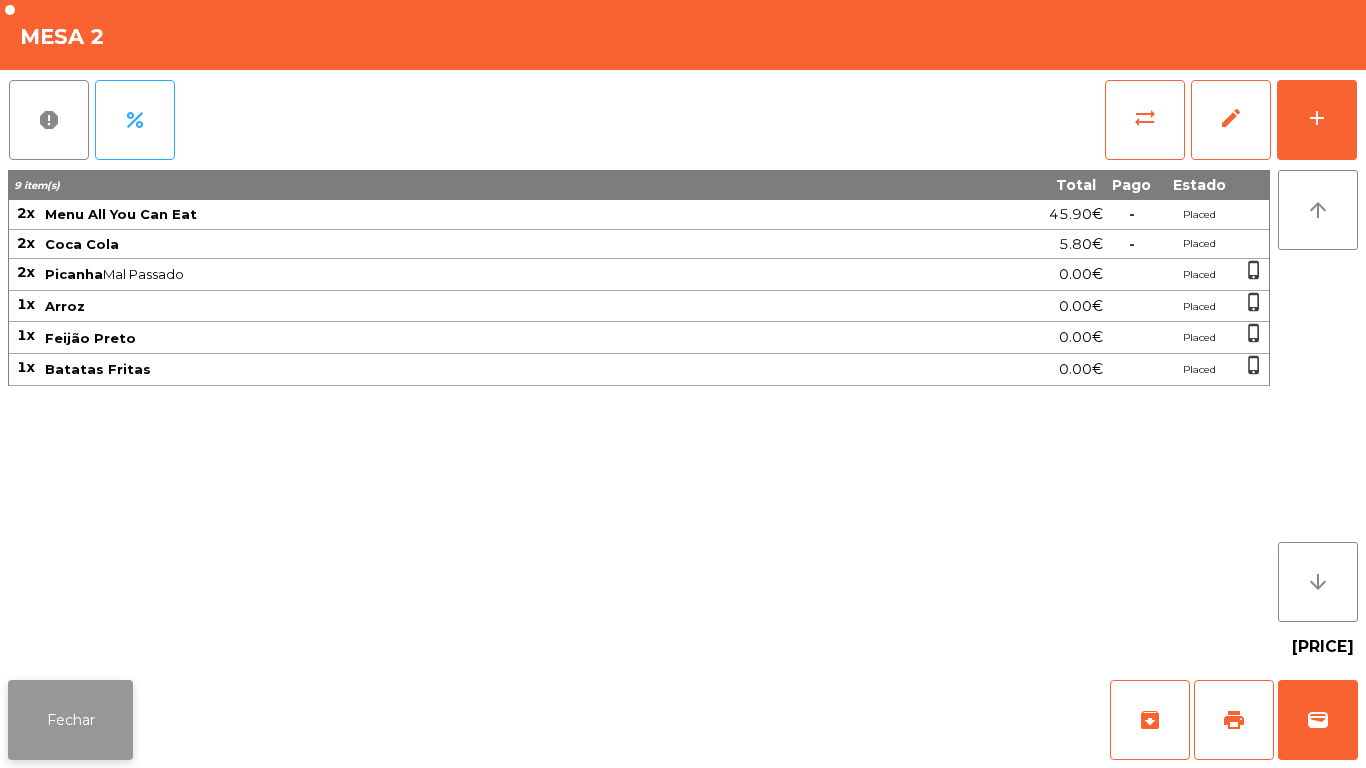 click on "Fechar" 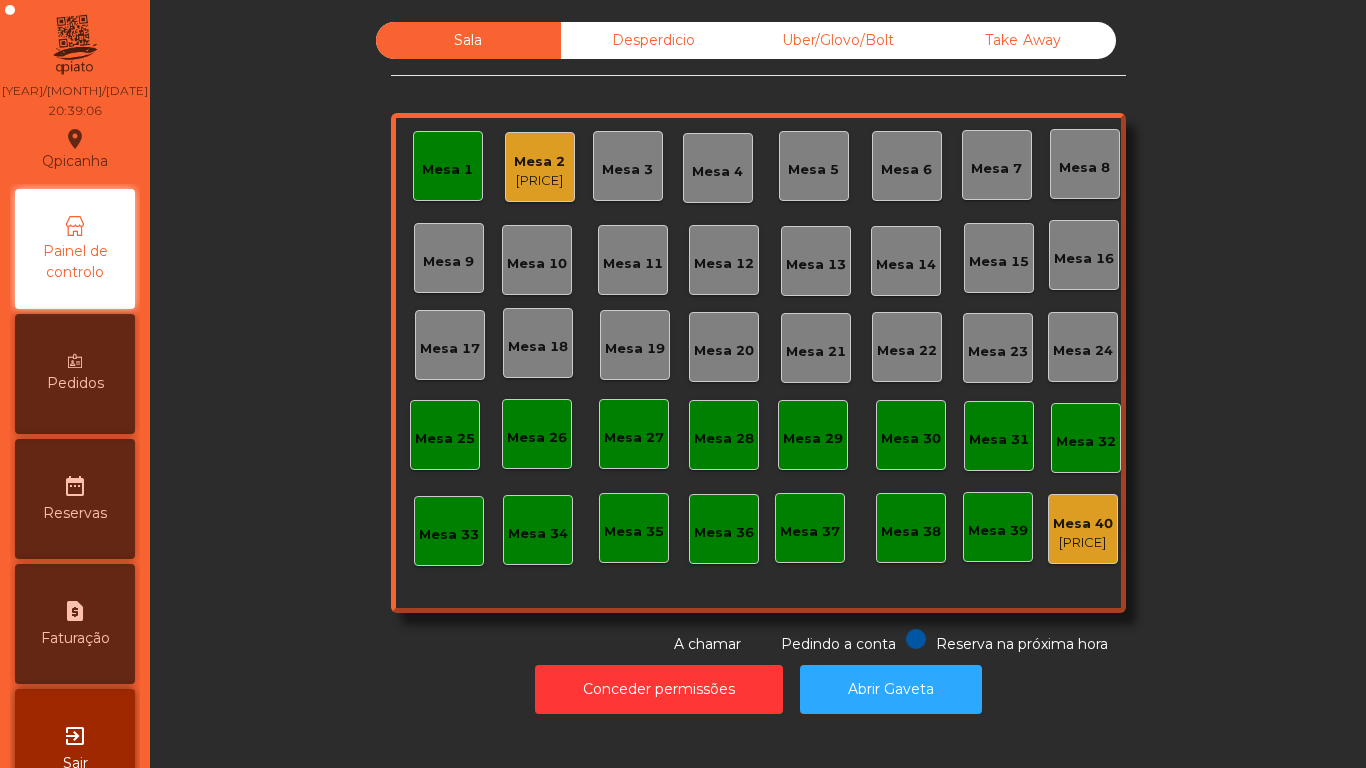 click on "Qpicanha  location_on" 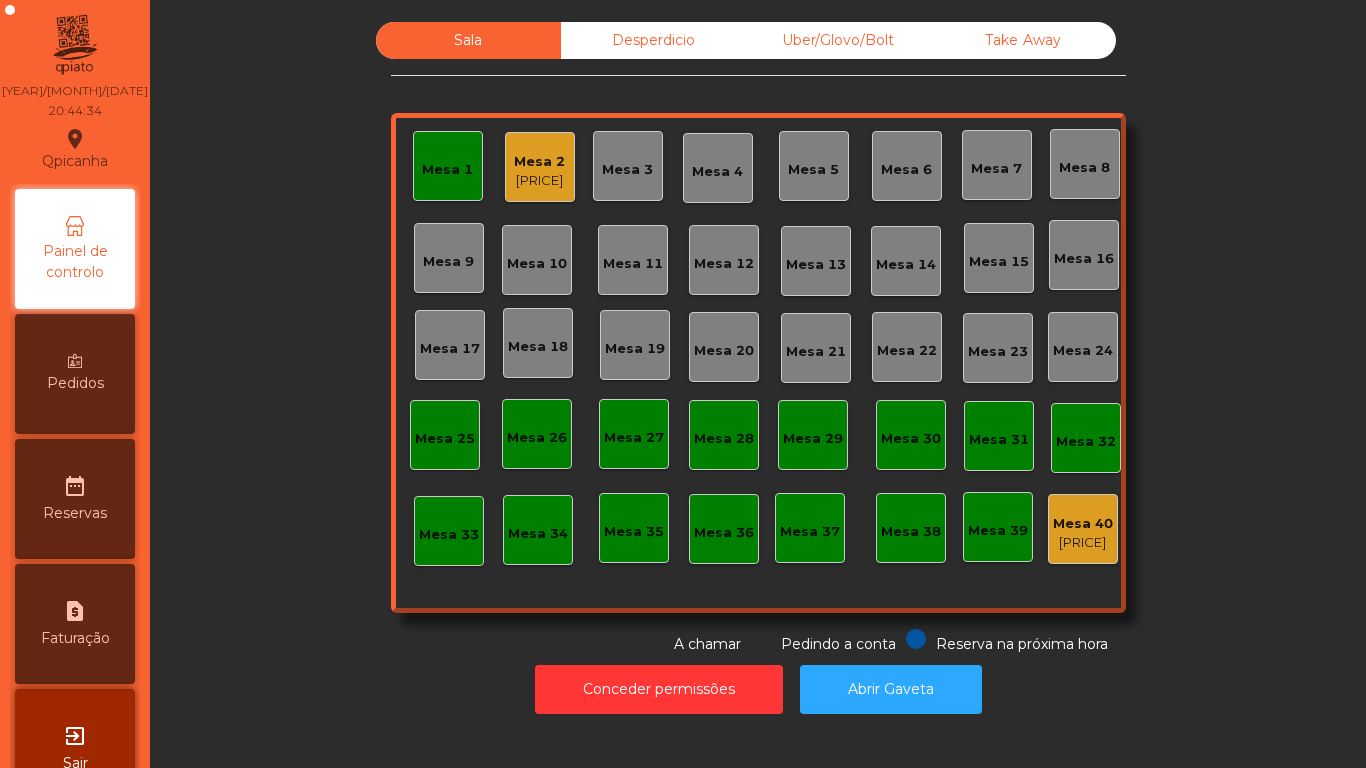 click on "Mesa 1" 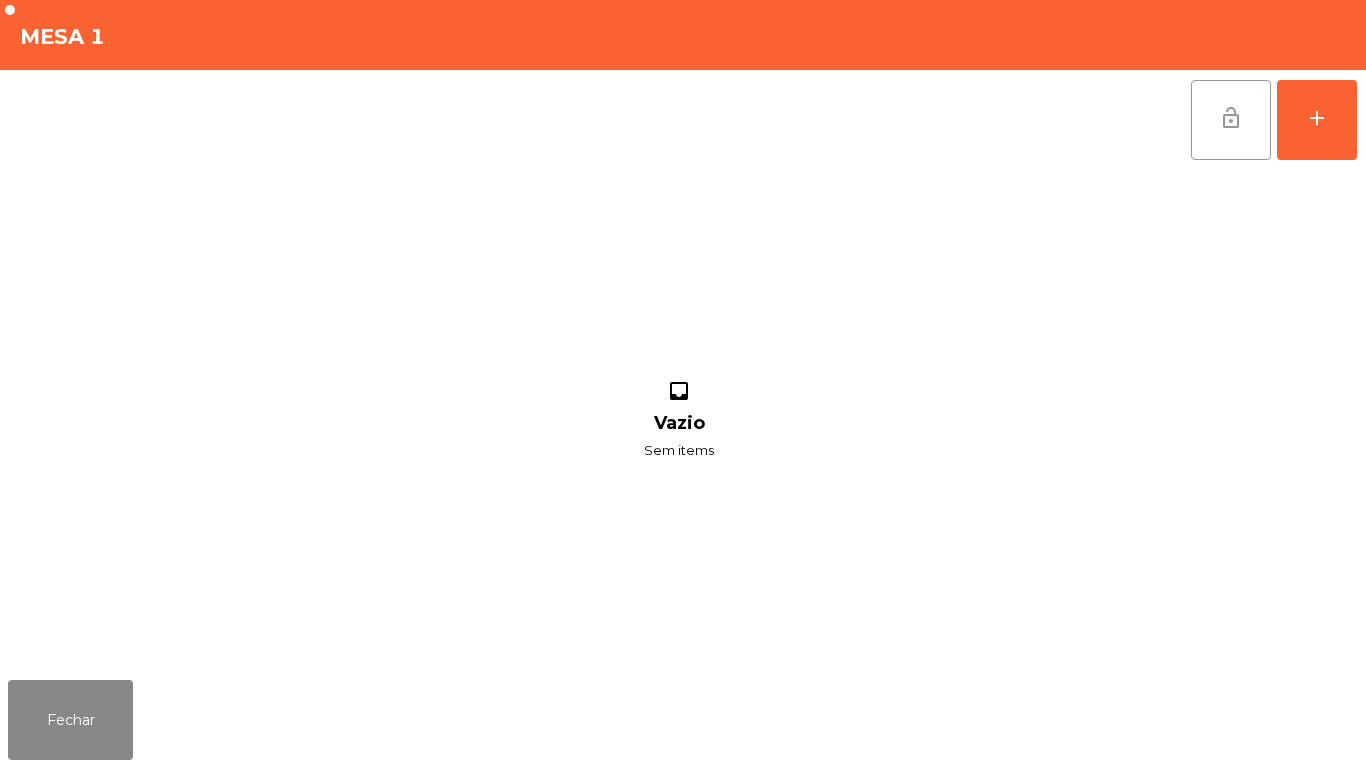 click on "lock_open" 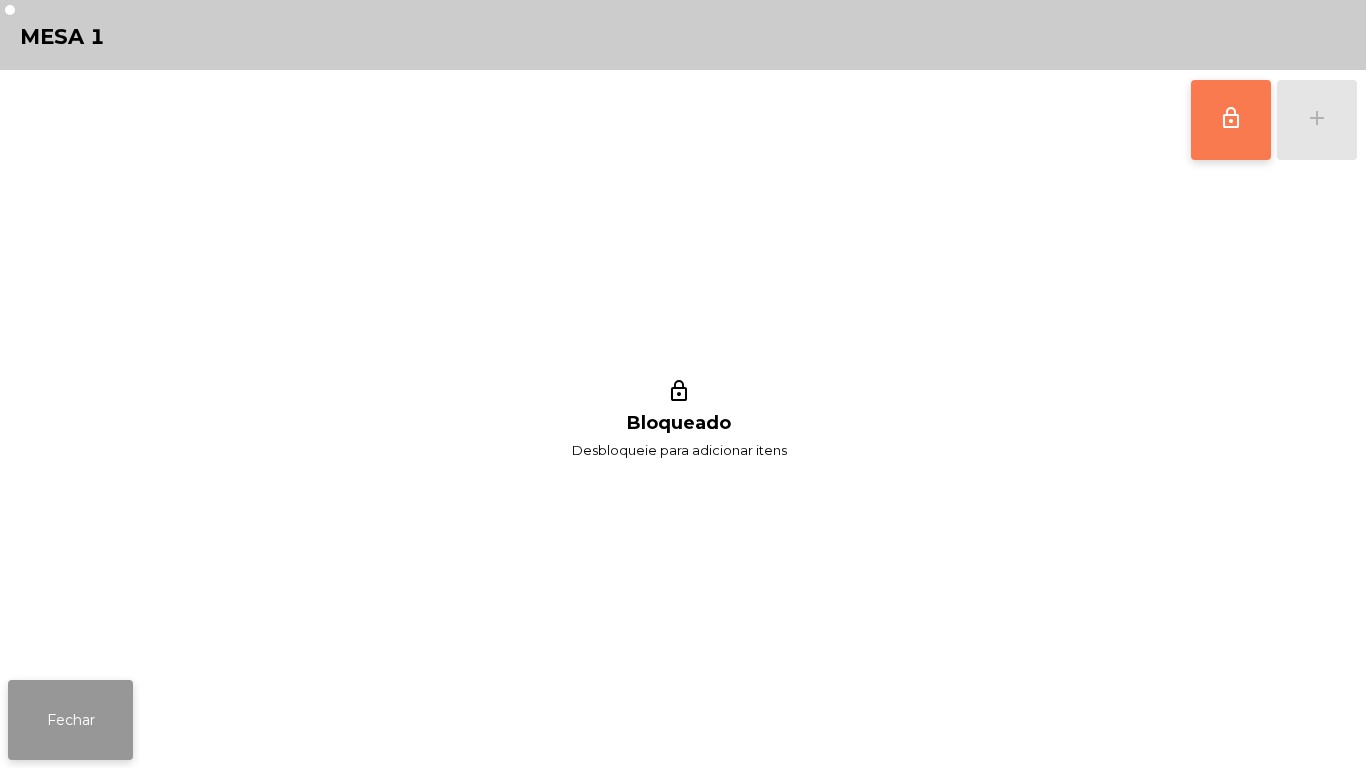 click on "Fechar" 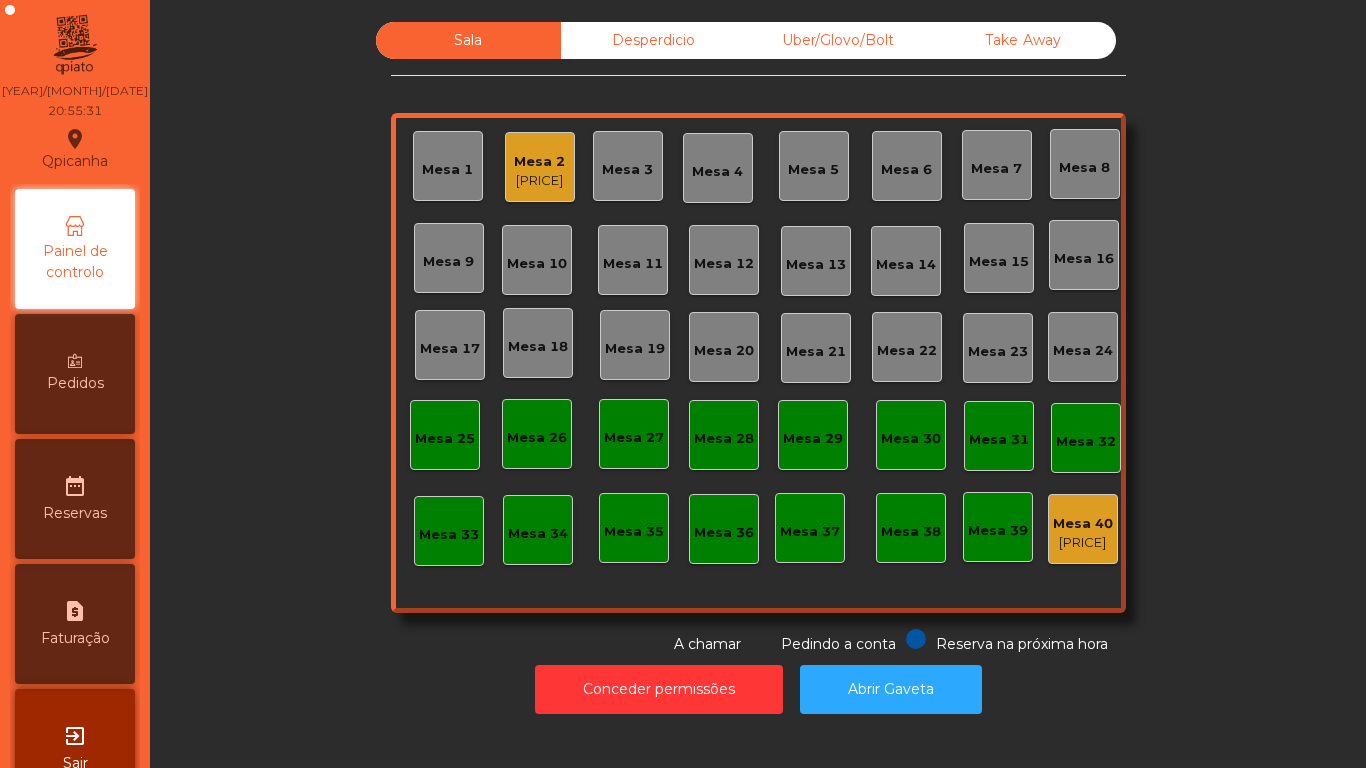click on "Mesa 19" 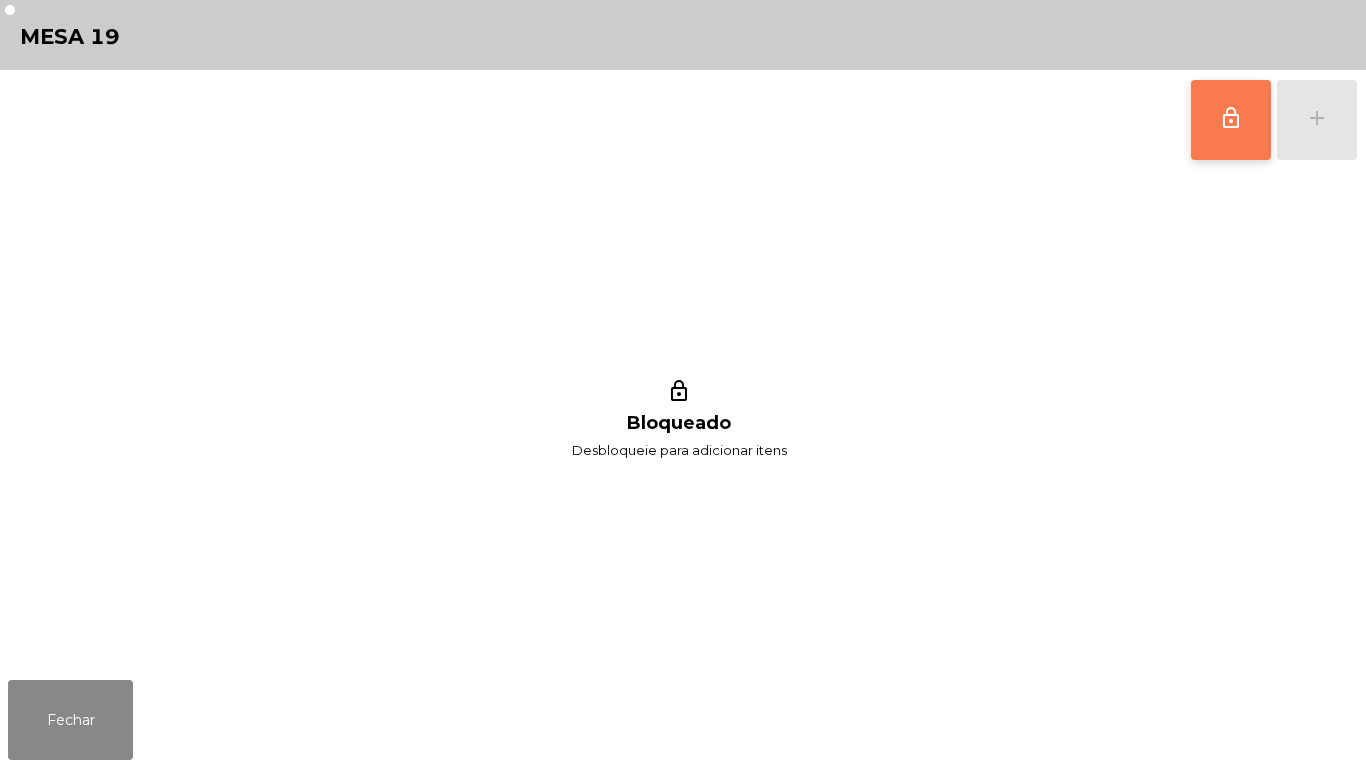 click on "lock_outline" 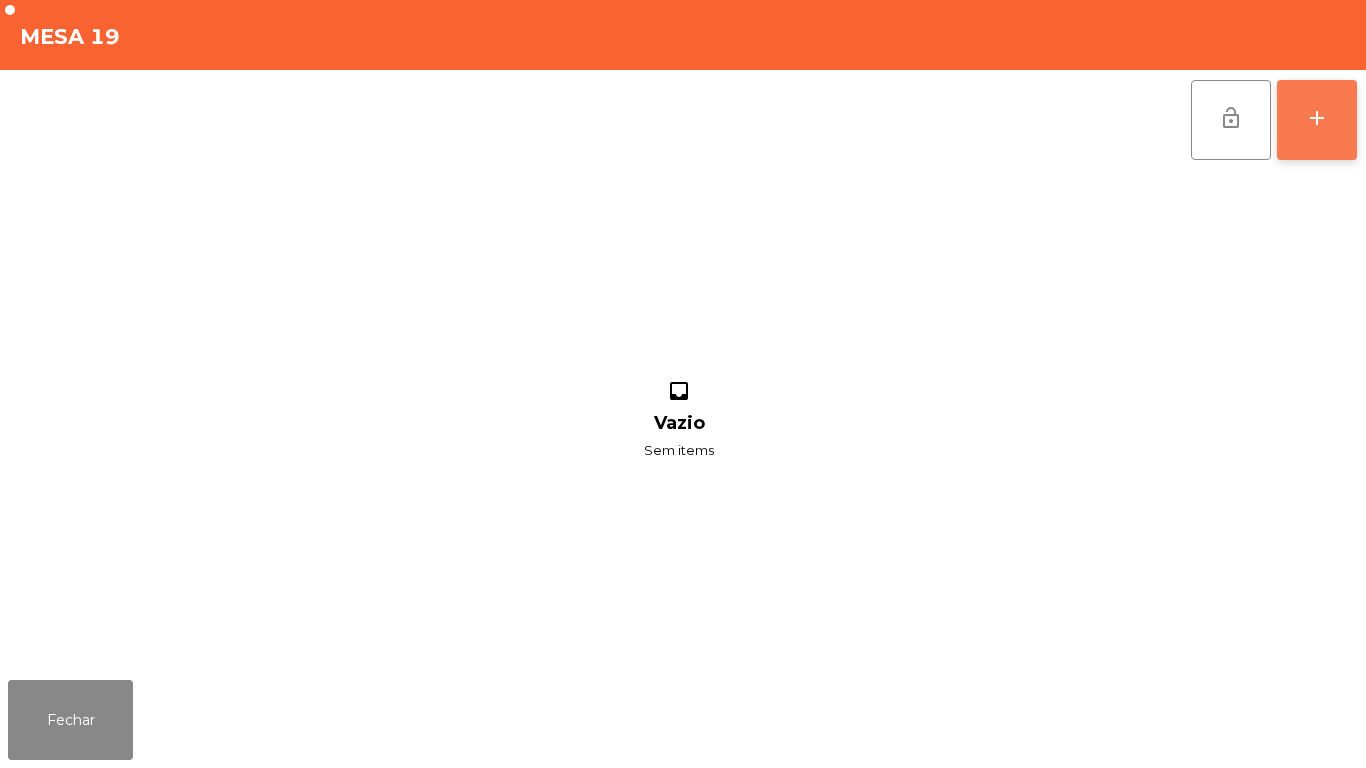 click on "add" 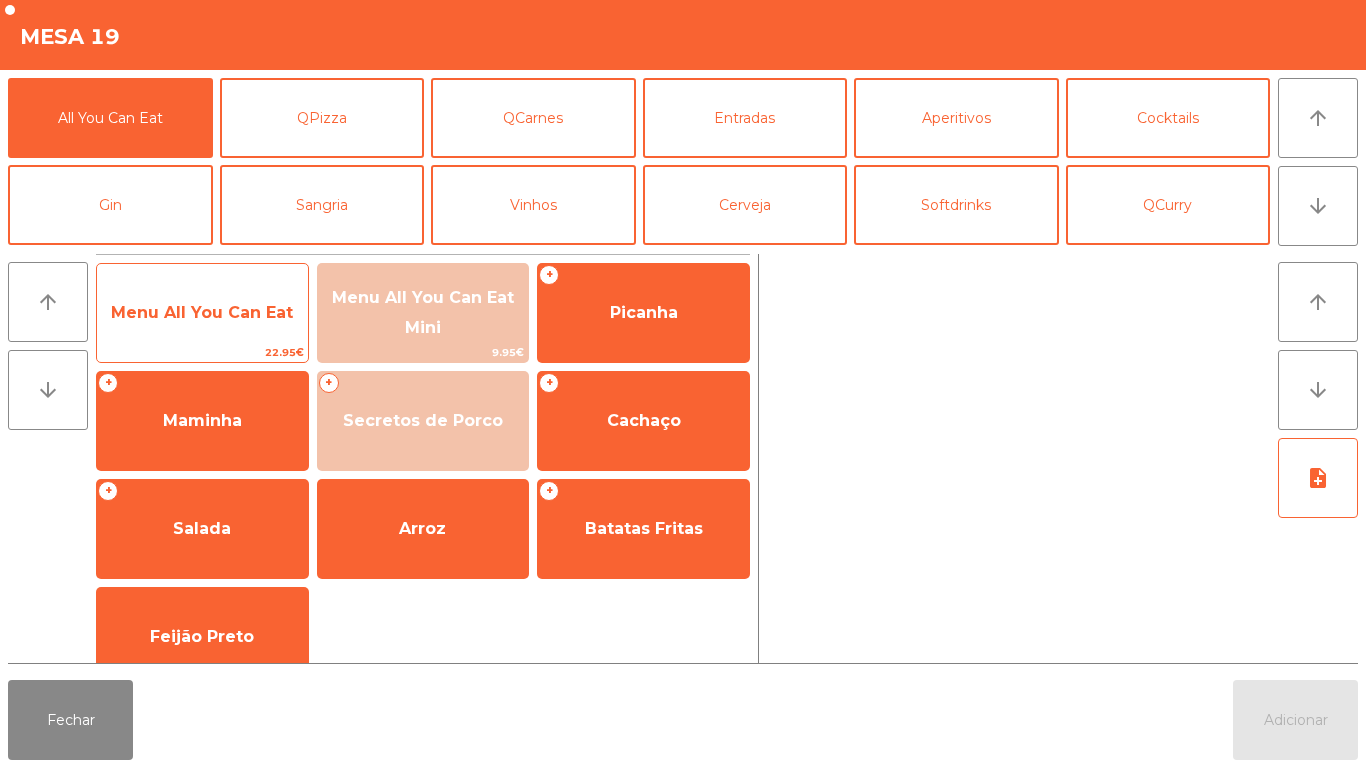 click on "Menu All You Can Eat" 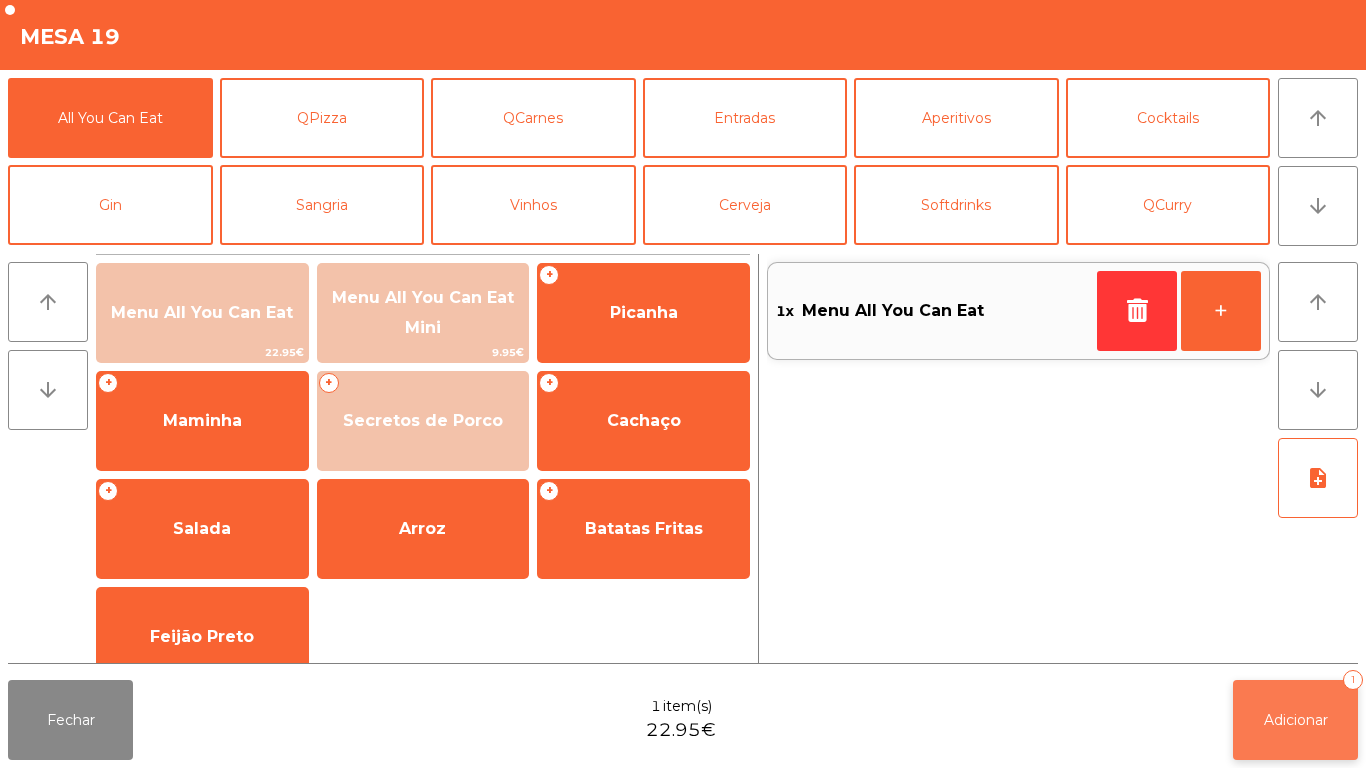 click on "Adicionar   1" 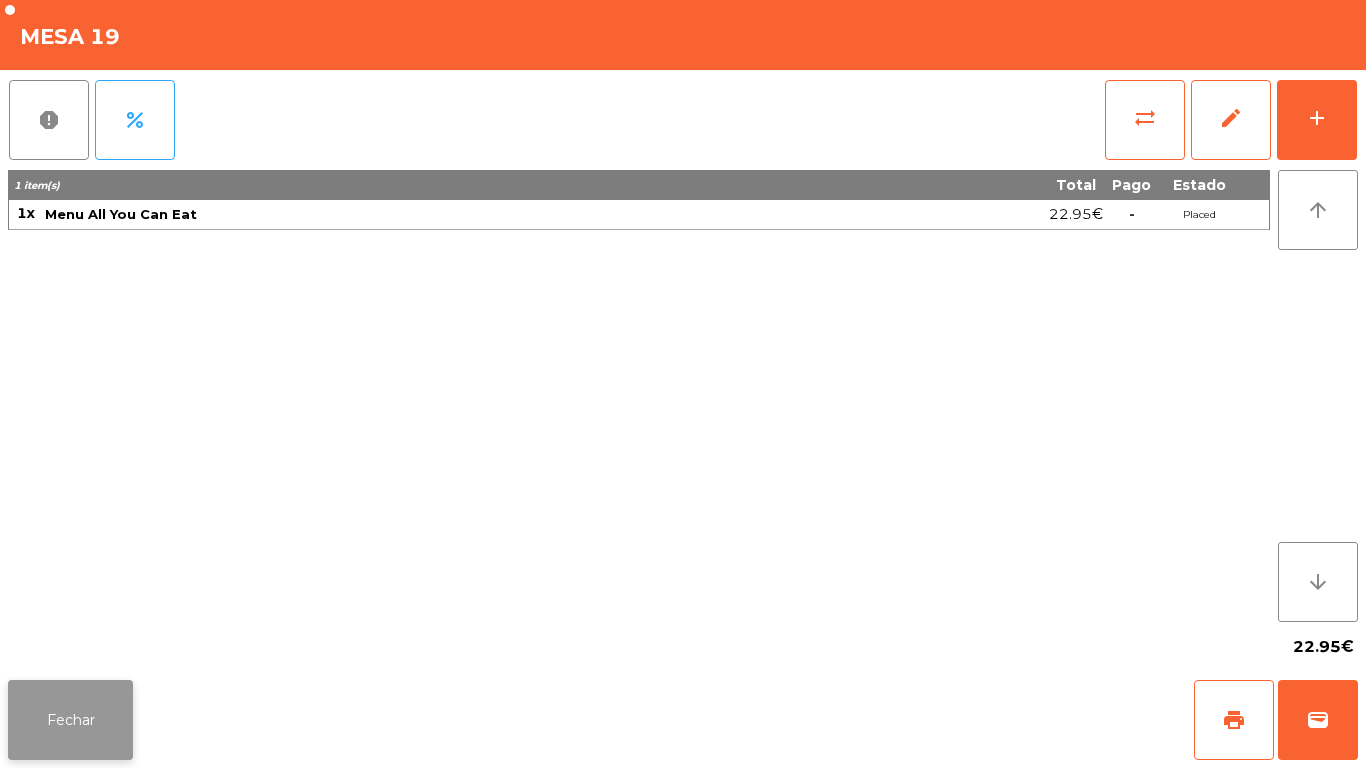 click on "Fechar" 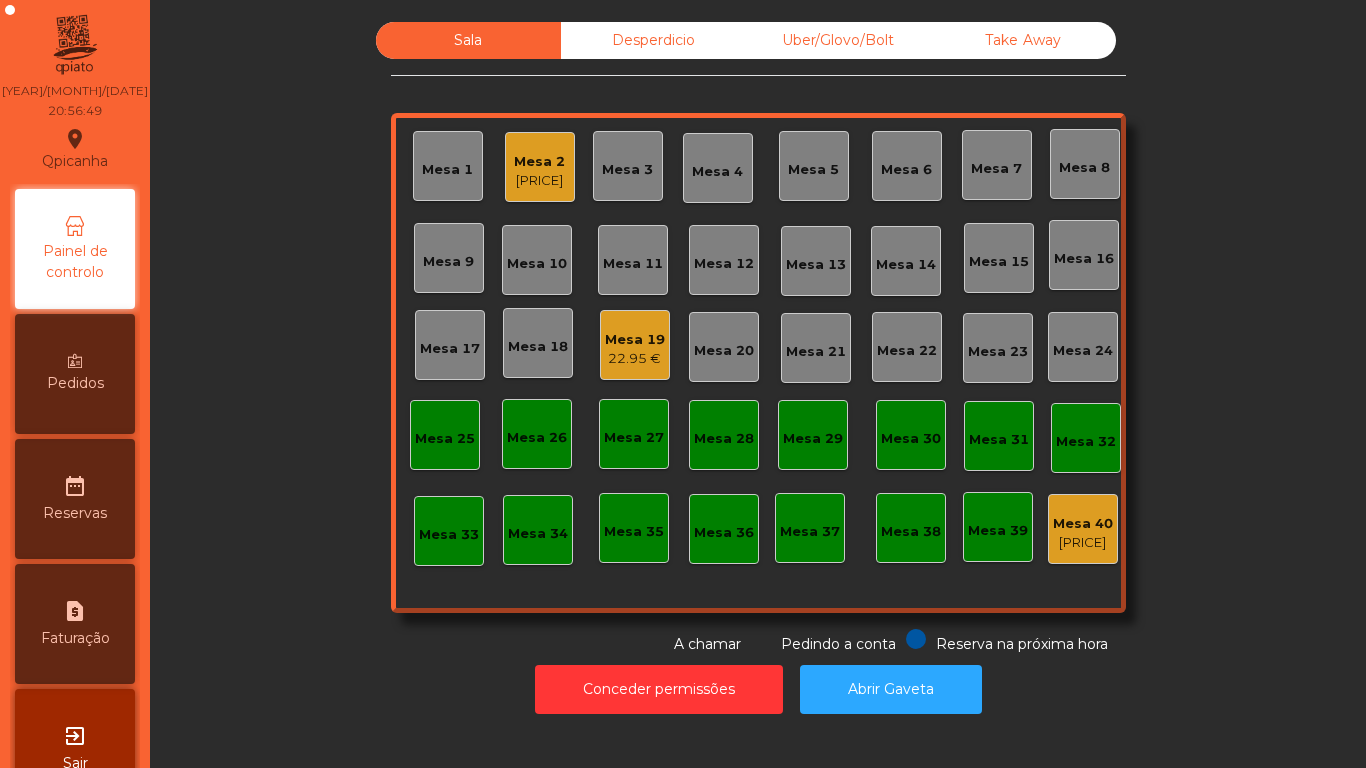 click on "22.95 €" 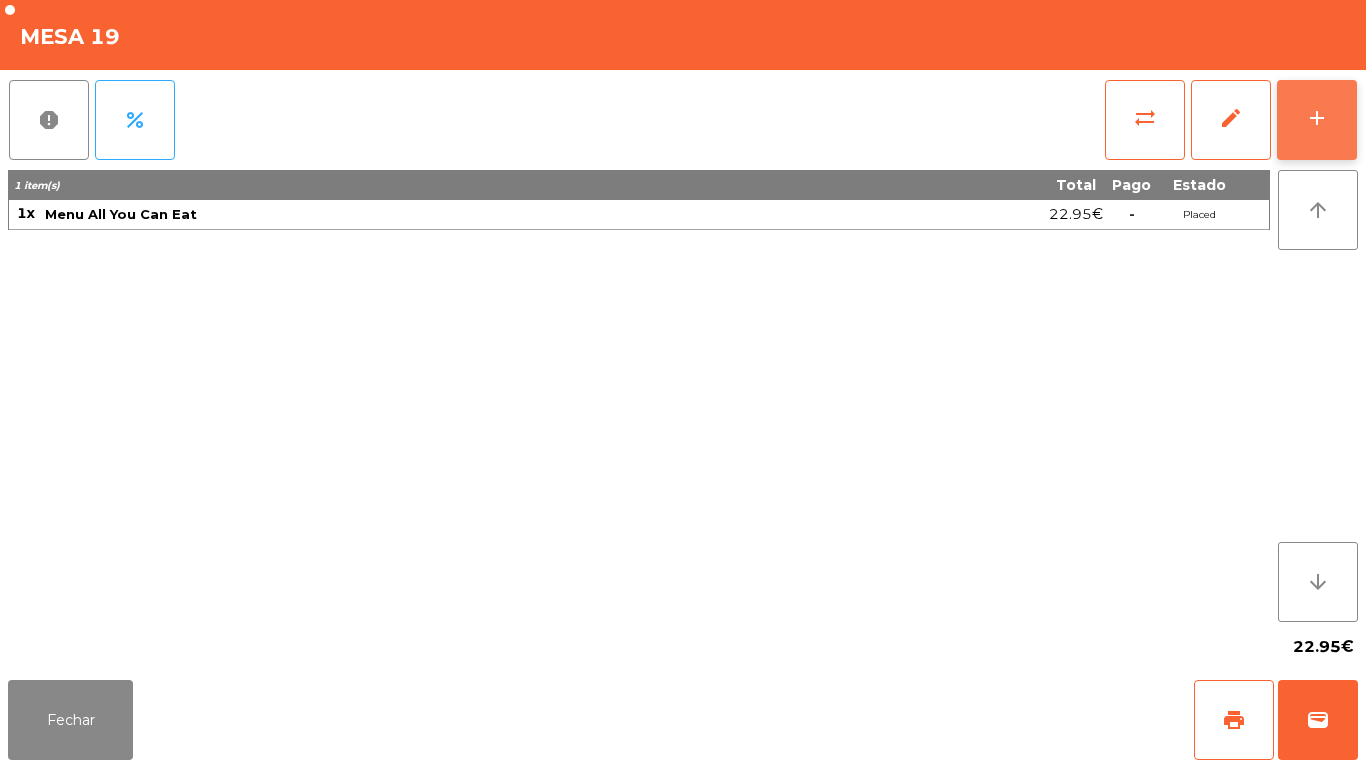 click on "add" 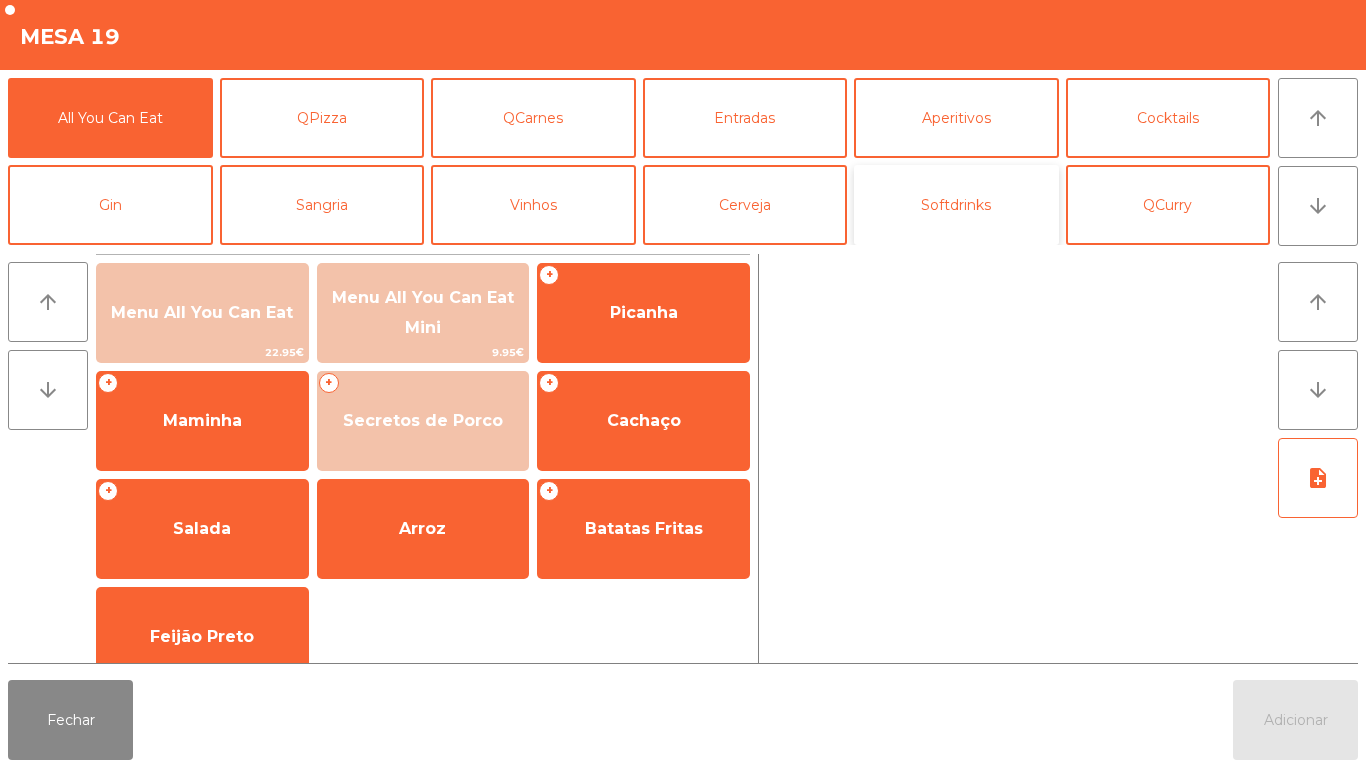 click on "Softdrinks" 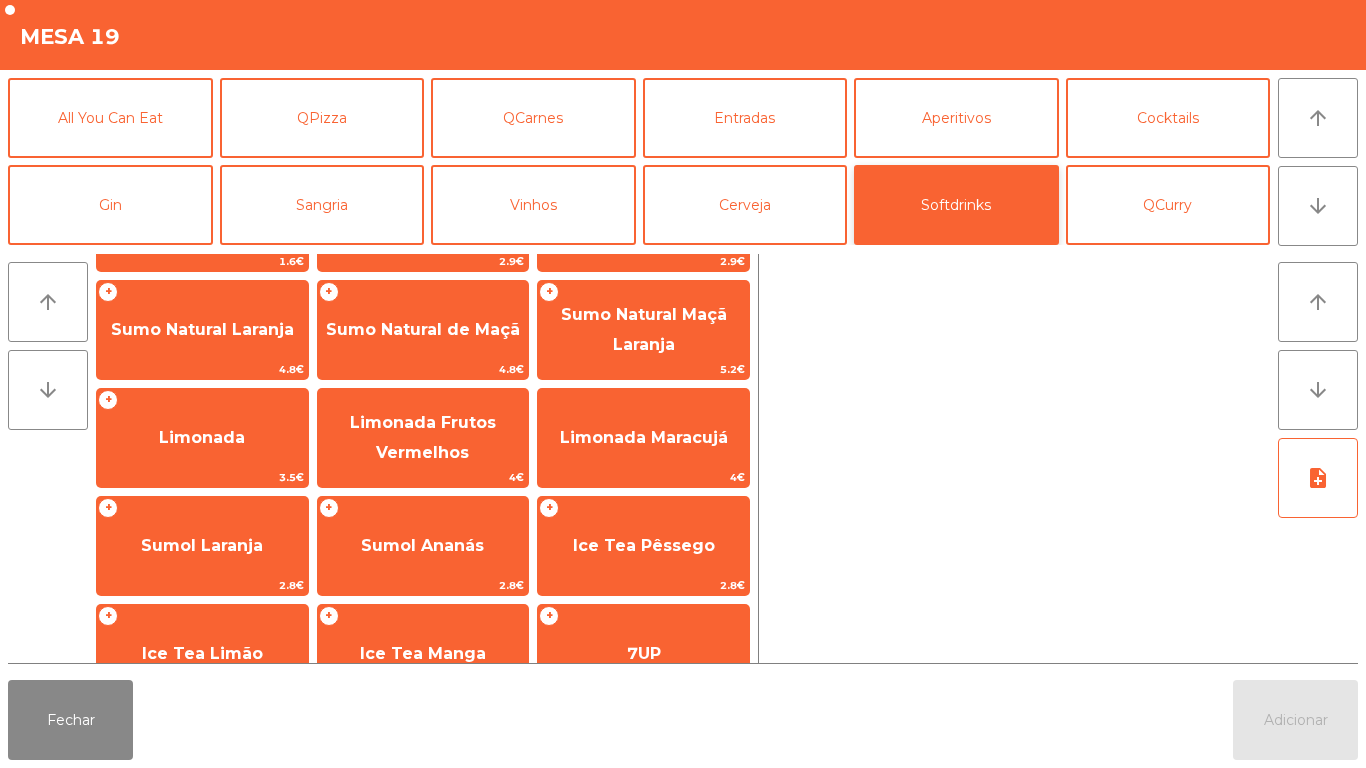scroll, scrollTop: 0, scrollLeft: 0, axis: both 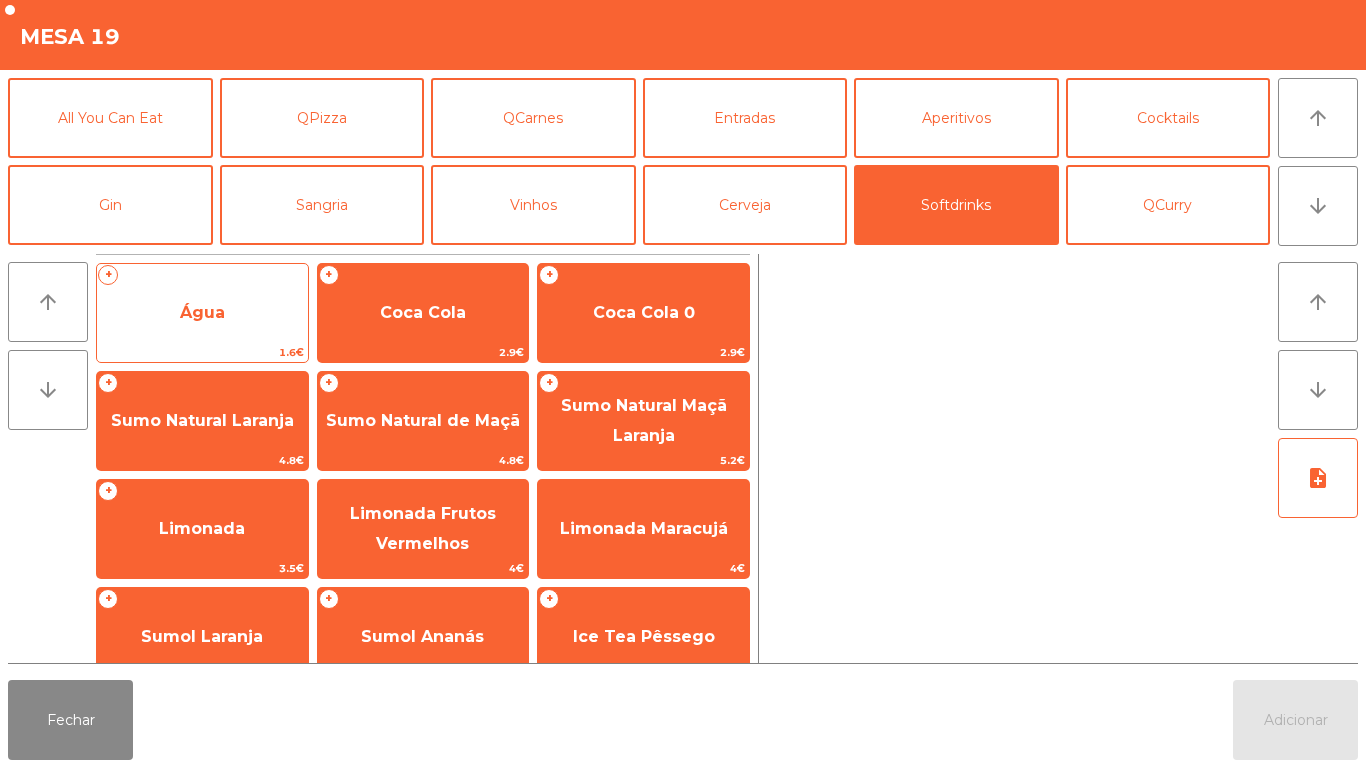 click on "Água" 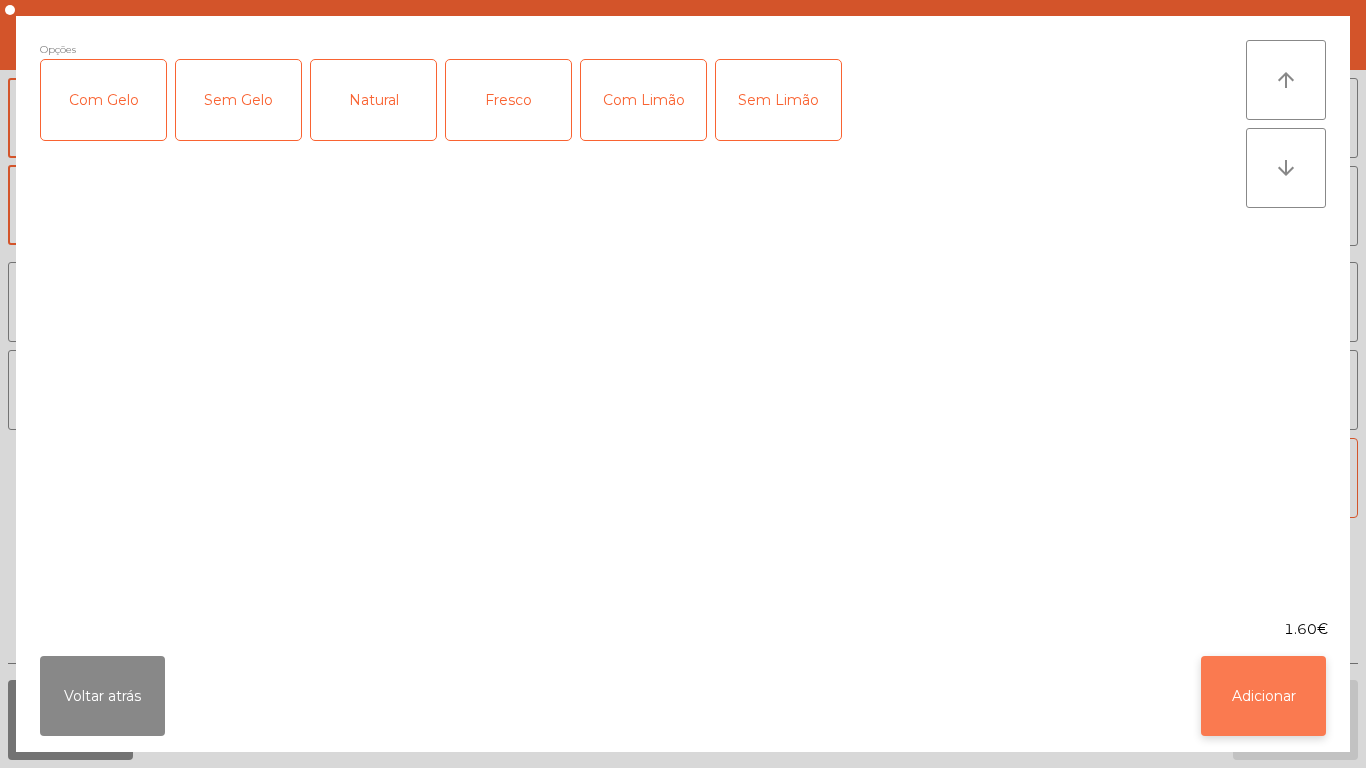 click on "Adicionar" 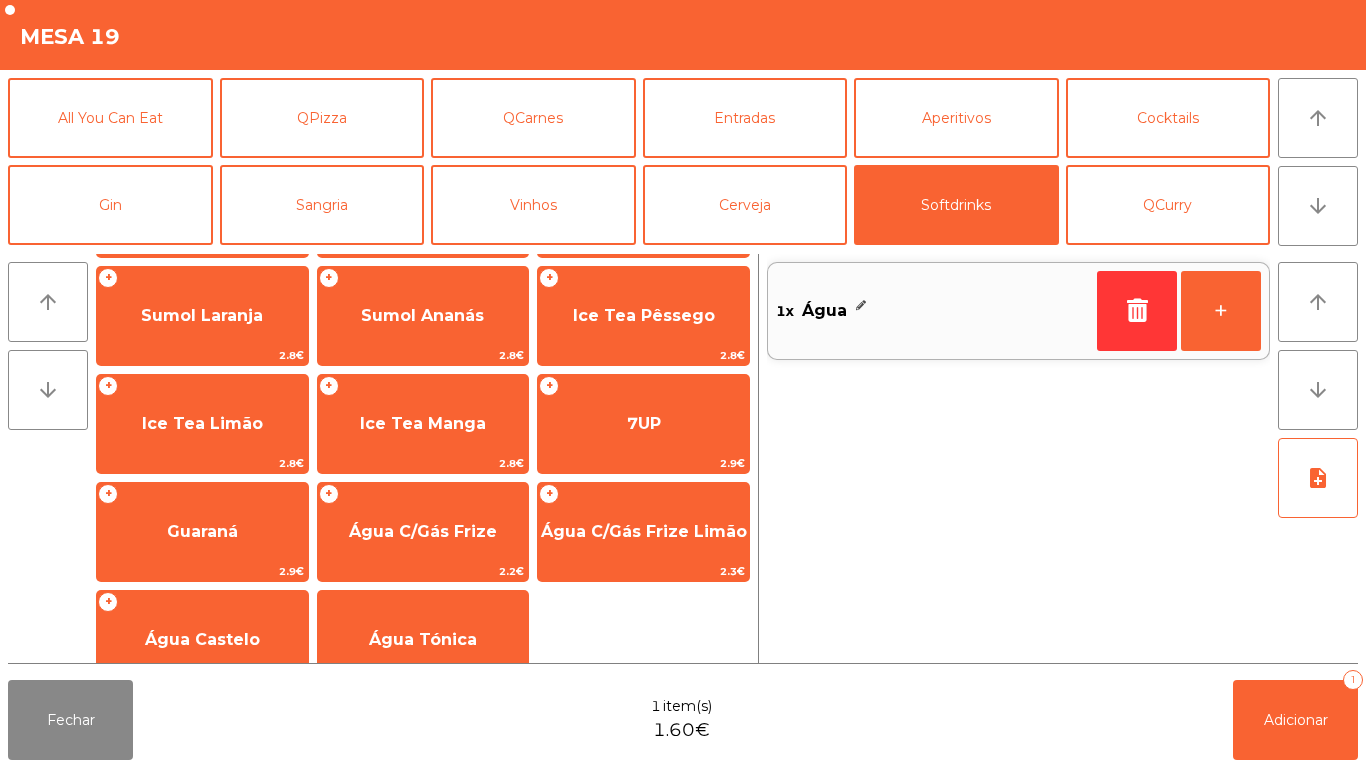 scroll, scrollTop: 356, scrollLeft: 0, axis: vertical 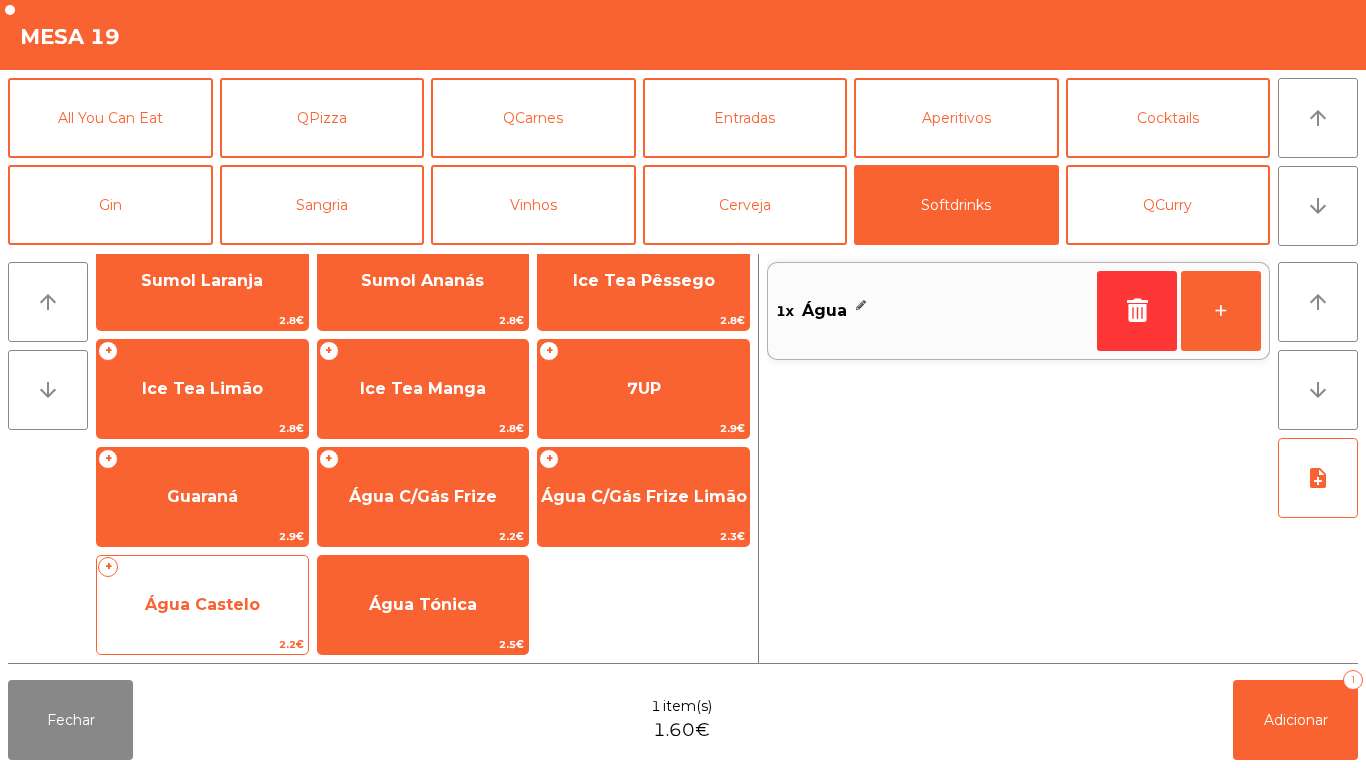 click on "Água Castelo" 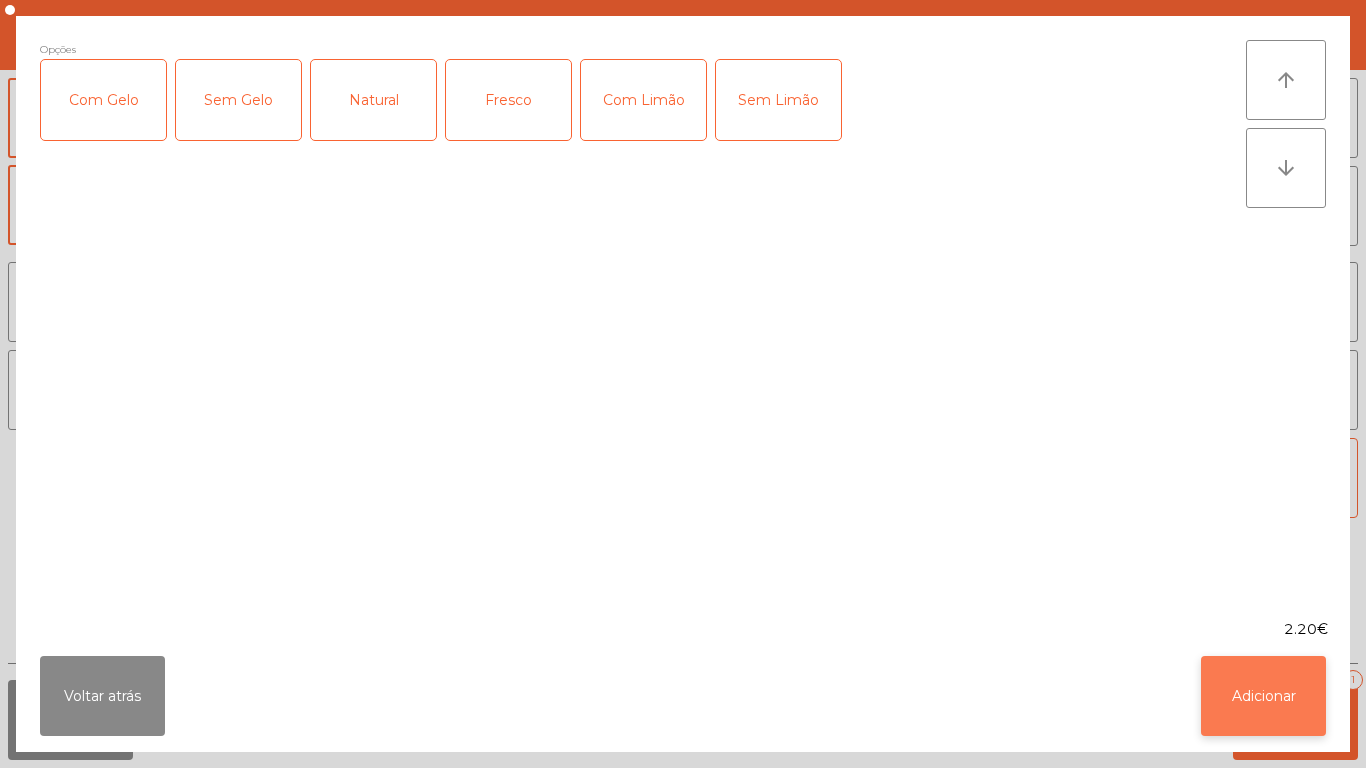 click on "Adicionar" 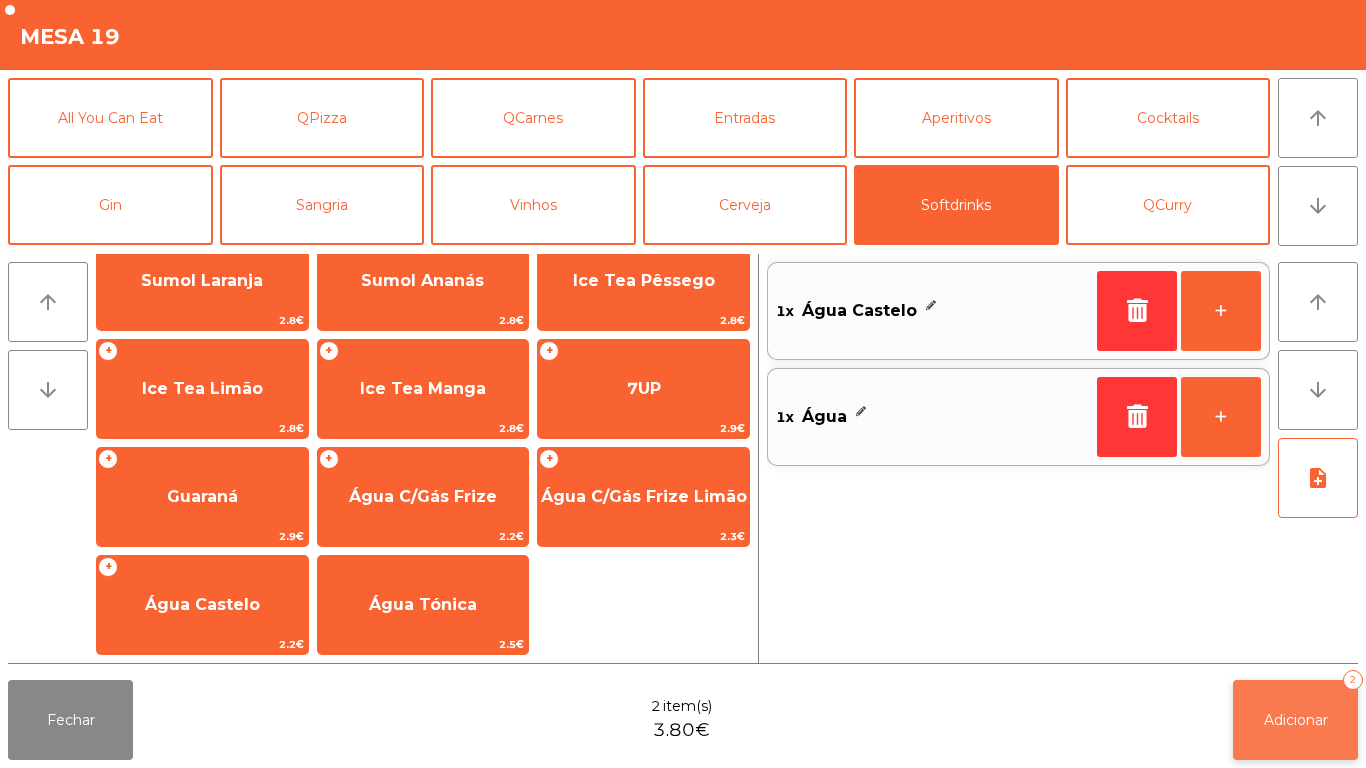 click on "Adicionar   2" 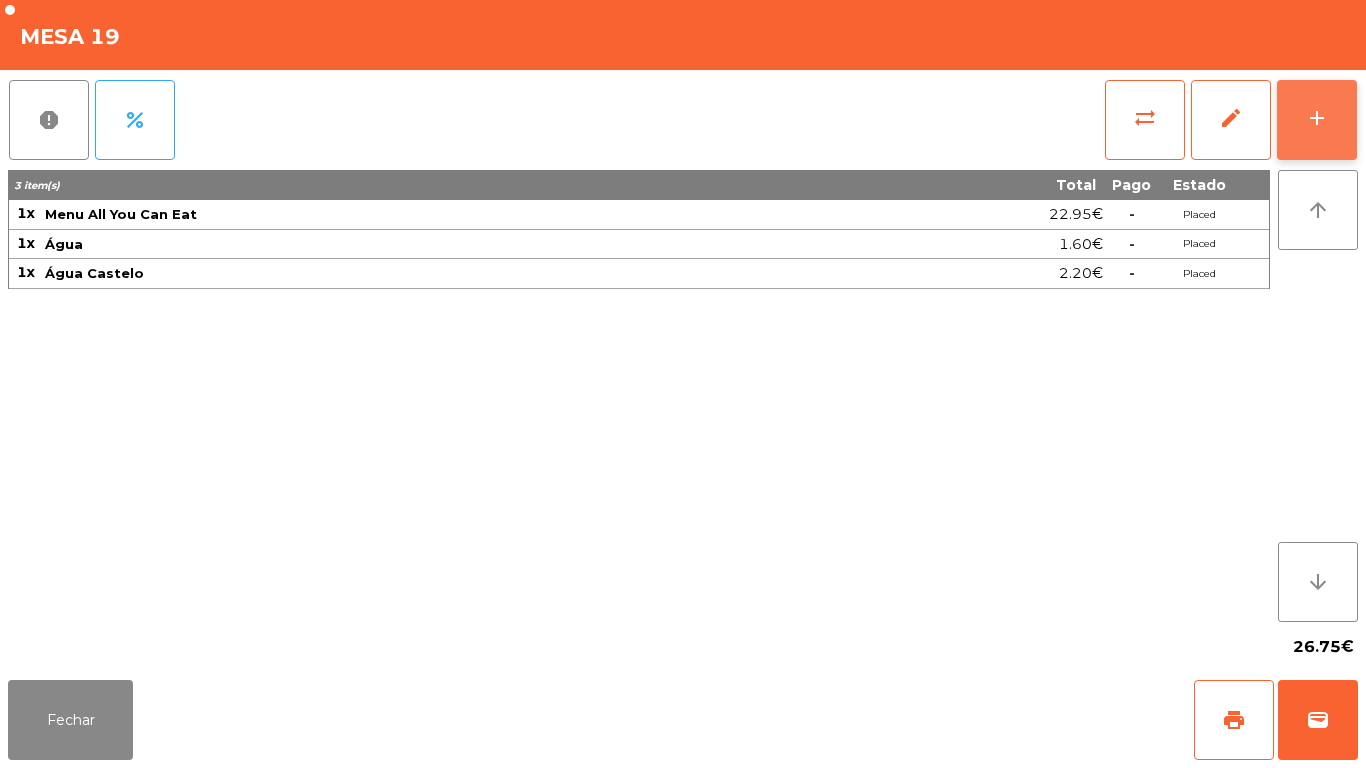 click on "add" 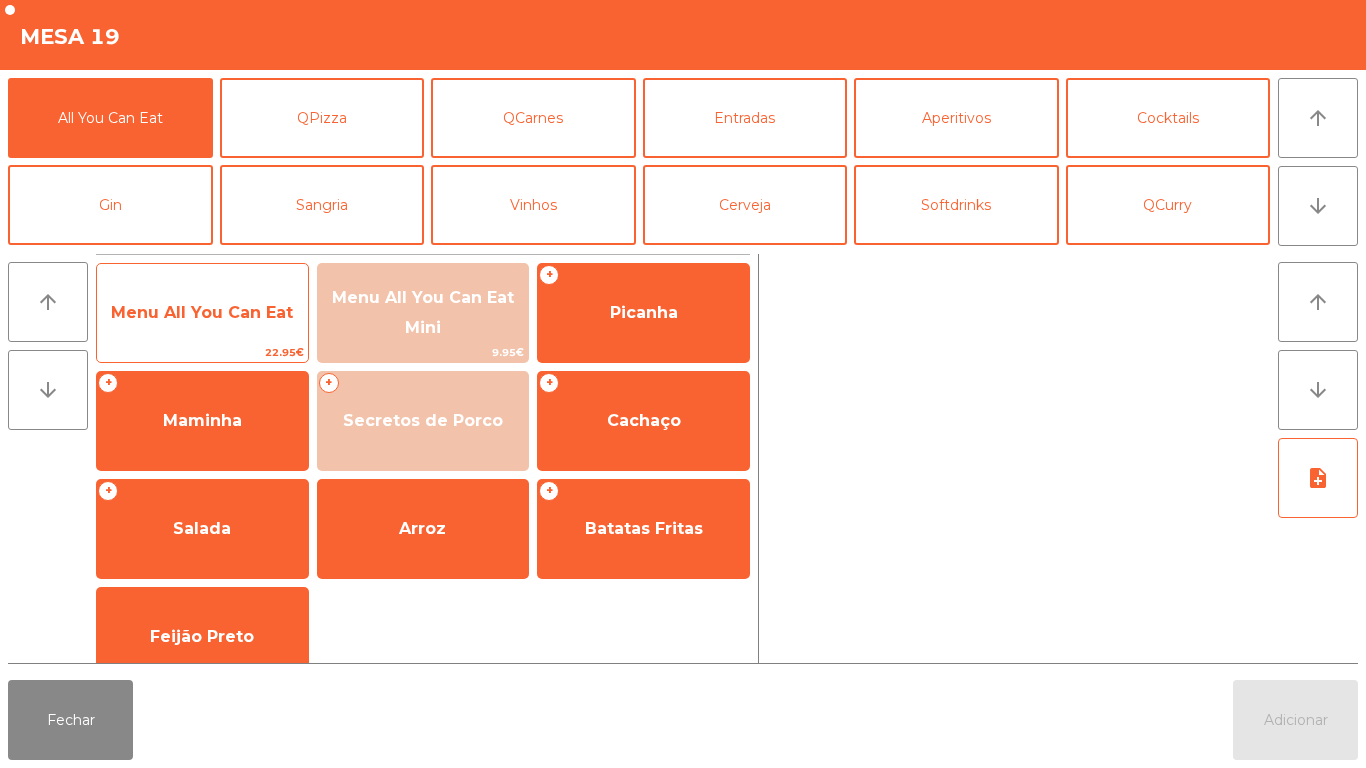 click on "Menu All You Can Eat" 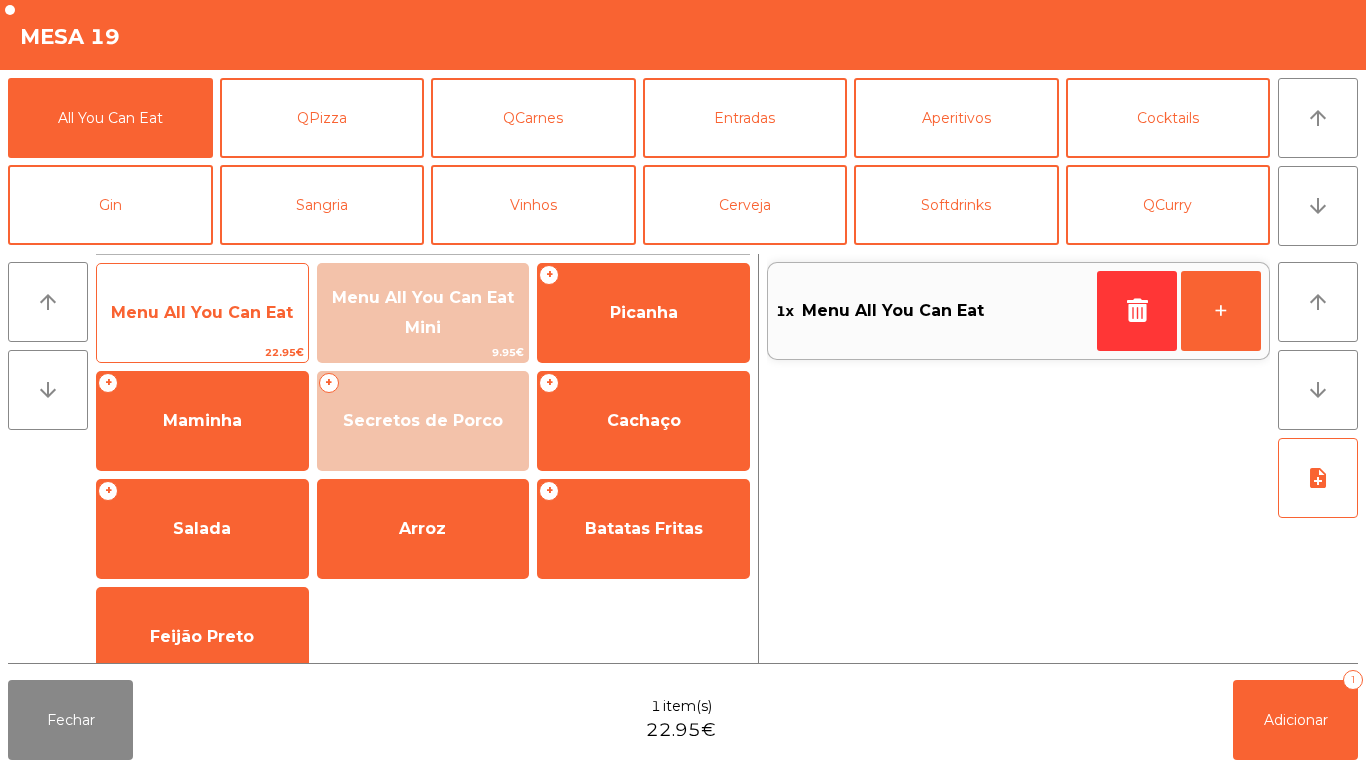 click on "Menu All You Can Eat" 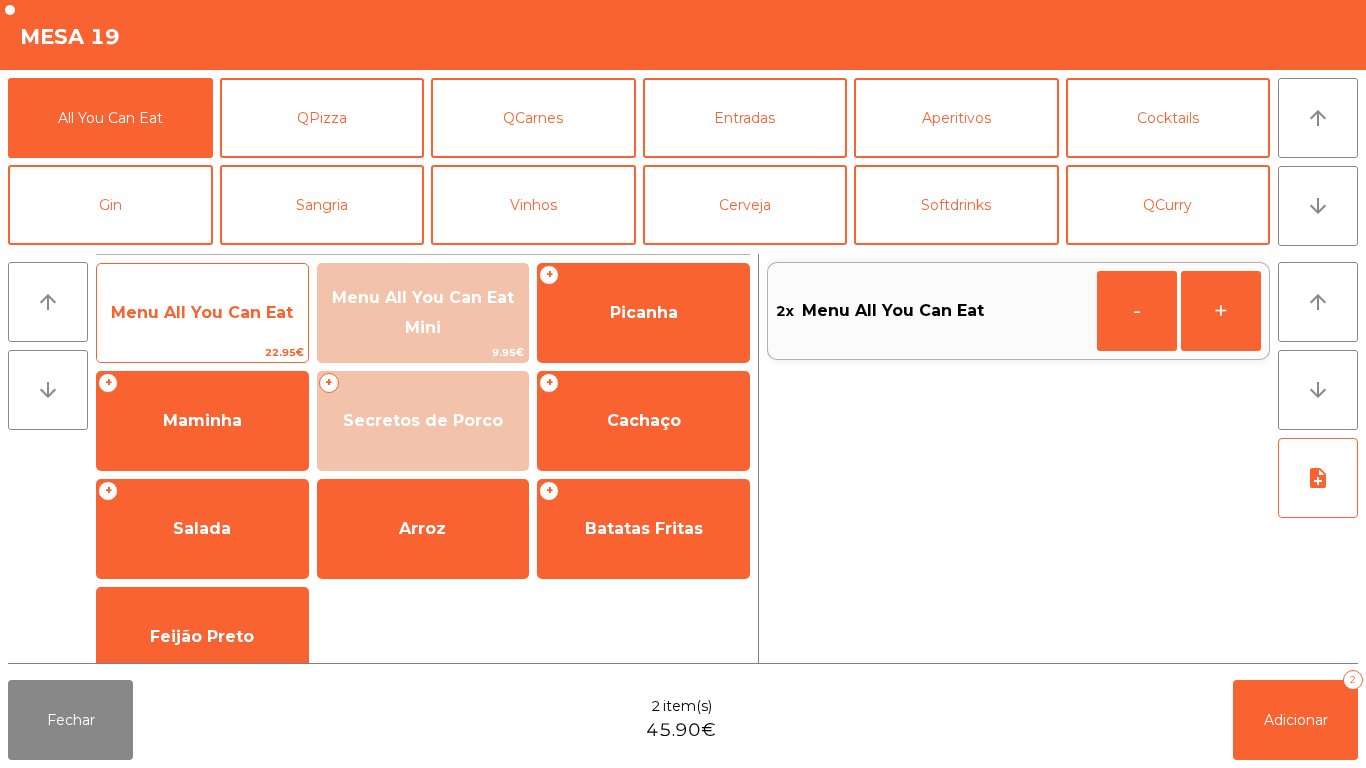 click on "Menu All You Can Eat" 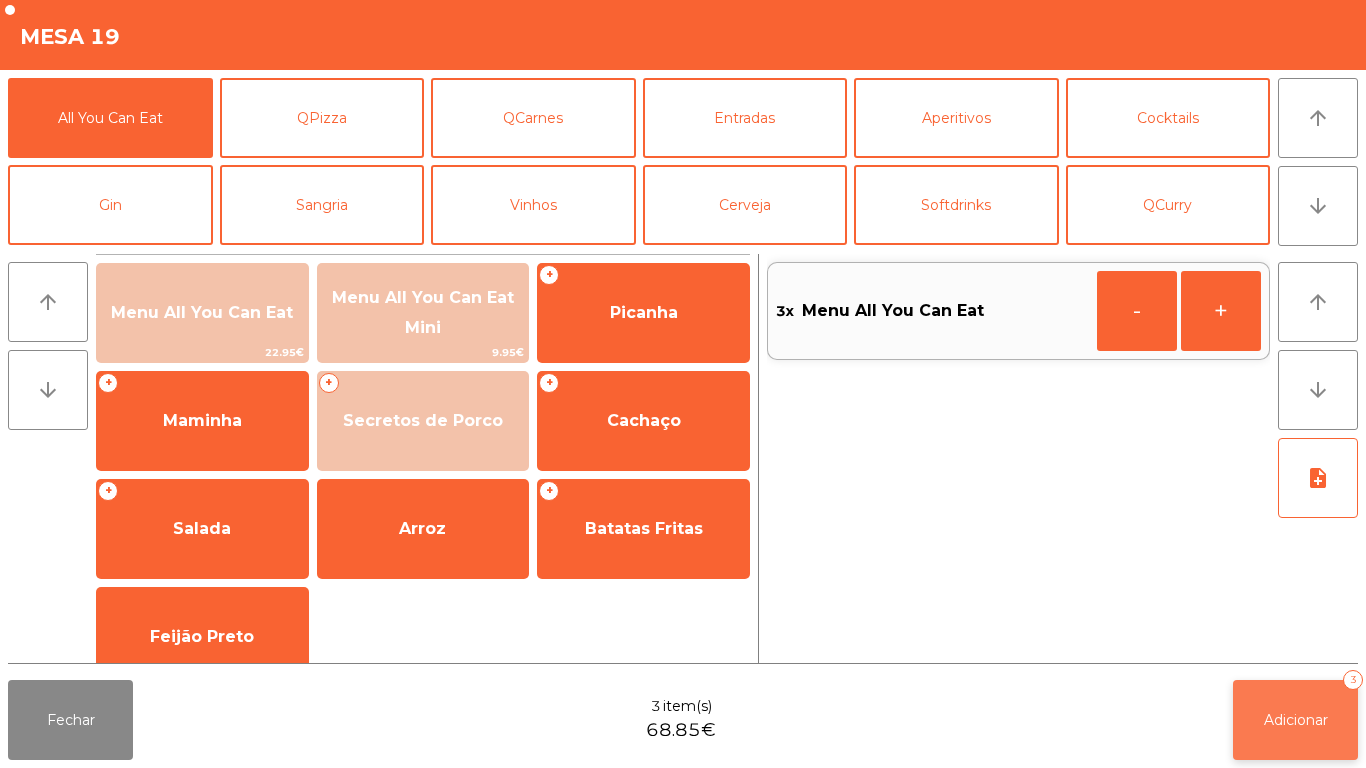 click on "Adicionar   3" 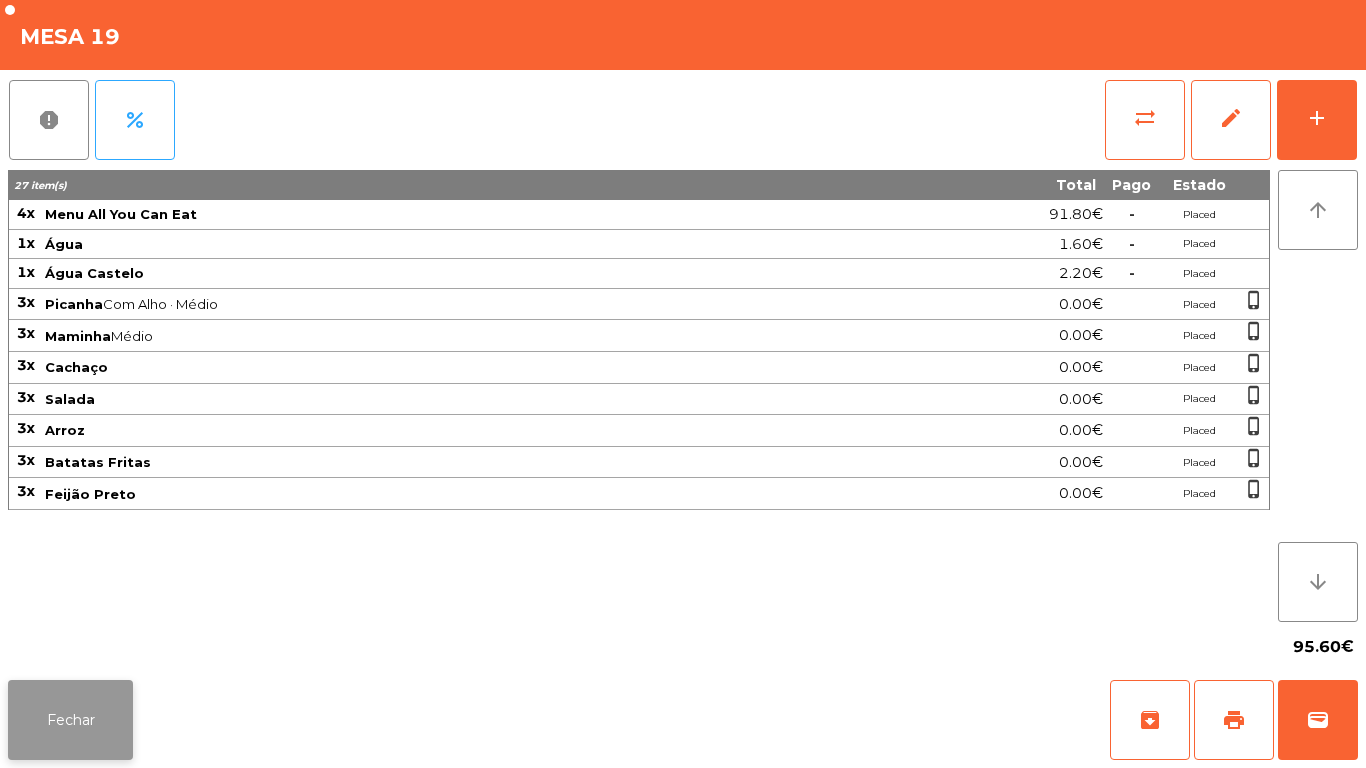 click on "Fechar" 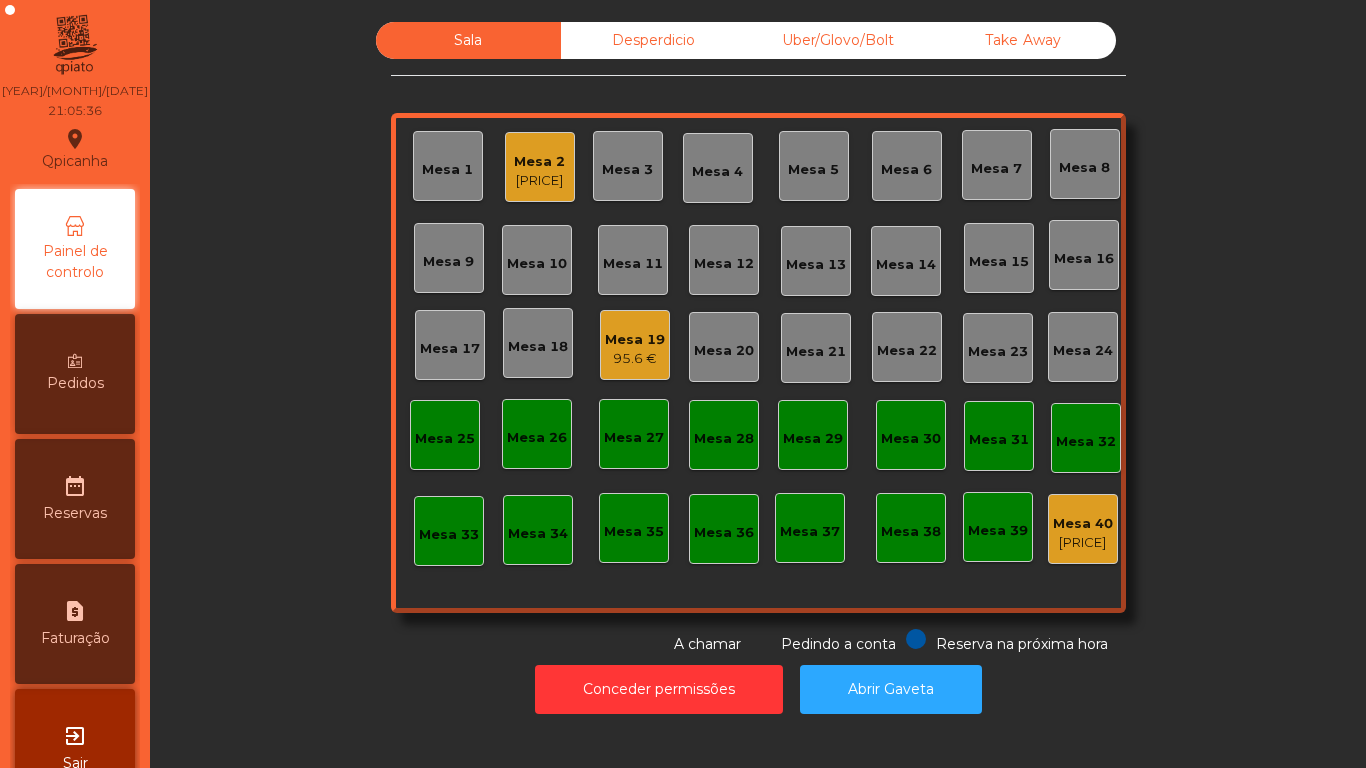 click on "95.6 €" 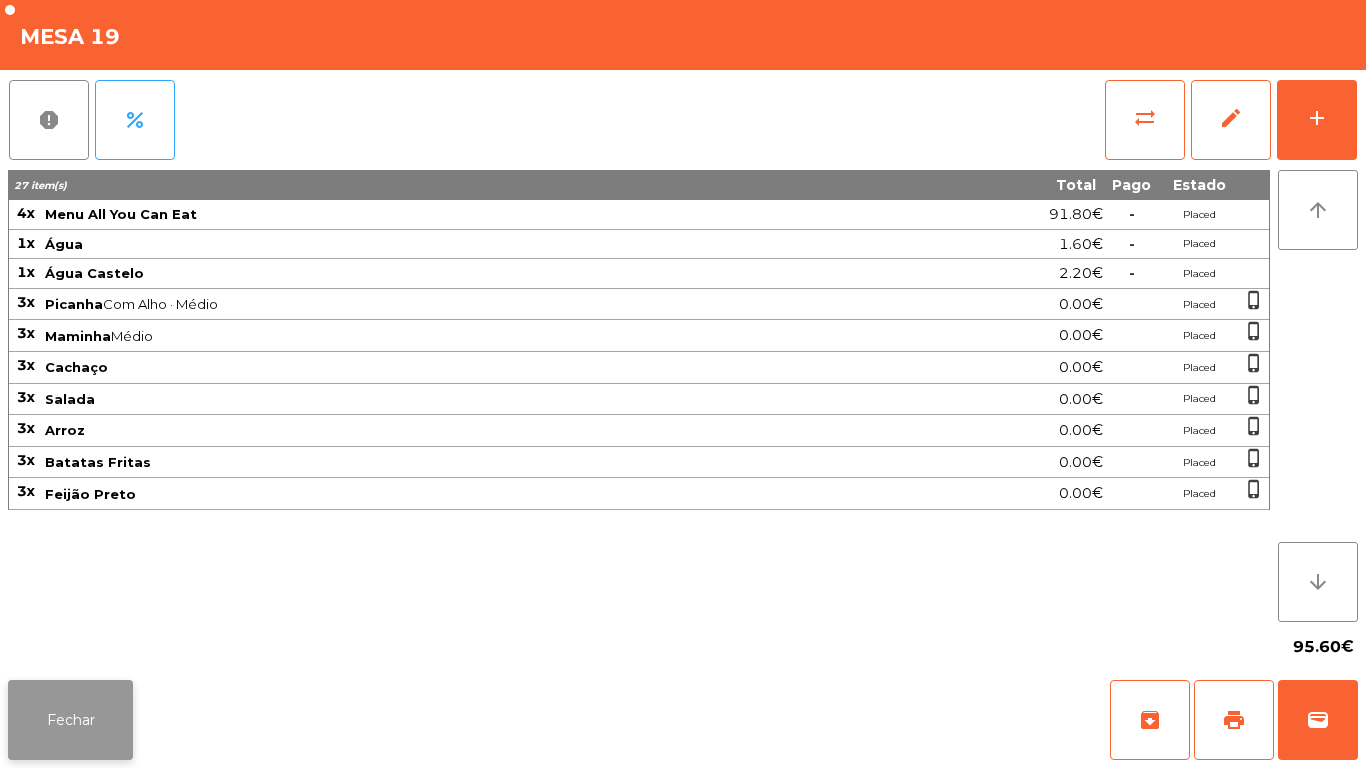 click on "Fechar" 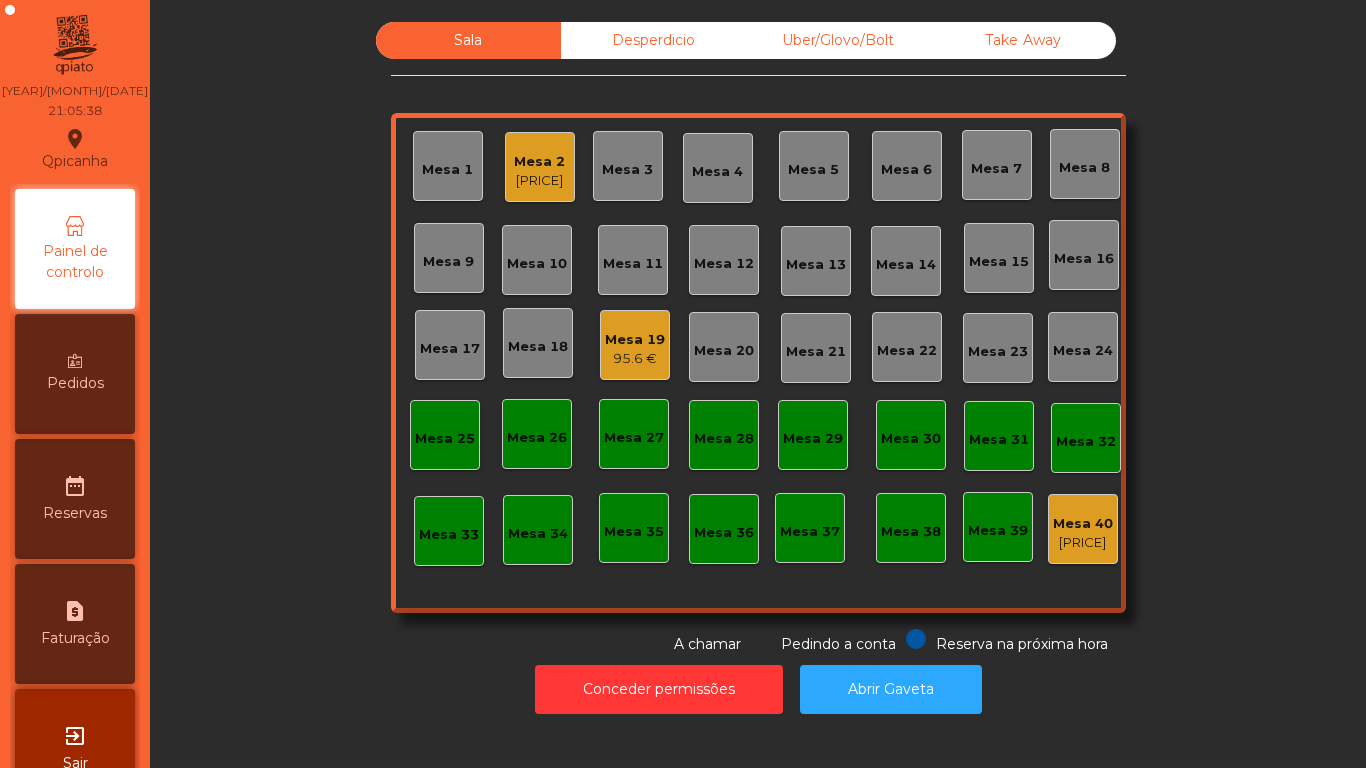 click on "Pedidos" at bounding box center [75, 383] 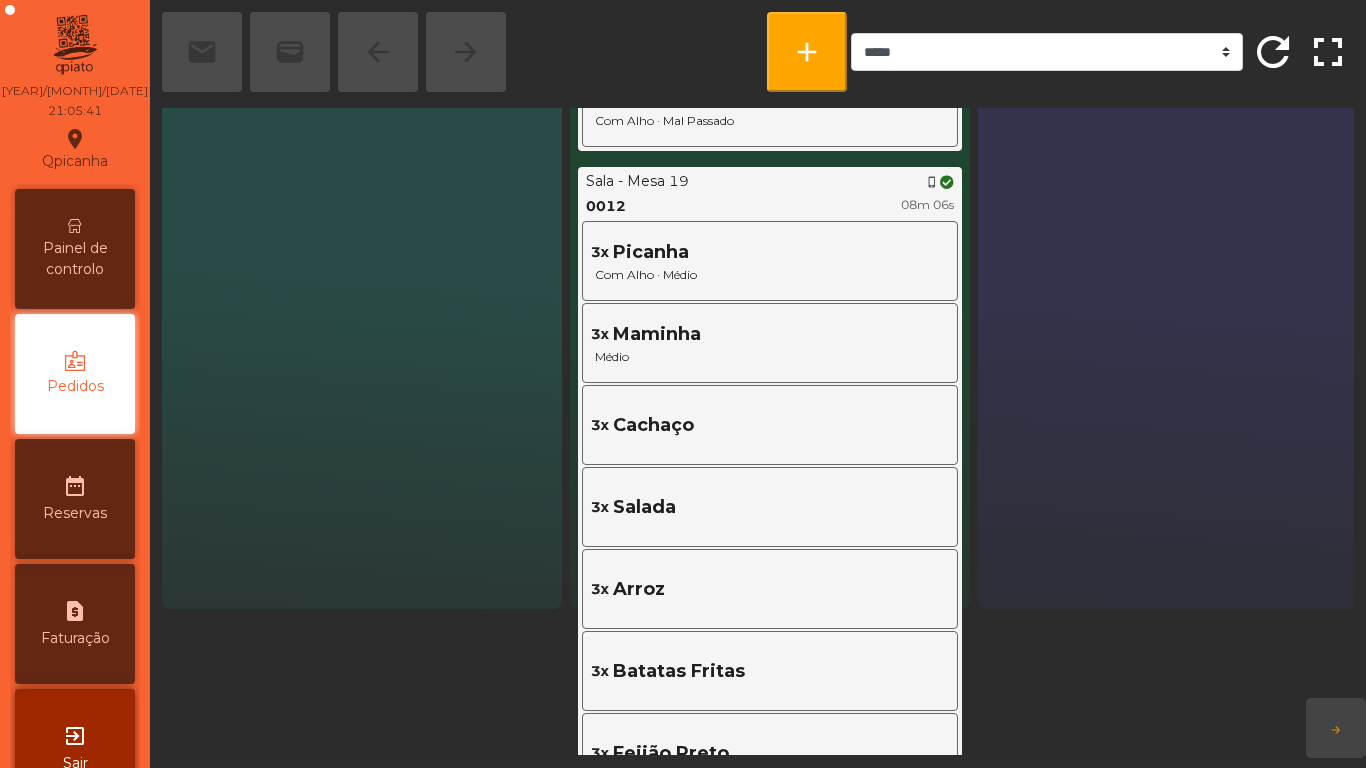 scroll, scrollTop: 141, scrollLeft: 0, axis: vertical 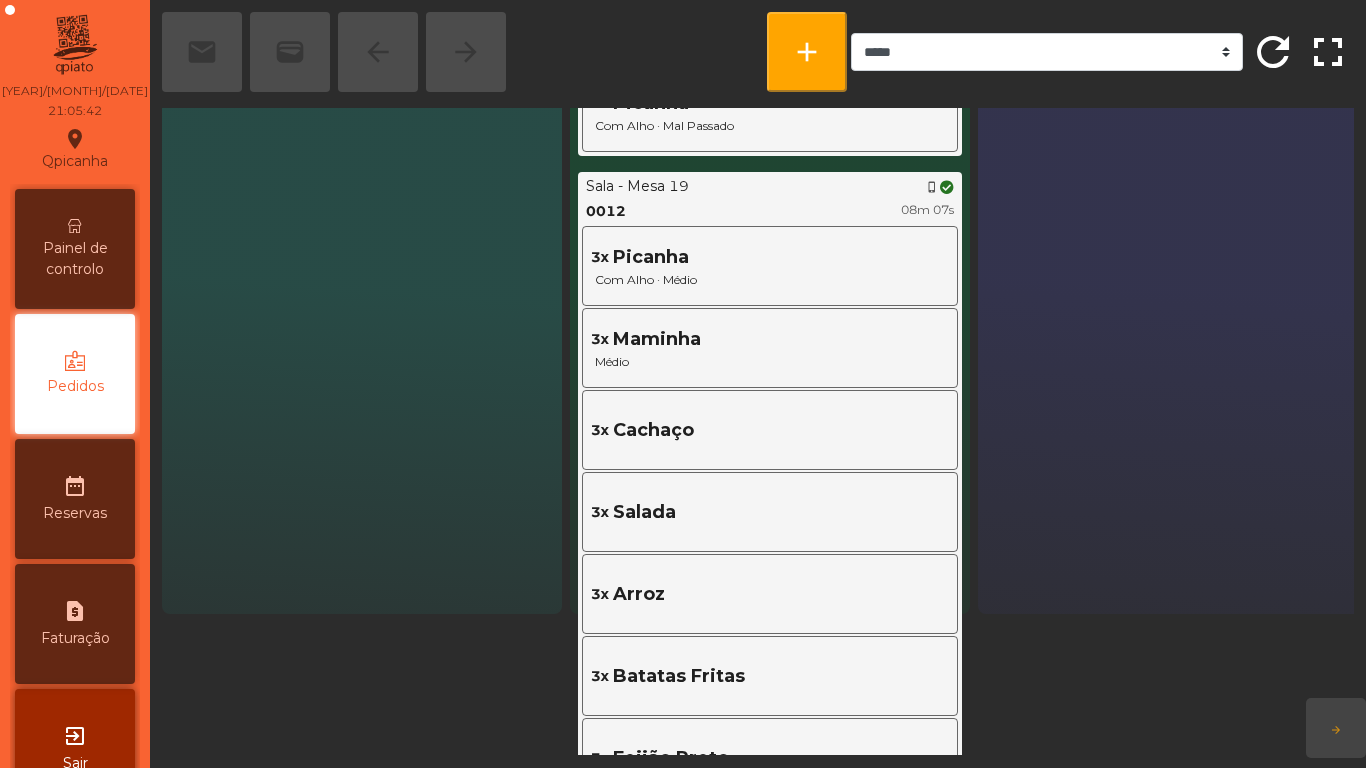 click on "Painel de controlo" at bounding box center (75, 249) 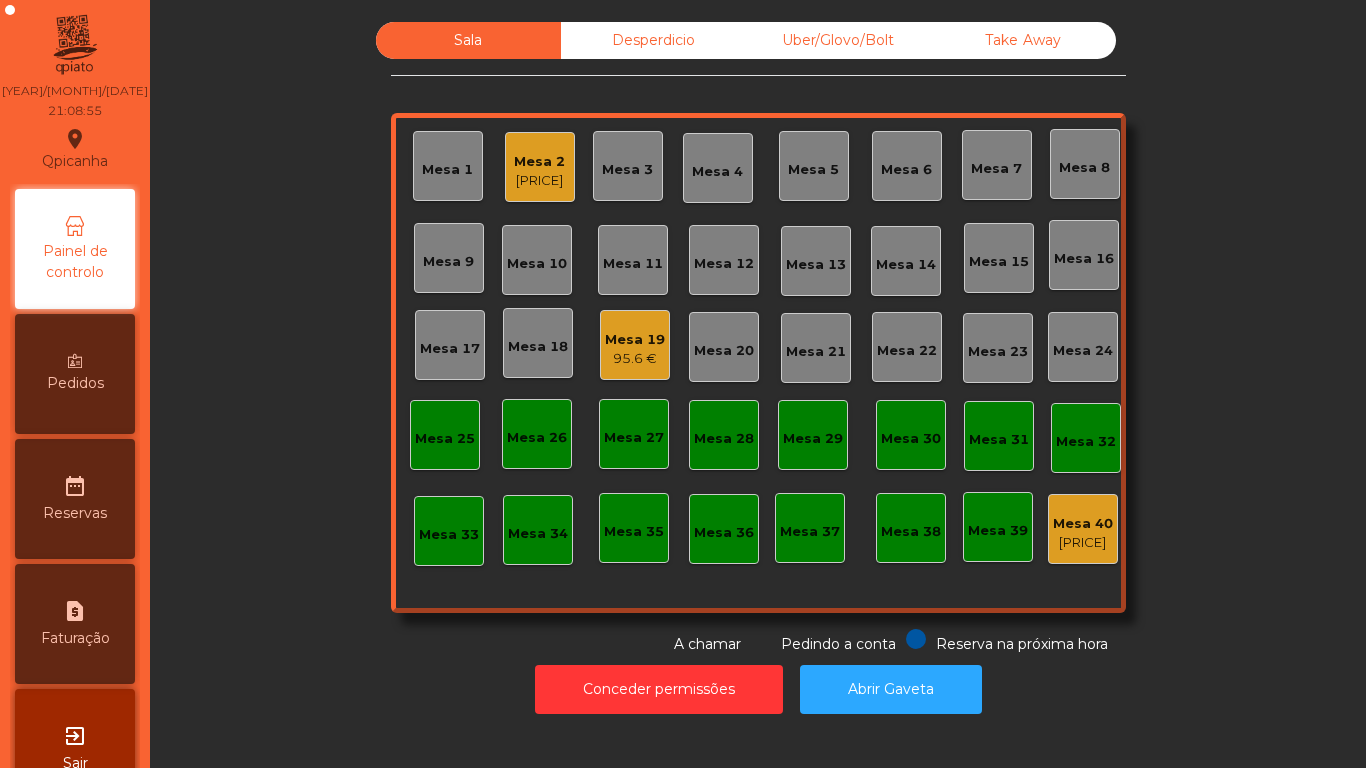 click on "95.6 €" 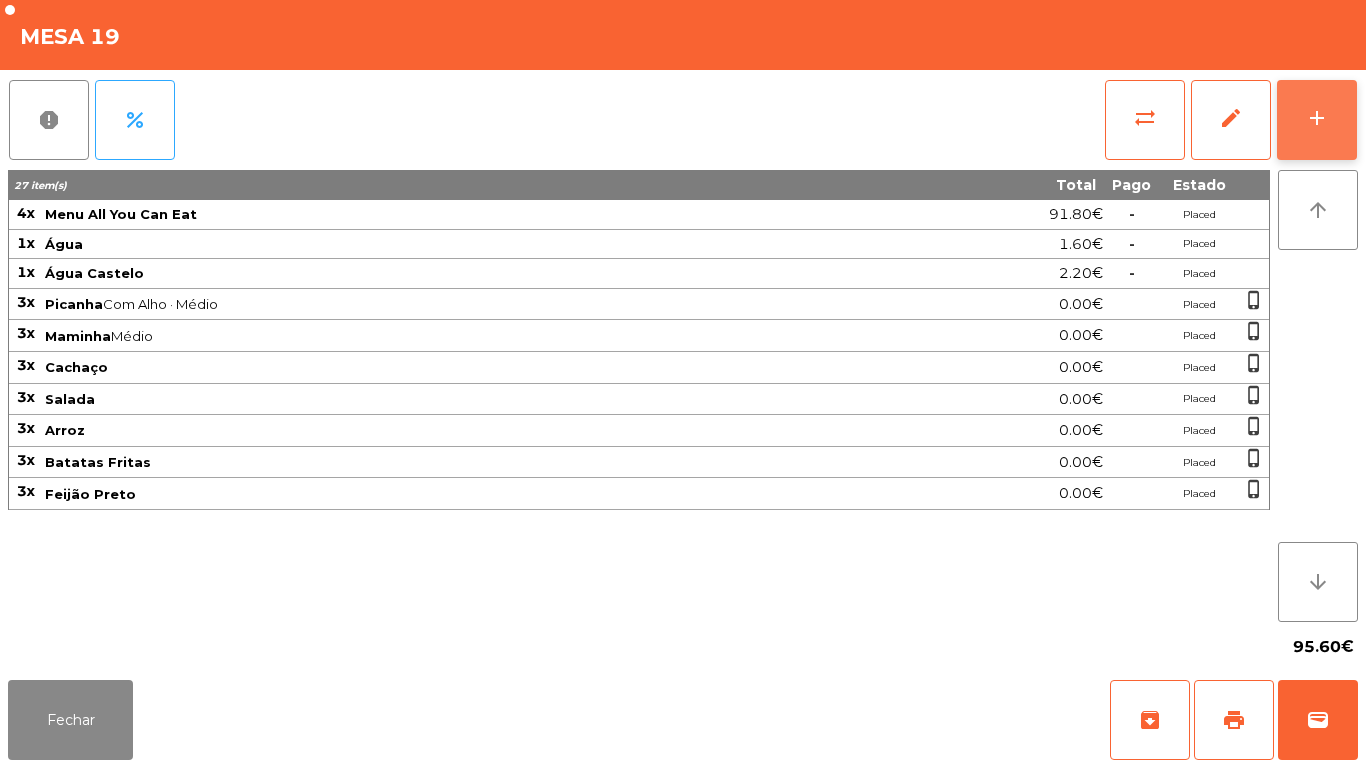 click on "add" 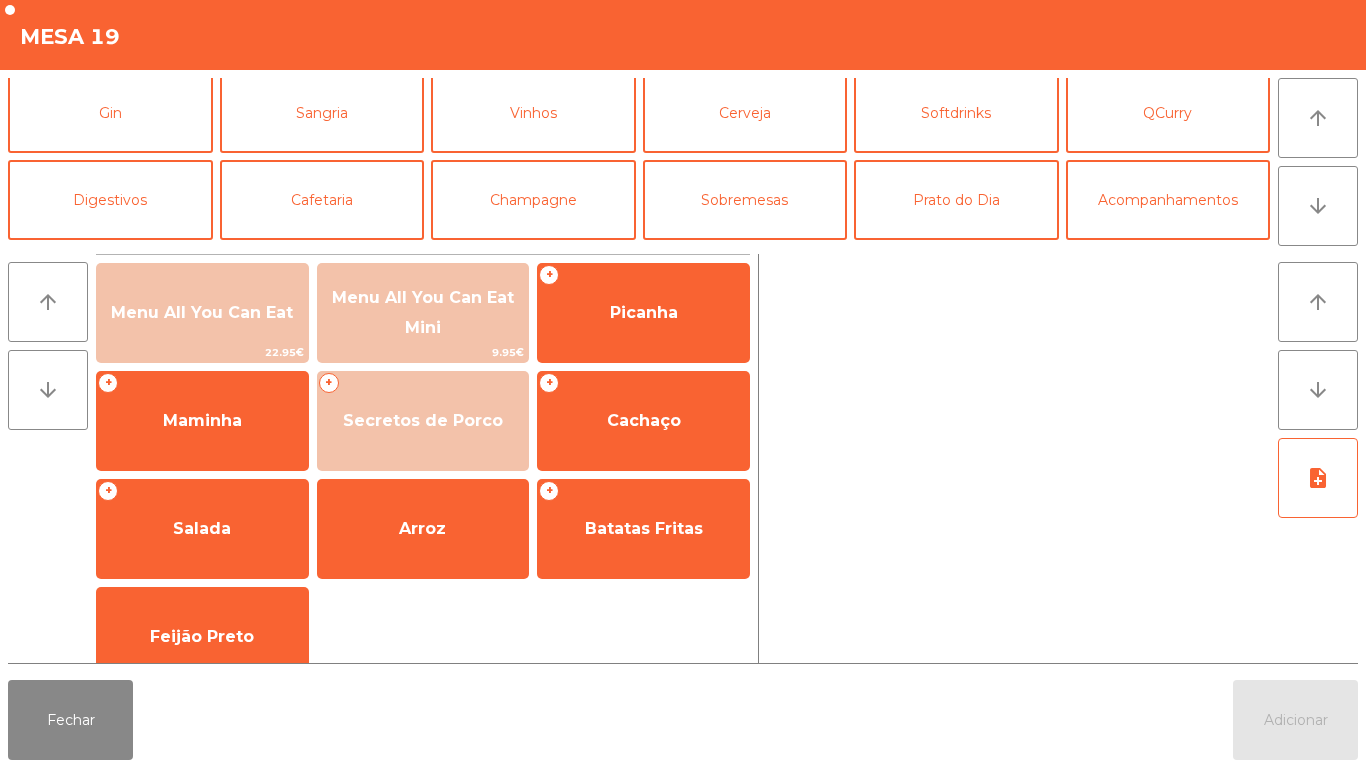 scroll, scrollTop: 90, scrollLeft: 0, axis: vertical 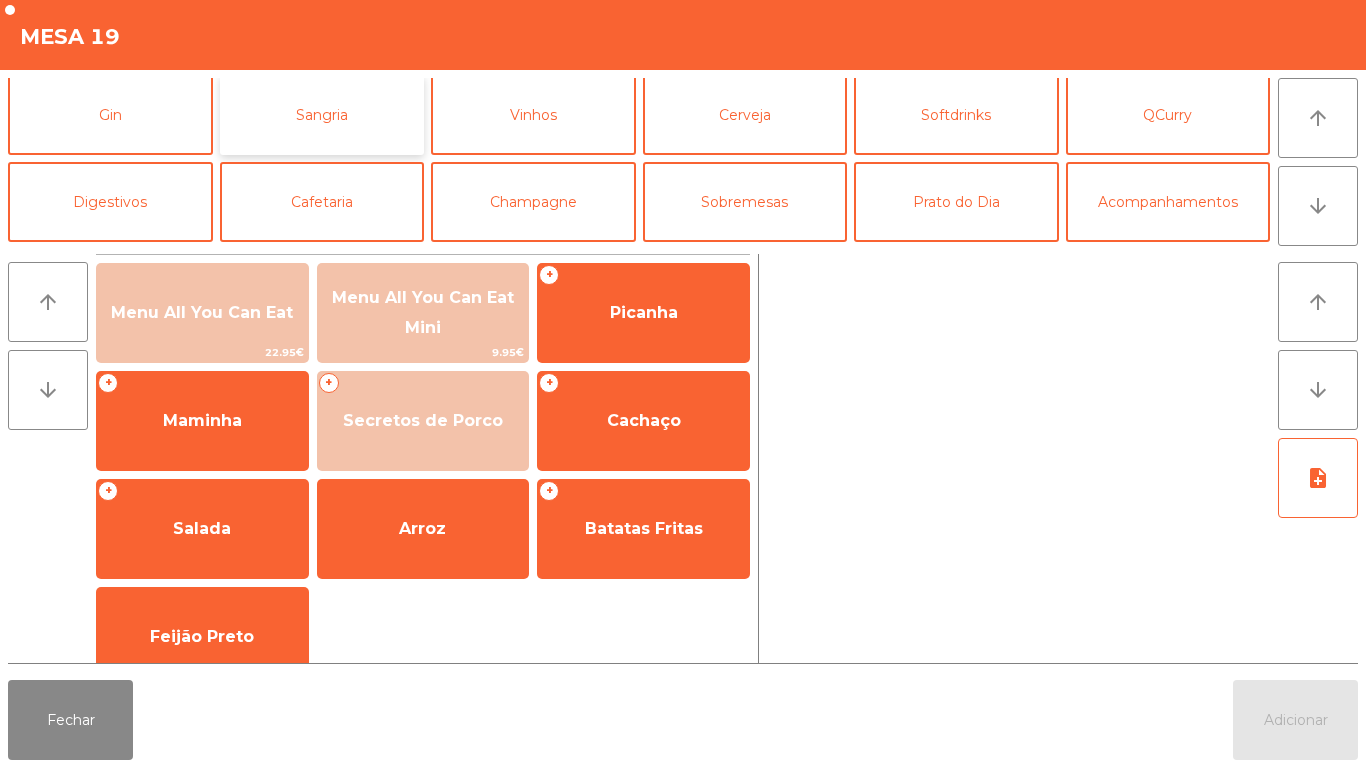 click on "Sangria" 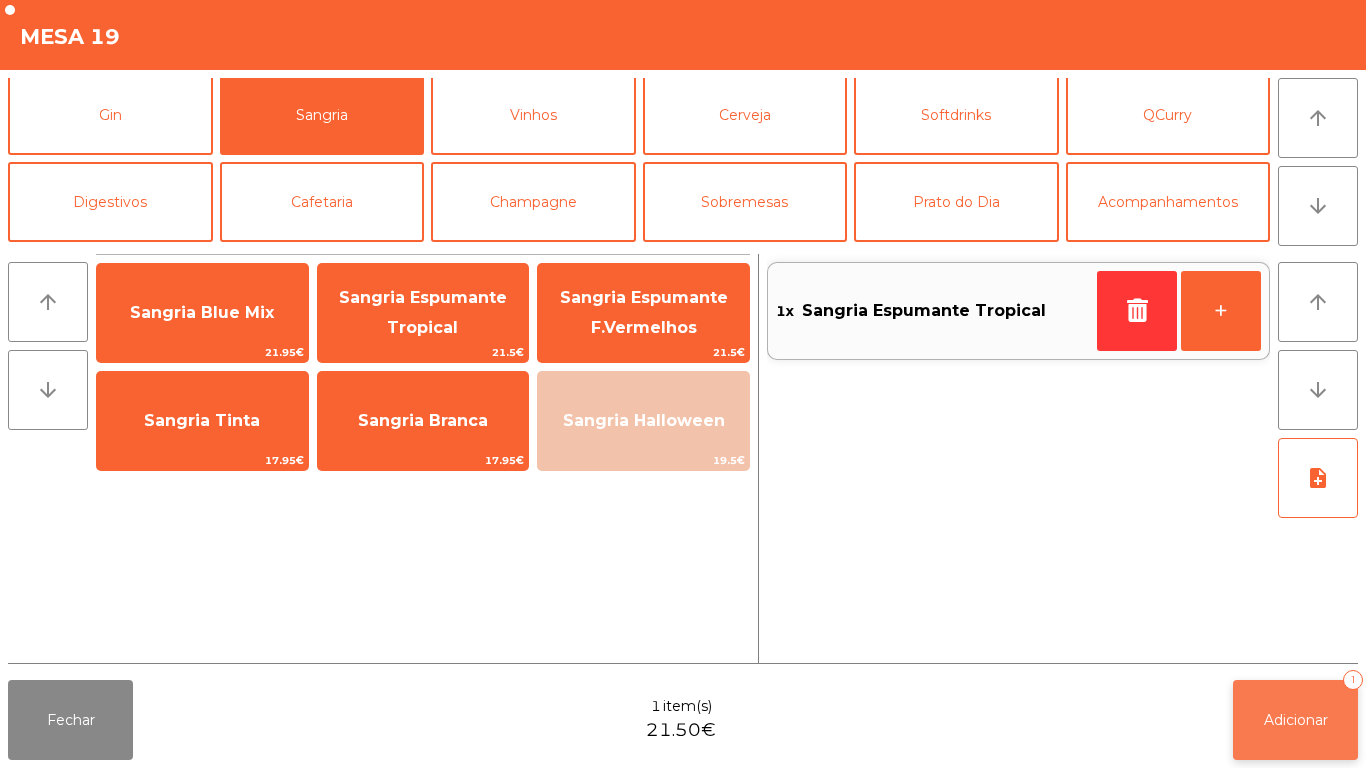 click on "Adicionar" 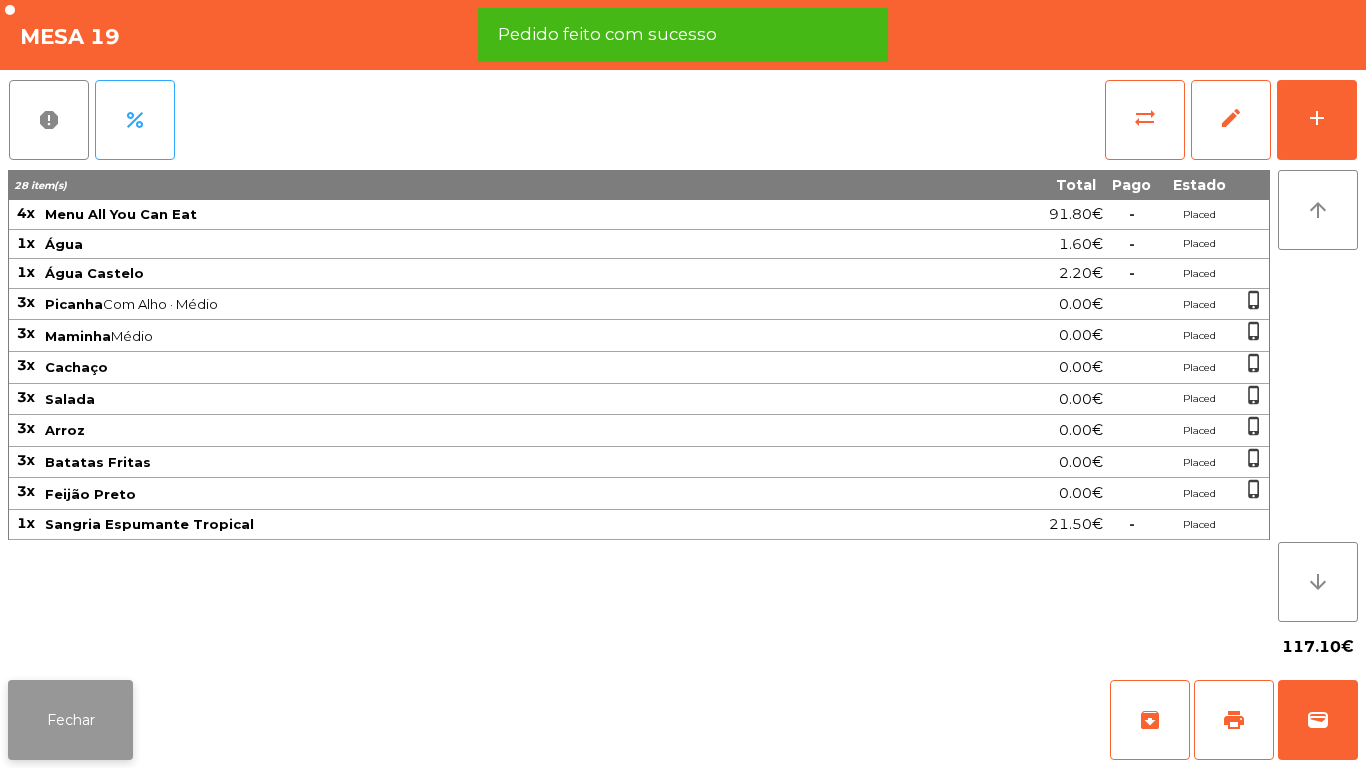 click on "Fechar" 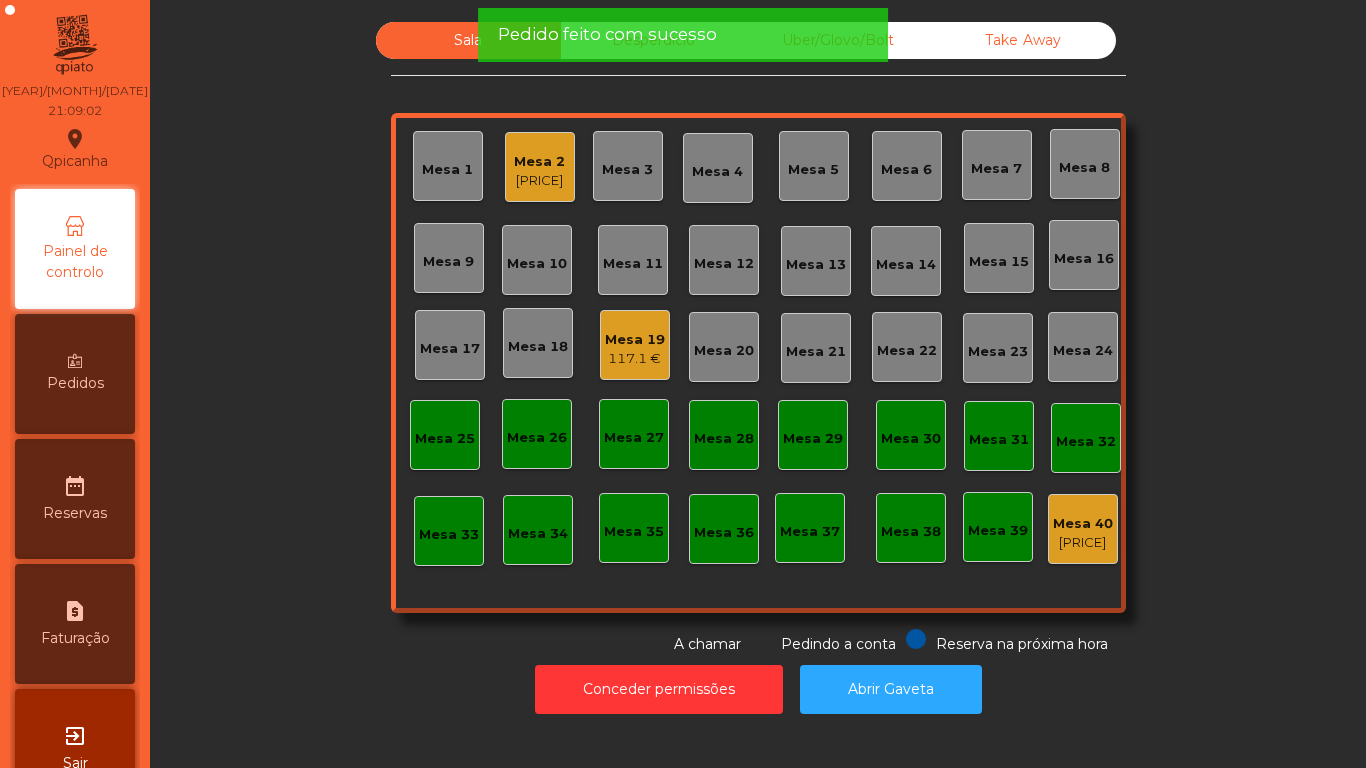 click on "Mesa 3" 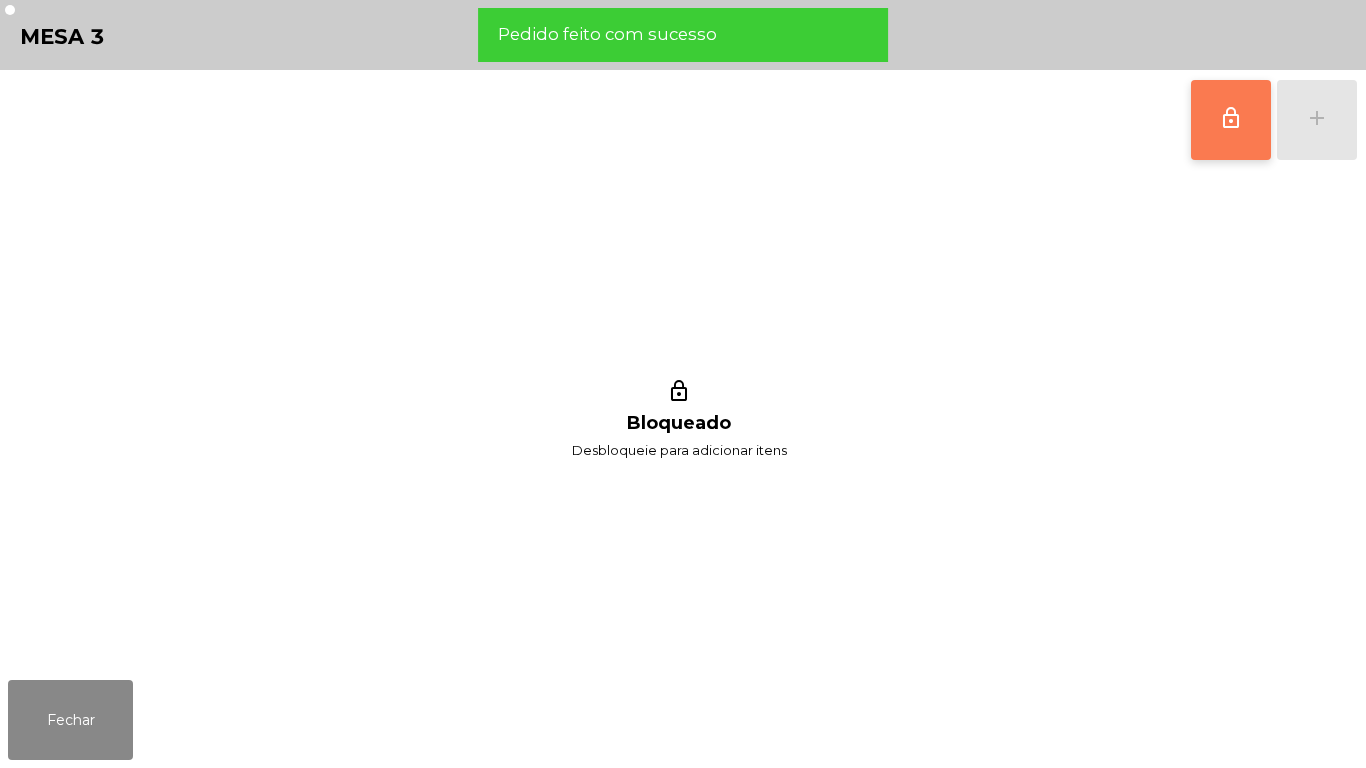 click on "lock_outline" 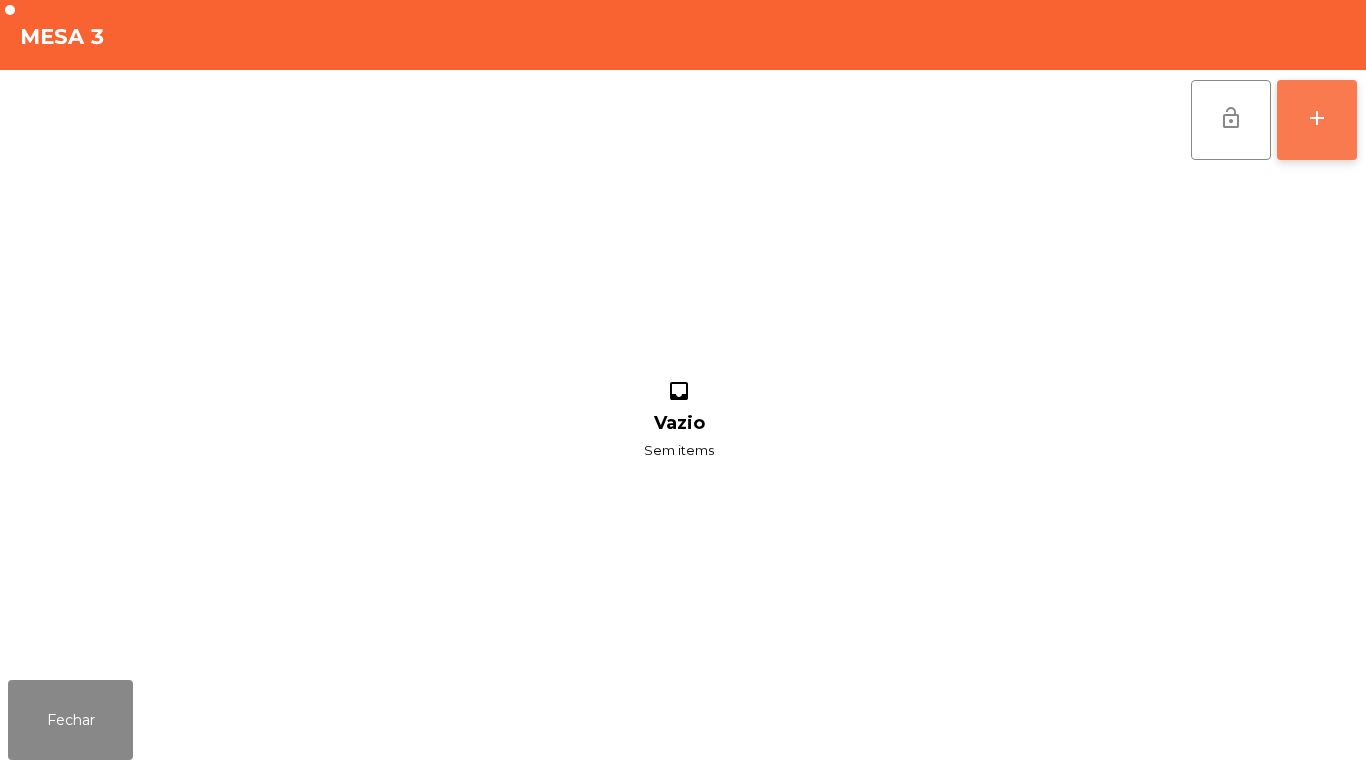 click on "add" 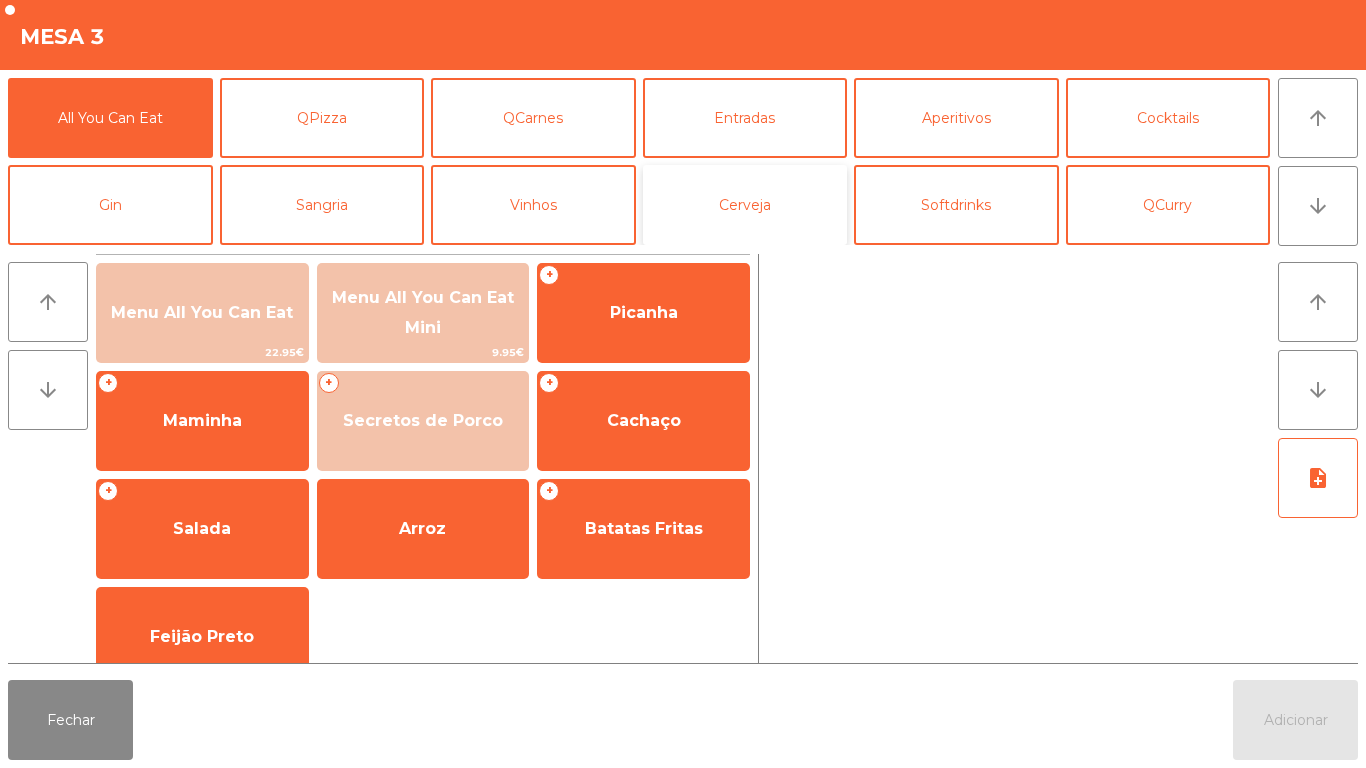 click on "Cerveja" 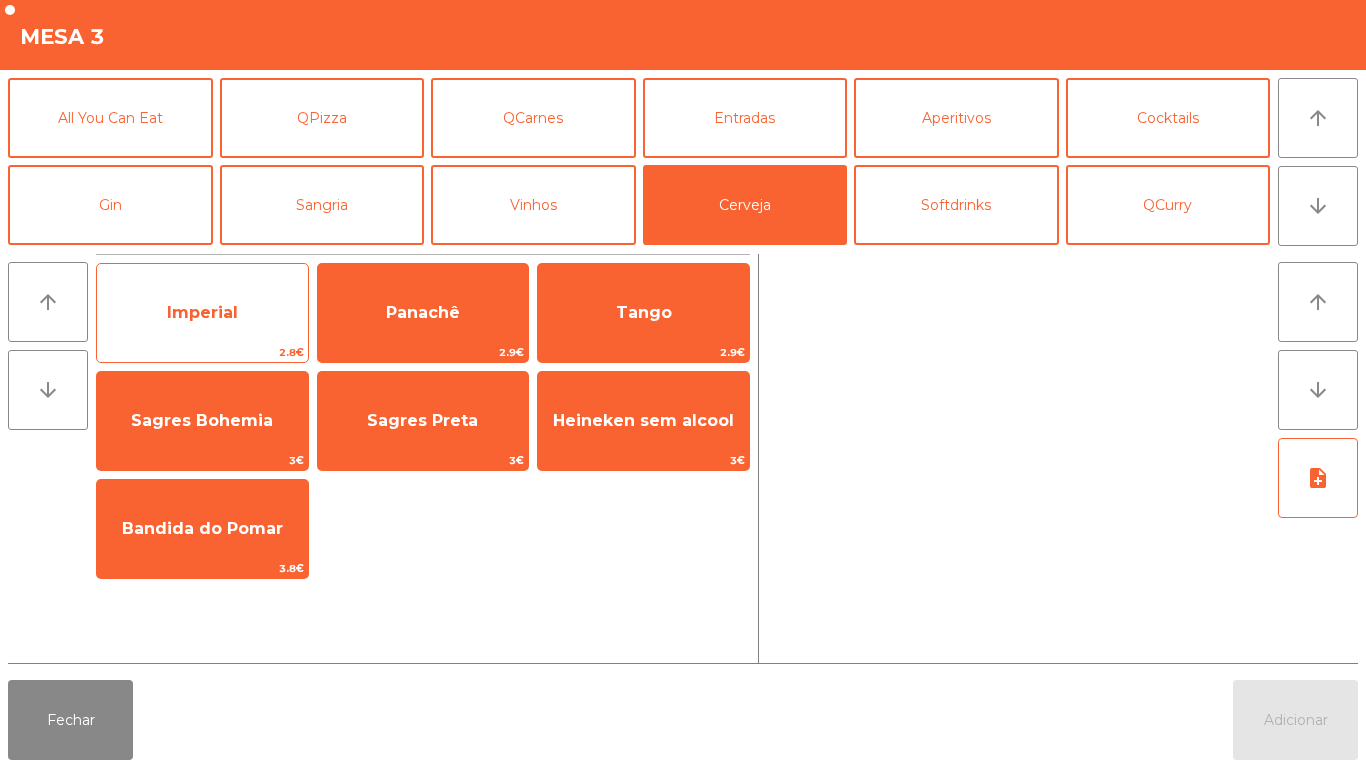 click on "Imperial" 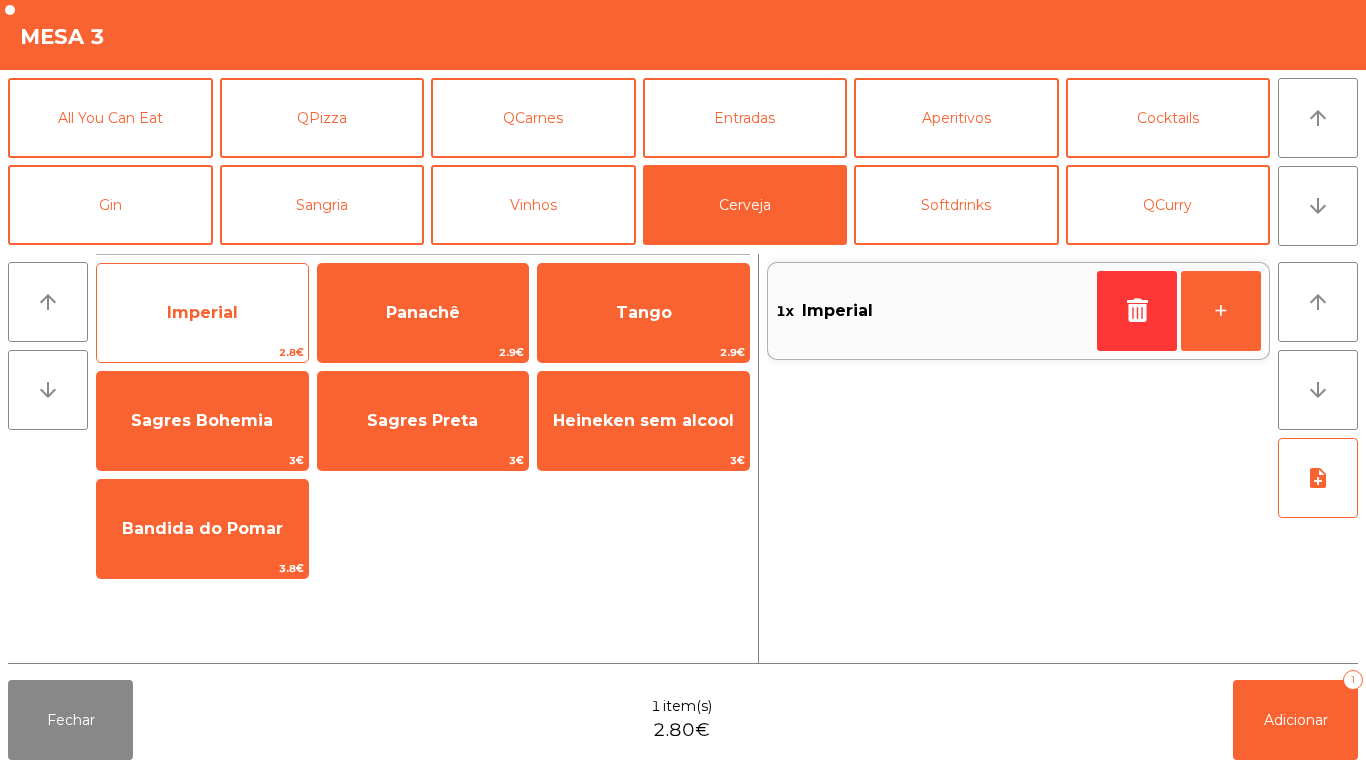 click on "Imperial" 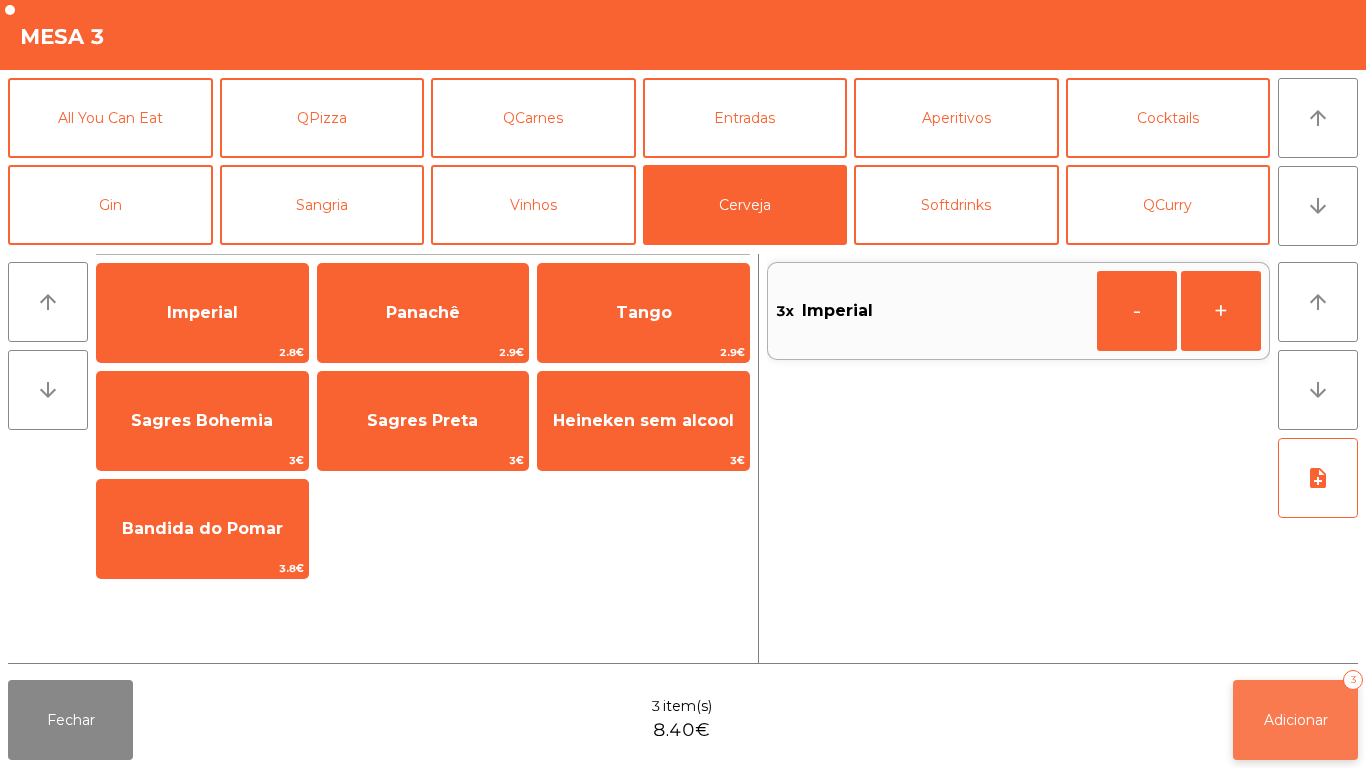 click on "Adicionar" 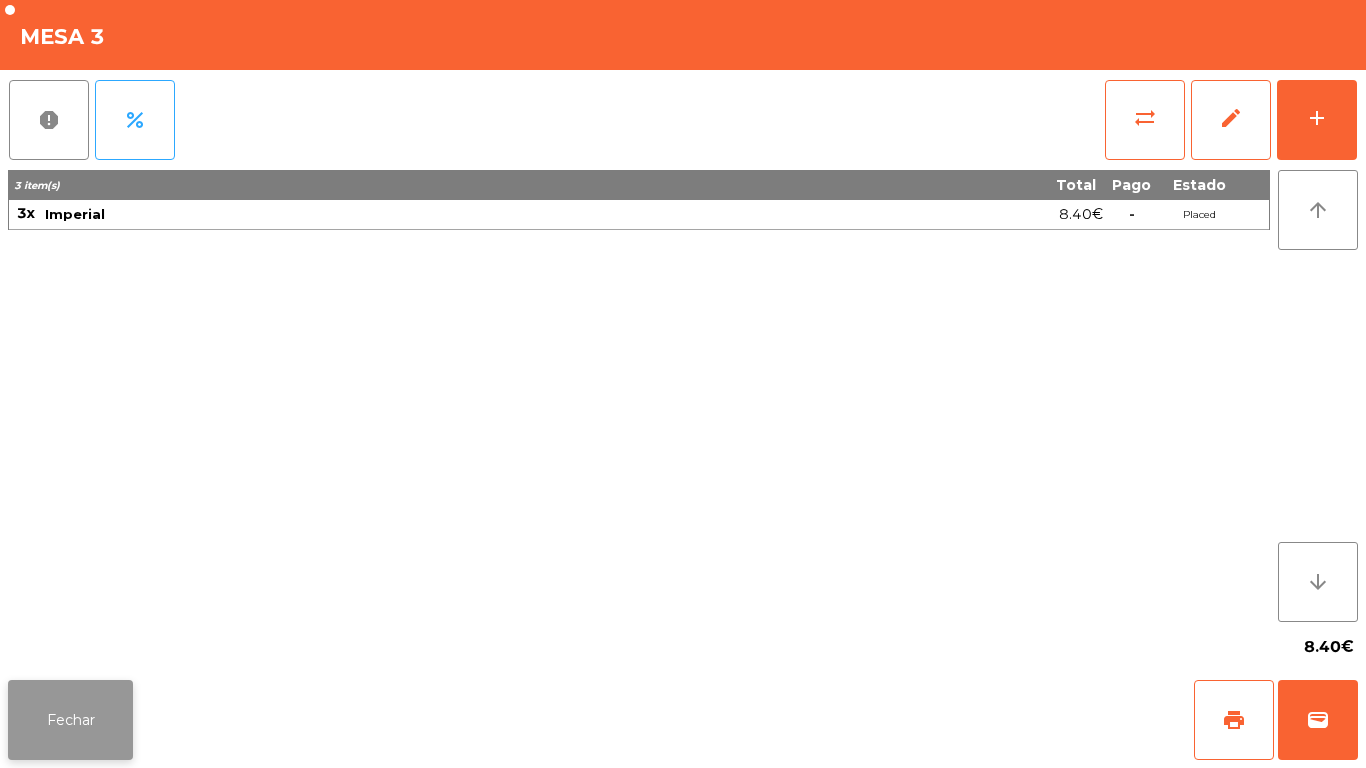 click on "Fechar" 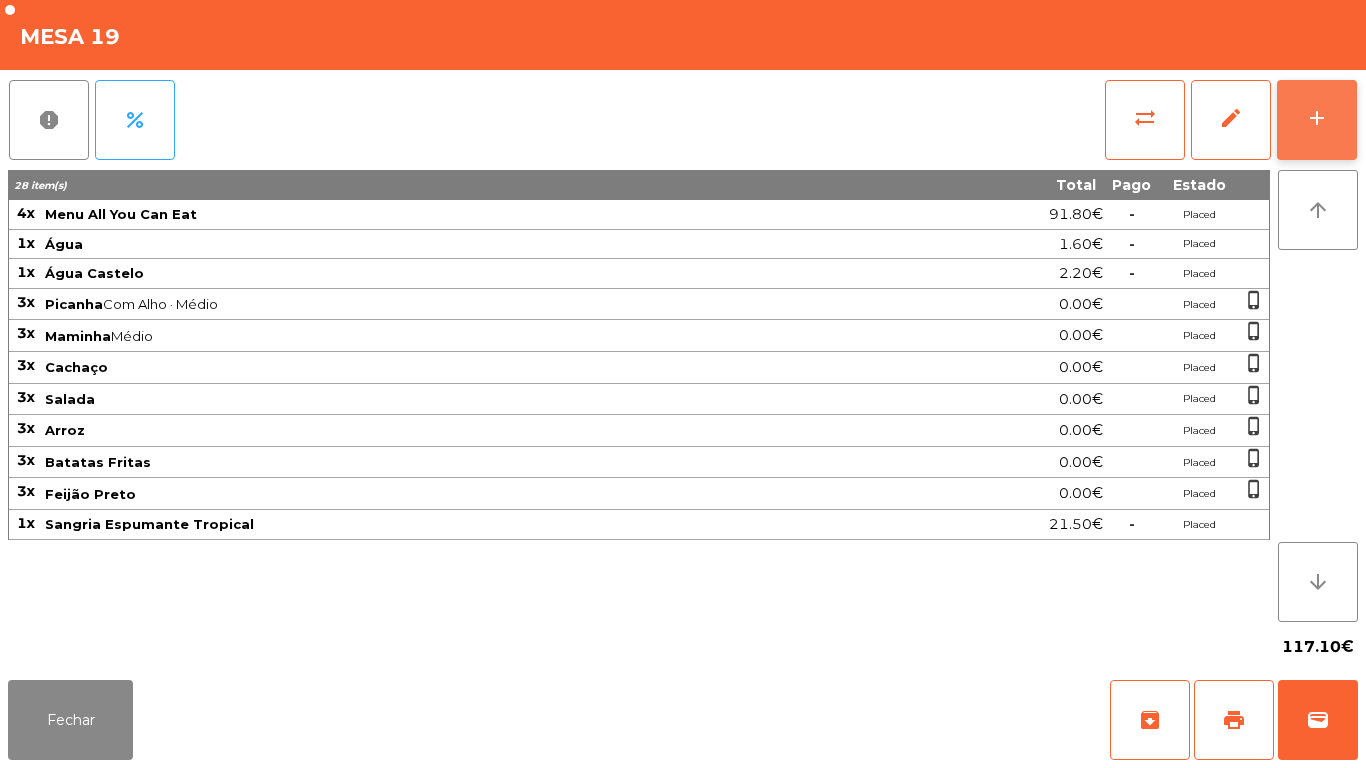 click on "add" 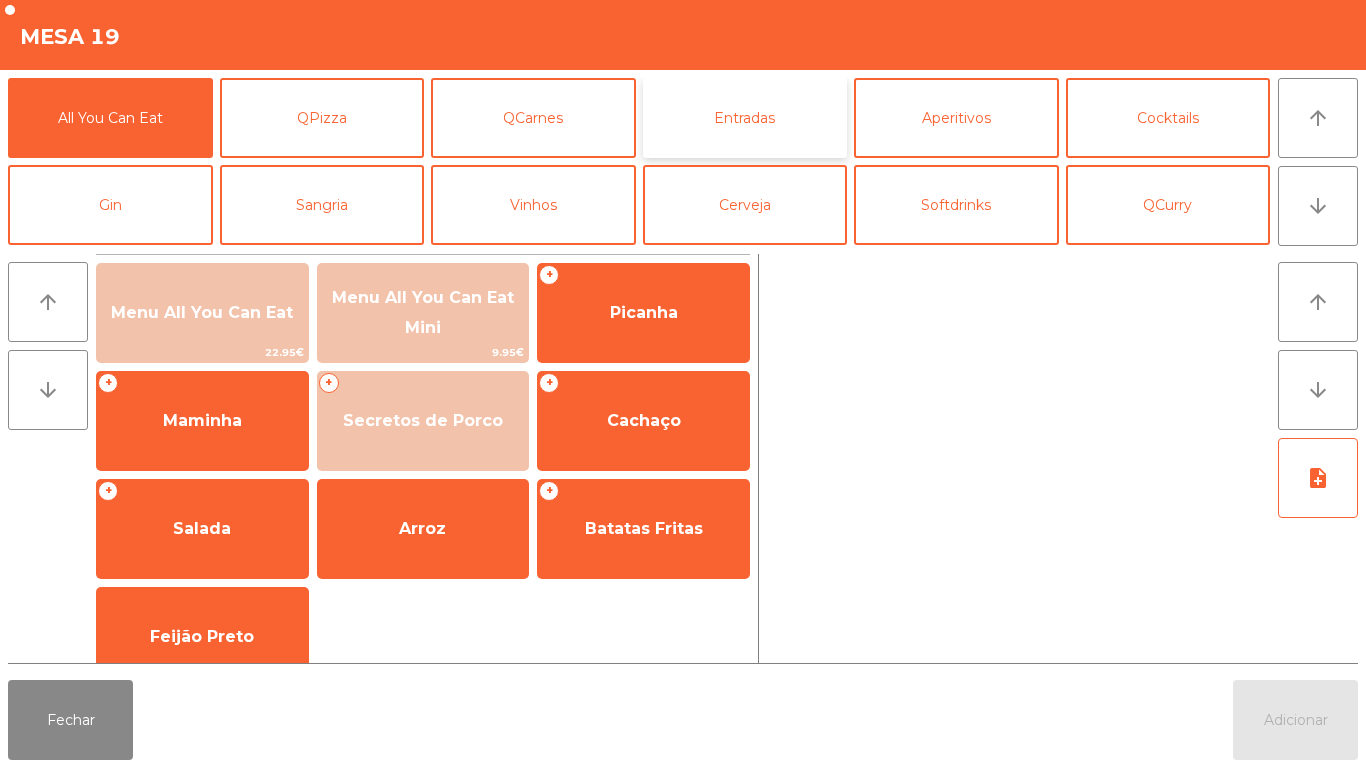 click on "Entradas" 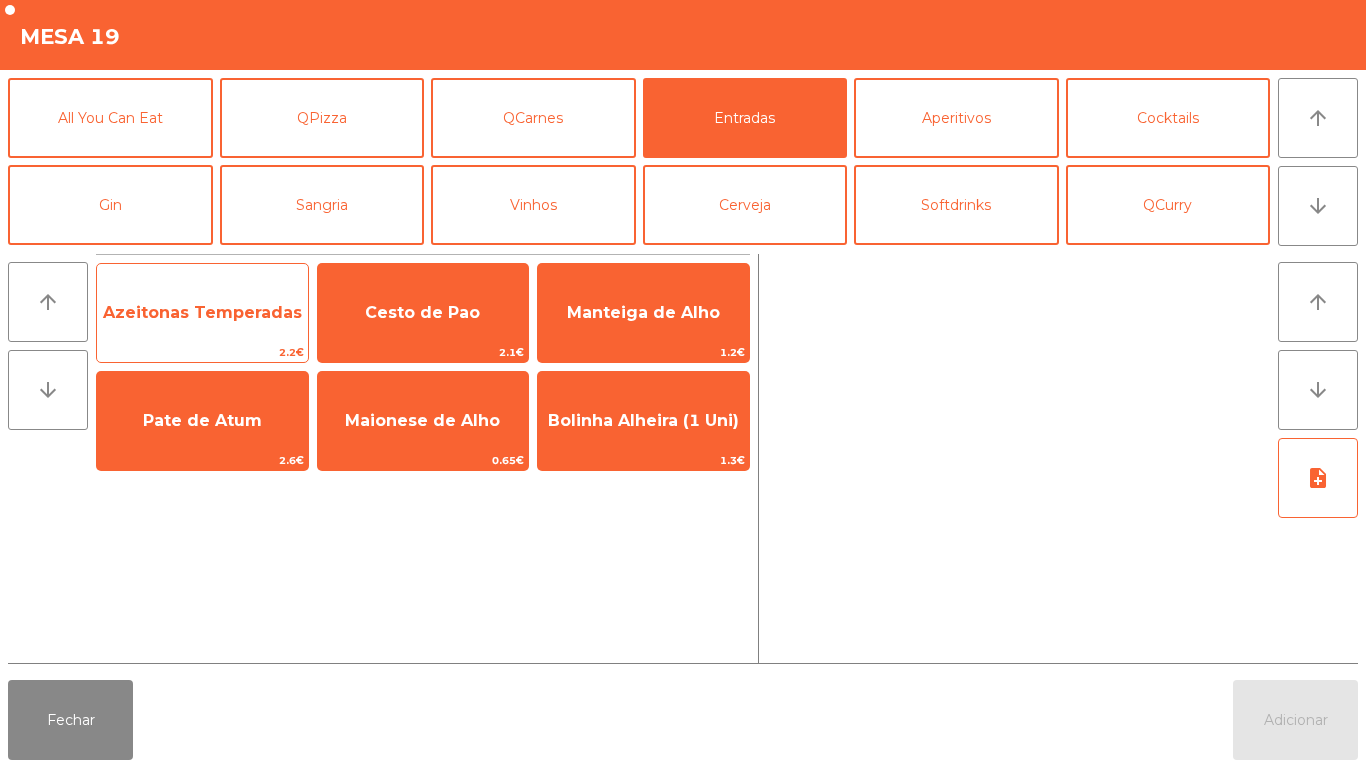 click on "Azeitonas Temperadas" 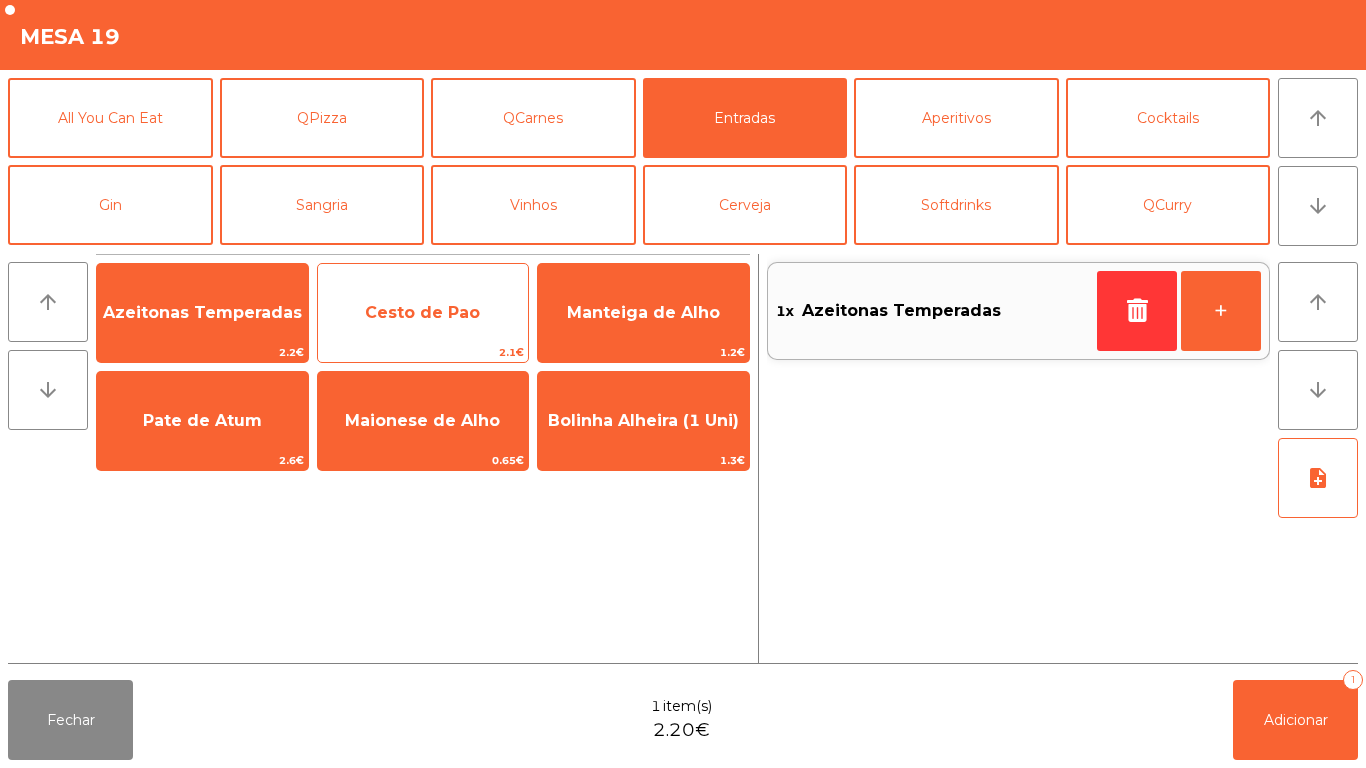 click on "Cesto de Pao" 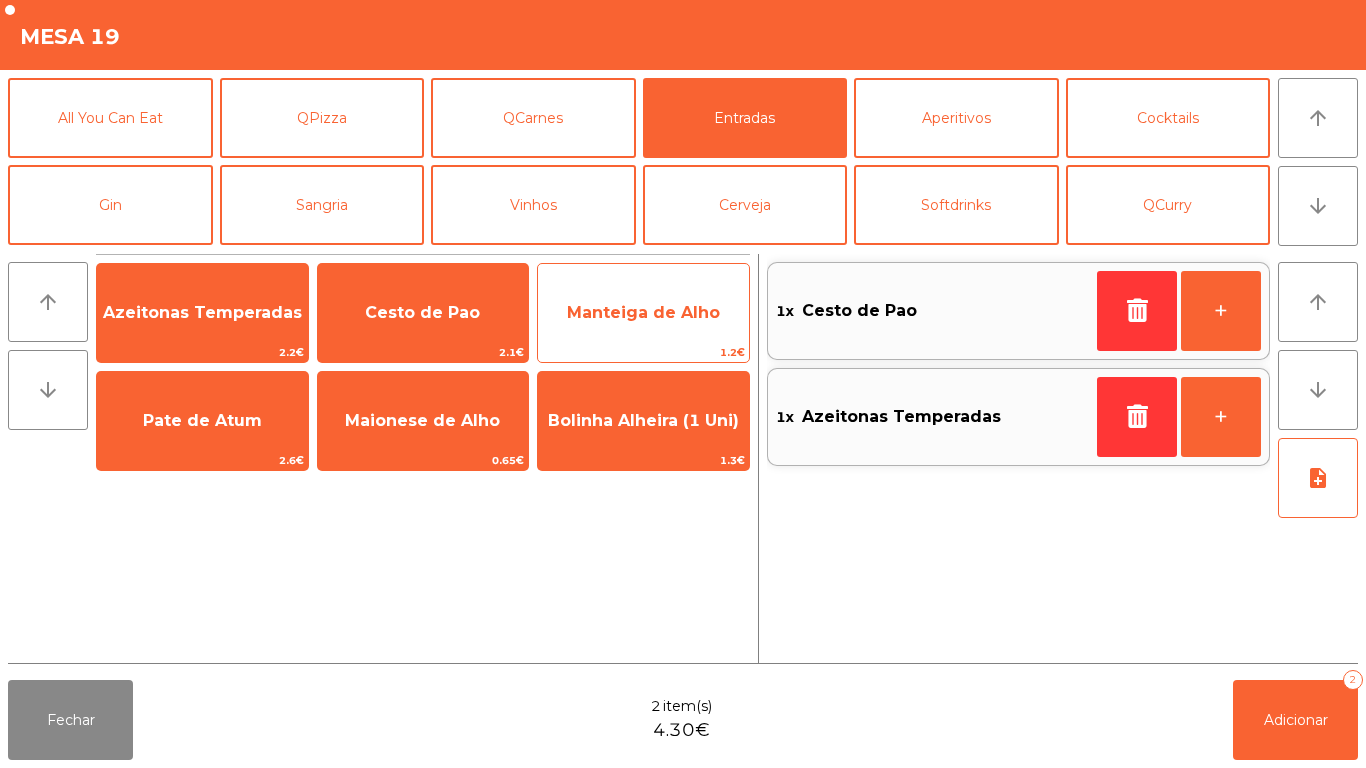 click on "Manteiga de Alho" 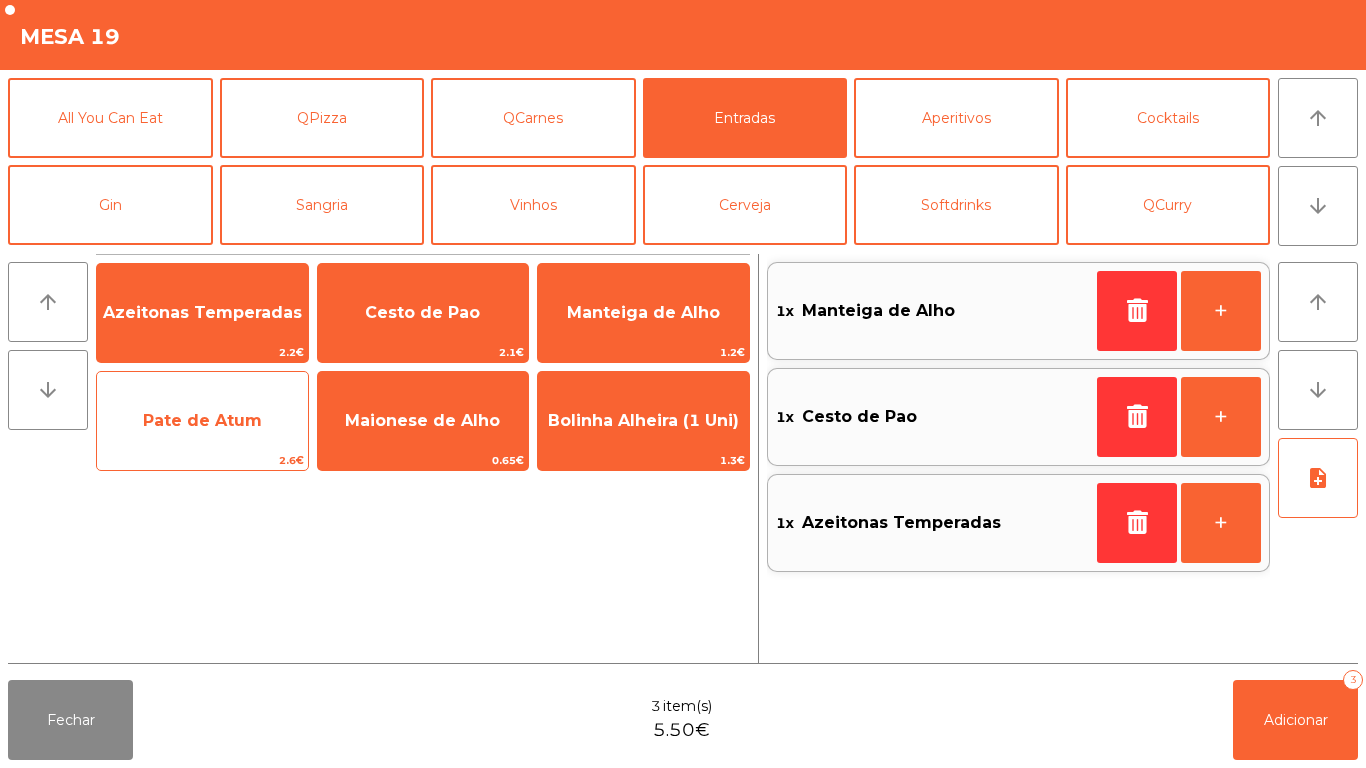 click on "Pate de Atum" 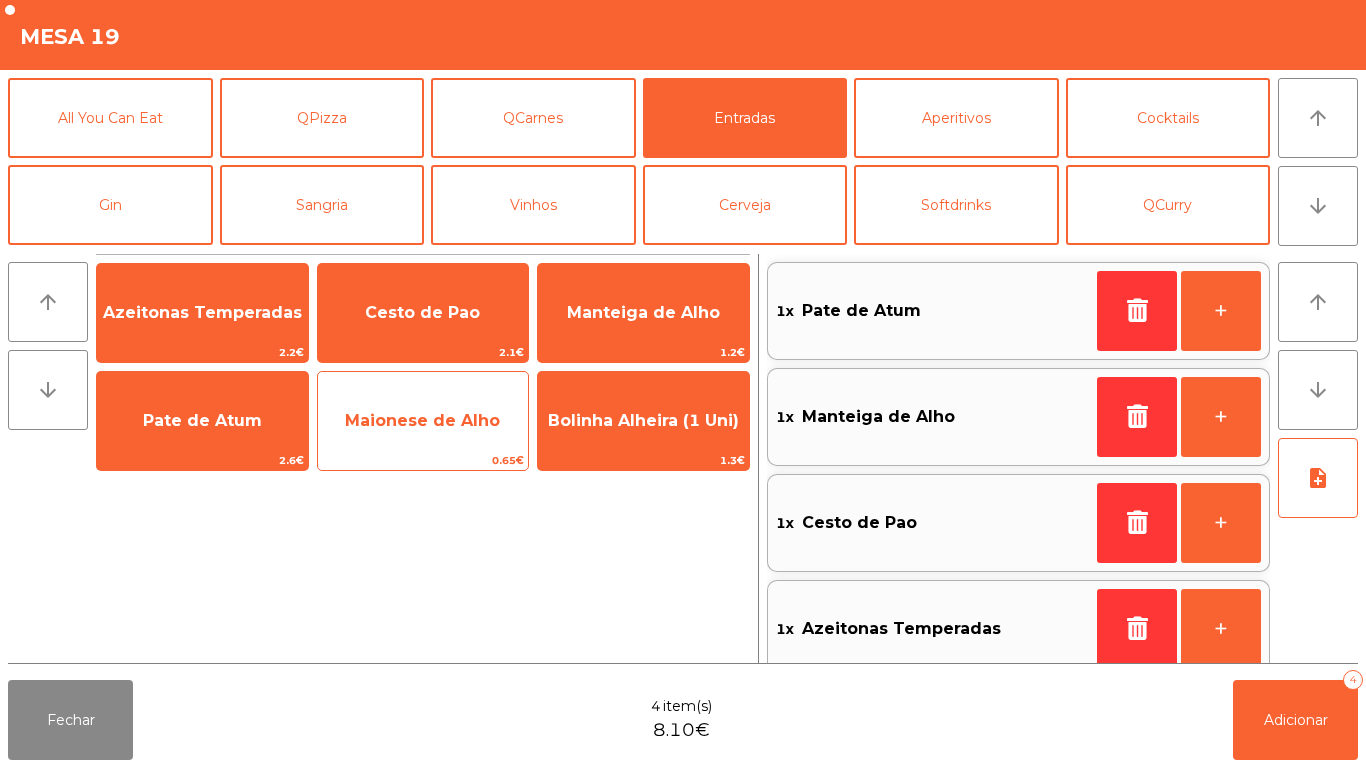 click on "Maionese de Alho" 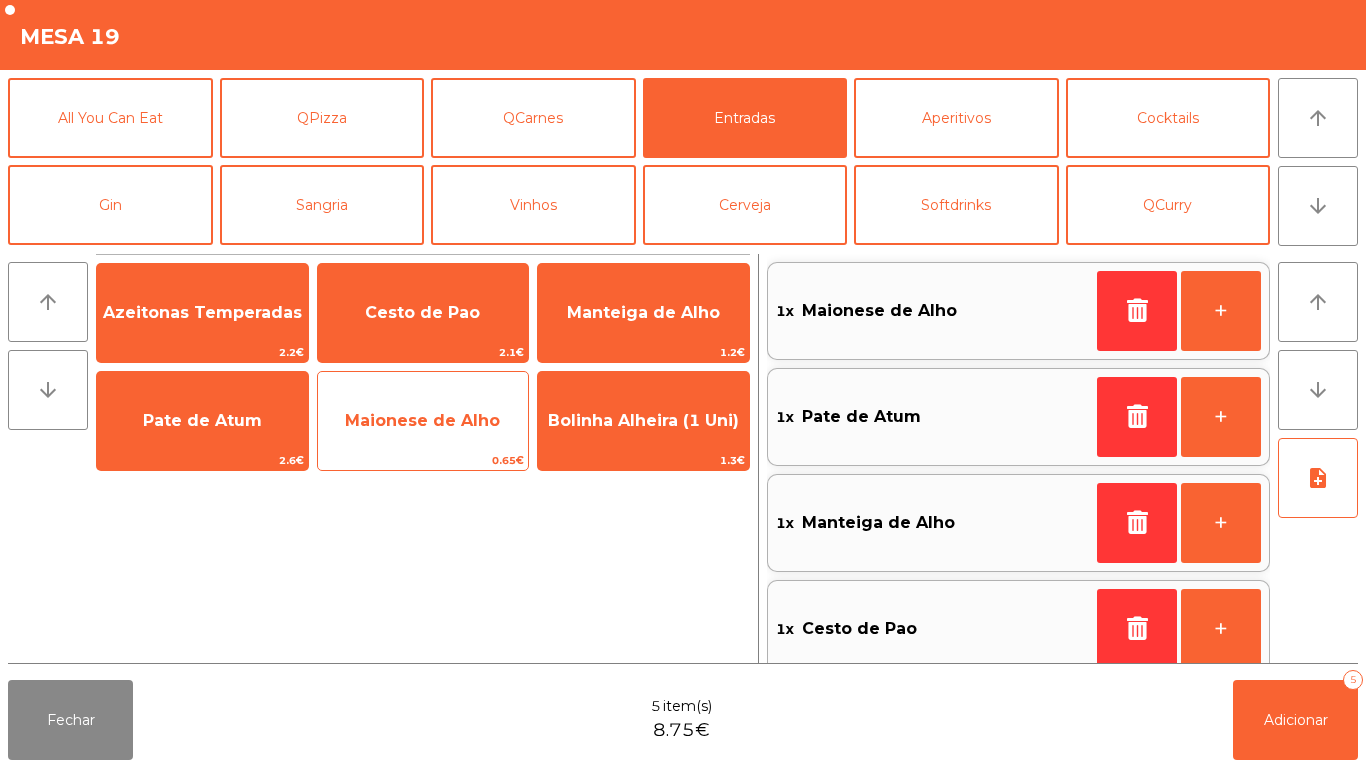scroll, scrollTop: 8, scrollLeft: 0, axis: vertical 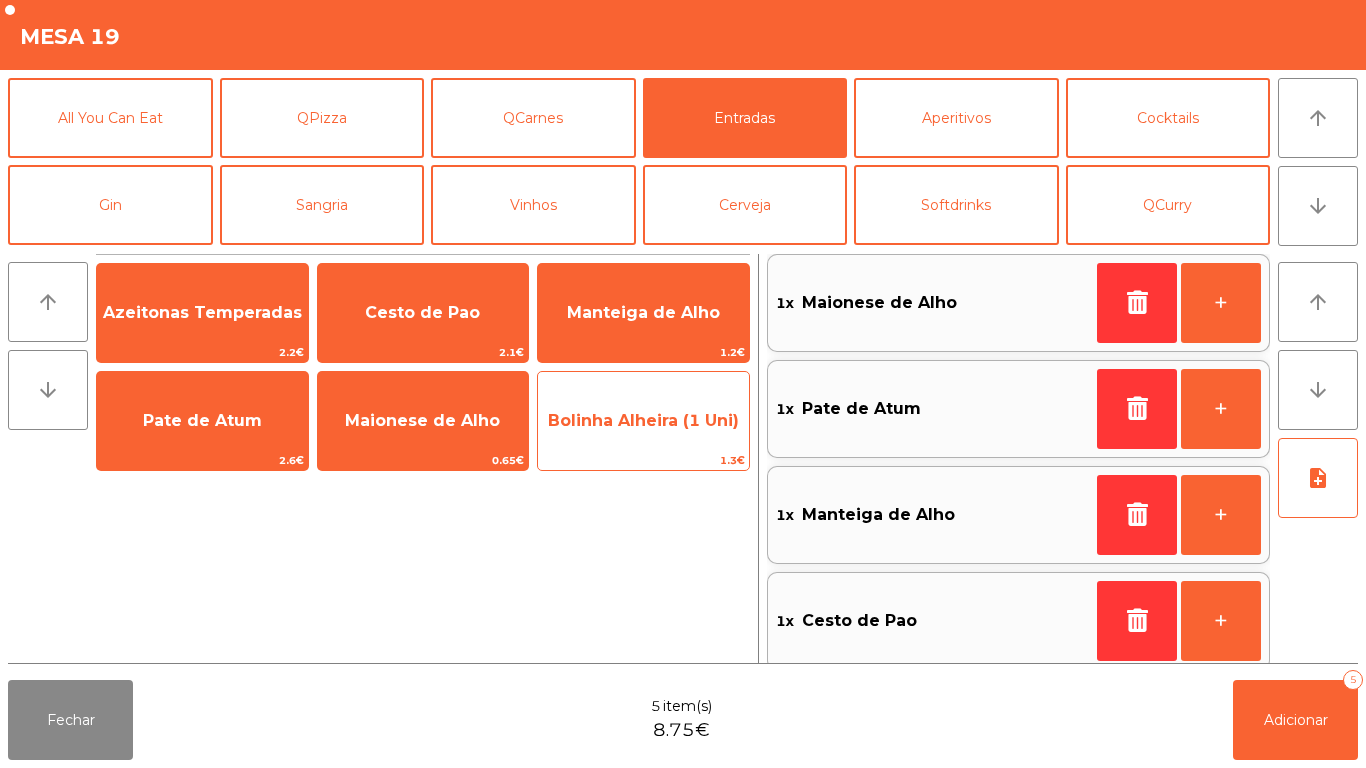 click on "Bolinha Alheira (1 Uni)" 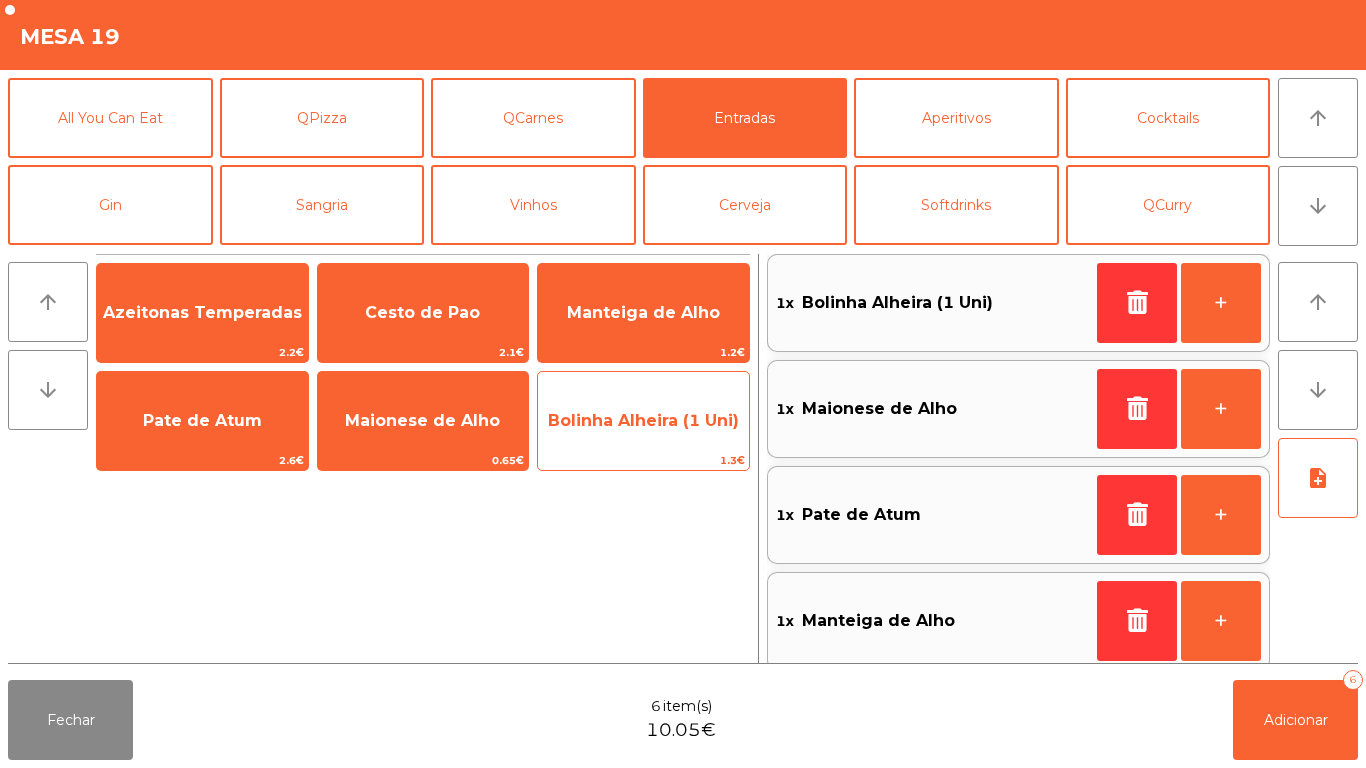 click on "Bolinha Alheira (1 Uni)" 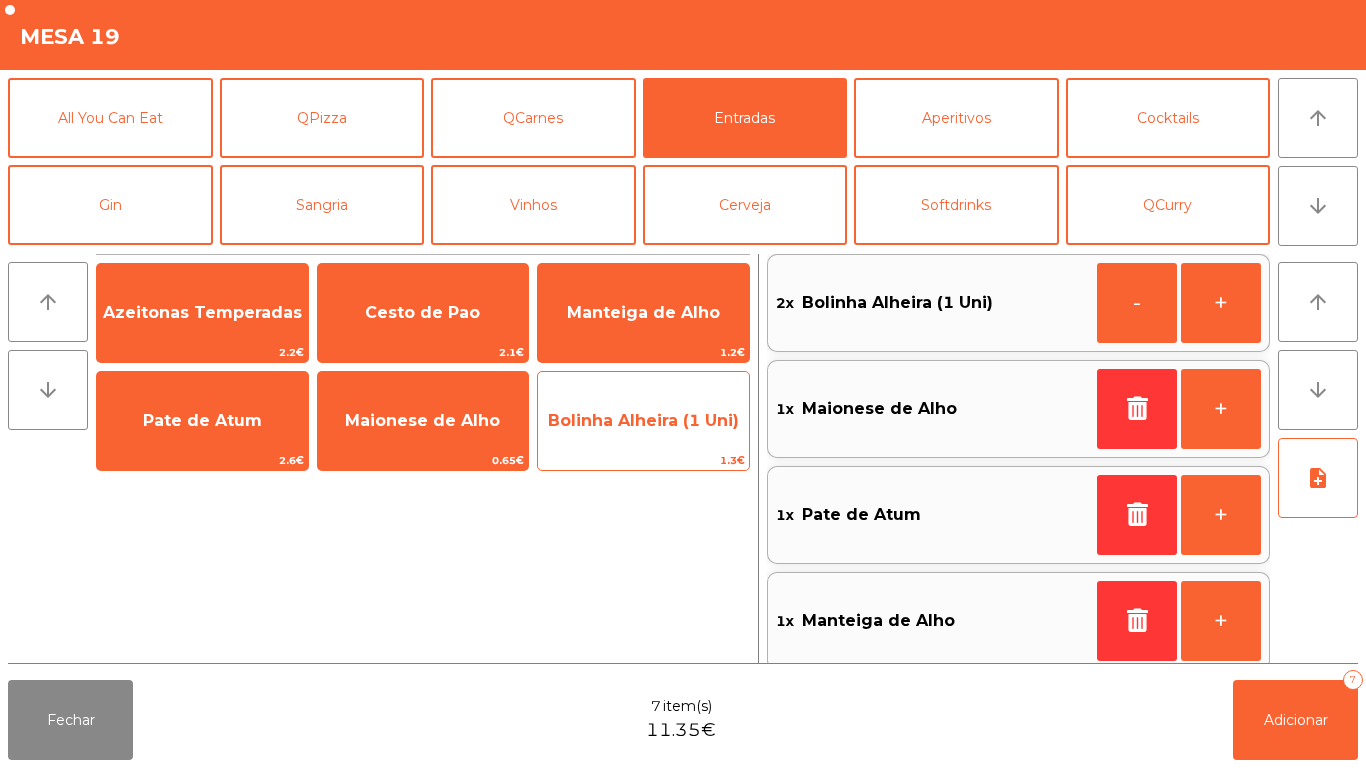click on "Bolinha Alheira (1 Uni)" 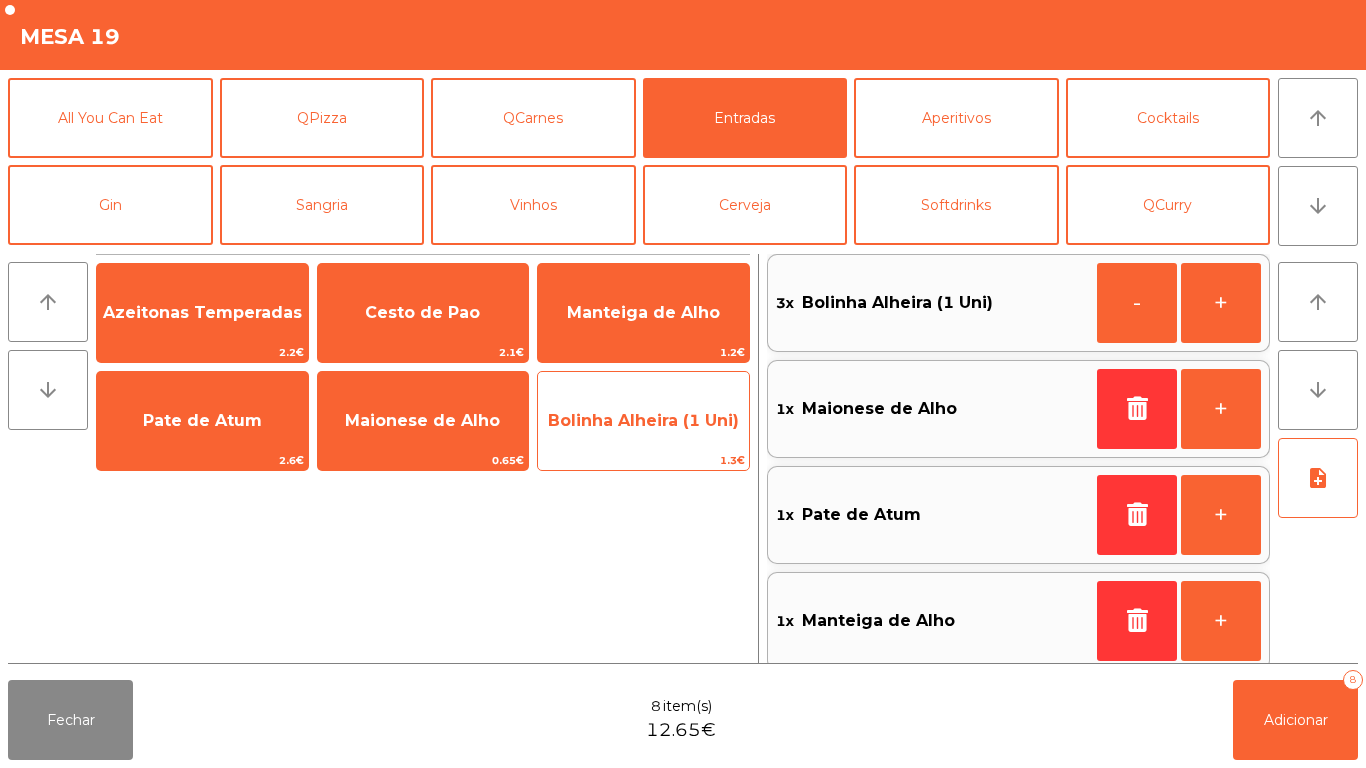 click on "Bolinha Alheira (1 Uni)" 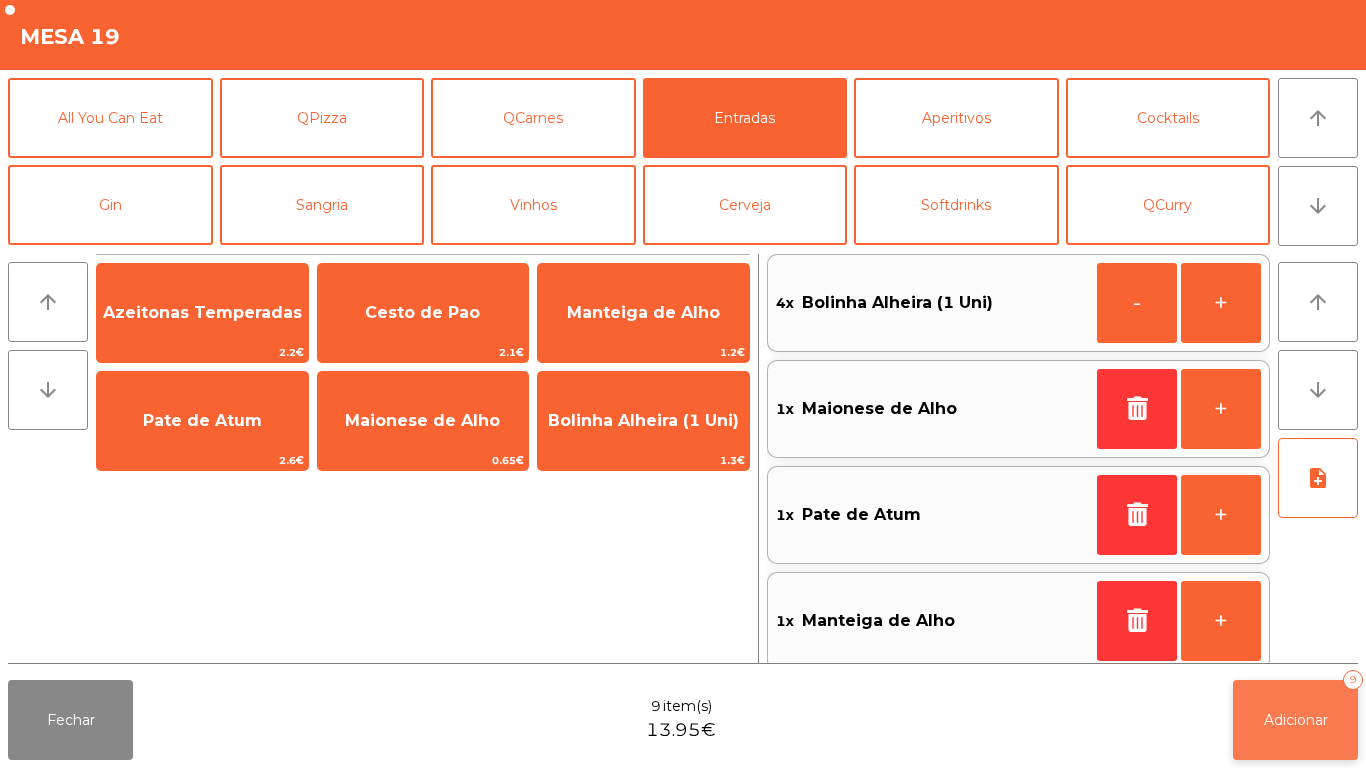 click on "Adicionar   9" 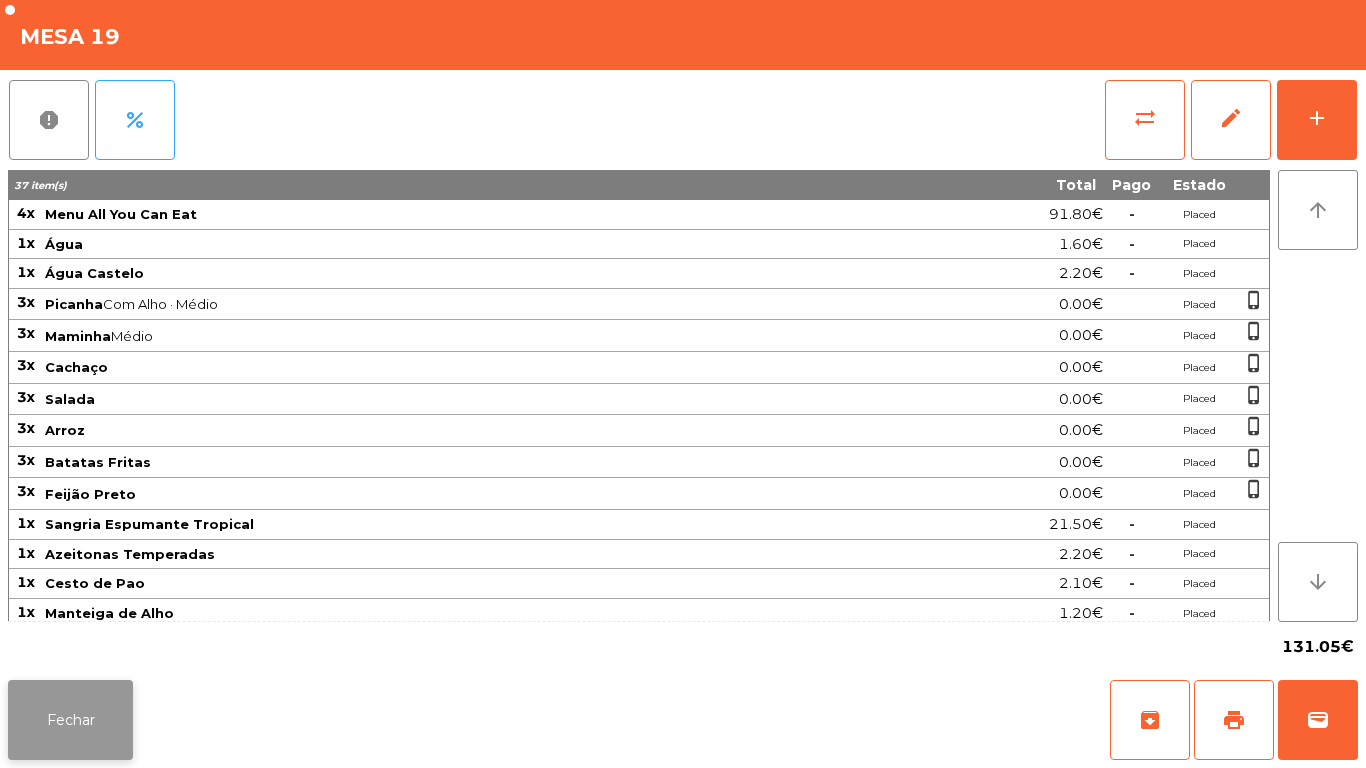 click on "Fechar" 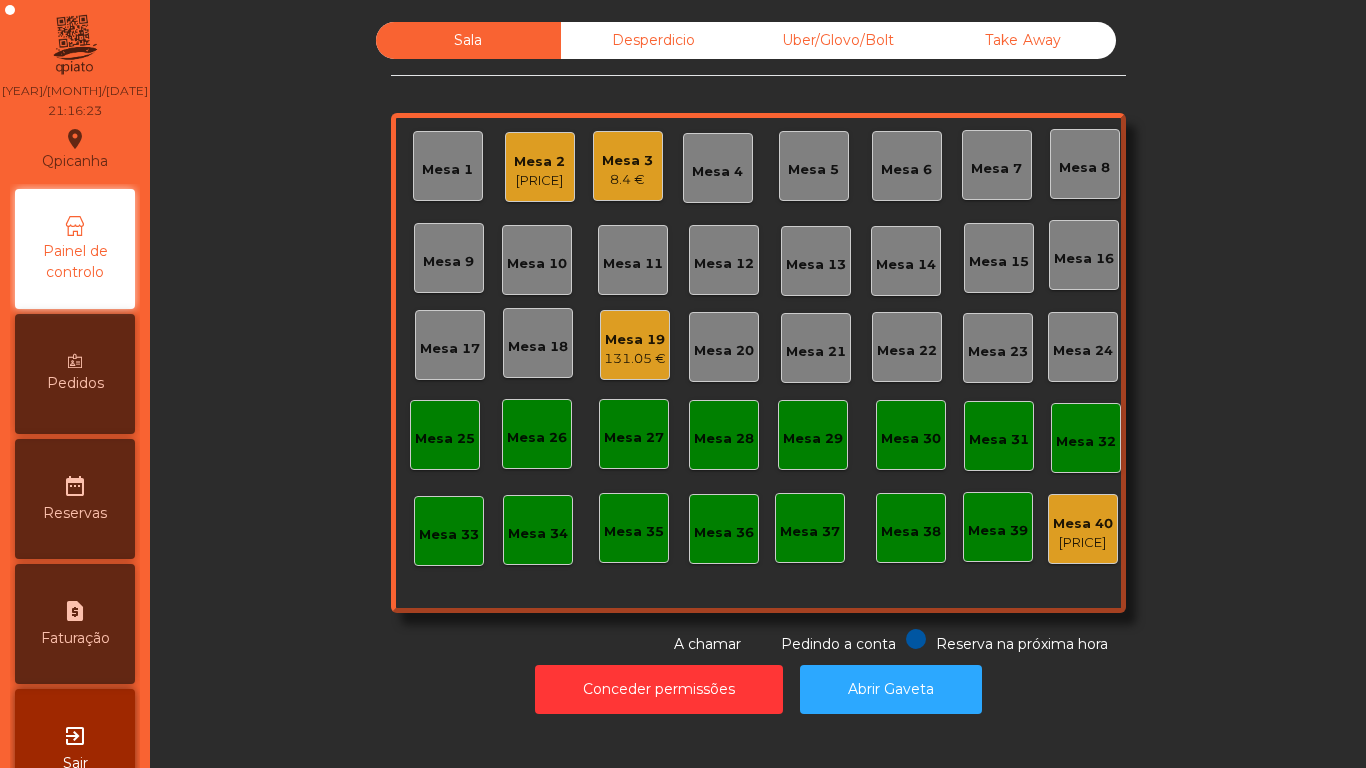 click on "Mesa 10" 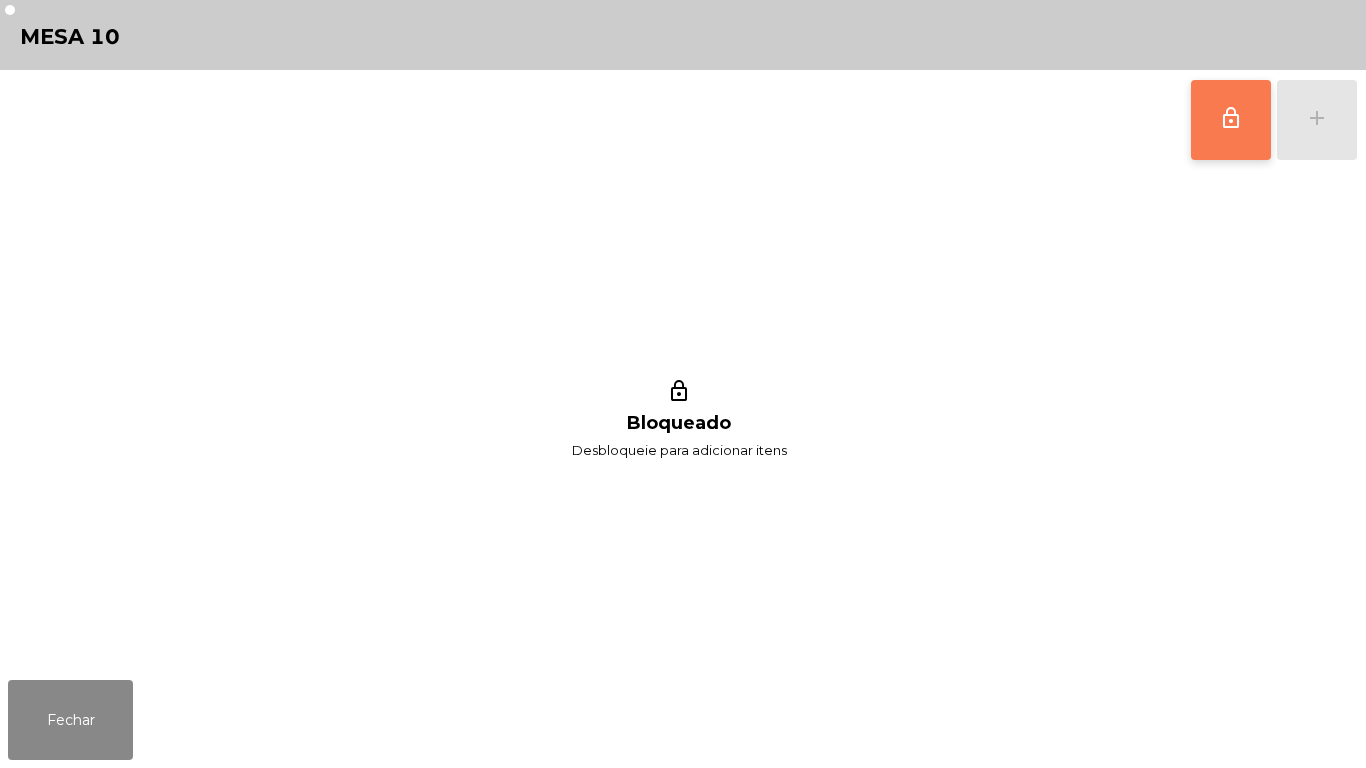 click on "lock_outline" 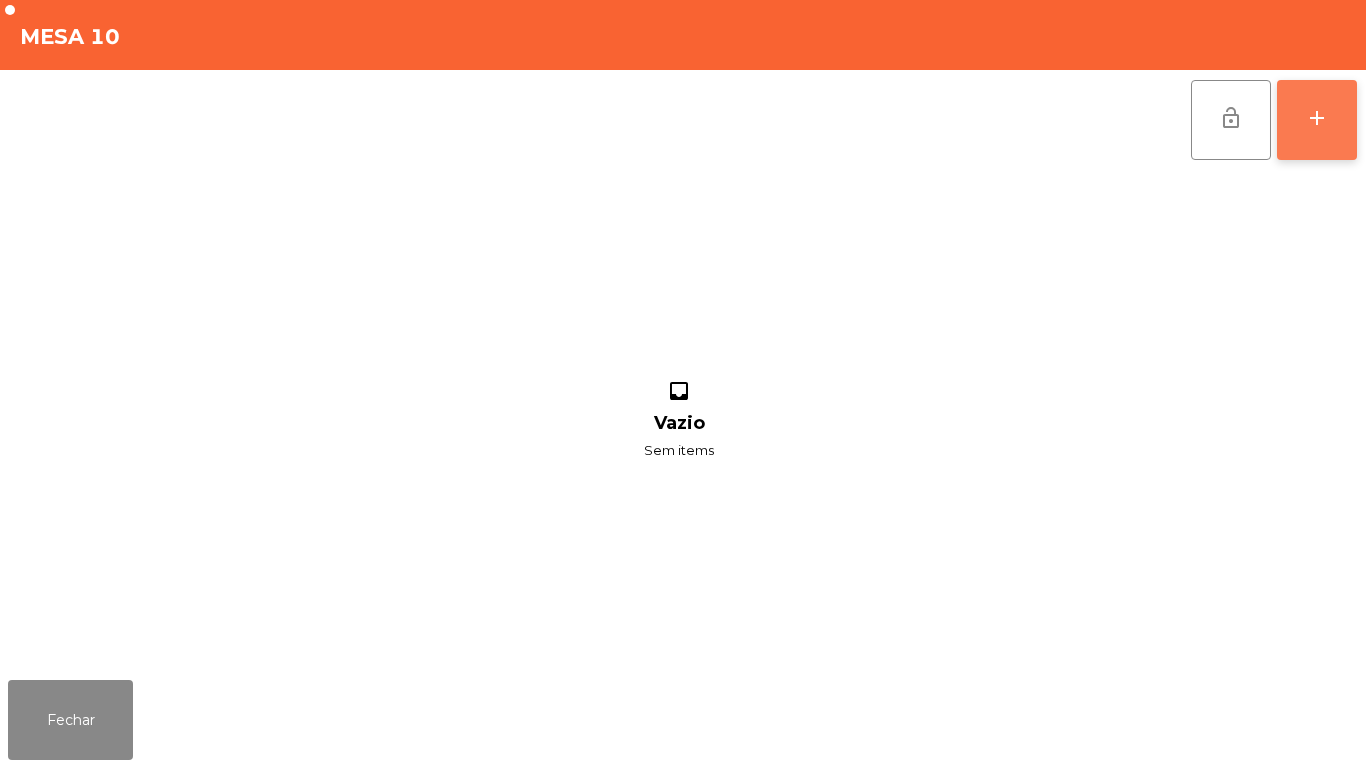 click on "add" 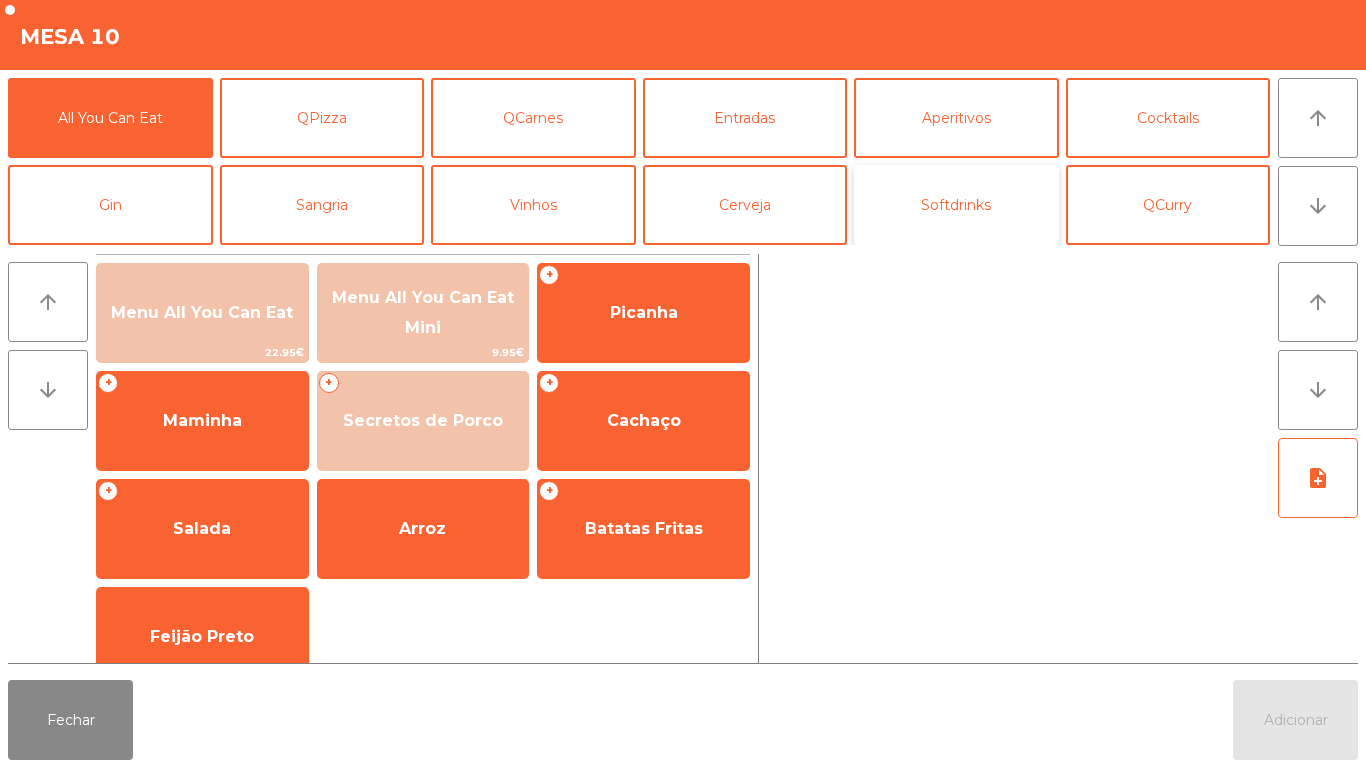 click on "Softdrinks" 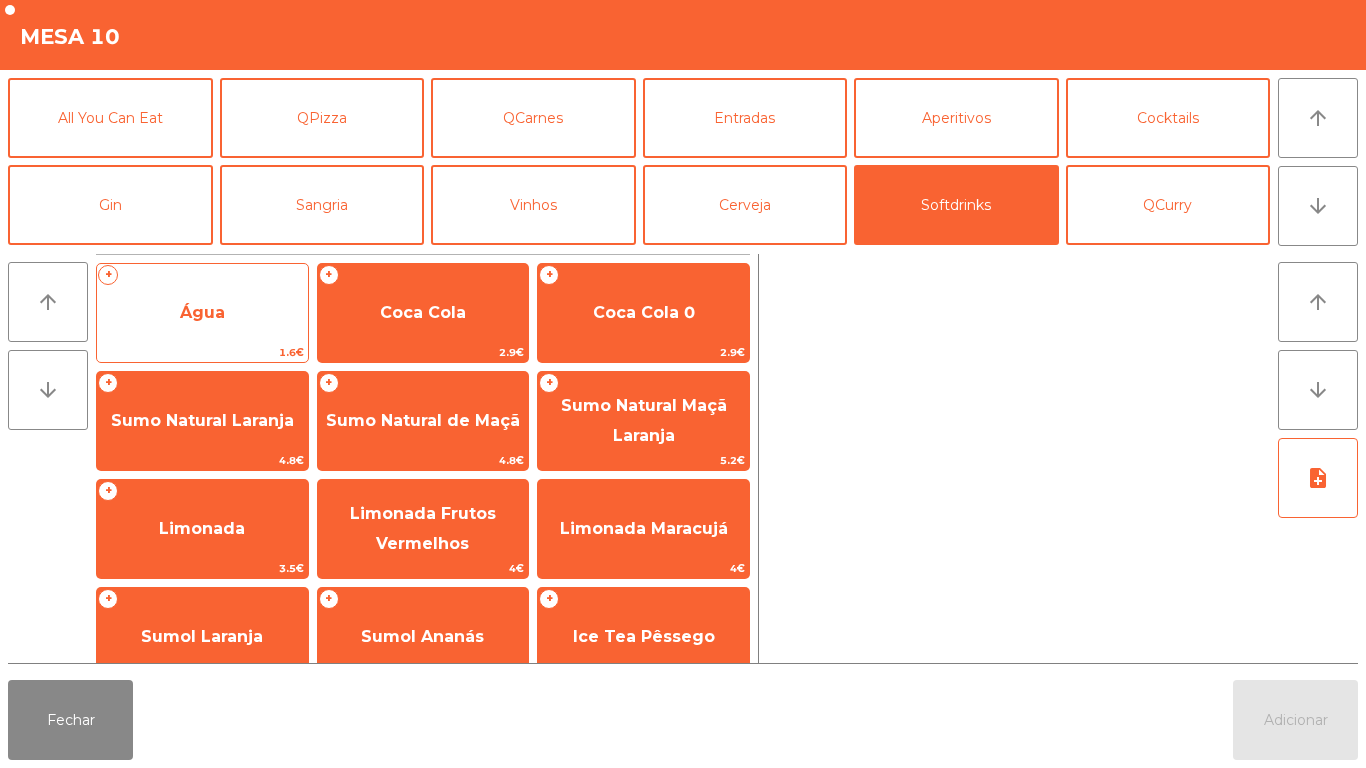 click on "Água" 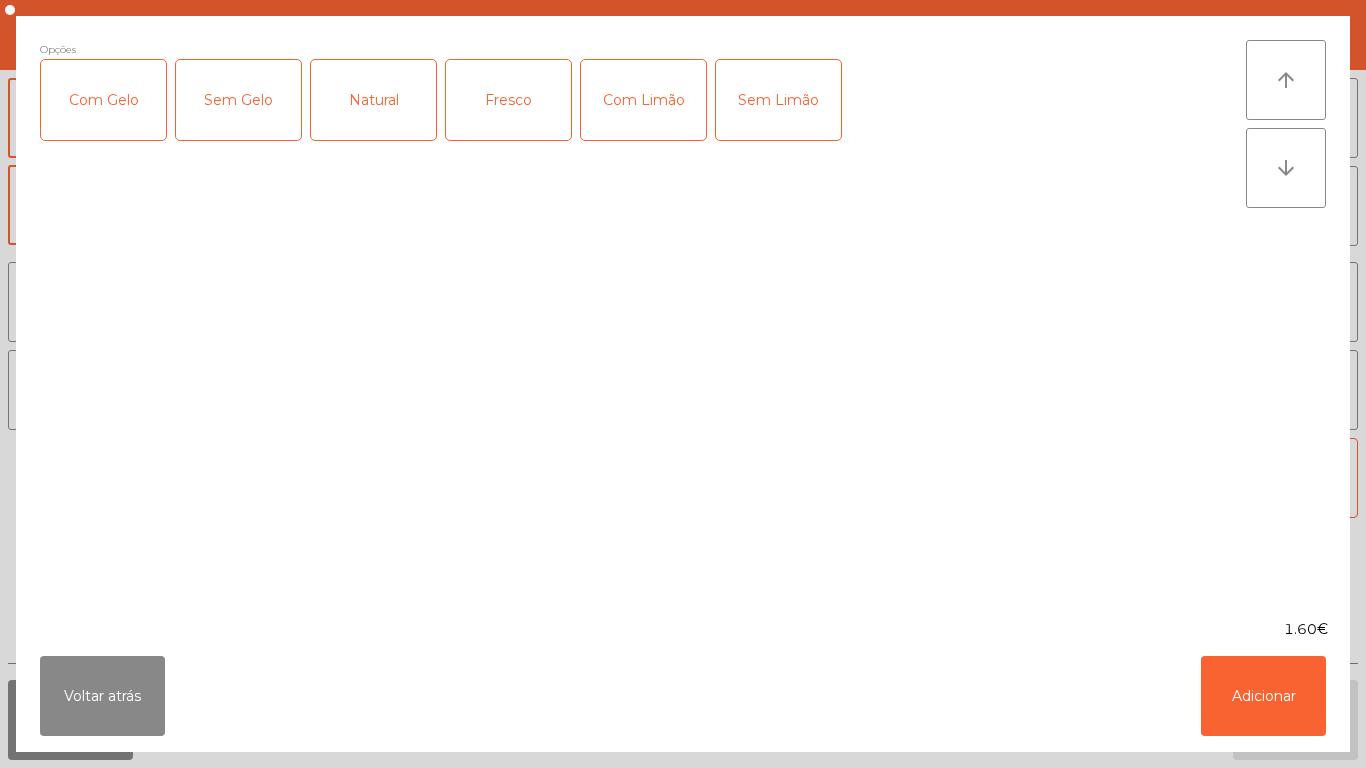 click on "Fresco" 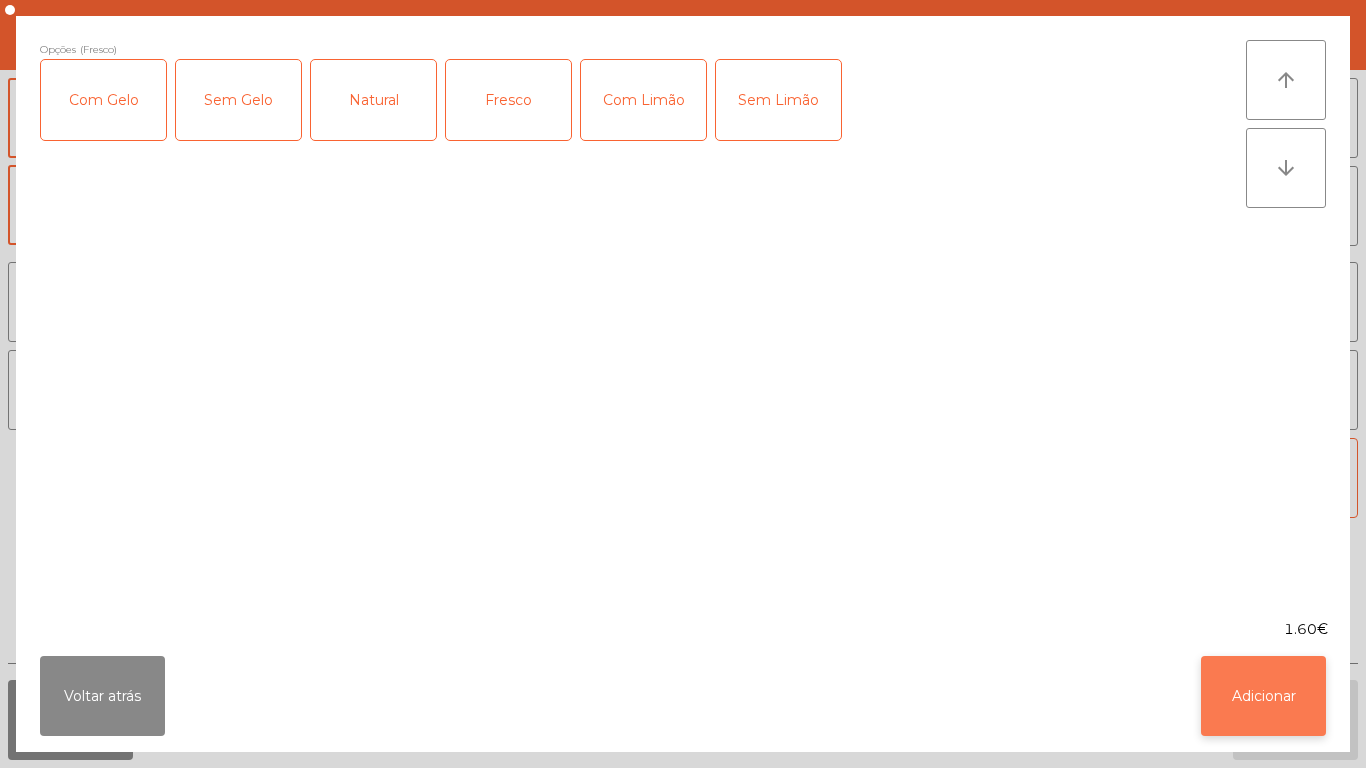 click on "Adicionar" 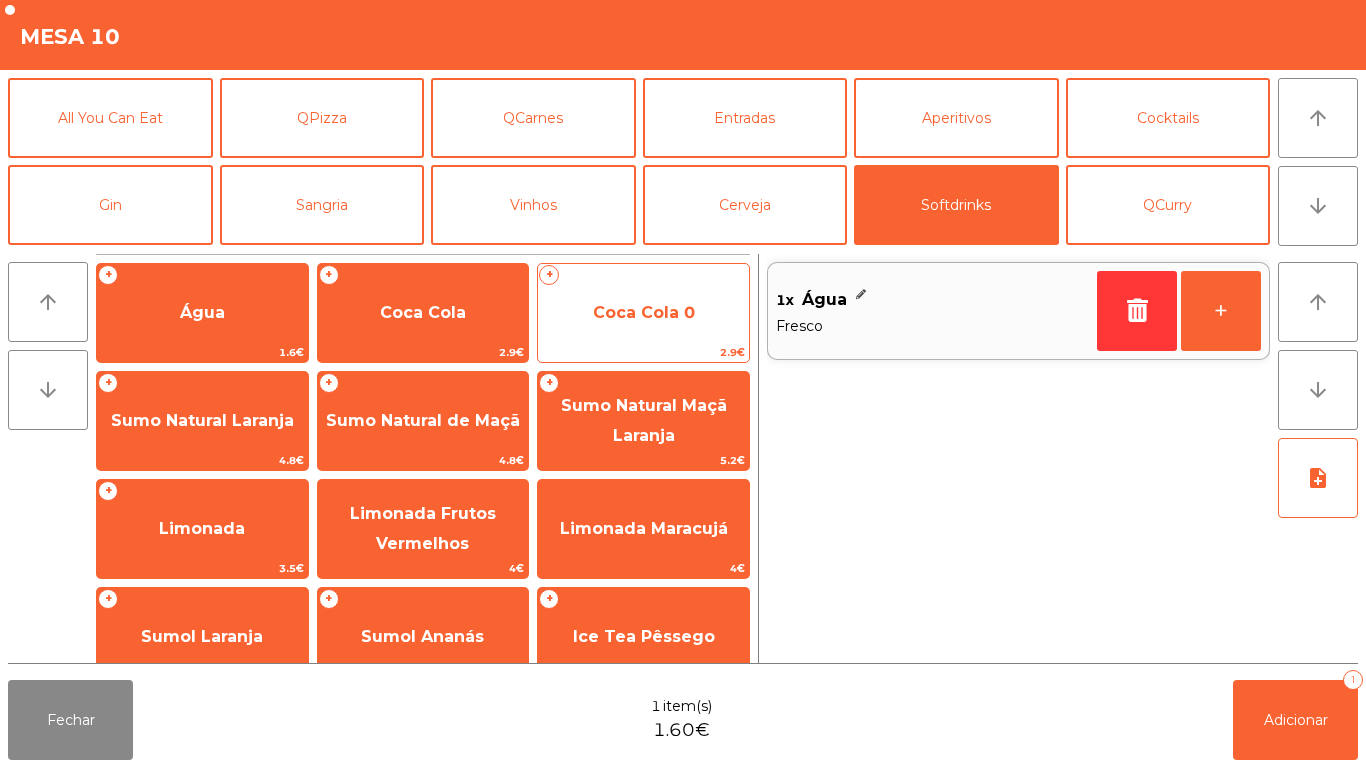 click on "Coca Cola 0" 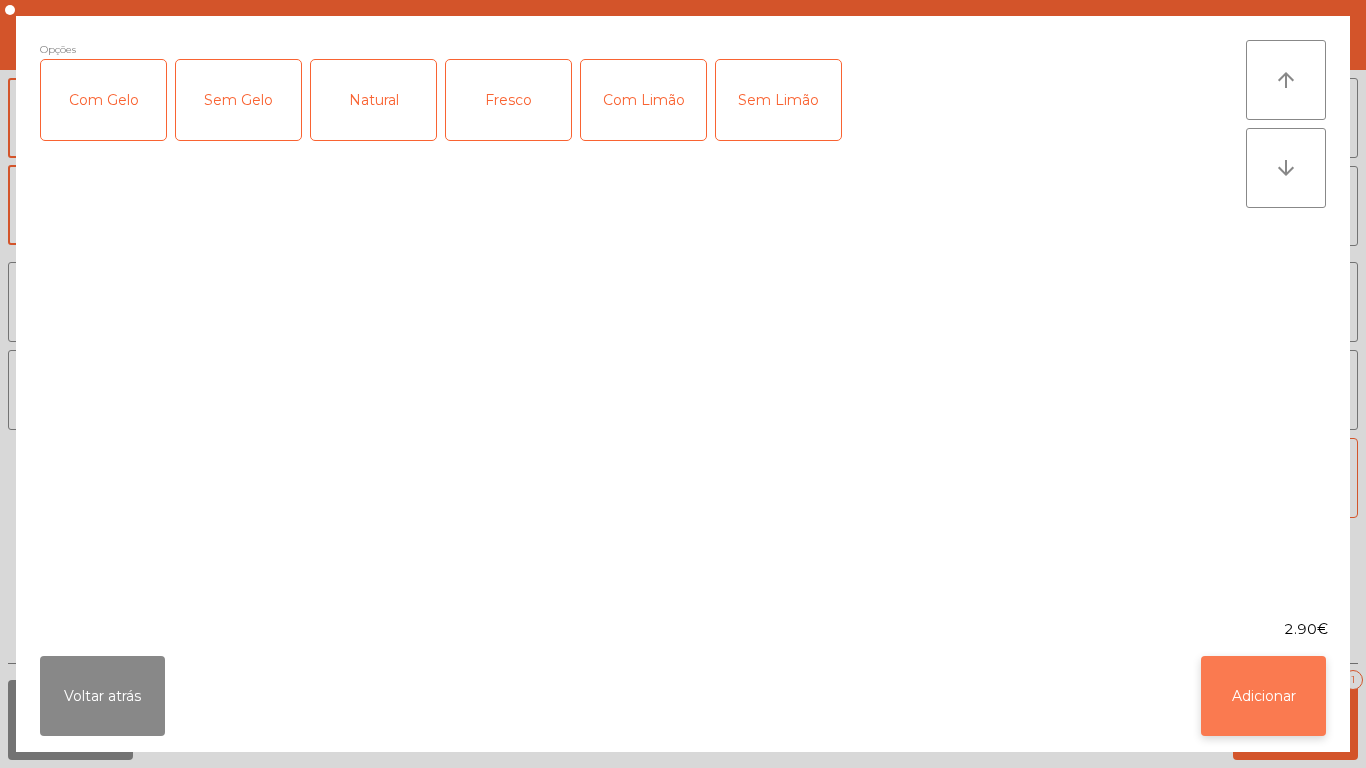 click on "Adicionar" 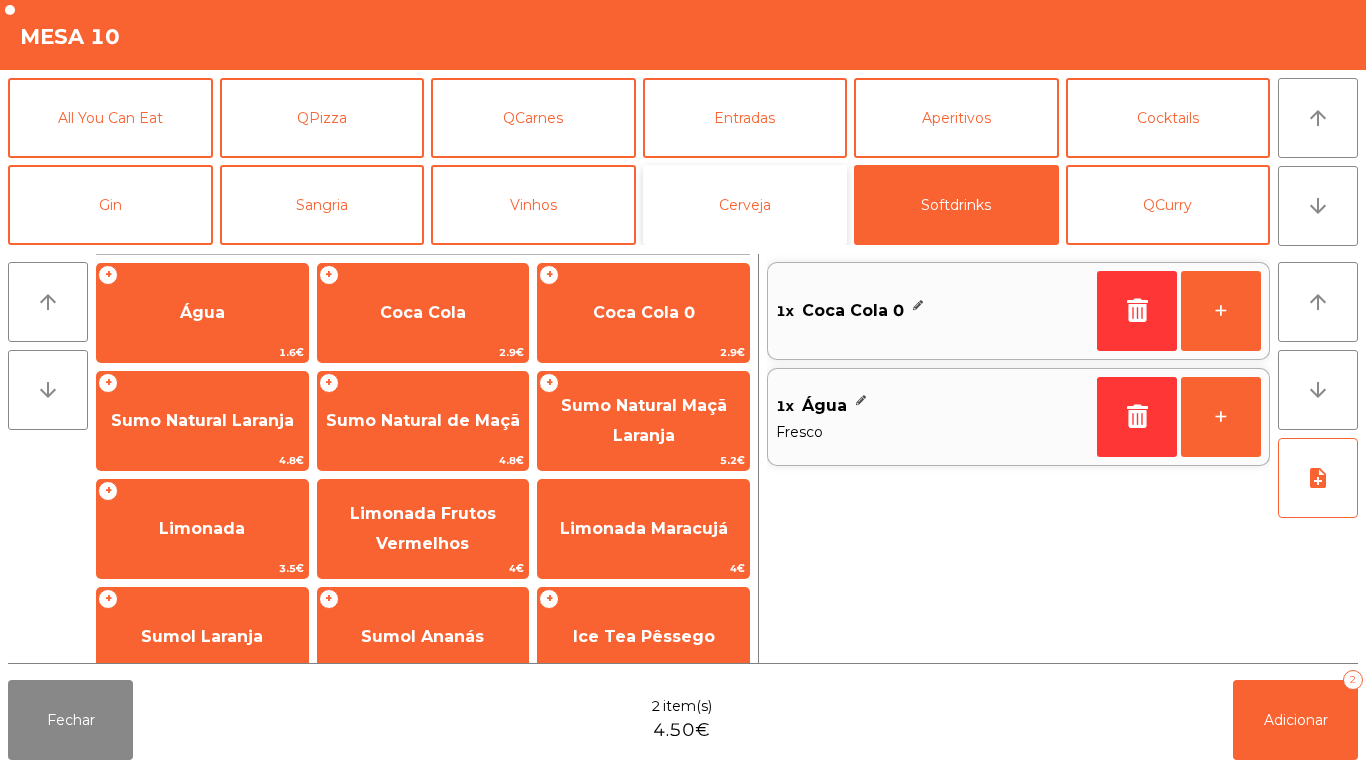 click on "Cerveja" 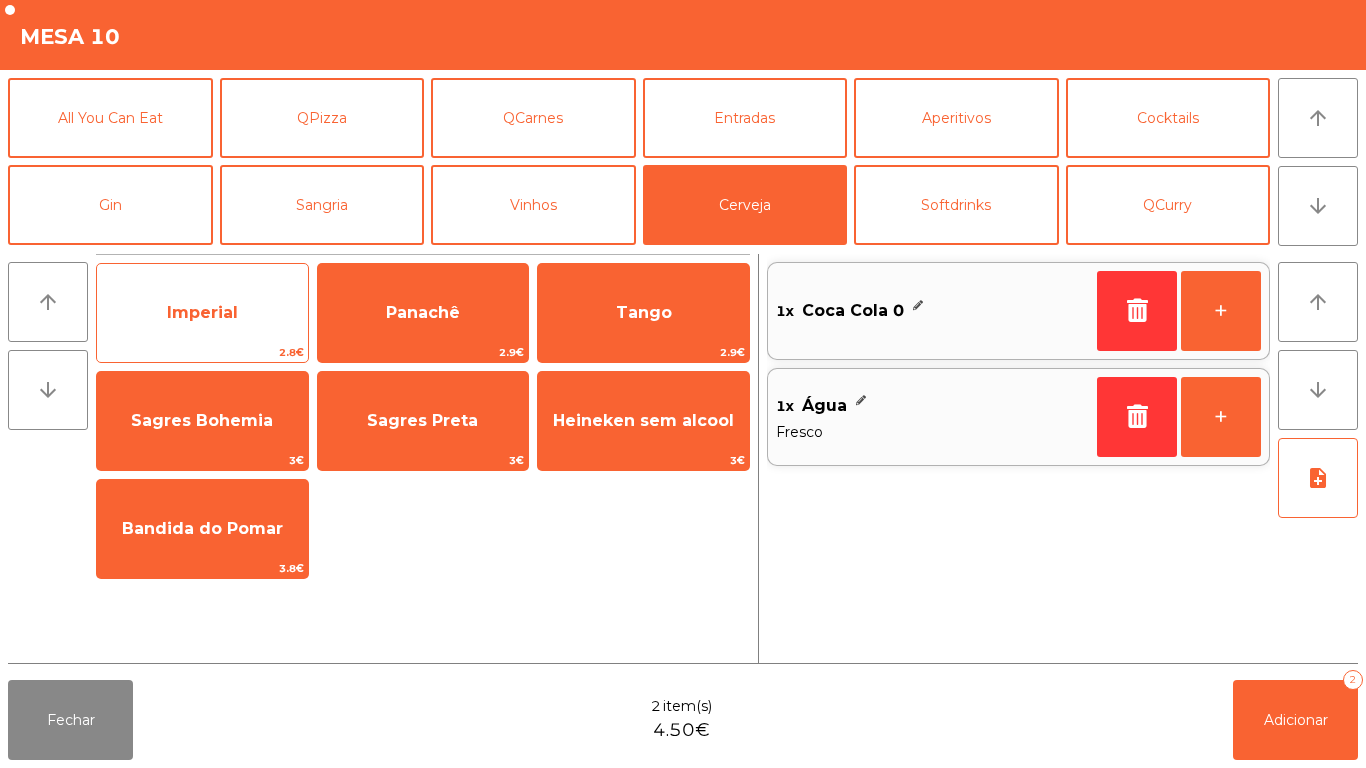 click on "Imperial" 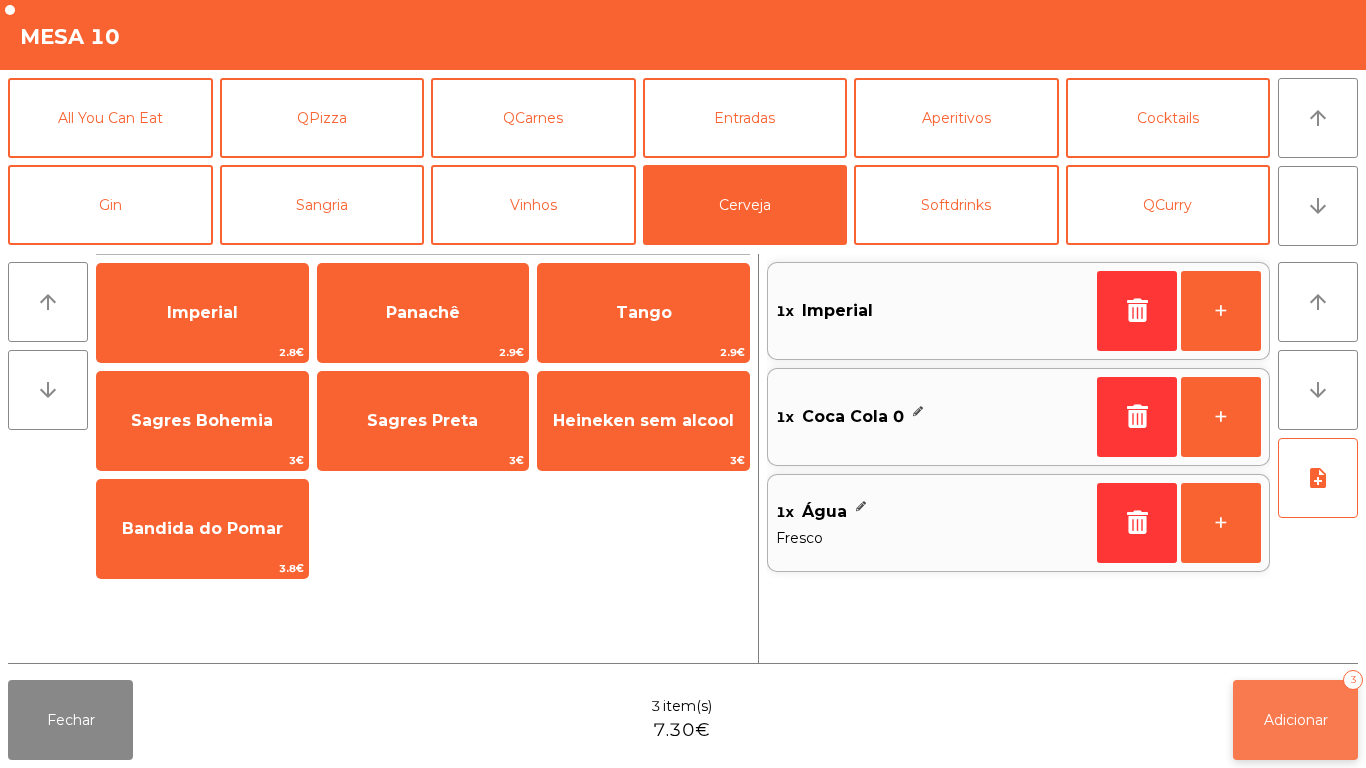 click on "Adicionar   3" 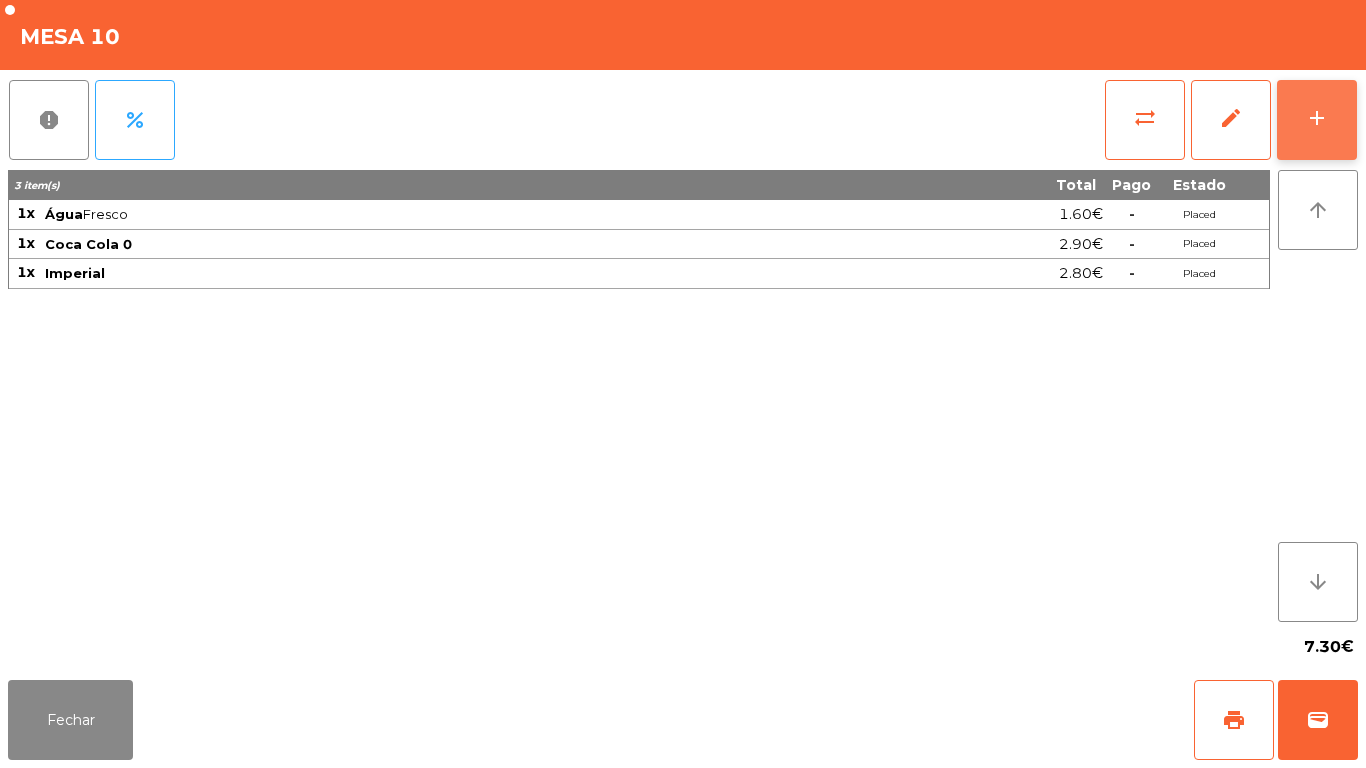 click on "add" 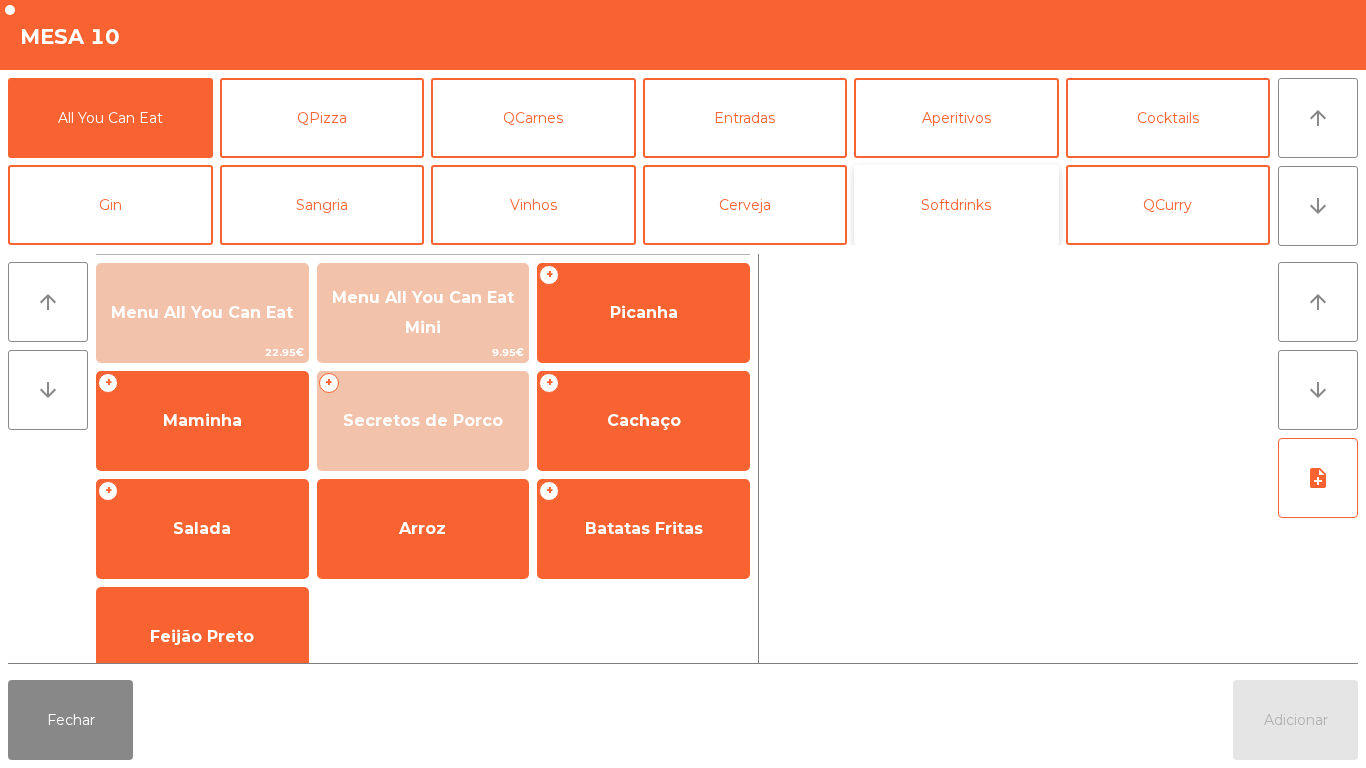 click on "Softdrinks" 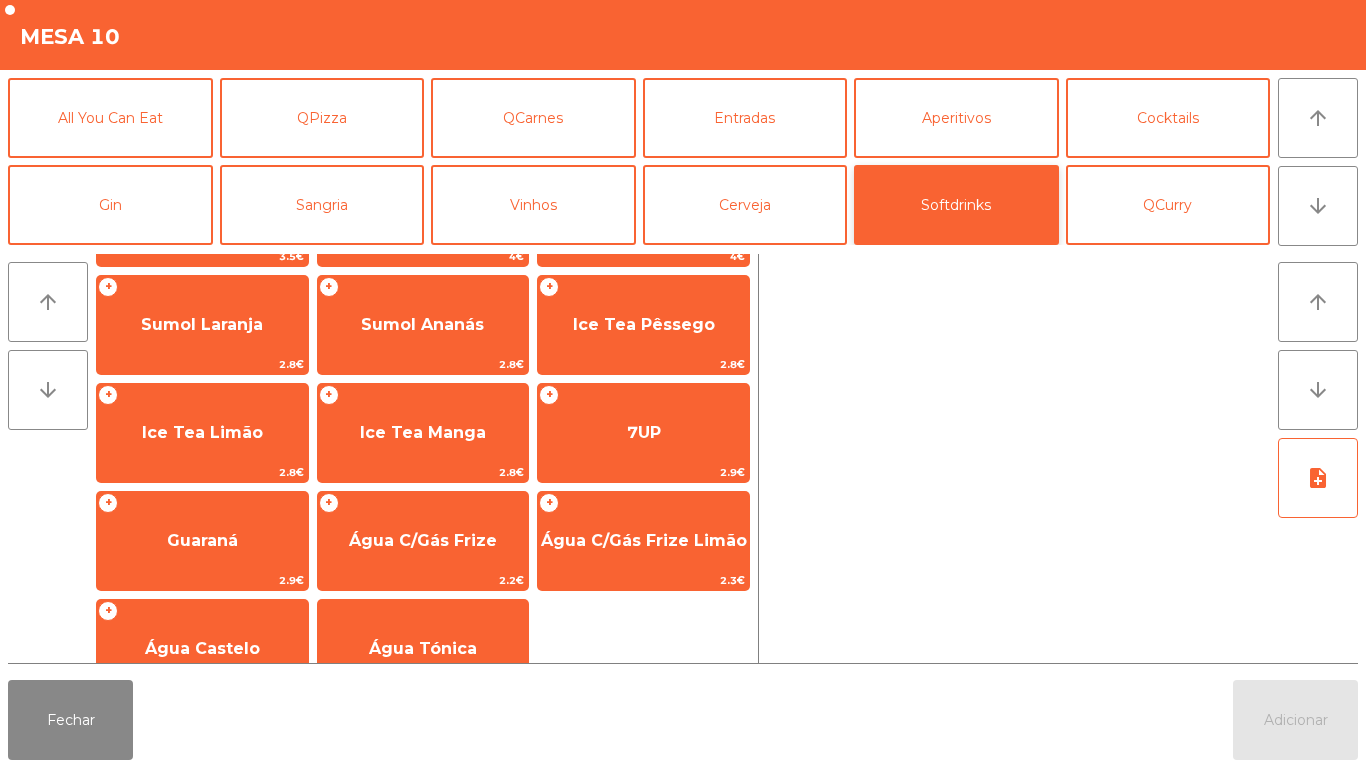 scroll, scrollTop: 314, scrollLeft: 0, axis: vertical 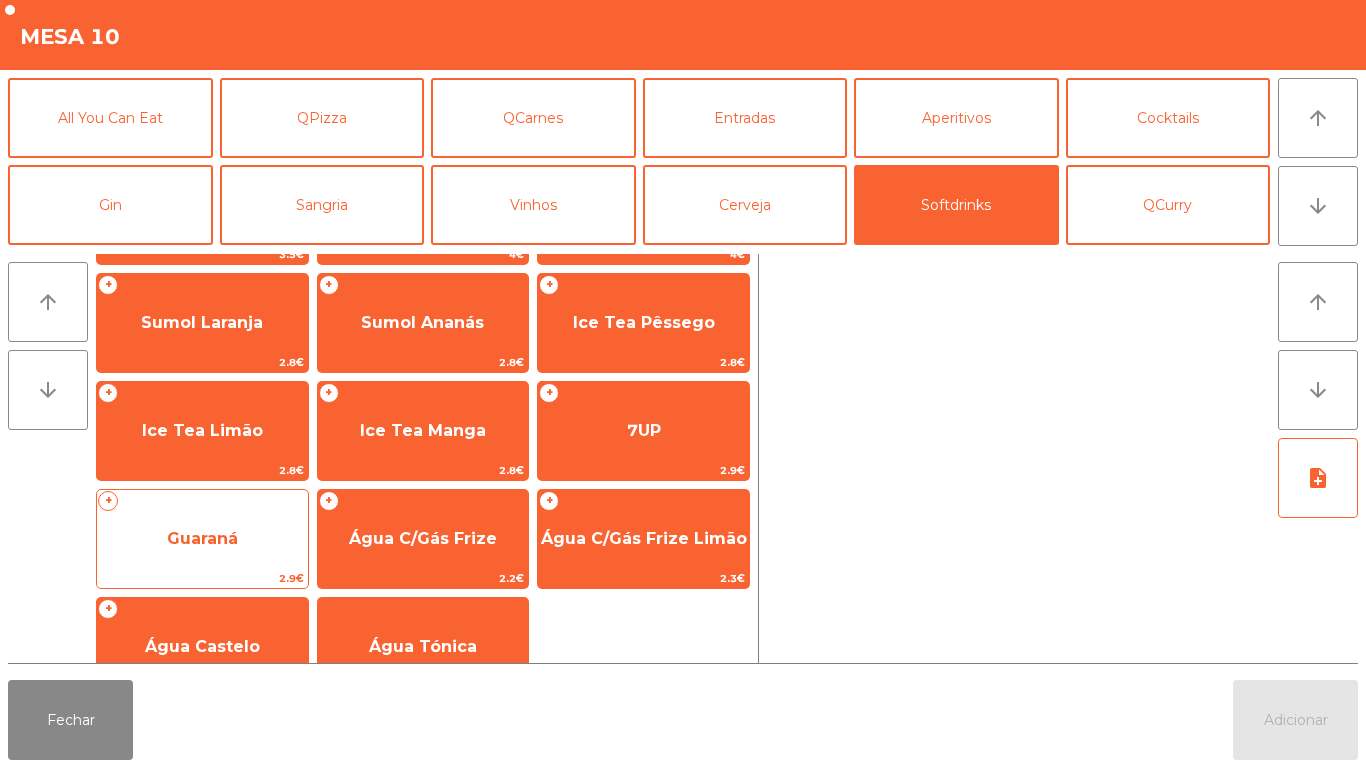 click on "Guaraná" 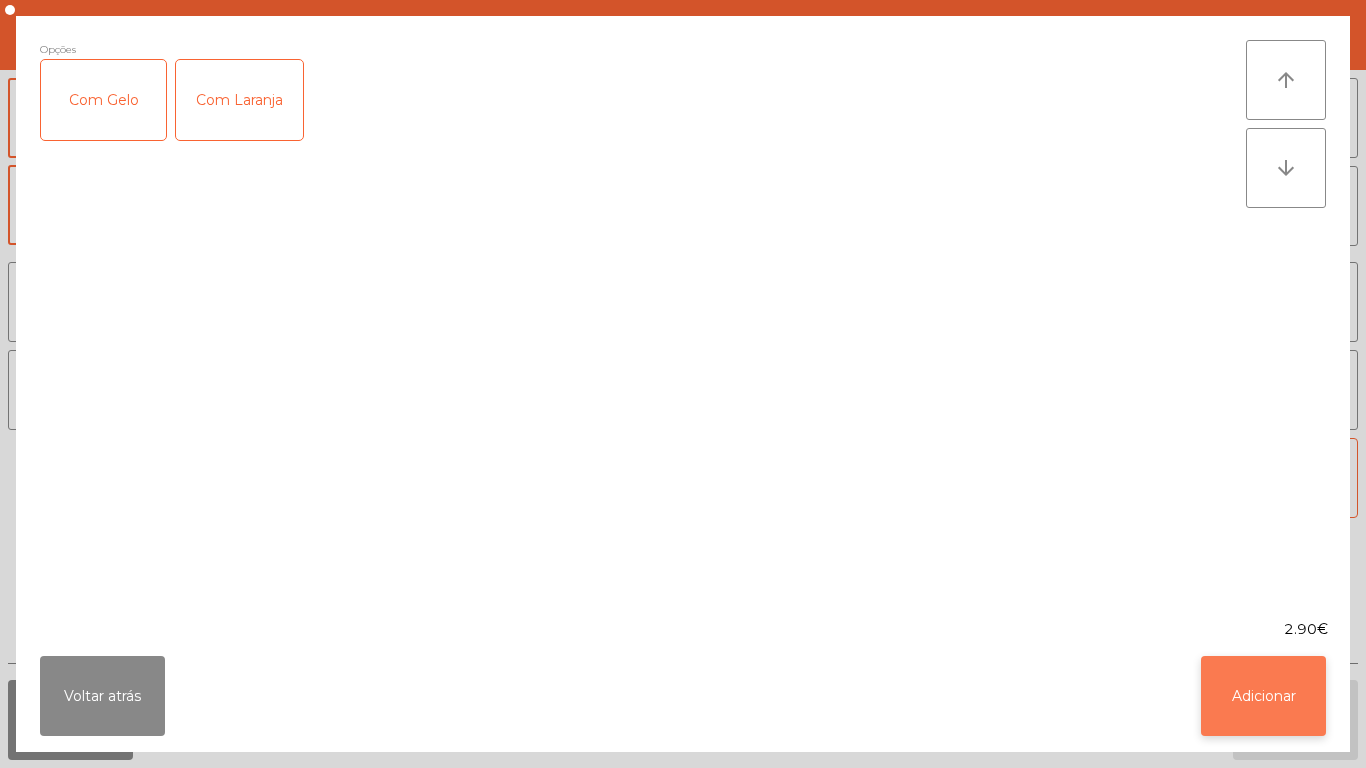 click on "Adicionar" 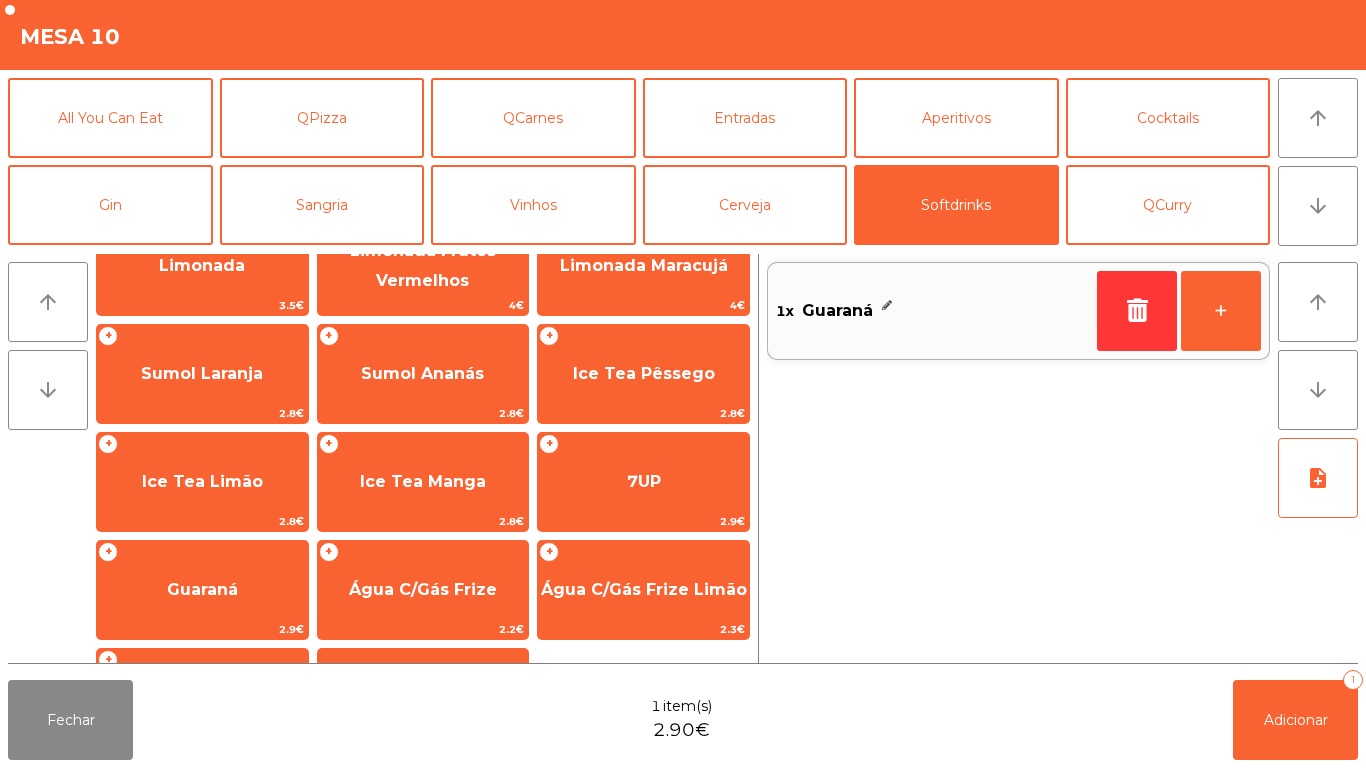 scroll, scrollTop: 262, scrollLeft: 0, axis: vertical 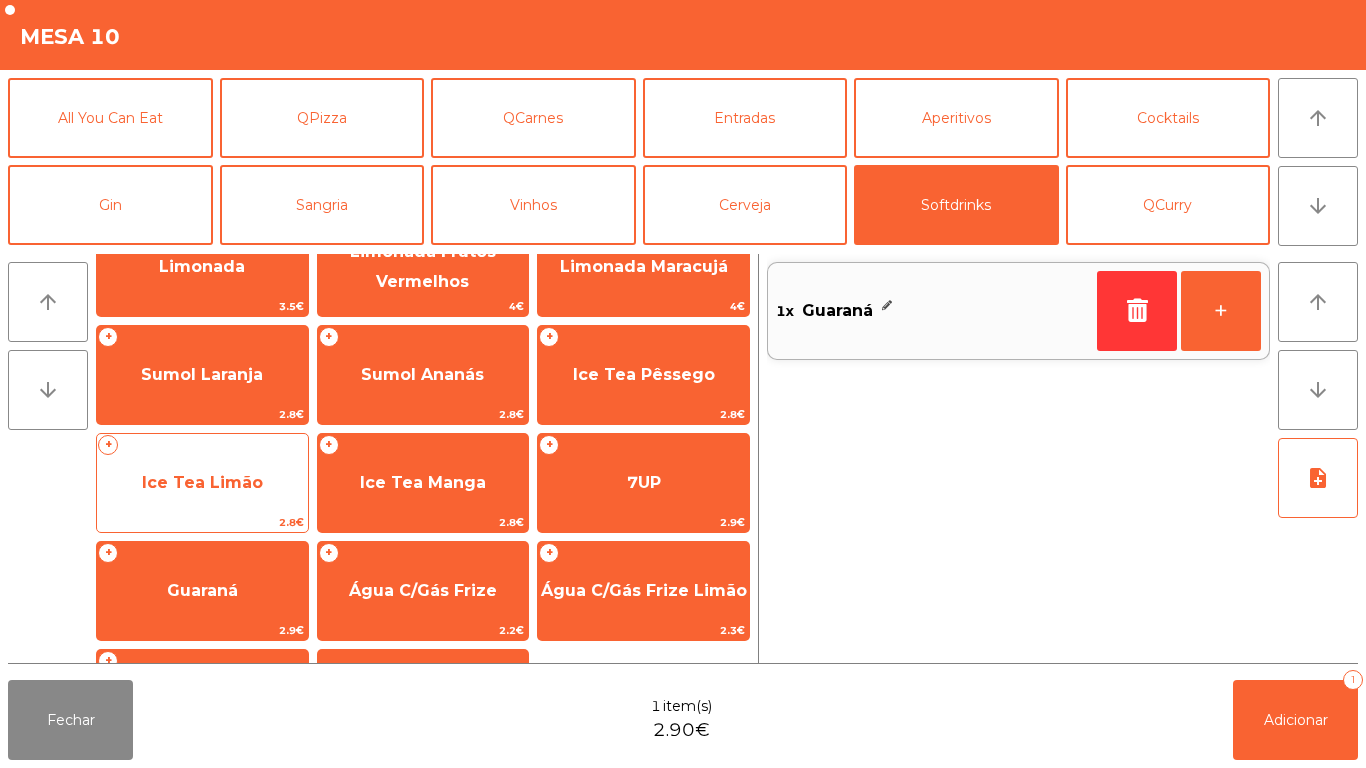 click on "Ice Tea Limão" 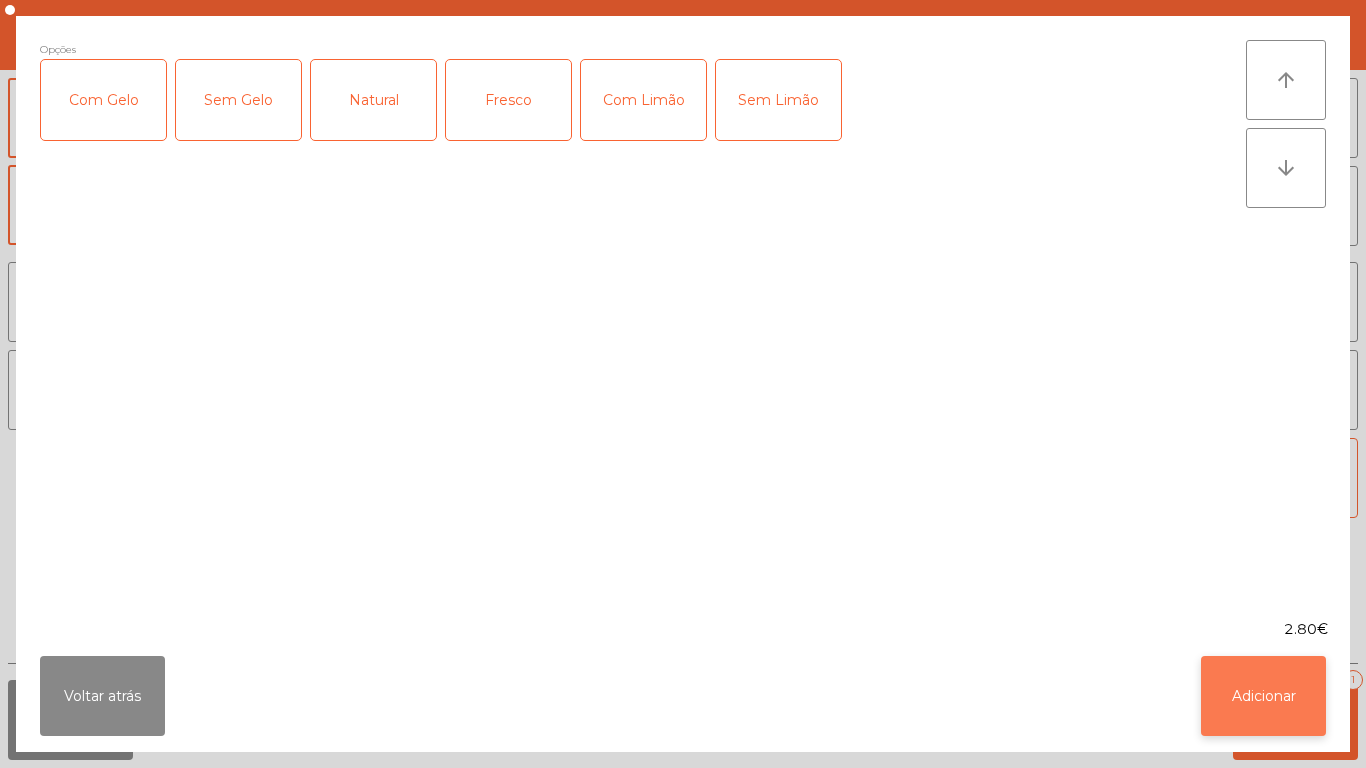 click on "Adicionar" 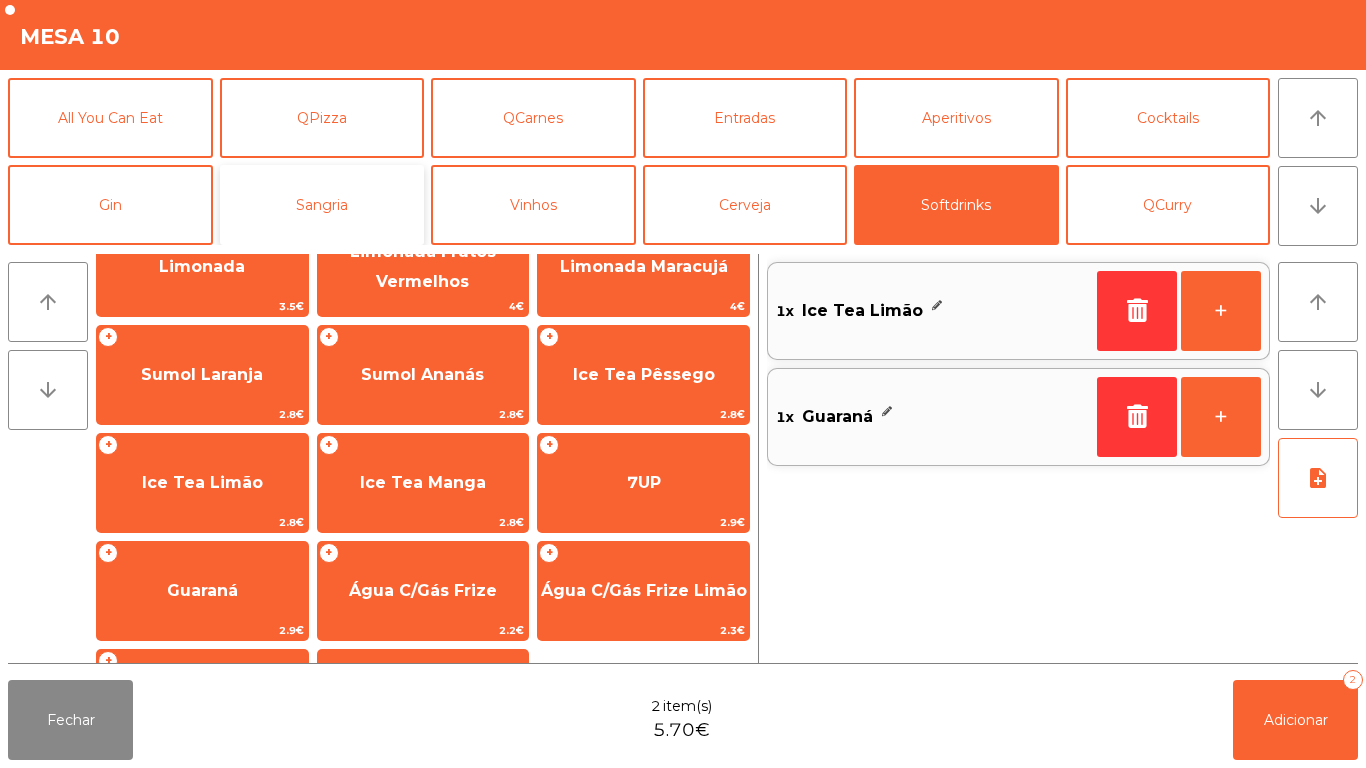 click on "Sangria" 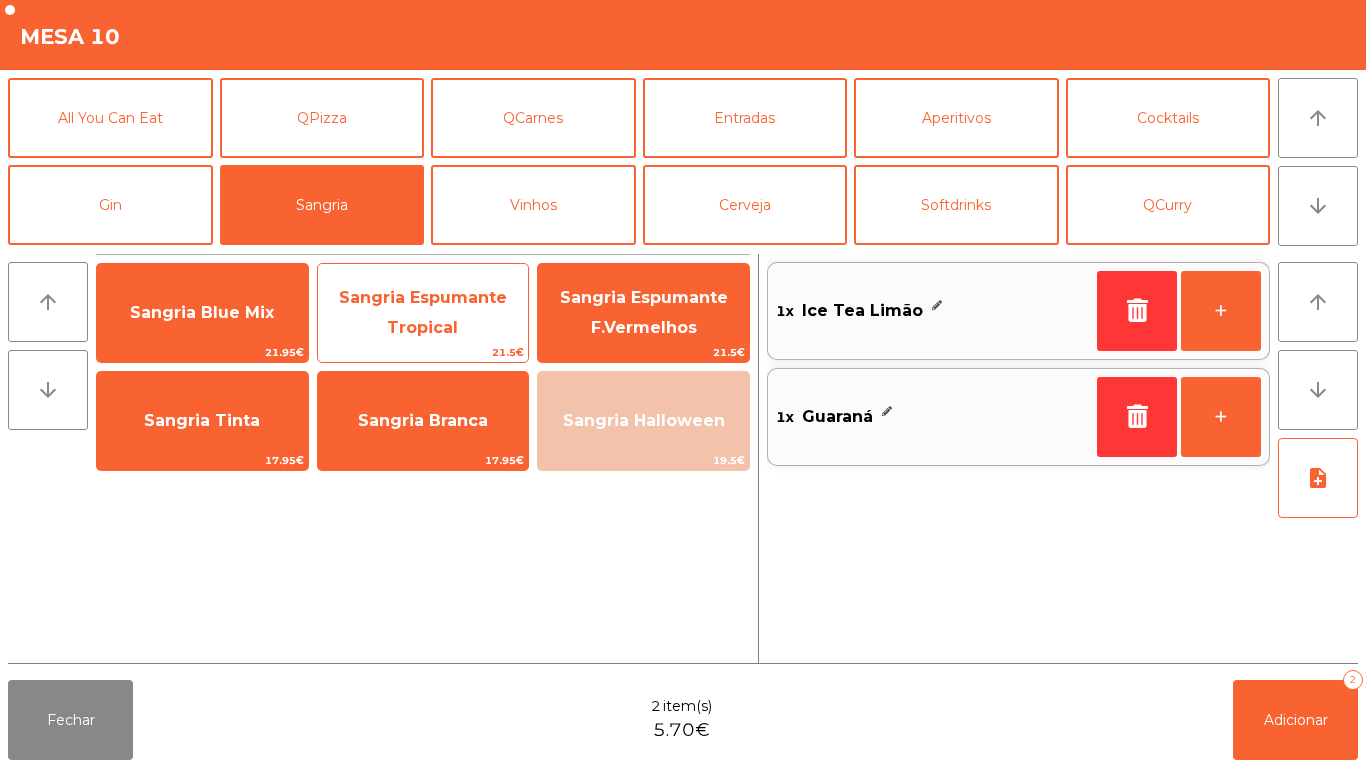 click on "Sangria Espumante Tropical" 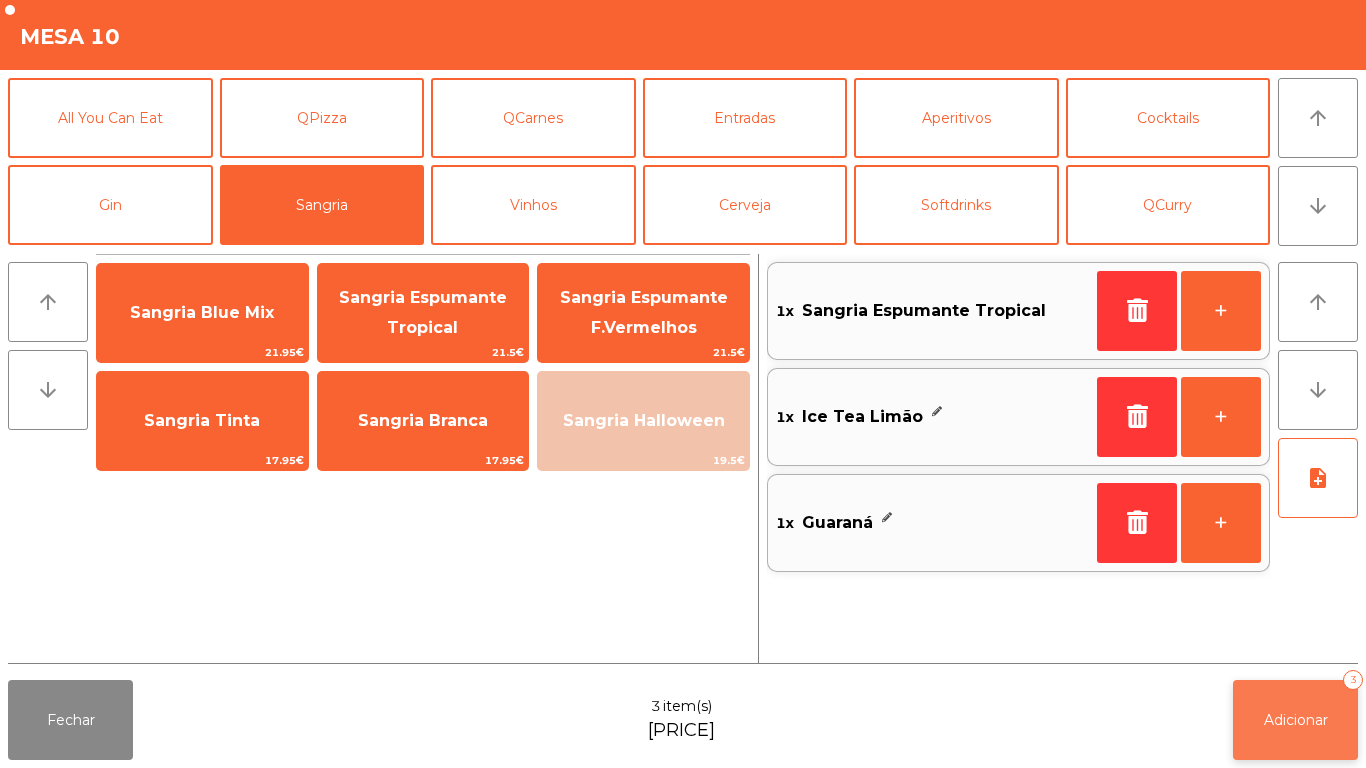 click on "Adicionar   3" 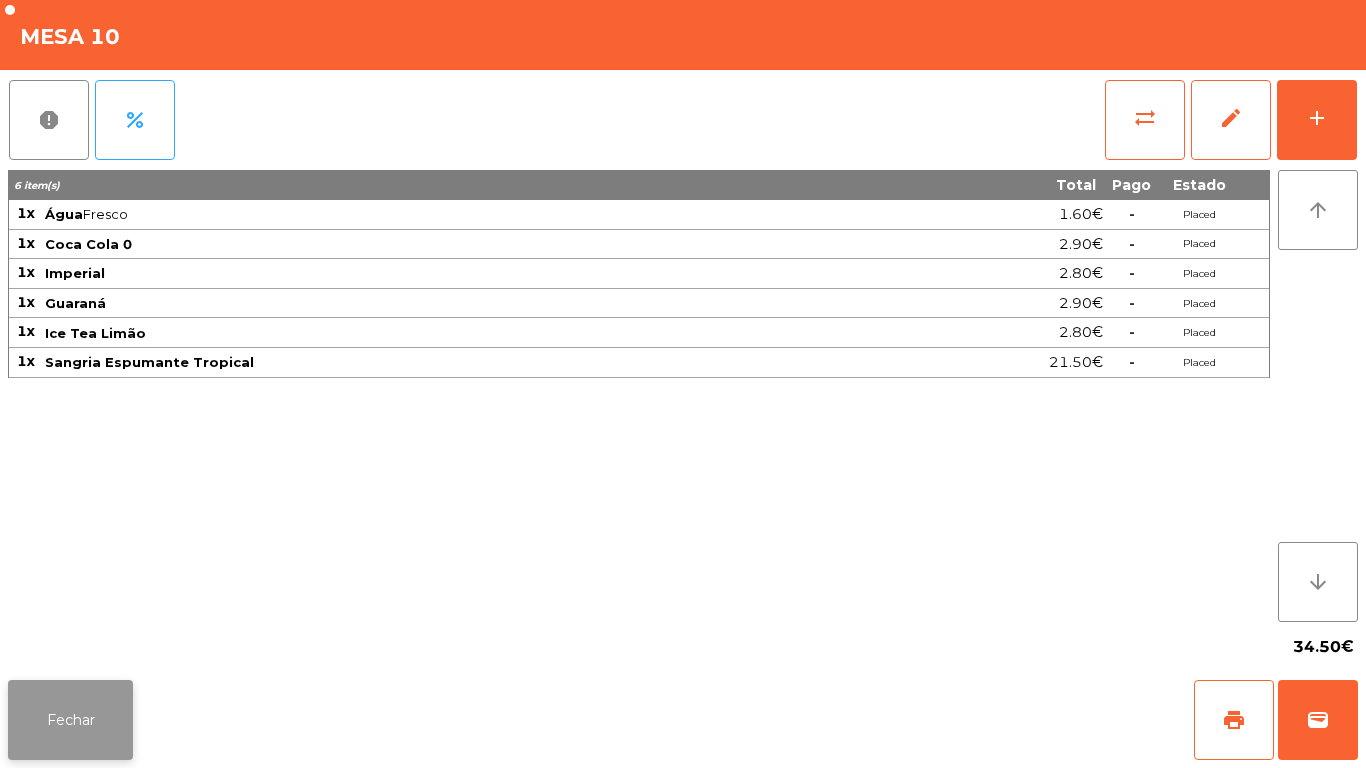 click on "Fechar" 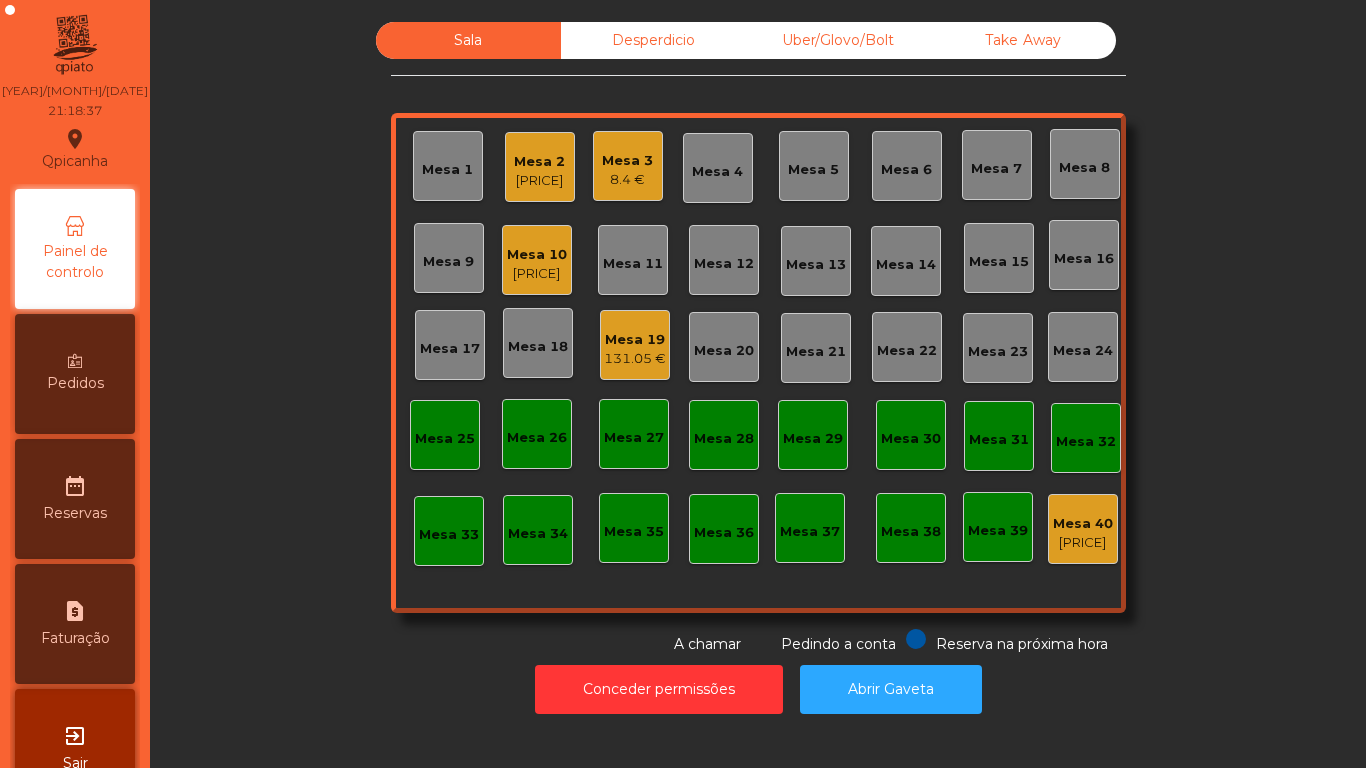 click on "Mesa 3" 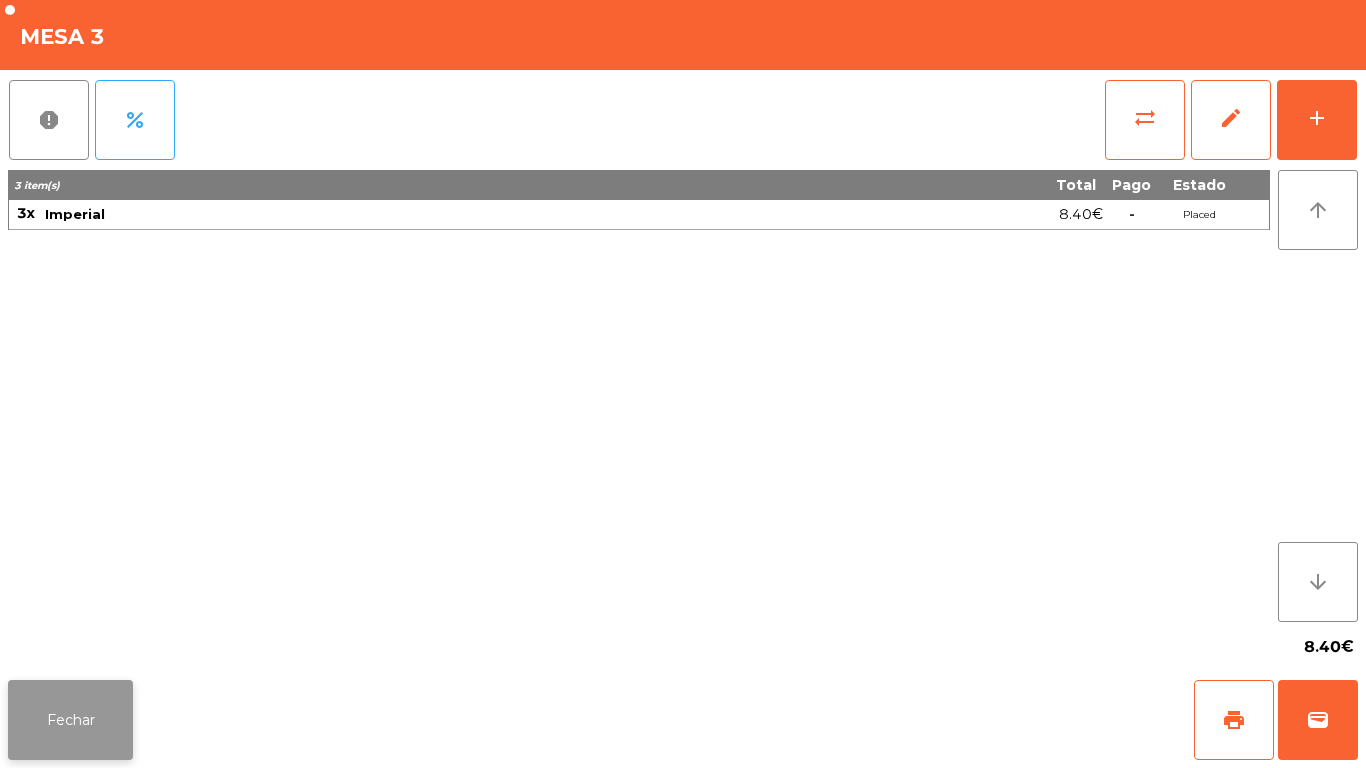 click on "Fechar" 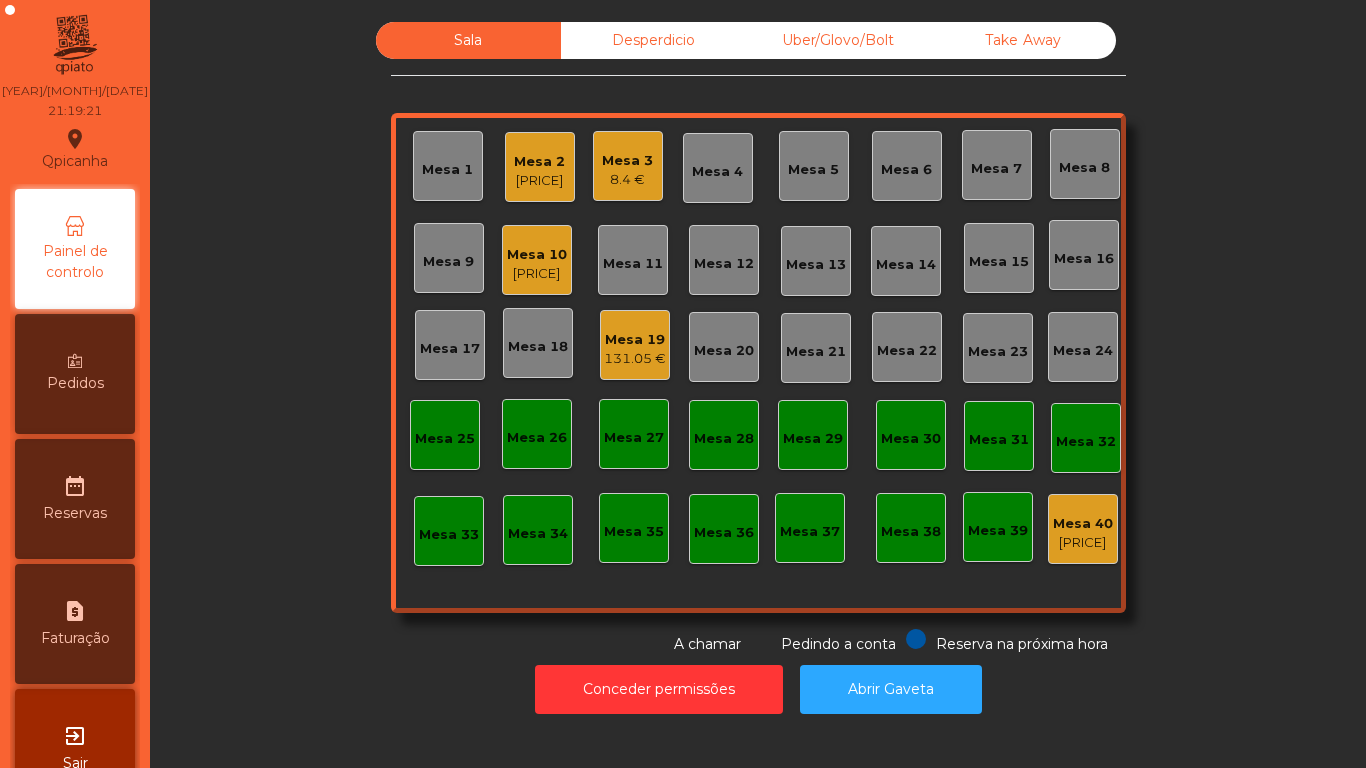 click on "Mesa 3" 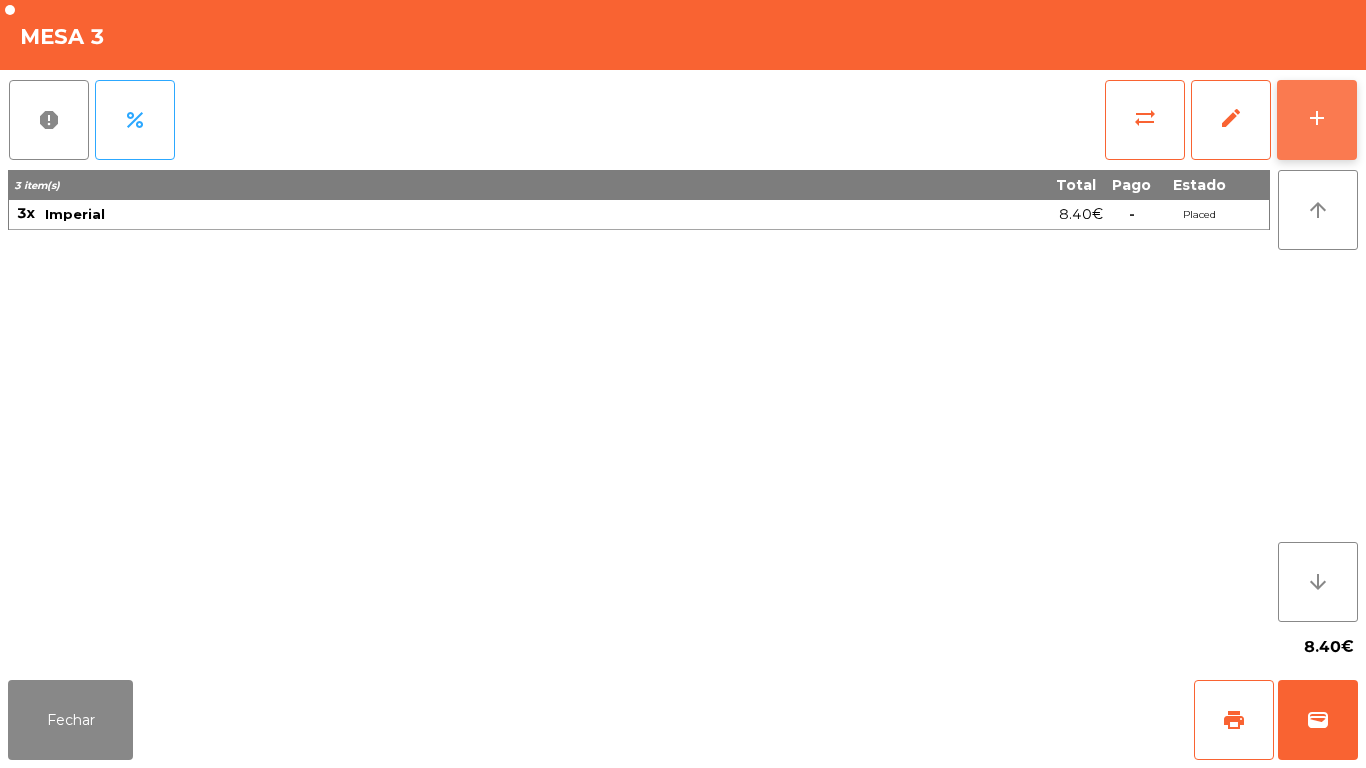 click on "add" 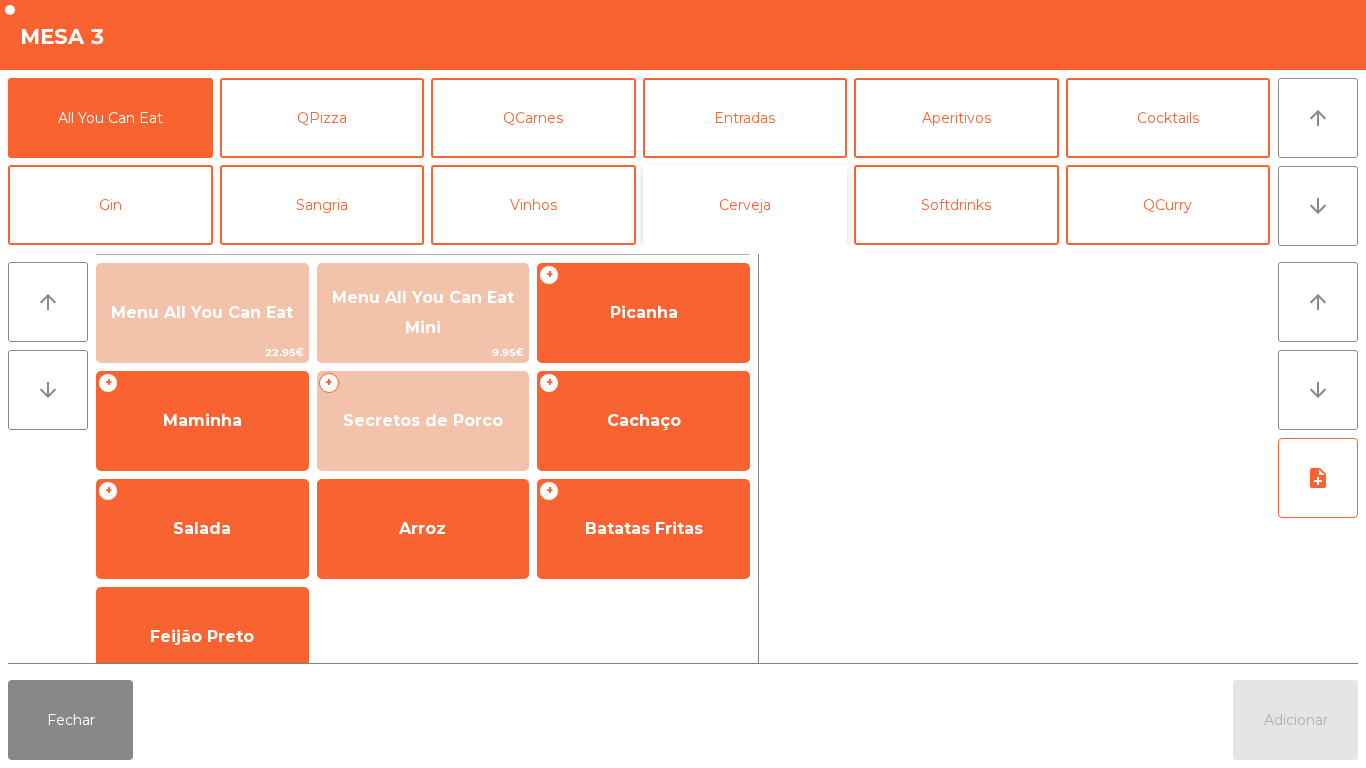 click on "Cerveja" 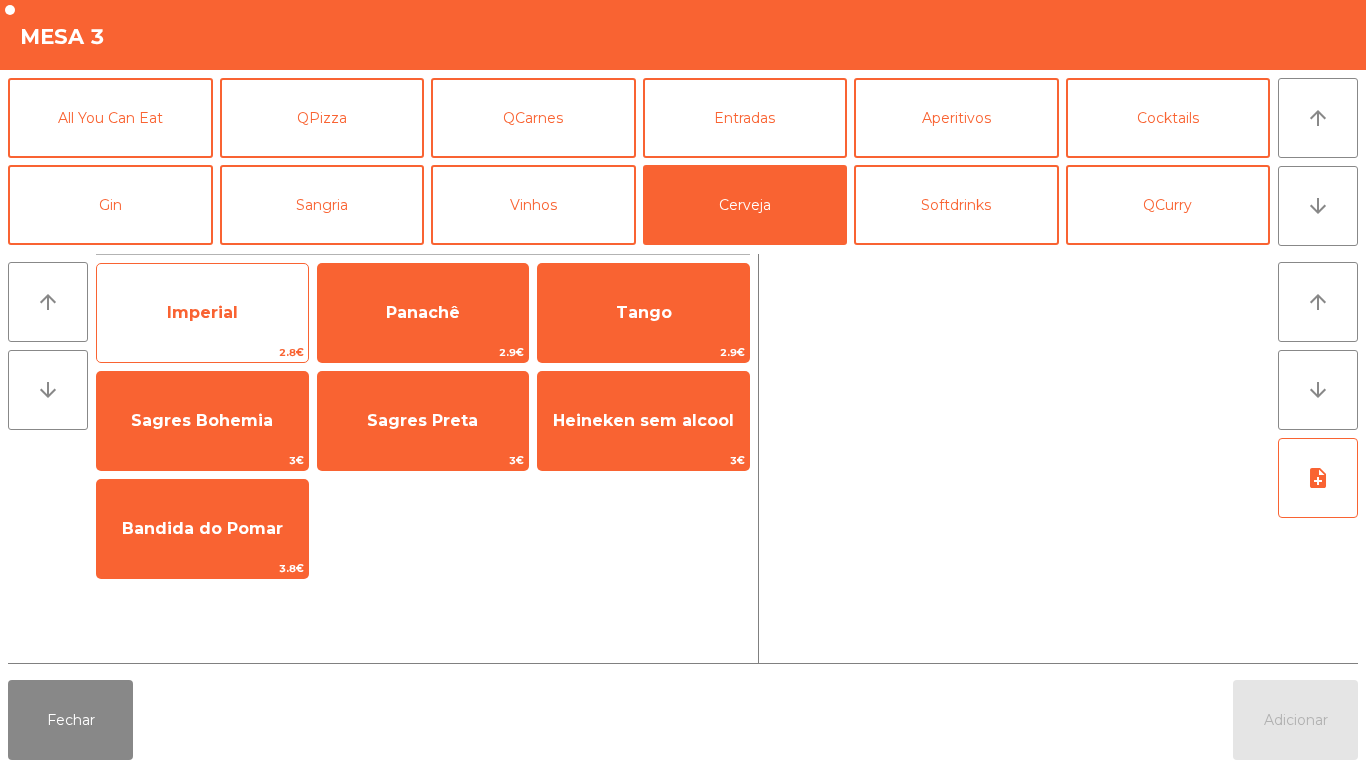 click on "Imperial" 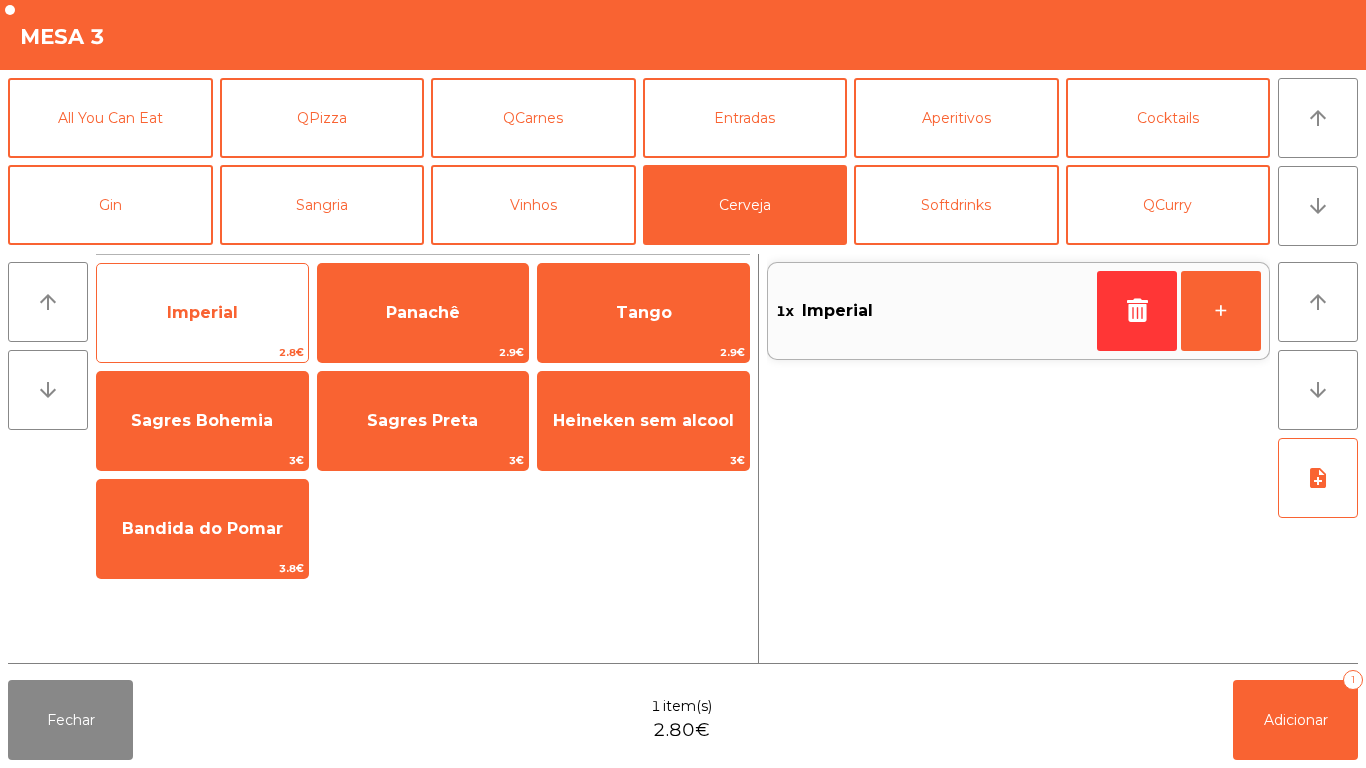 click on "Imperial" 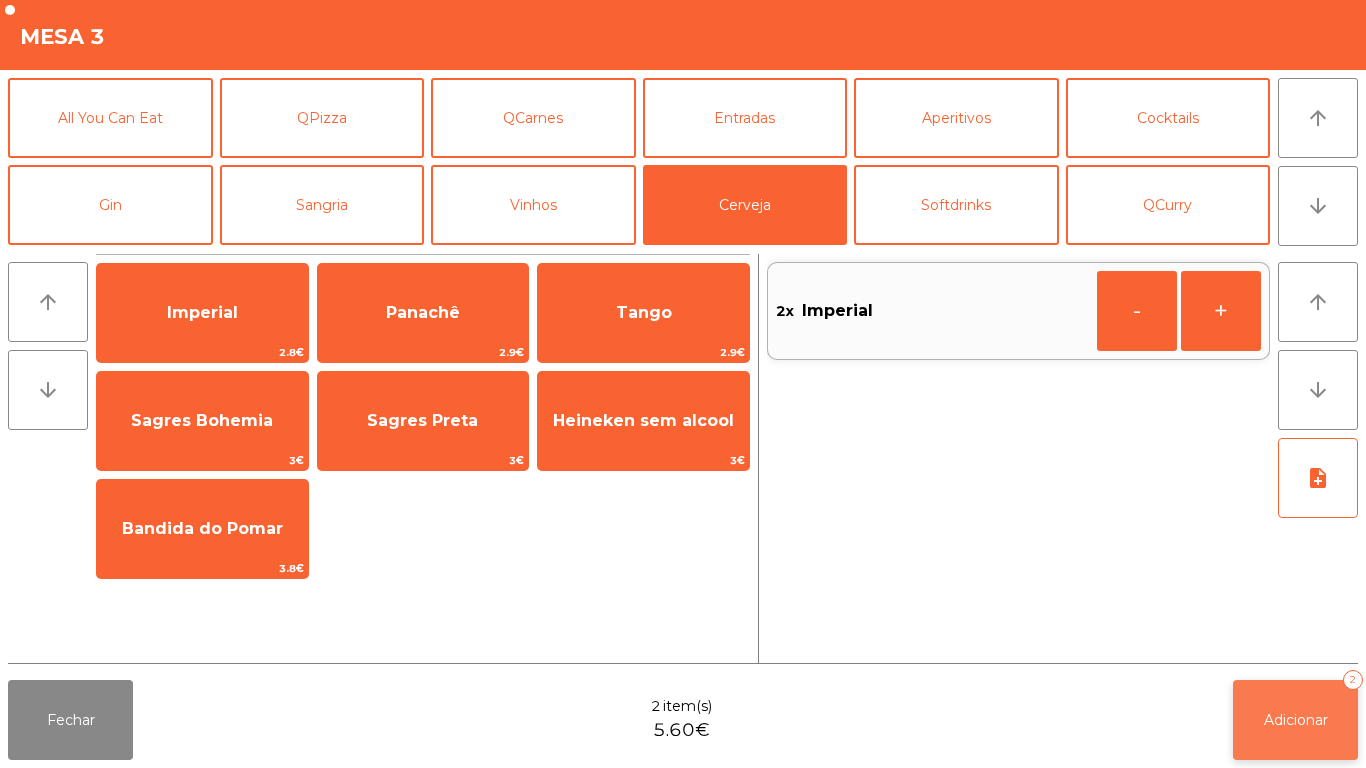 click on "Adicionar   2" 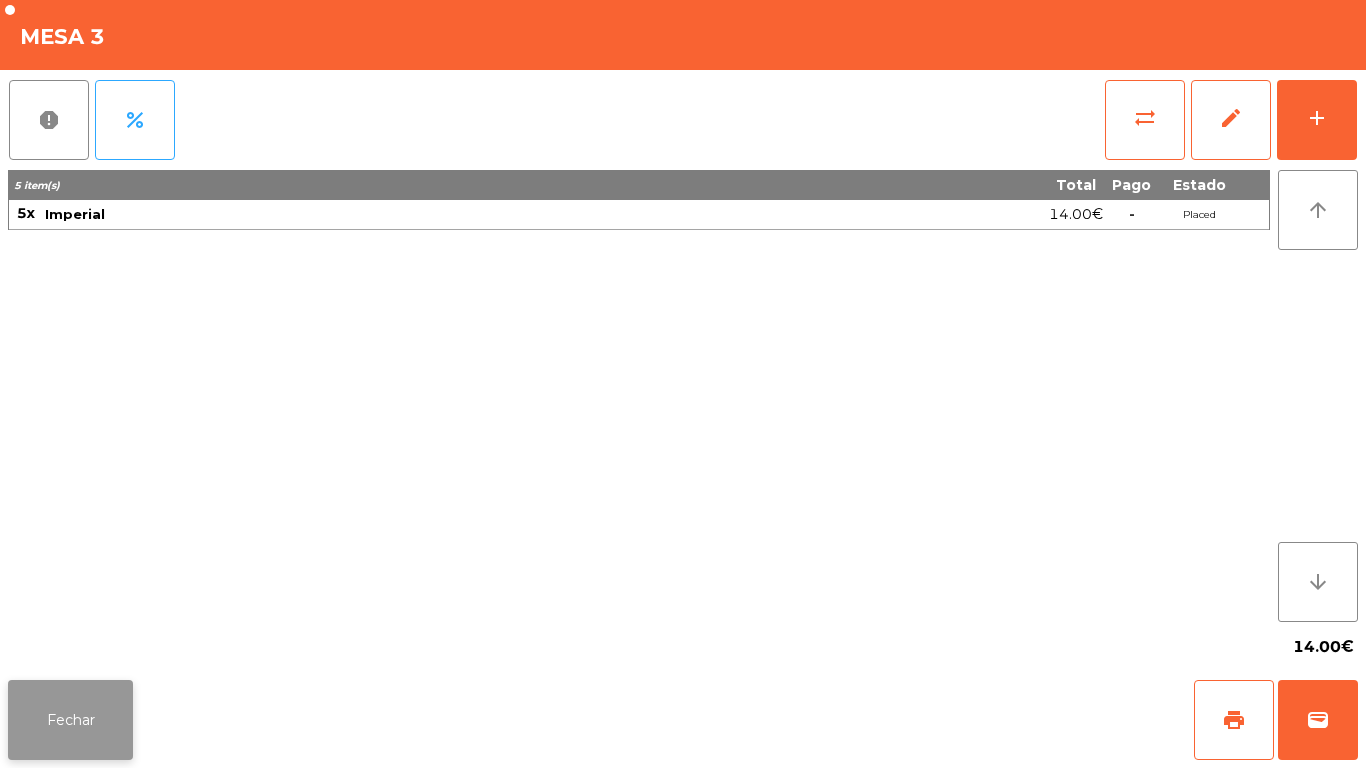click on "Fechar" 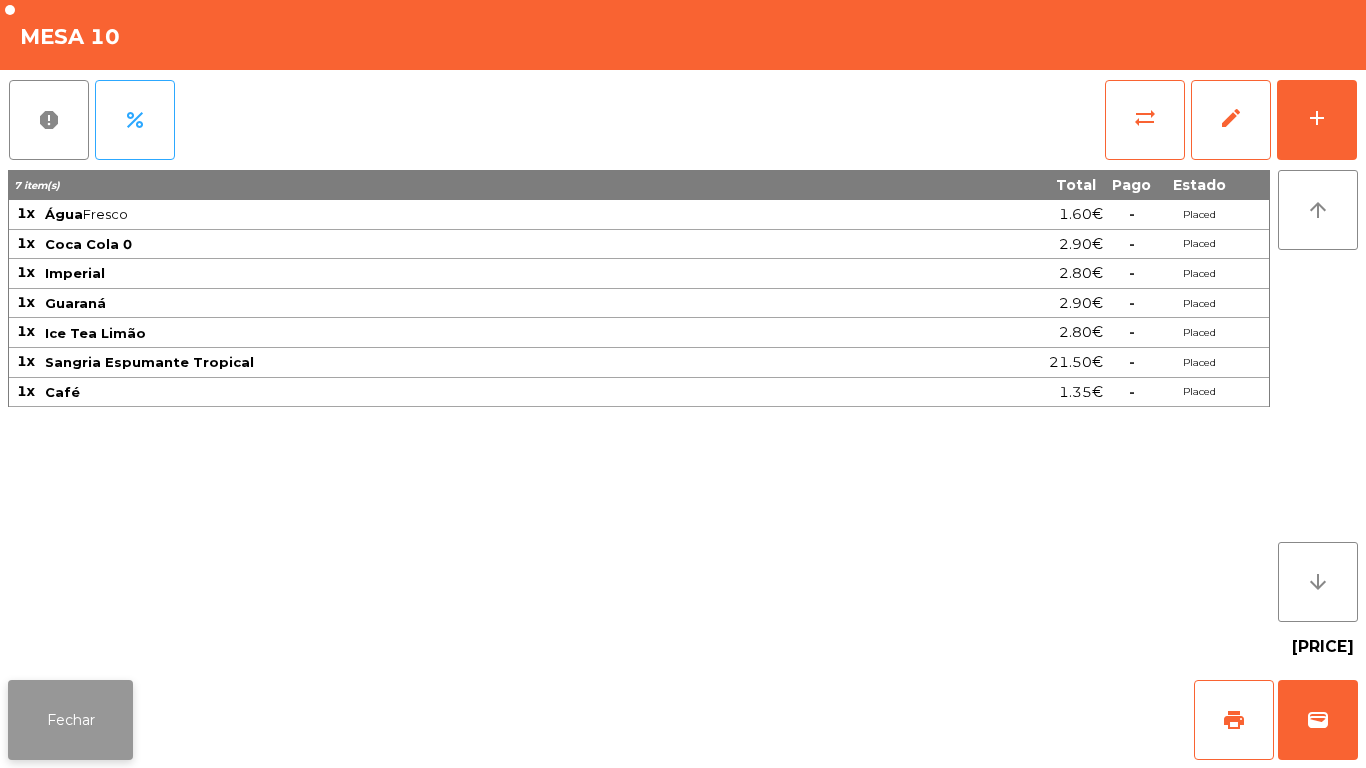 click on "Fechar" 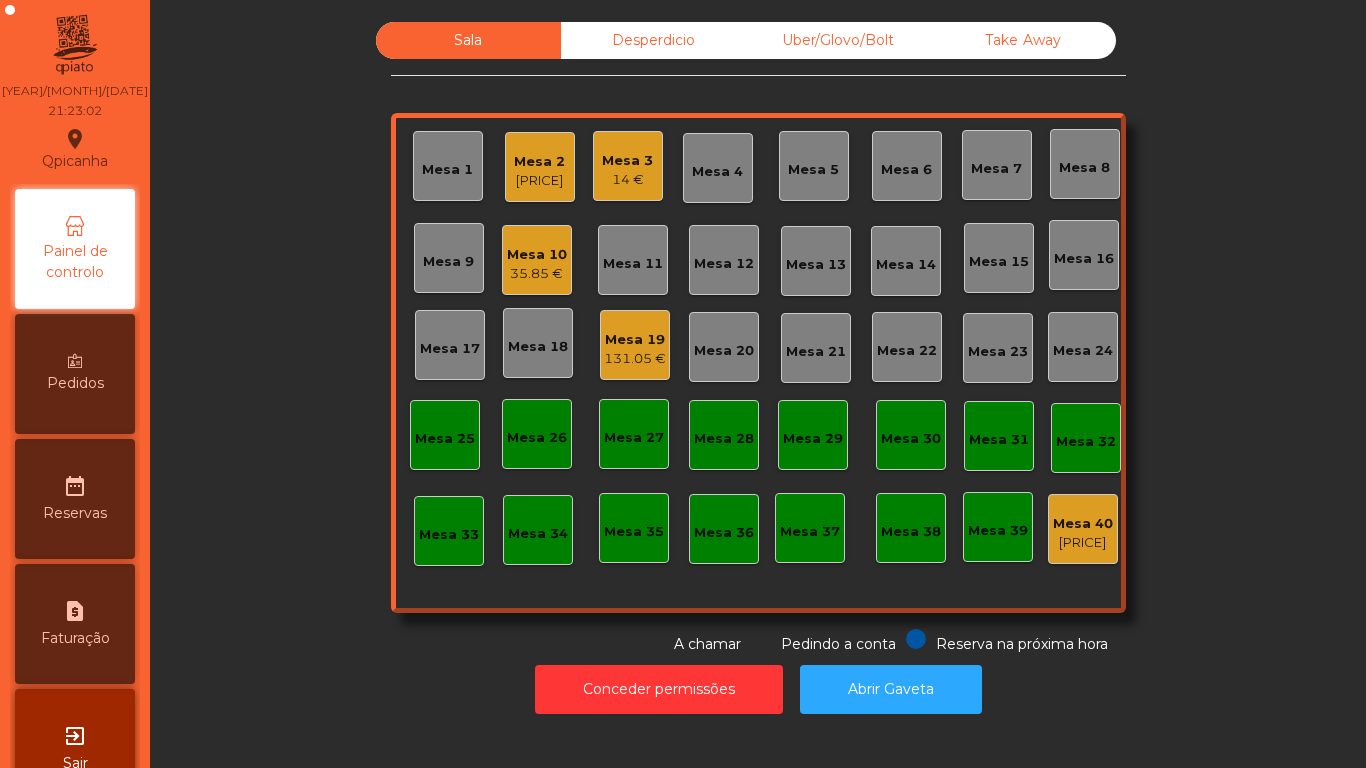 click on "Mesa 3" 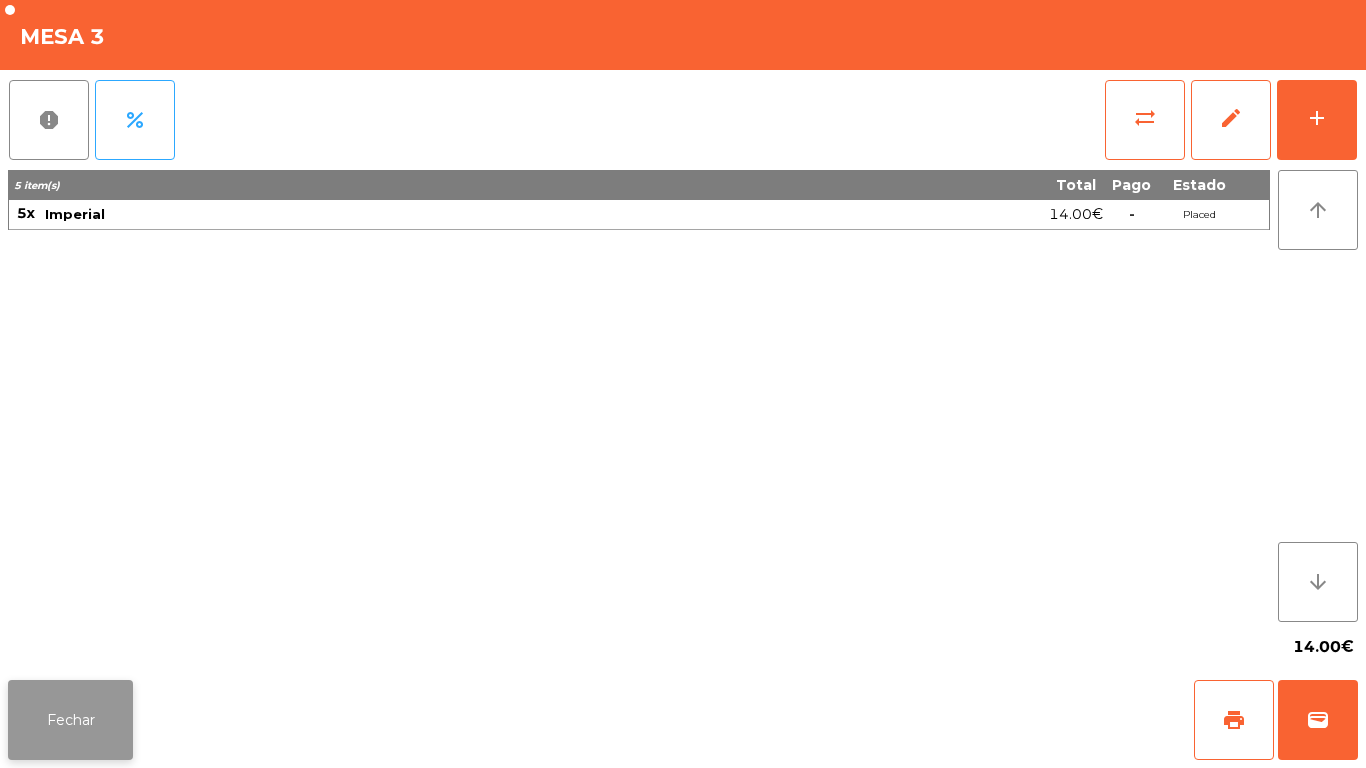 click on "Fechar" 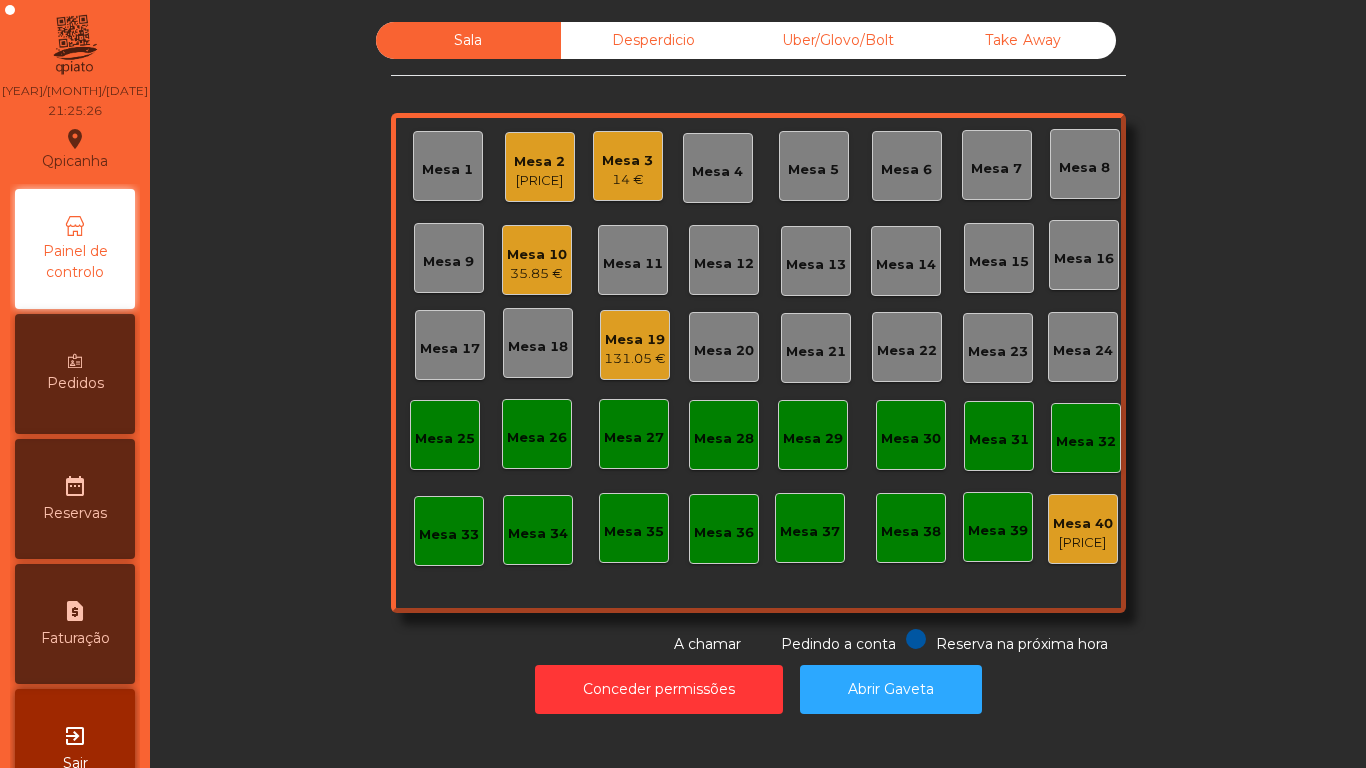 click on "14 €" 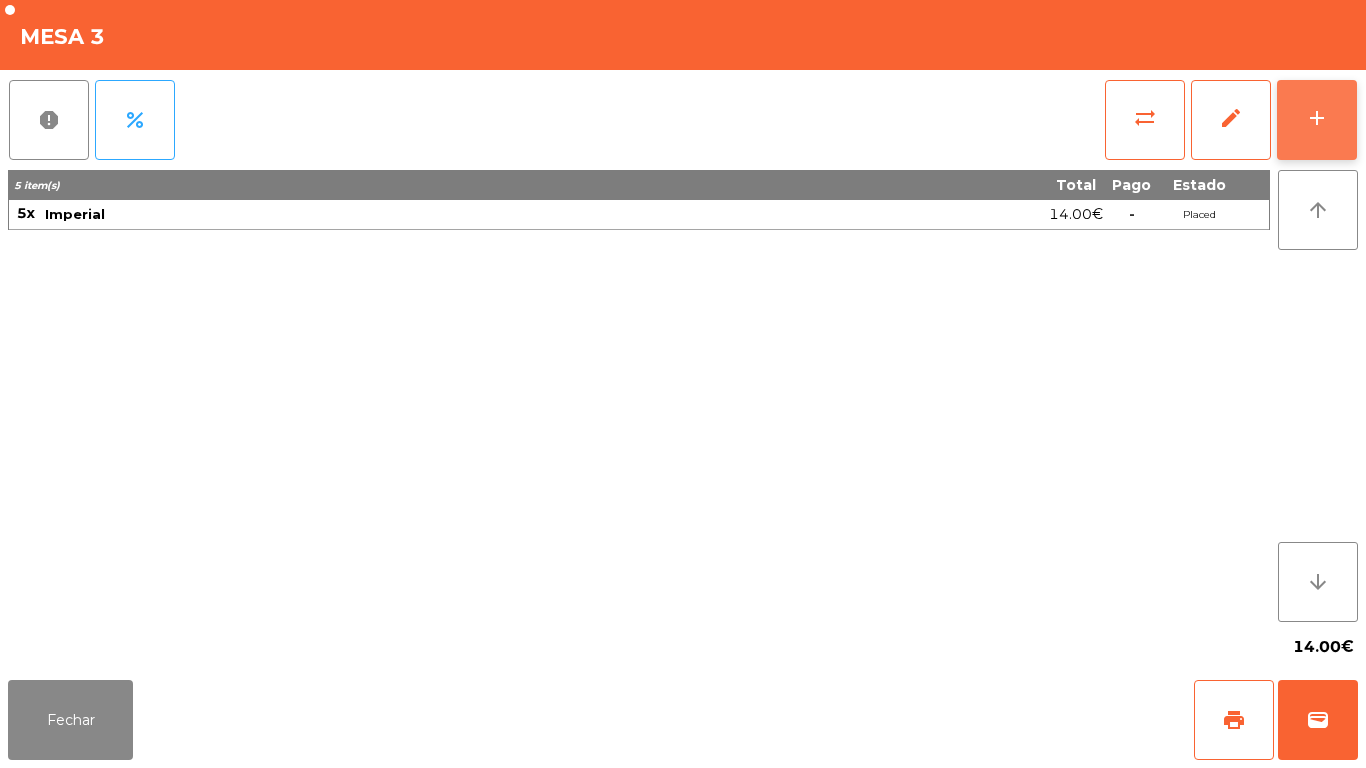 click on "add" 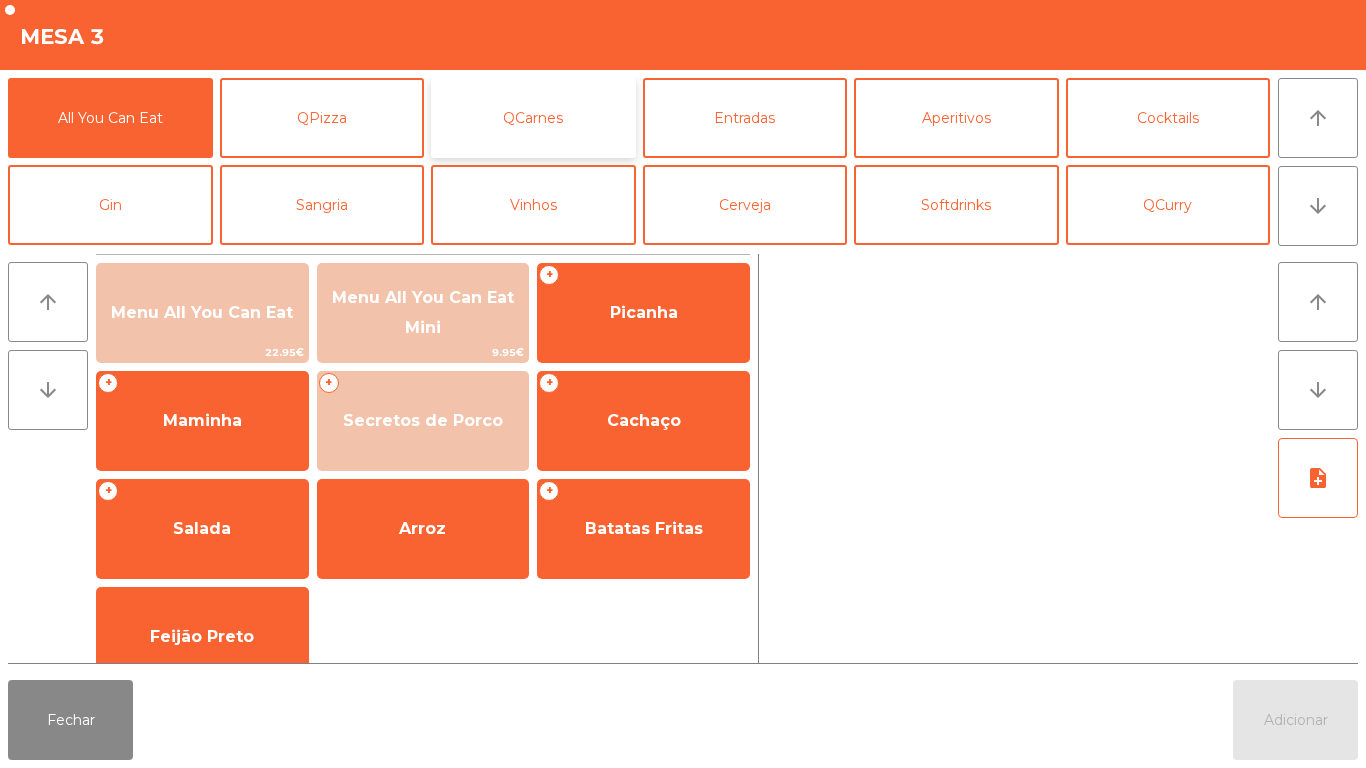 click on "QCarnes" 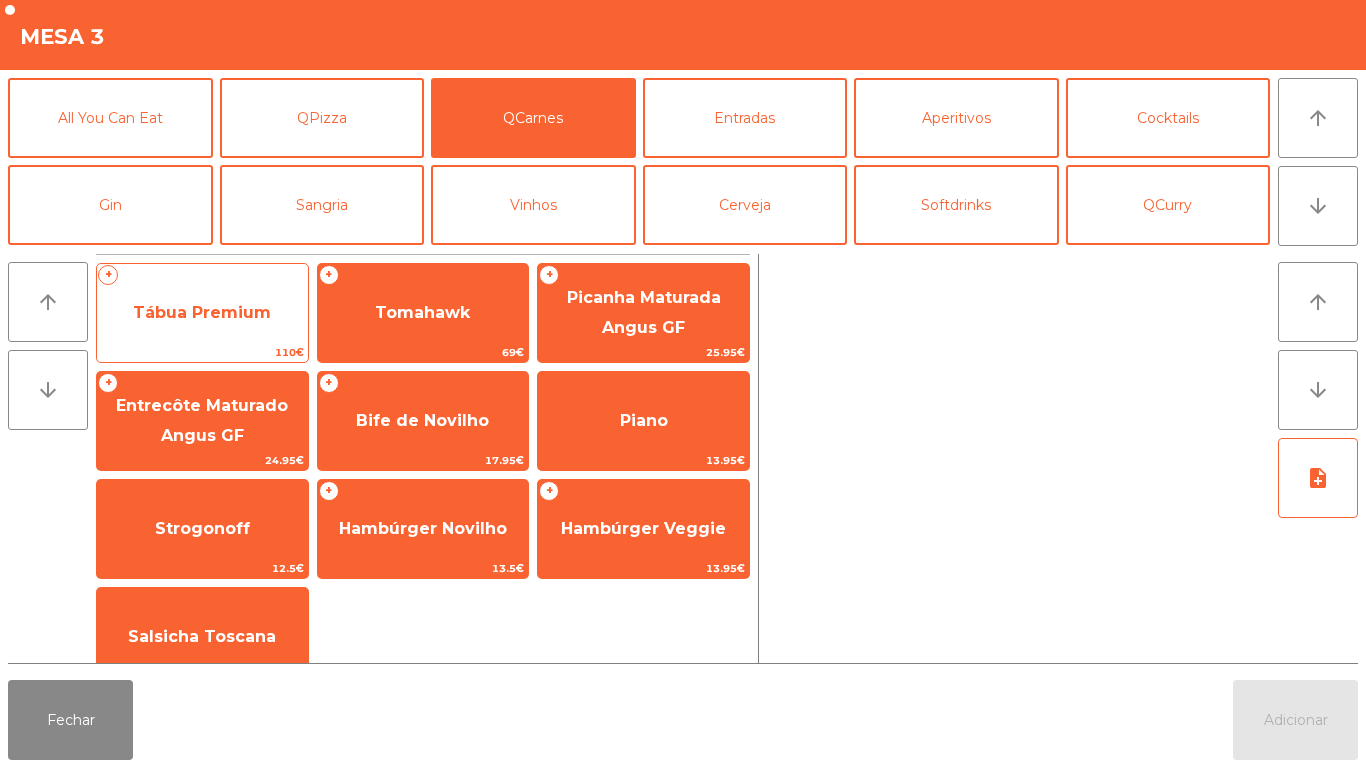 click on "Tábua Premium" 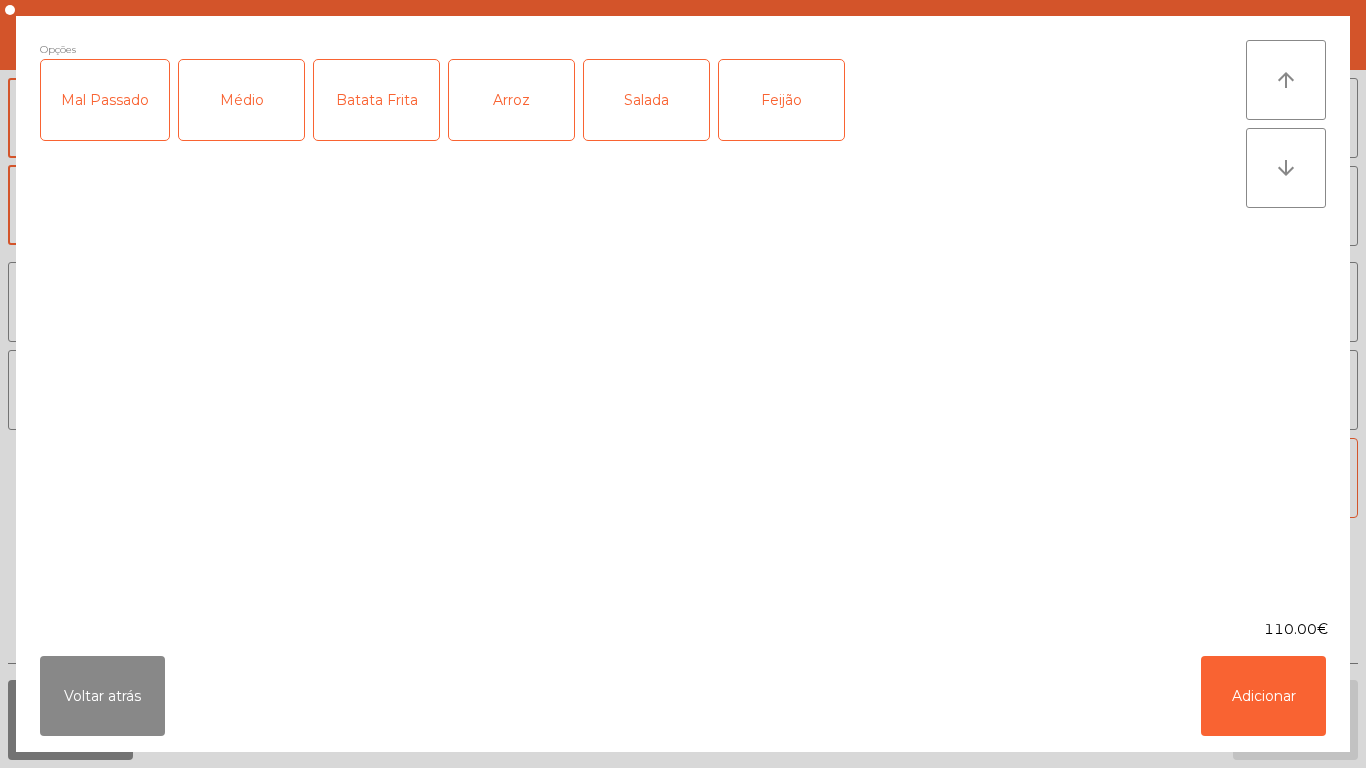 click on "Batata Frita" 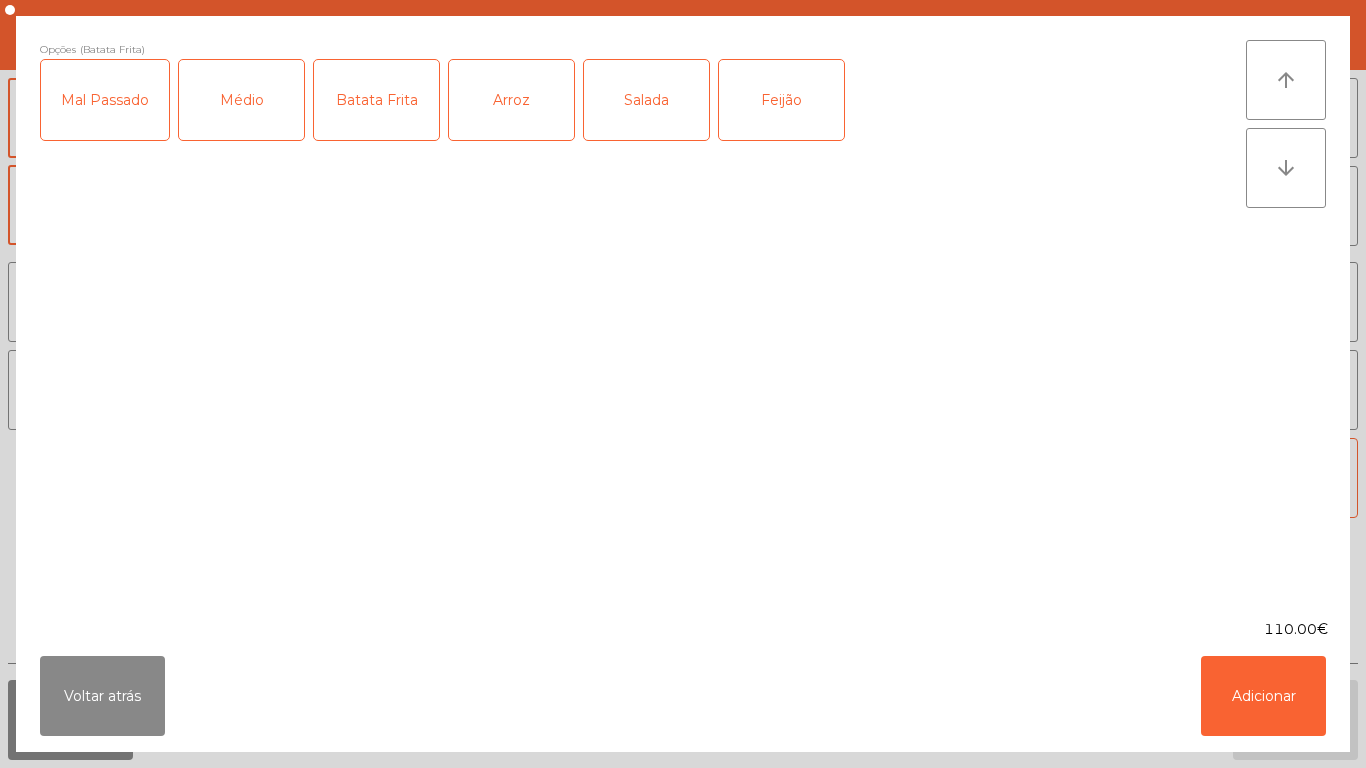 click on "Arroz" 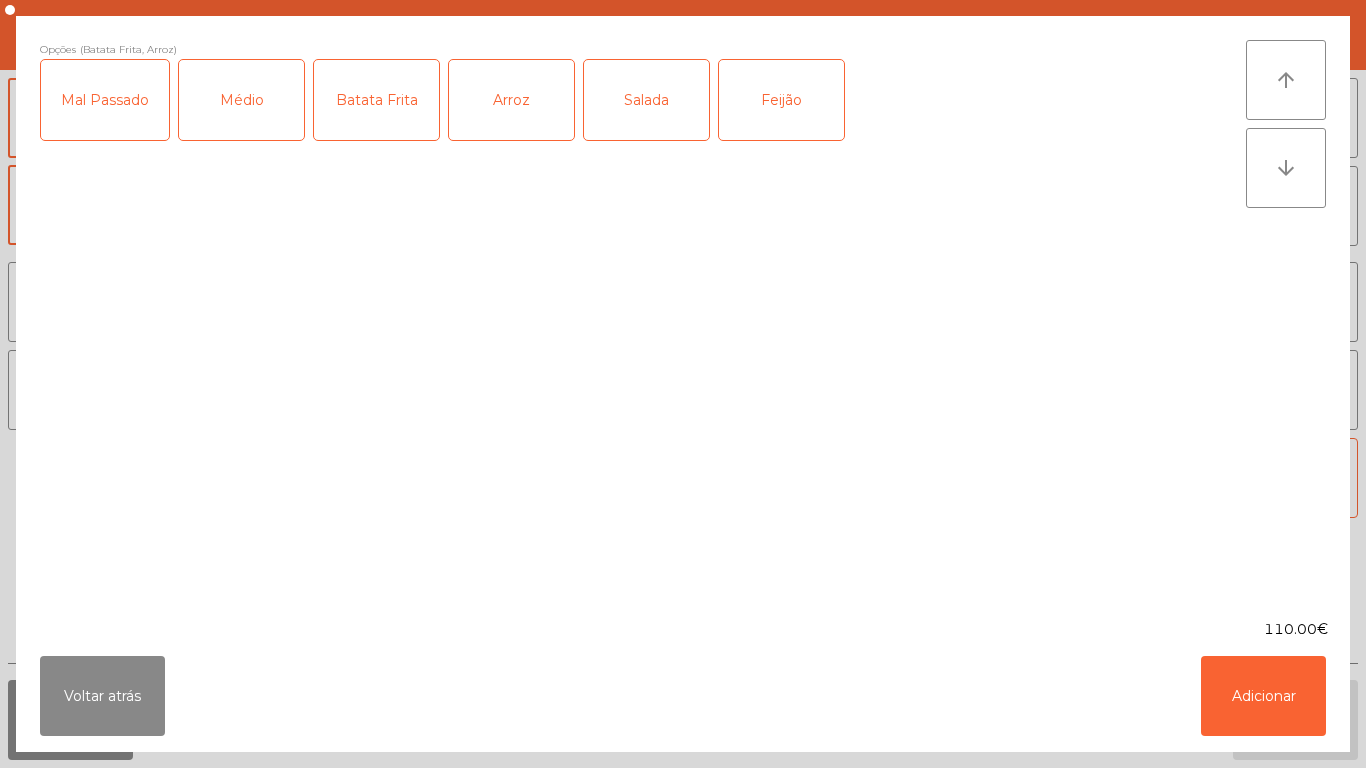 click on "Salada" 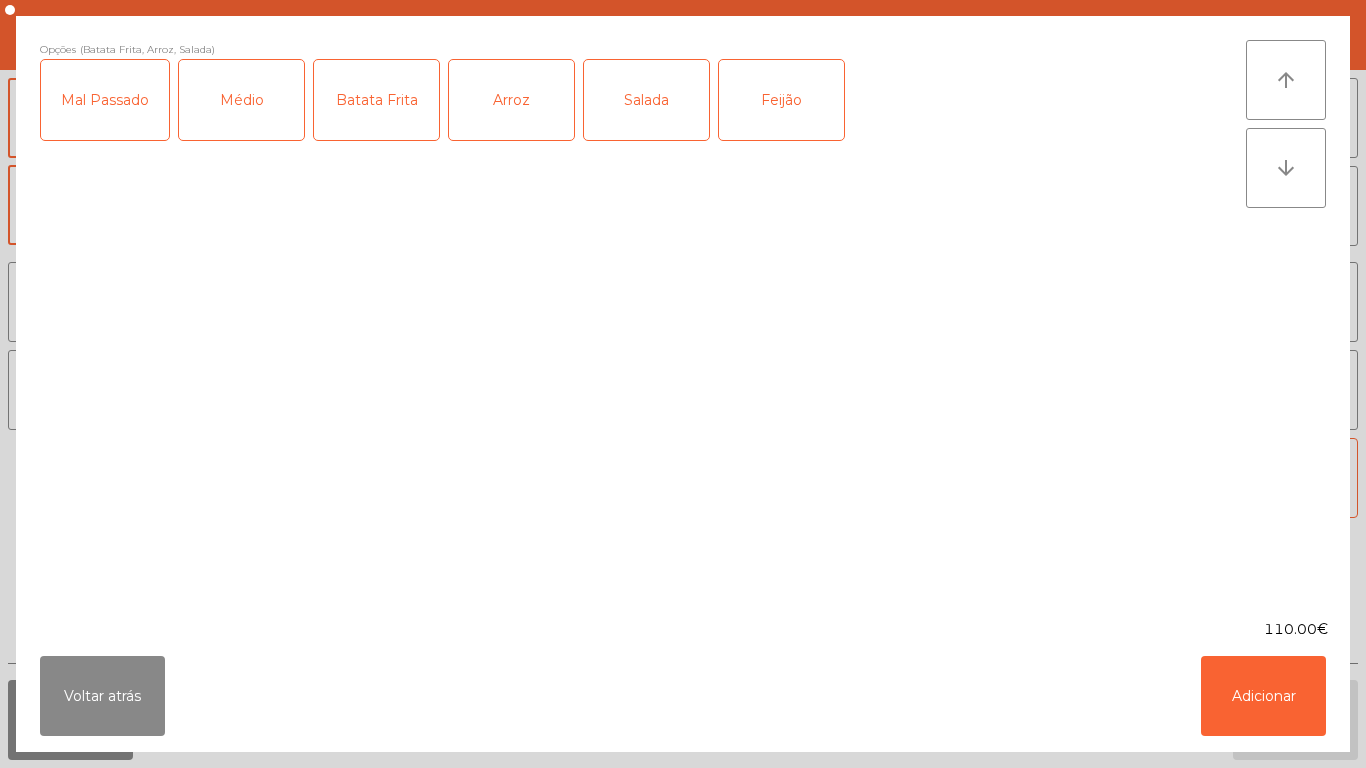 click on "Feijão" 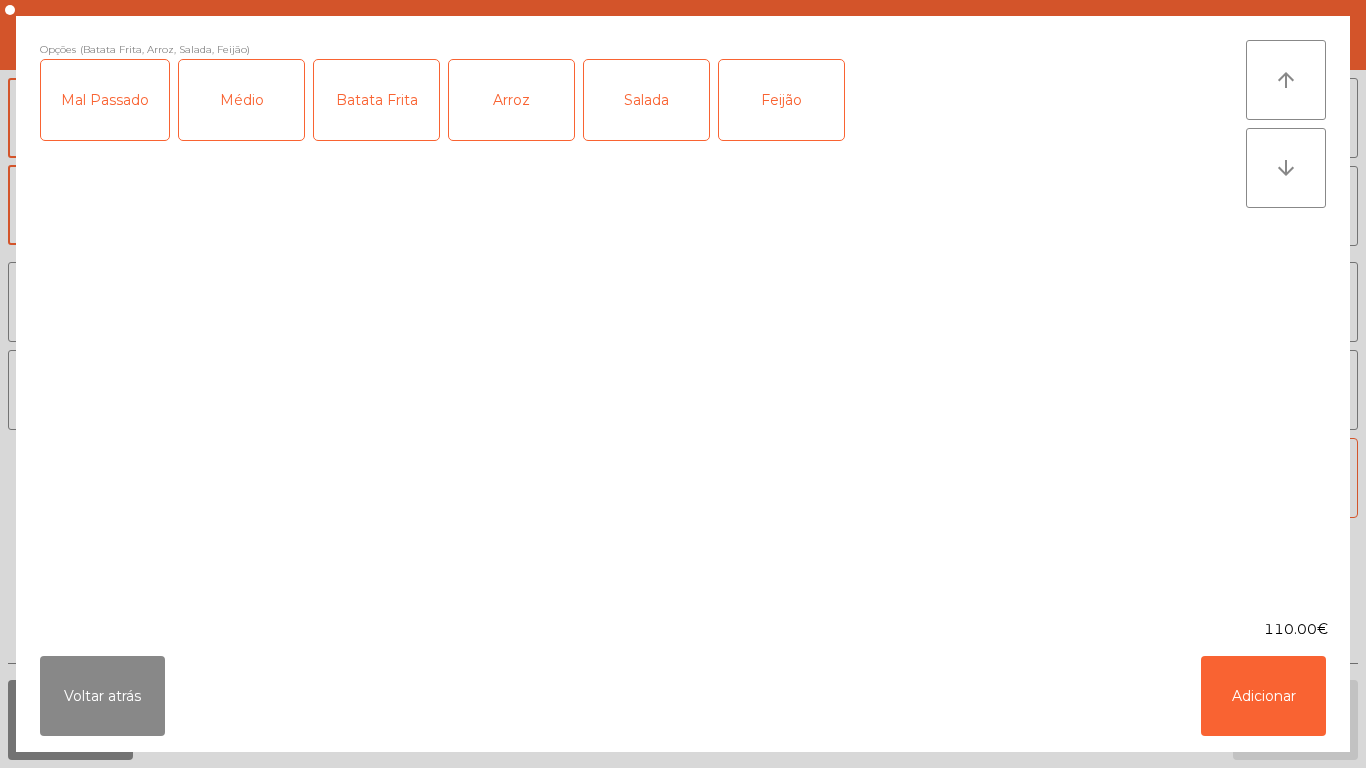 click on "Médio" 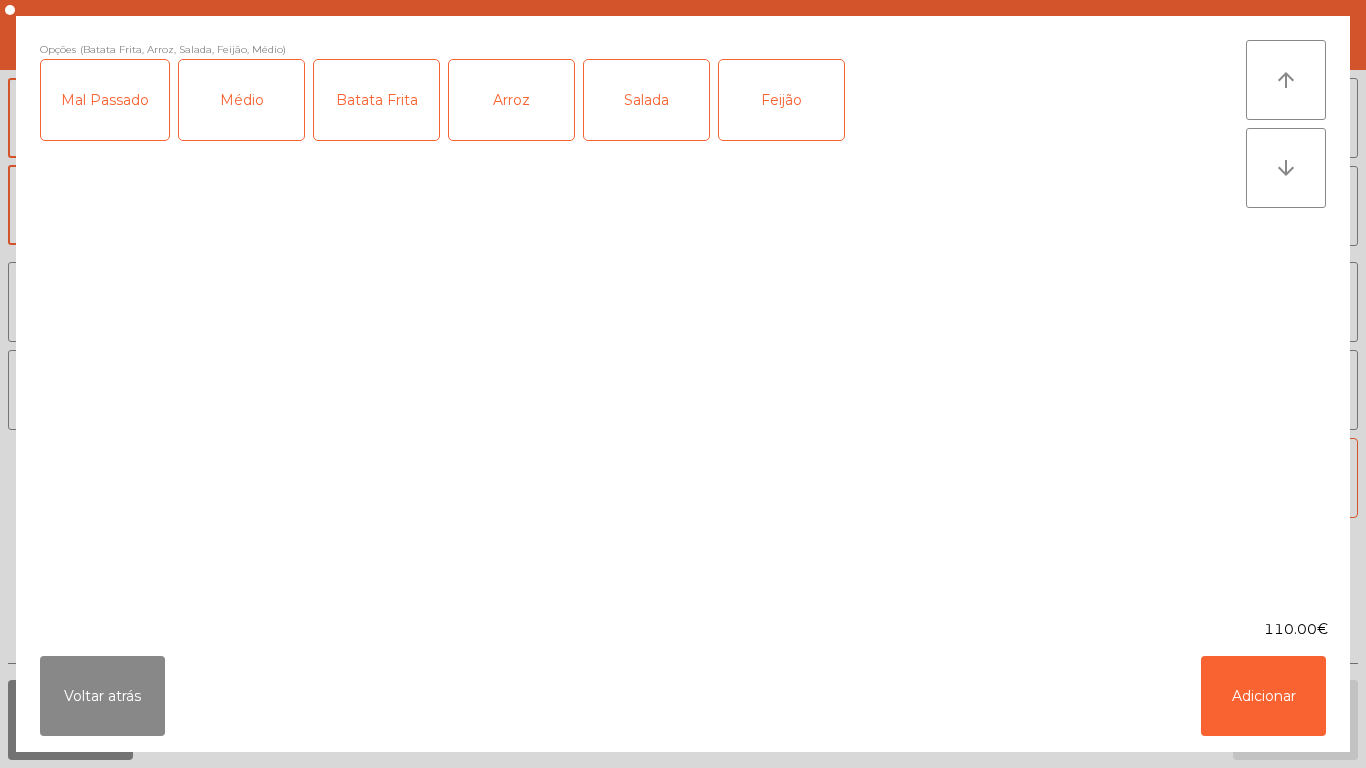 click on "Mal Passado" 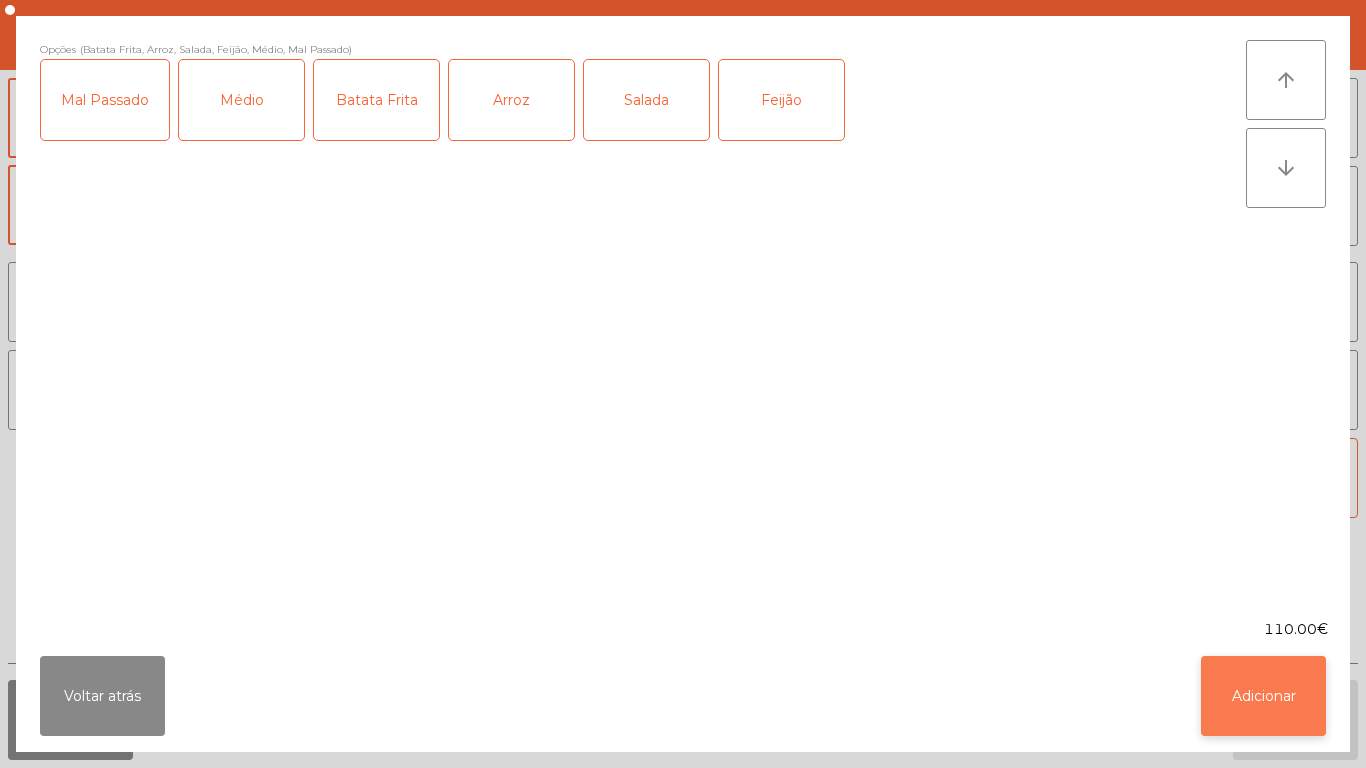 click on "Adicionar" 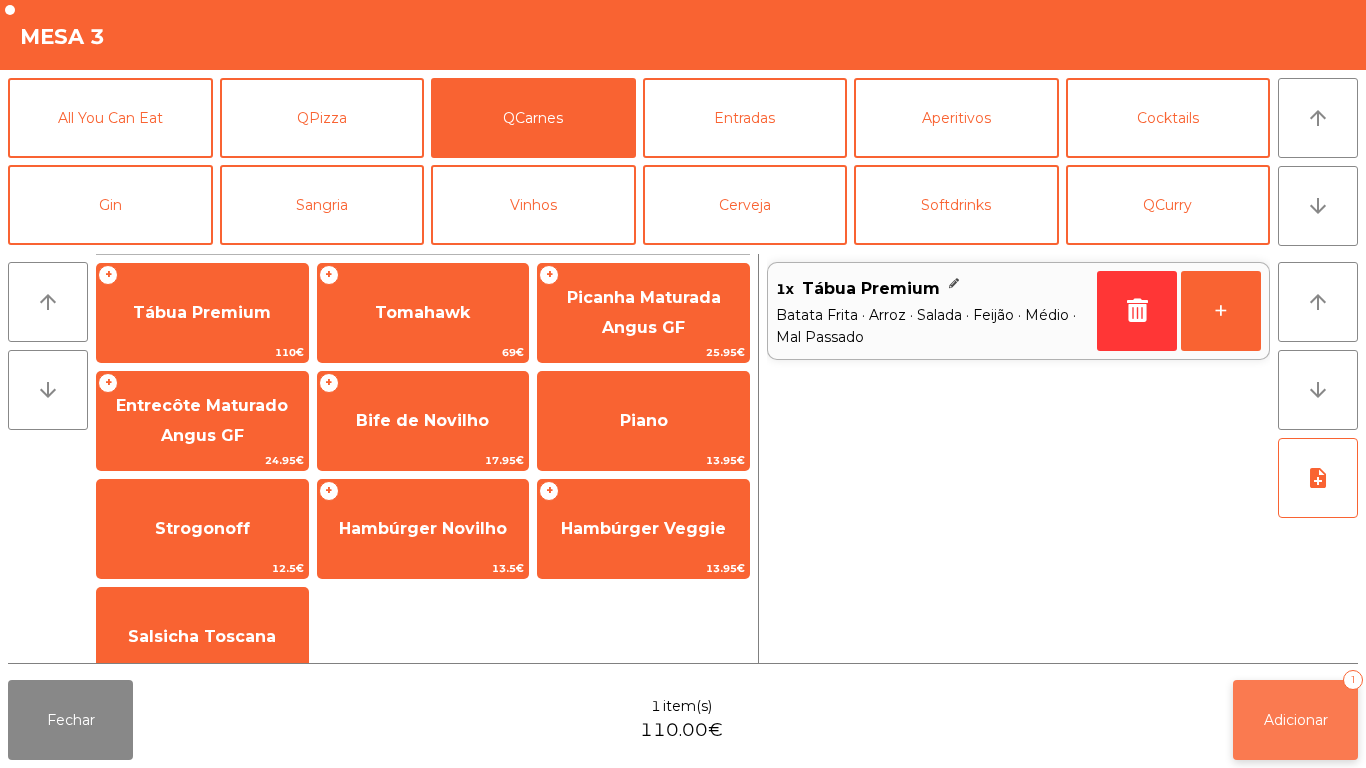 click on "Adicionar" 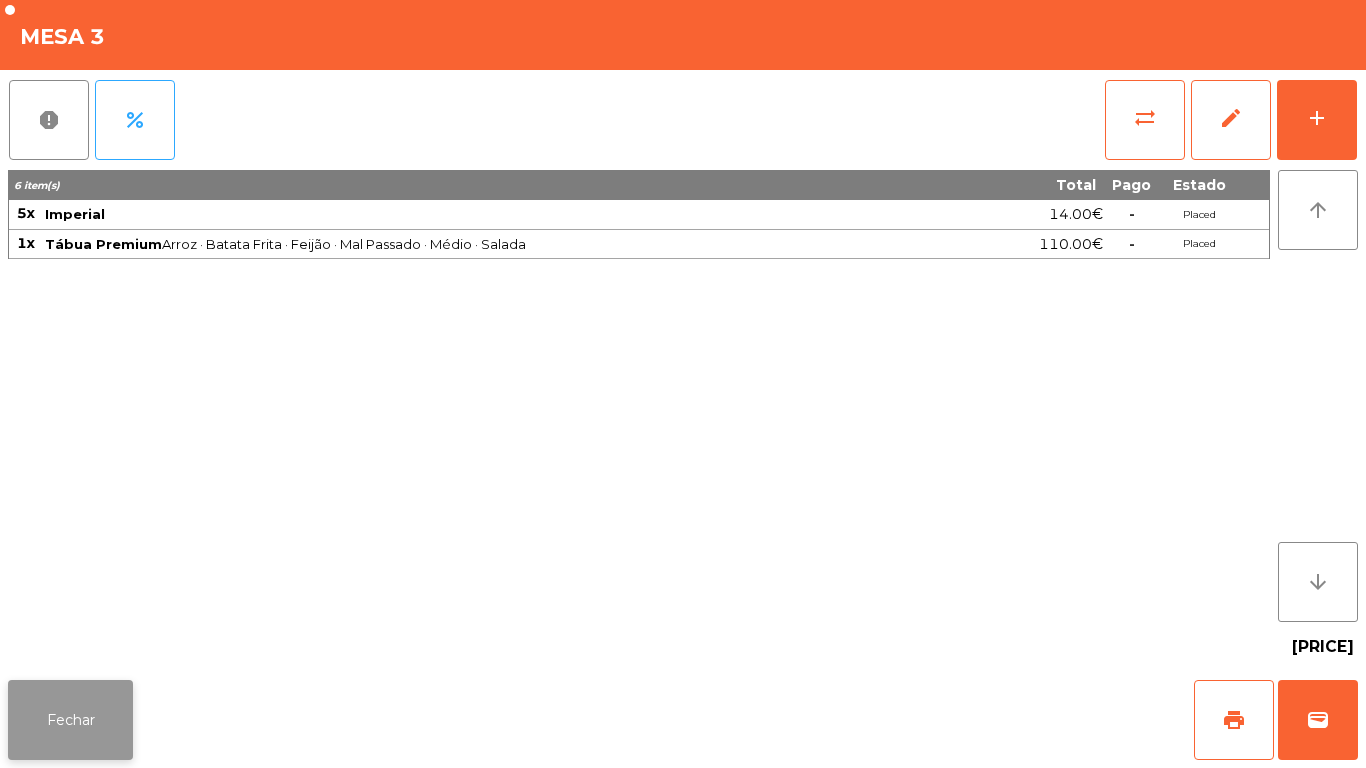 click on "Fechar" 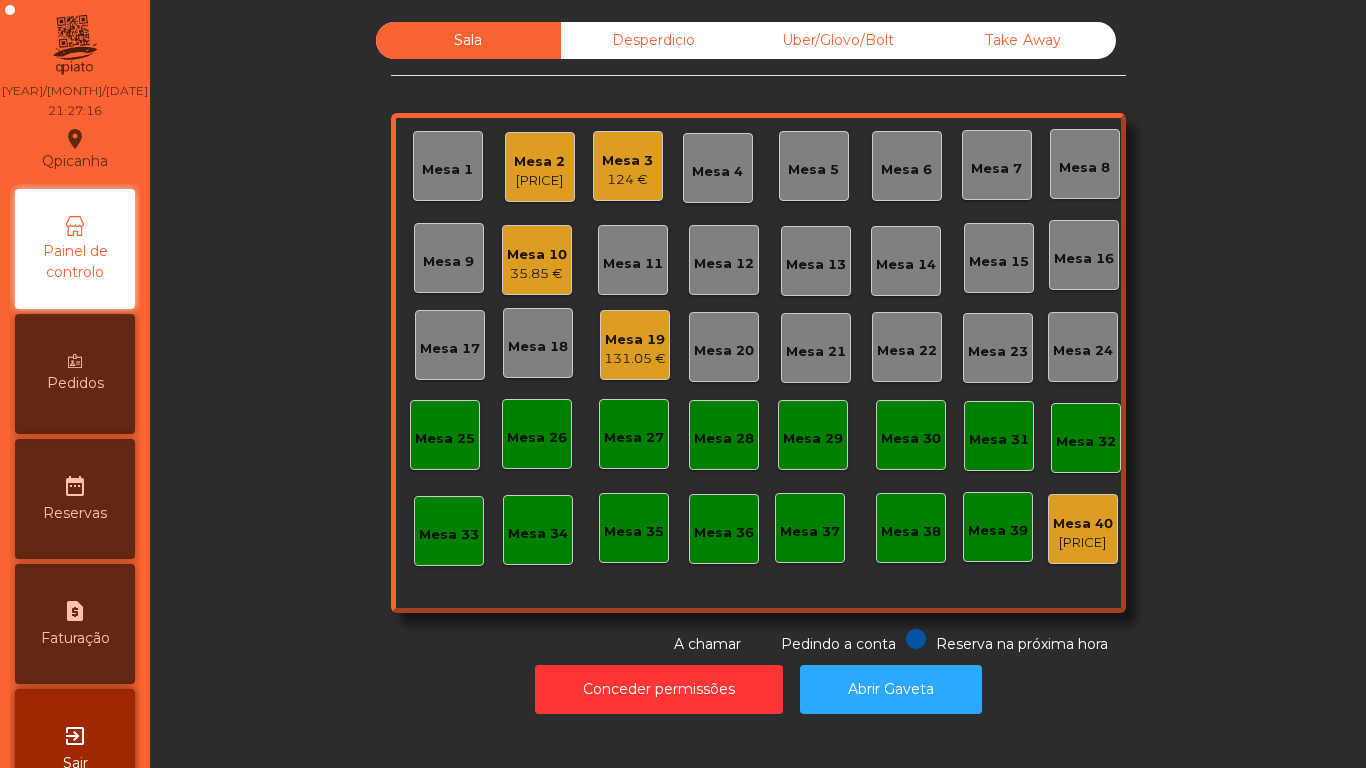 click on "35.85 €" 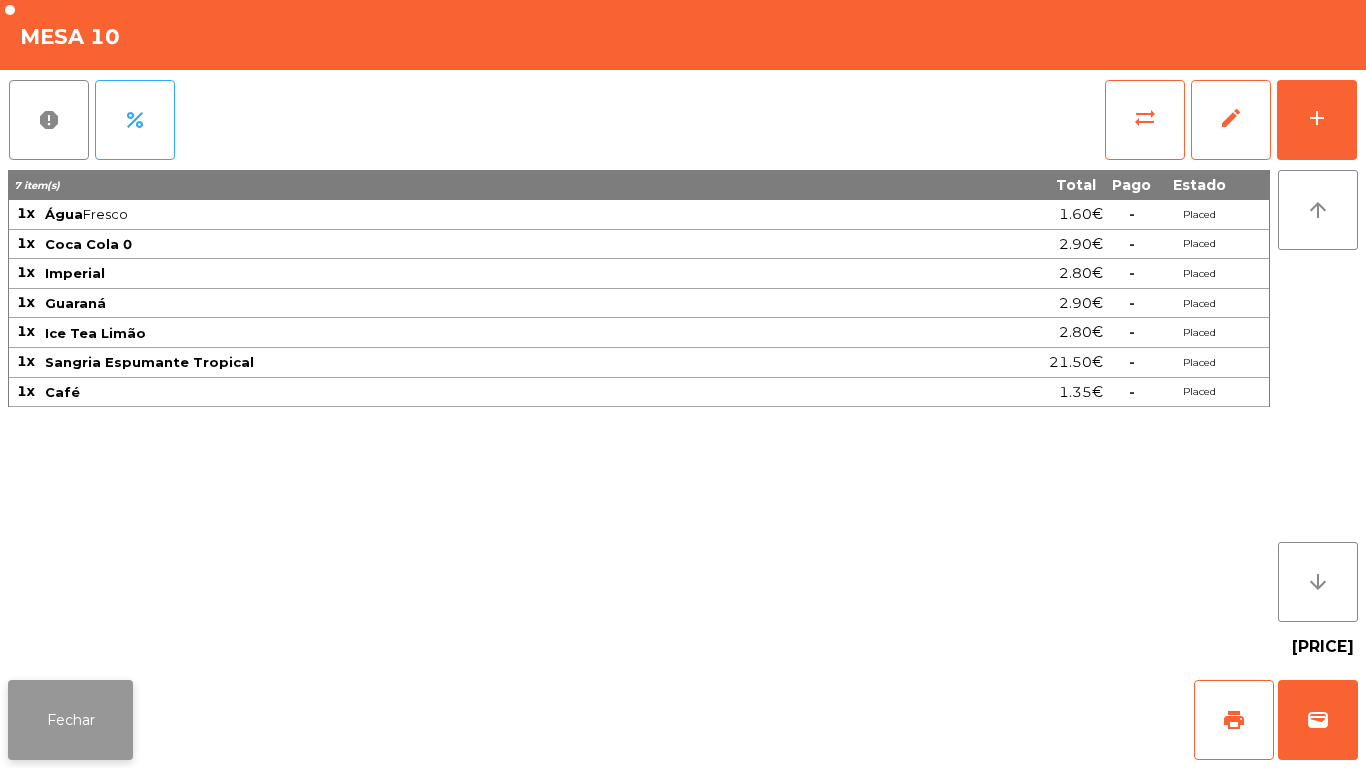 click on "Fechar" 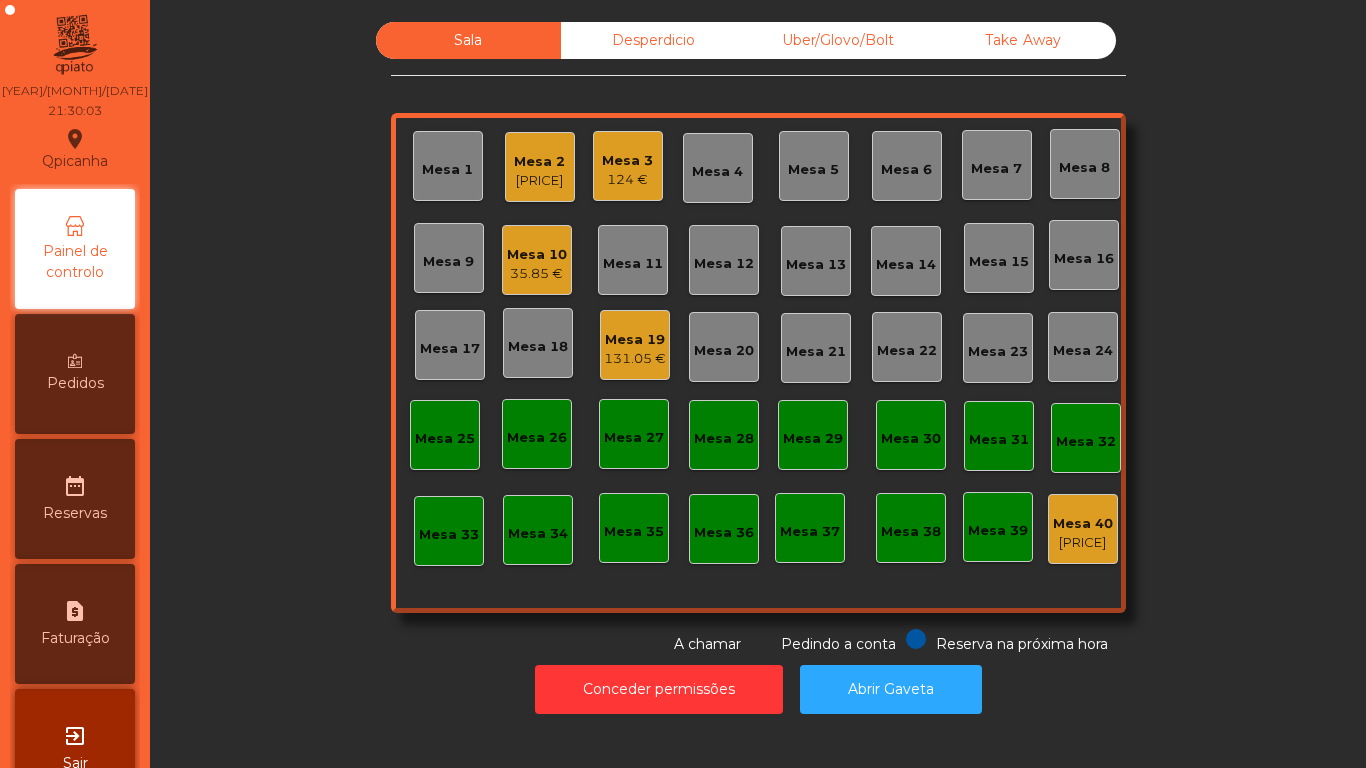 click on "131.05 €" 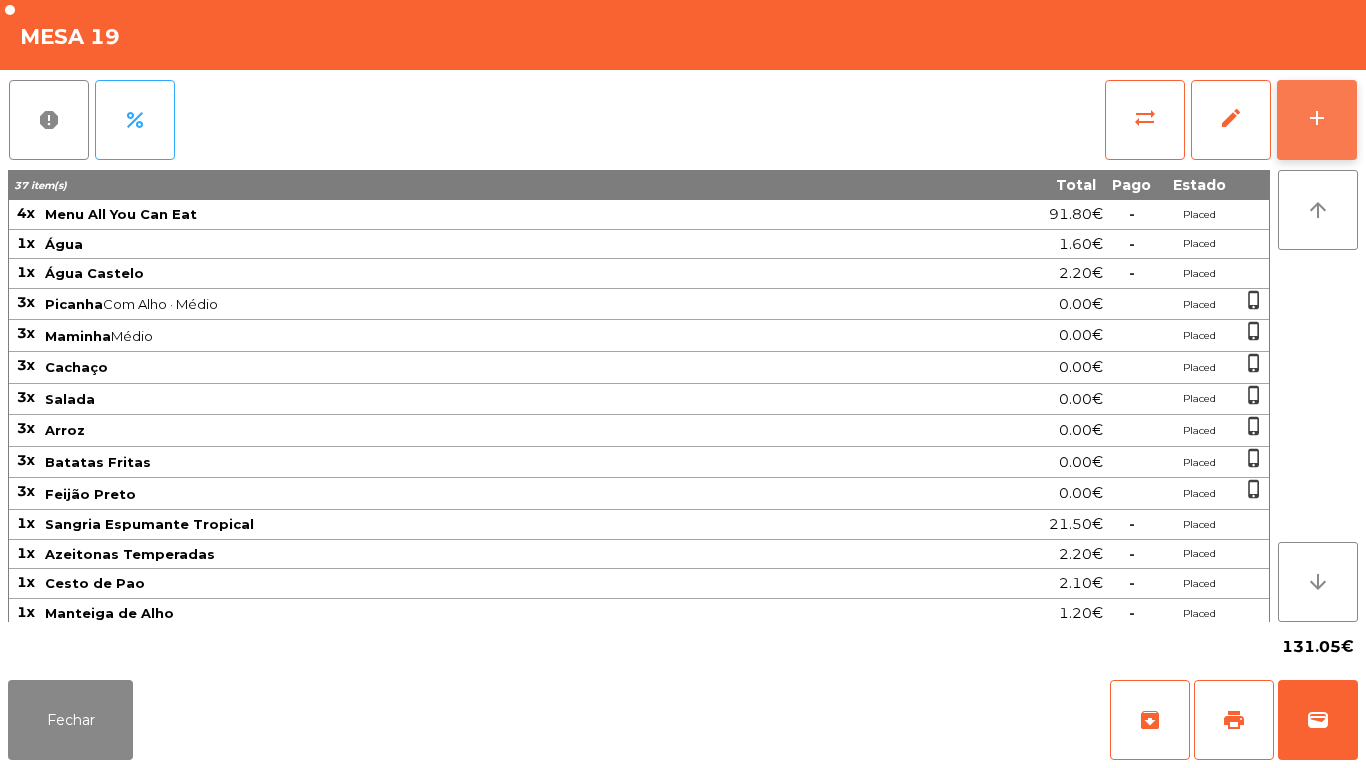 click on "add" 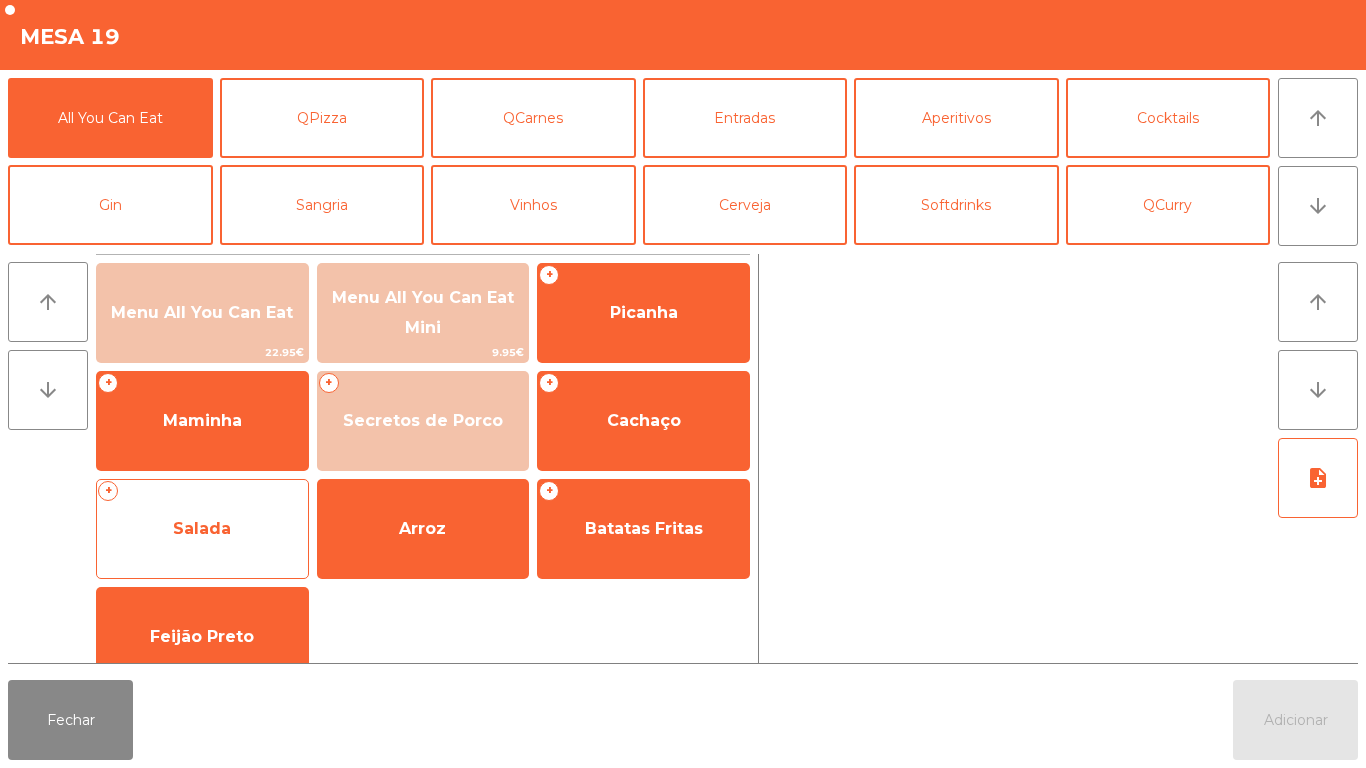 click on "Salada" 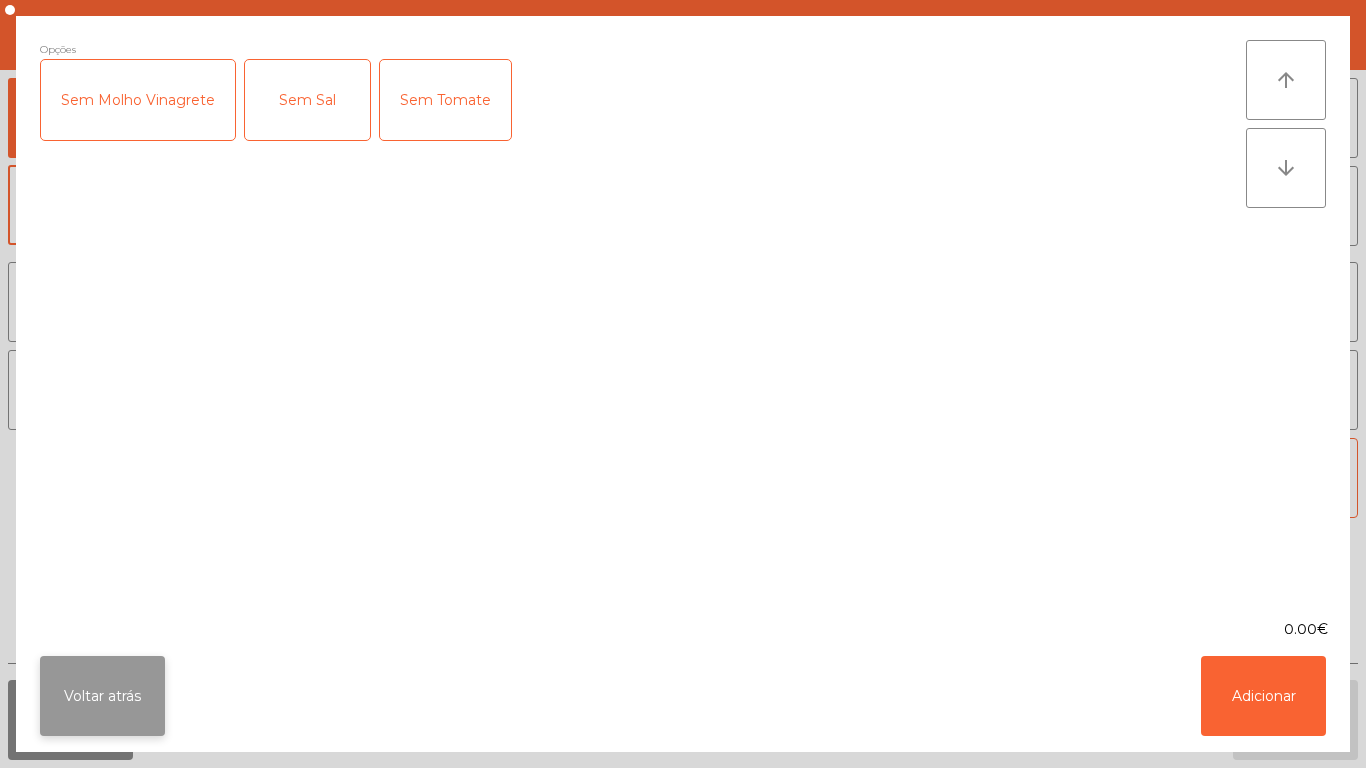 click on "Voltar atrás" 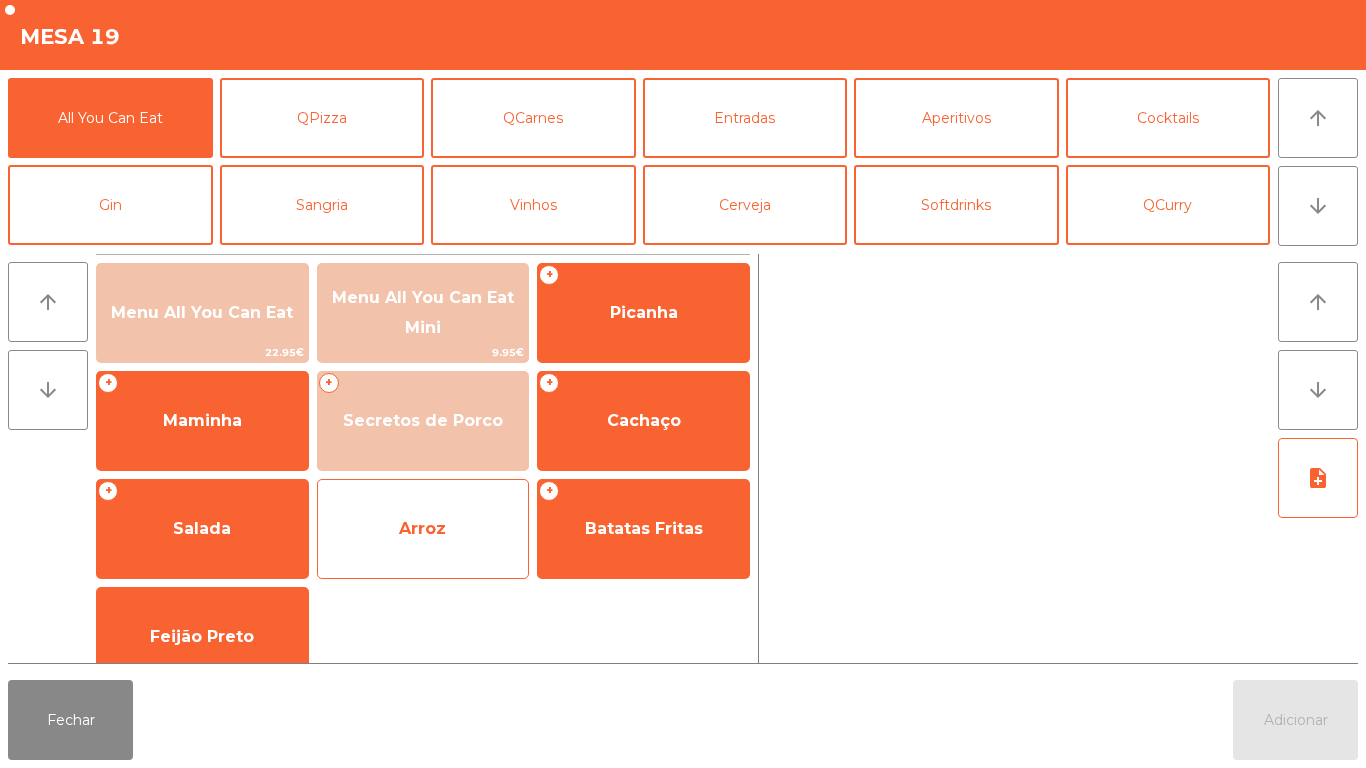 click on "Arroz" 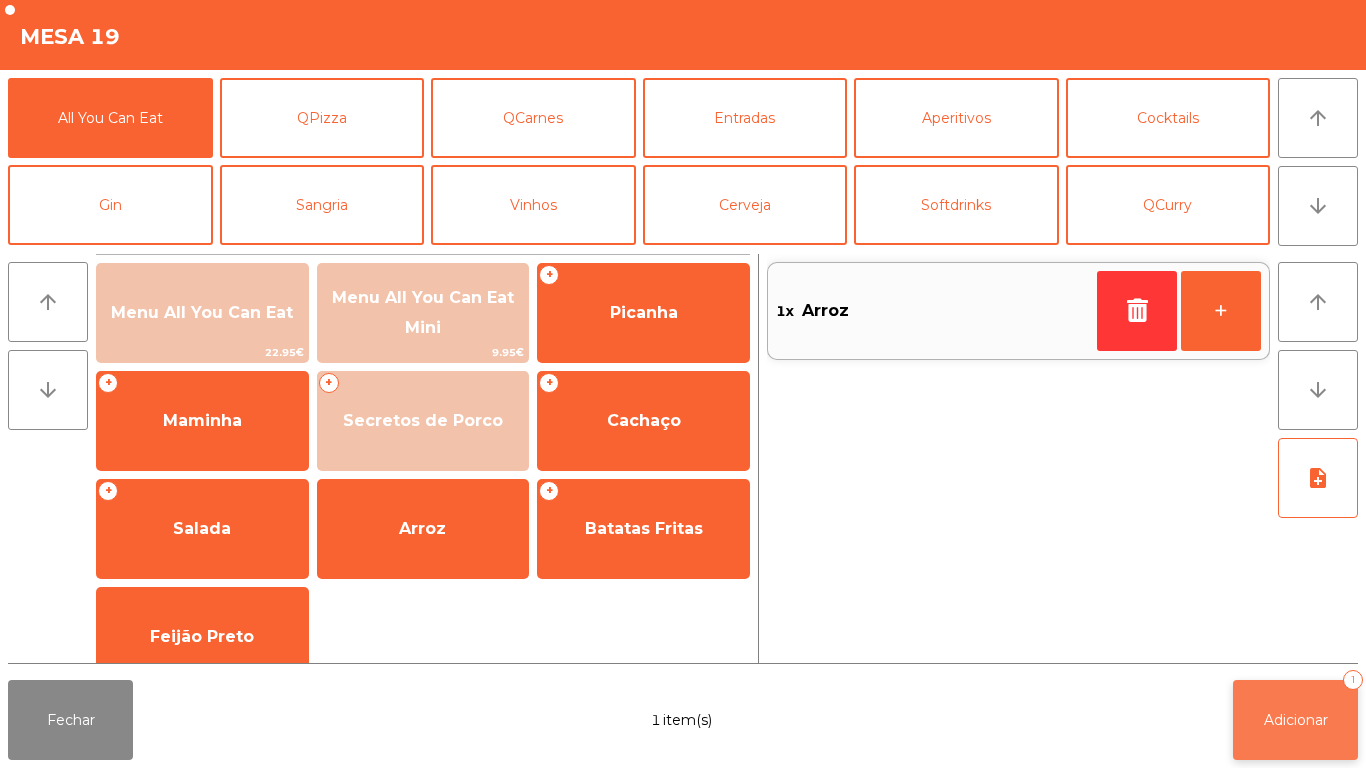 click on "Adicionar   1" 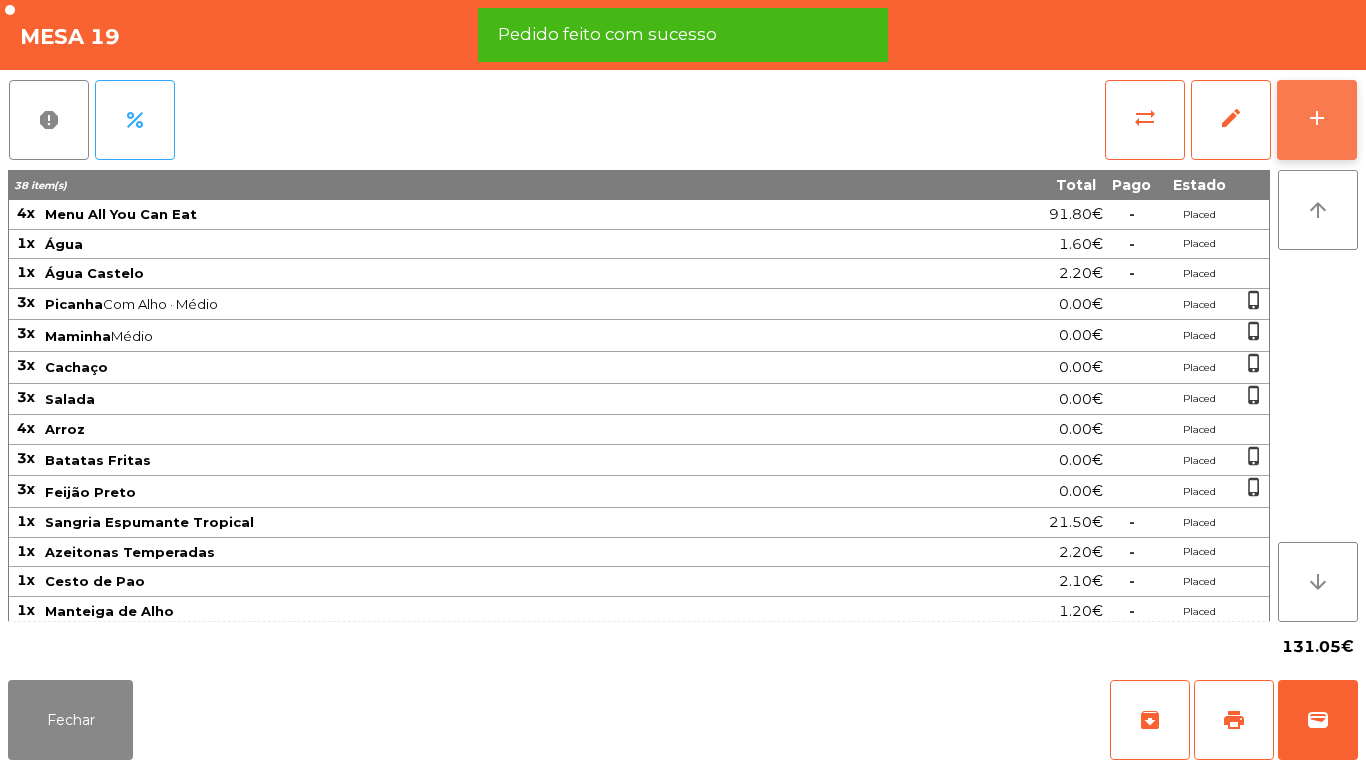 click on "add" 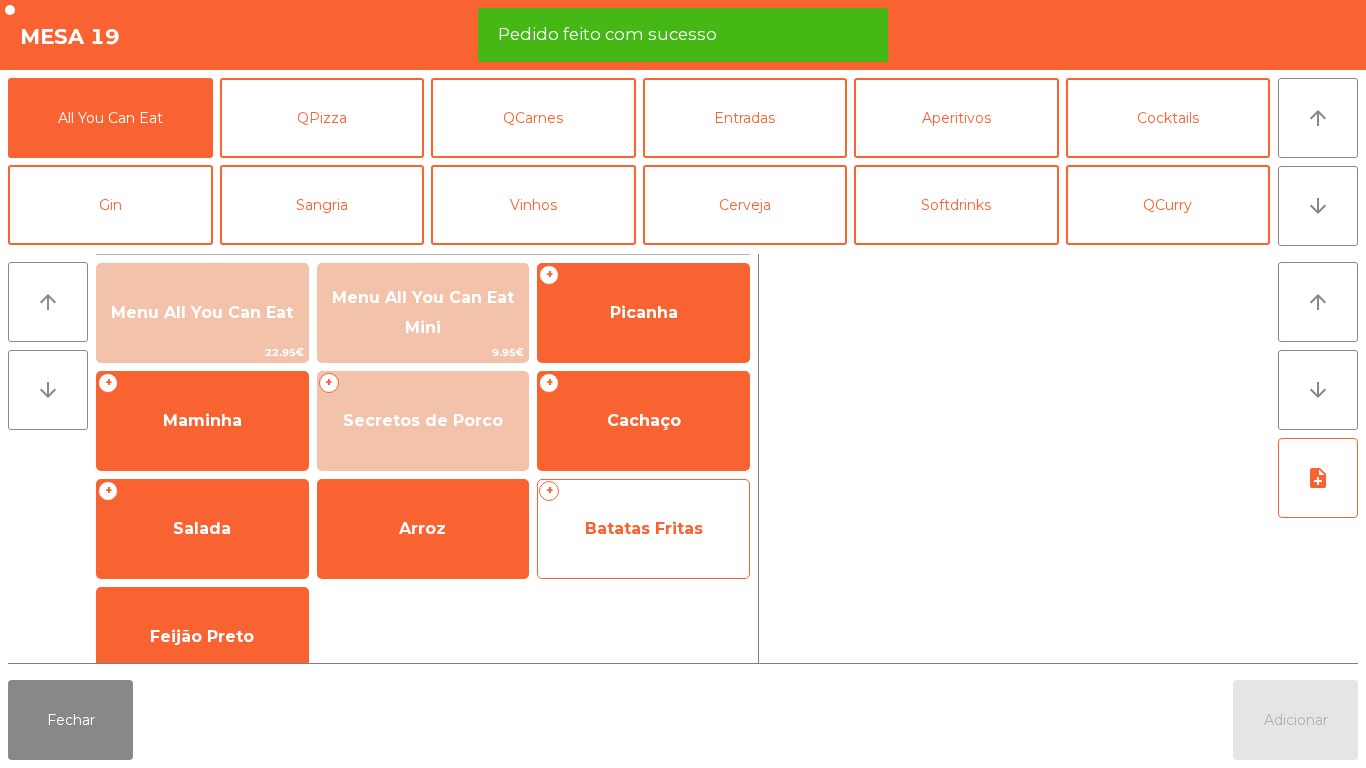 click on "Batatas Fritas" 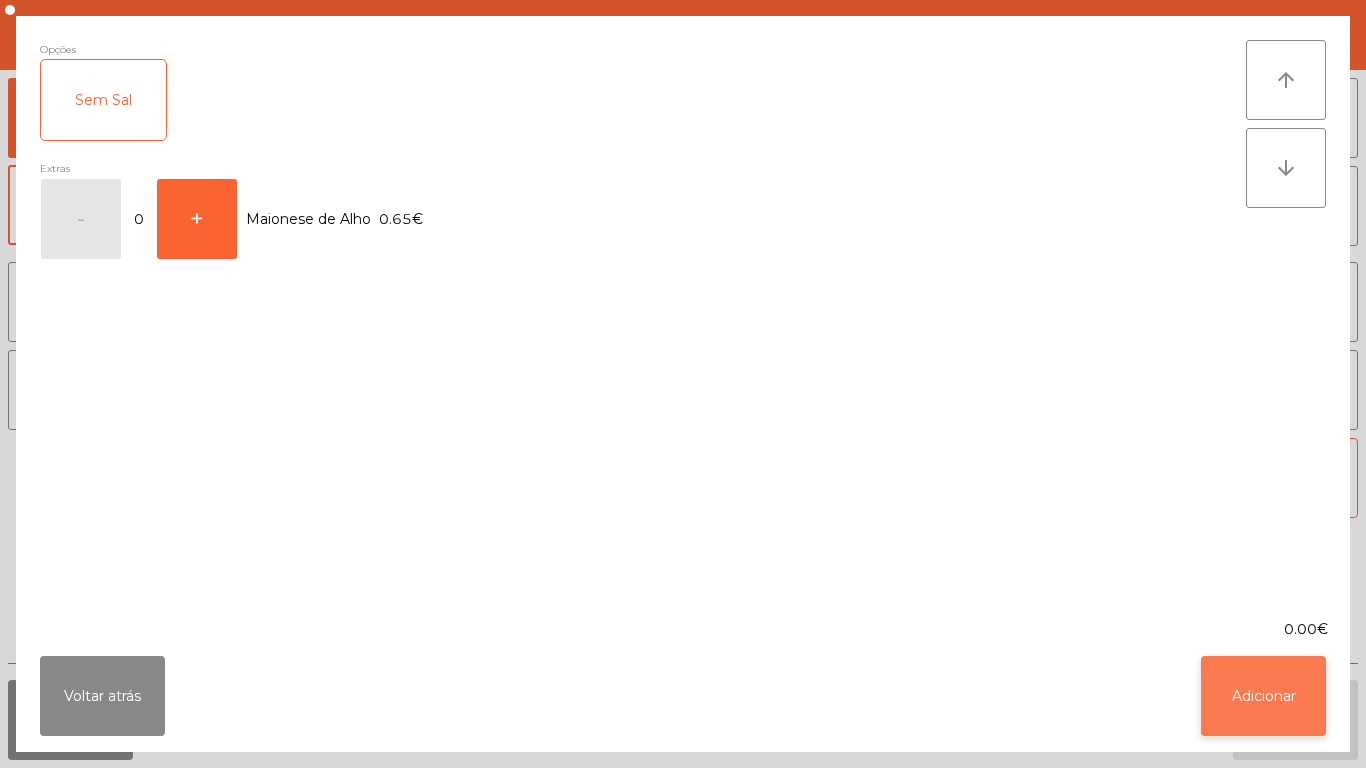 click on "Adicionar" 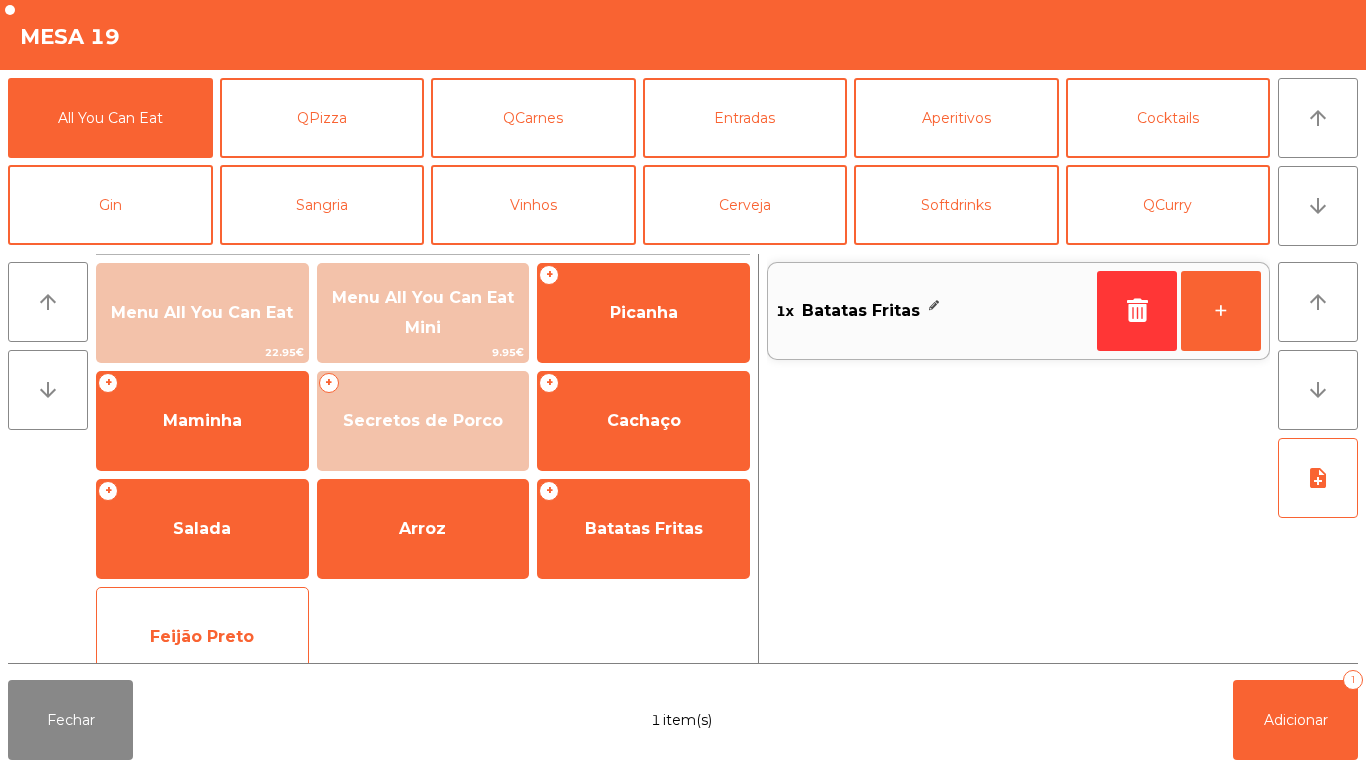 click on "Feijão Preto" 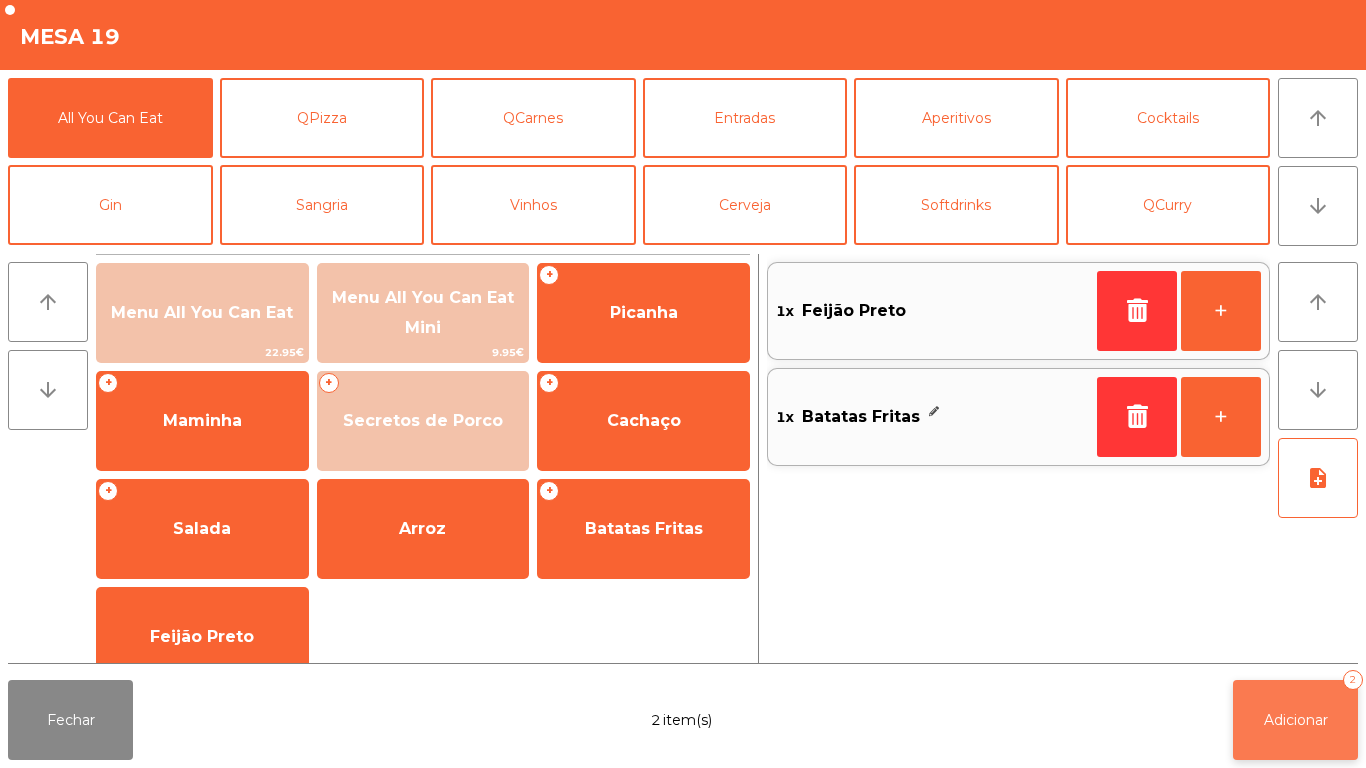 click on "Adicionar   2" 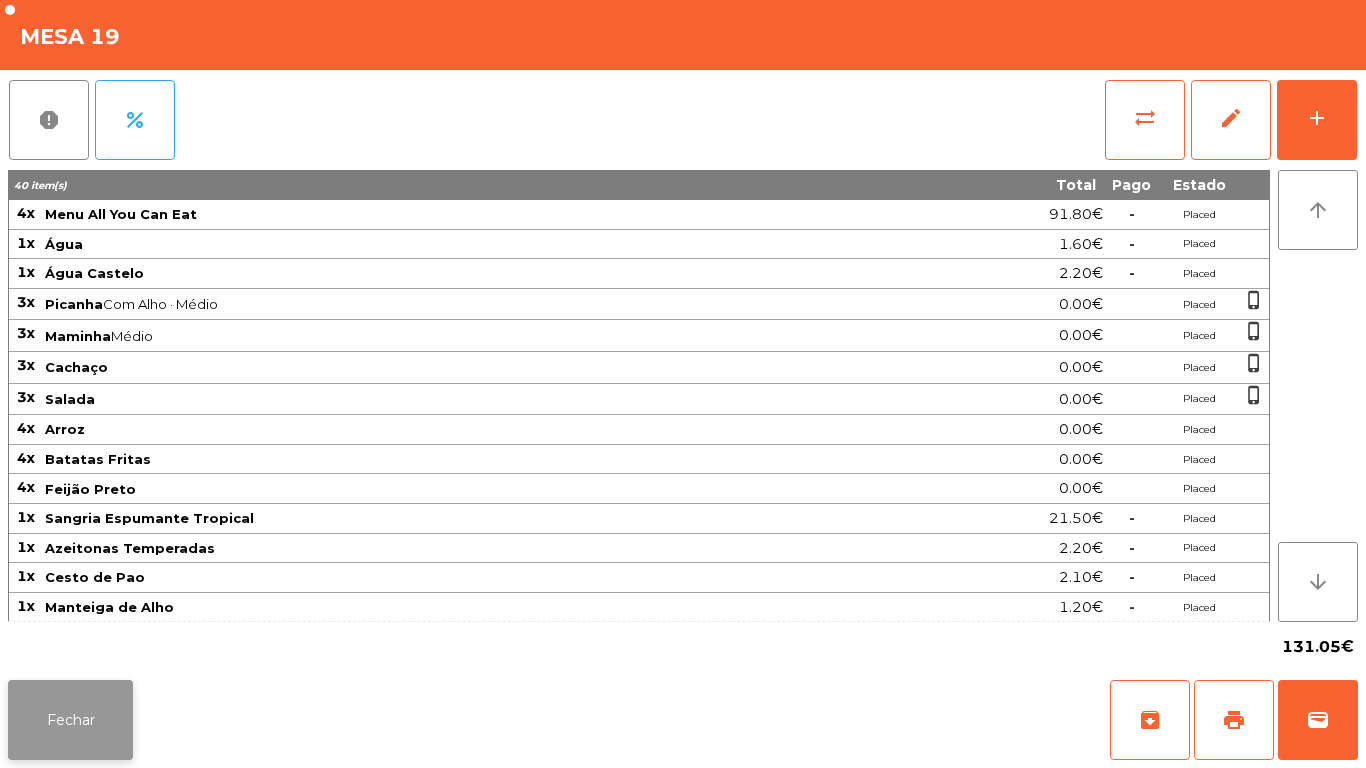 click on "Fechar" 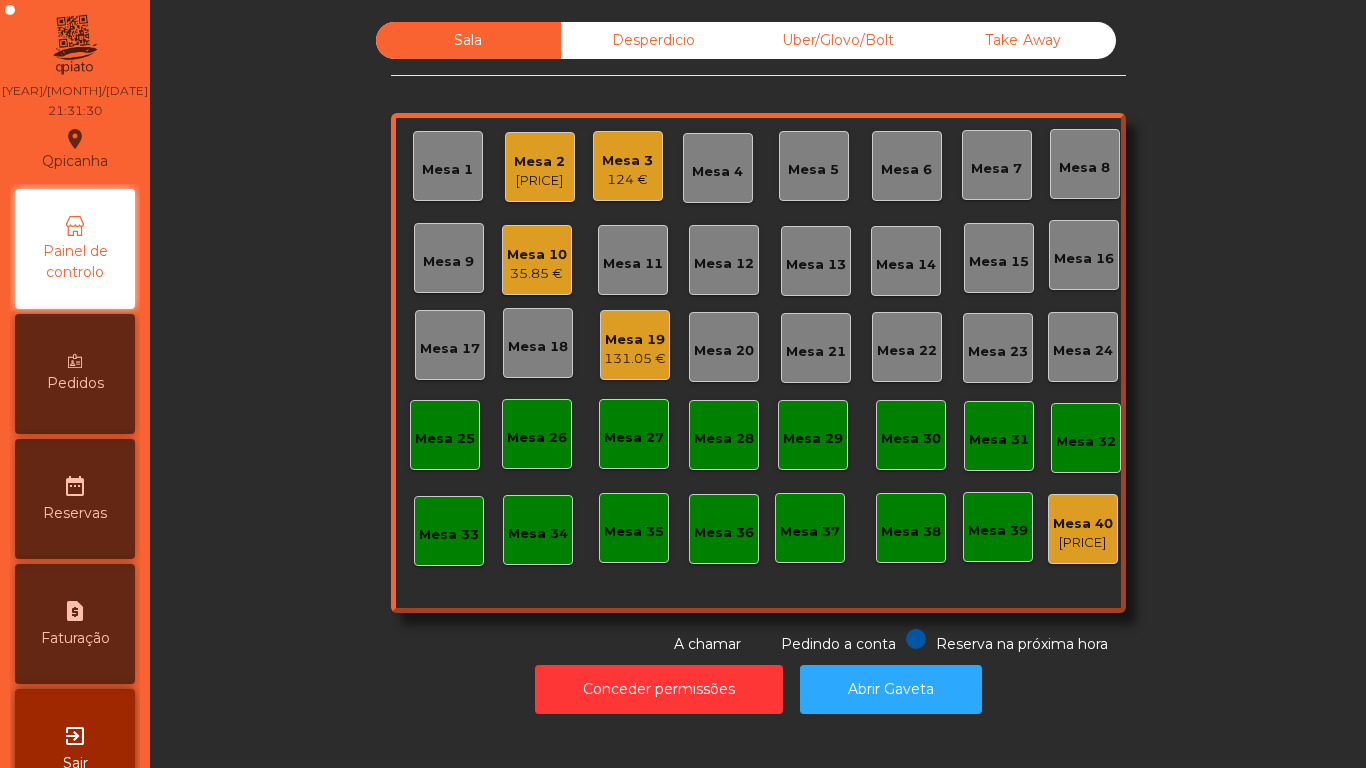 click on "Mesa 10" 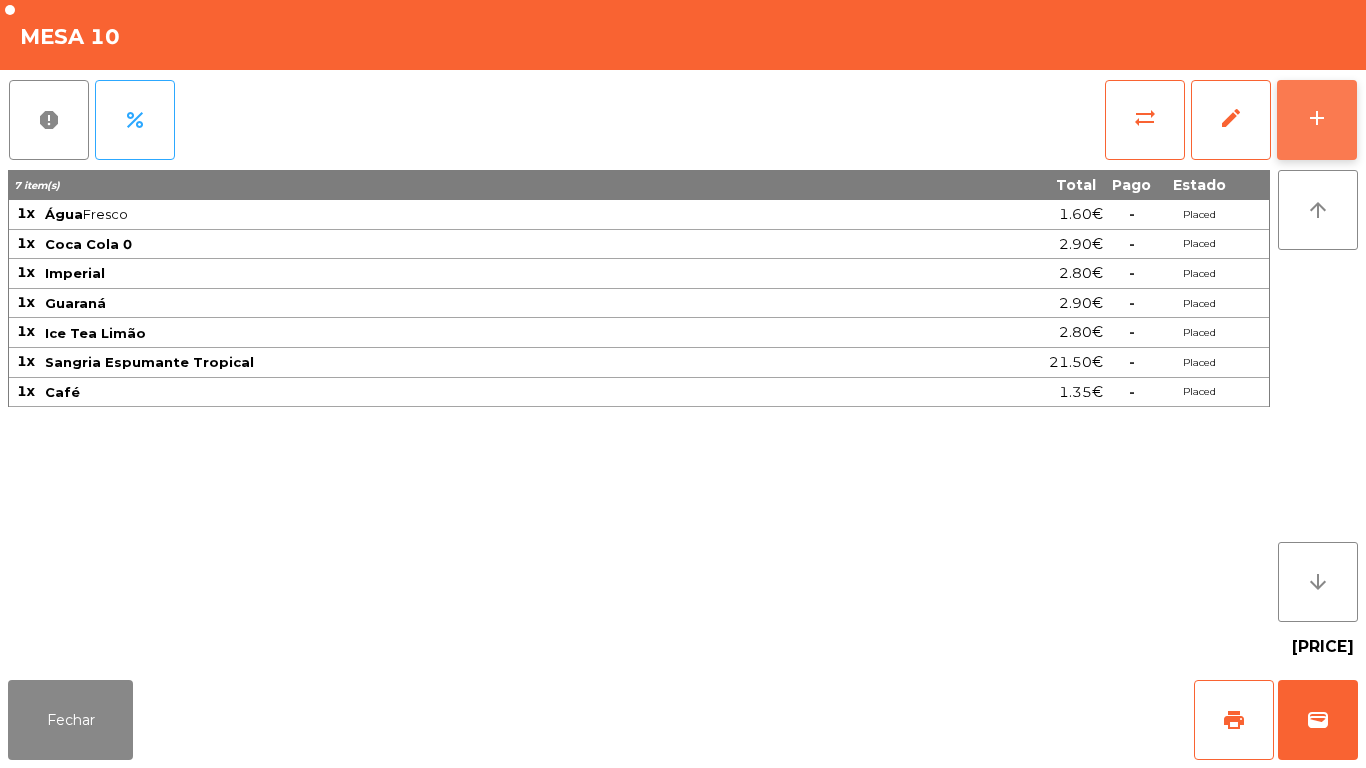click on "add" 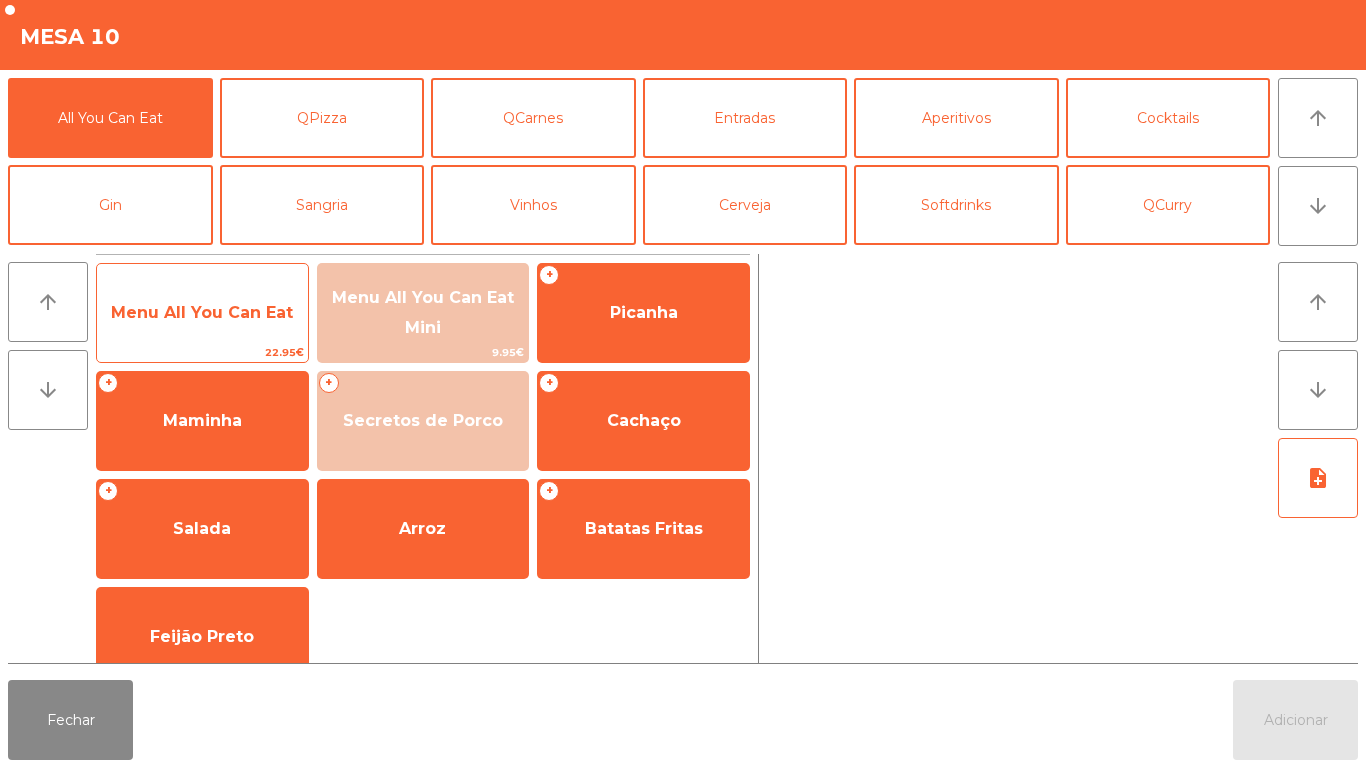 click on "Menu All You Can Eat" 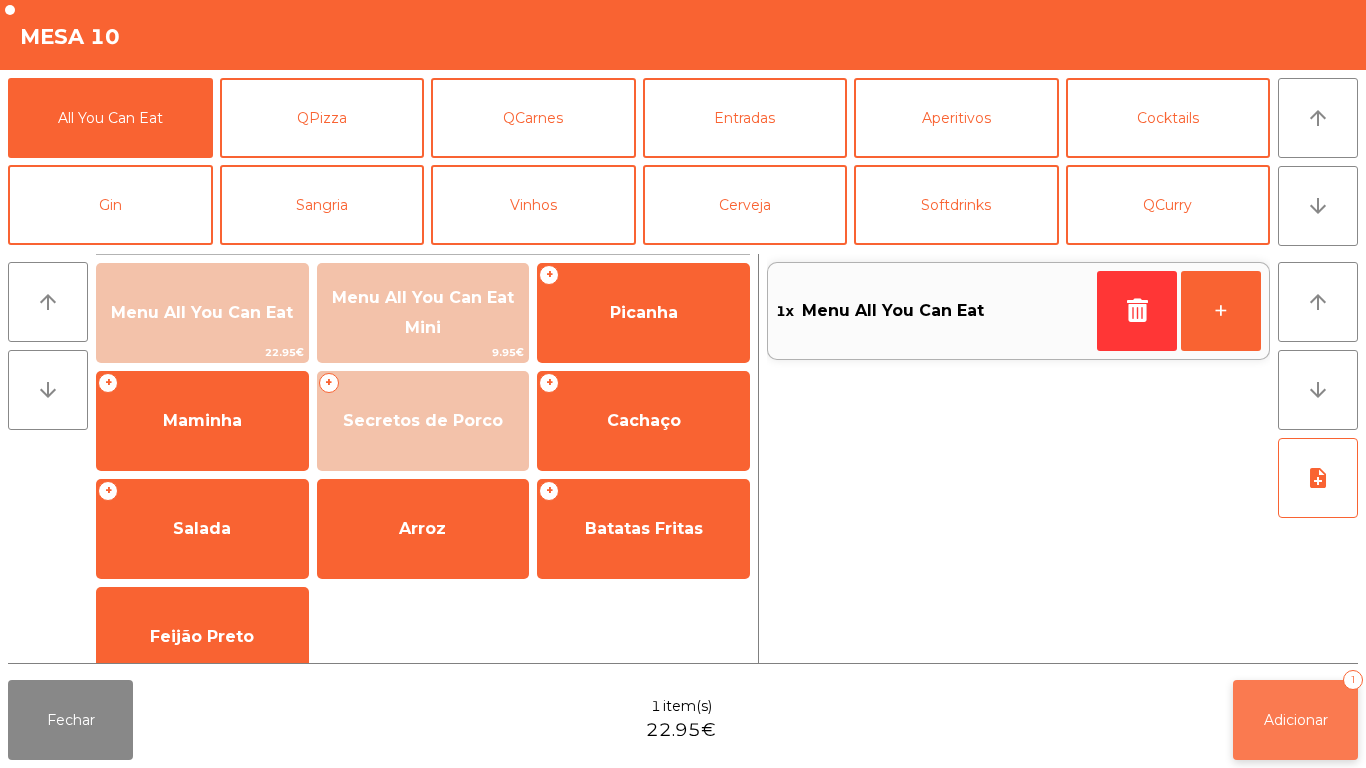 click on "Adicionar   1" 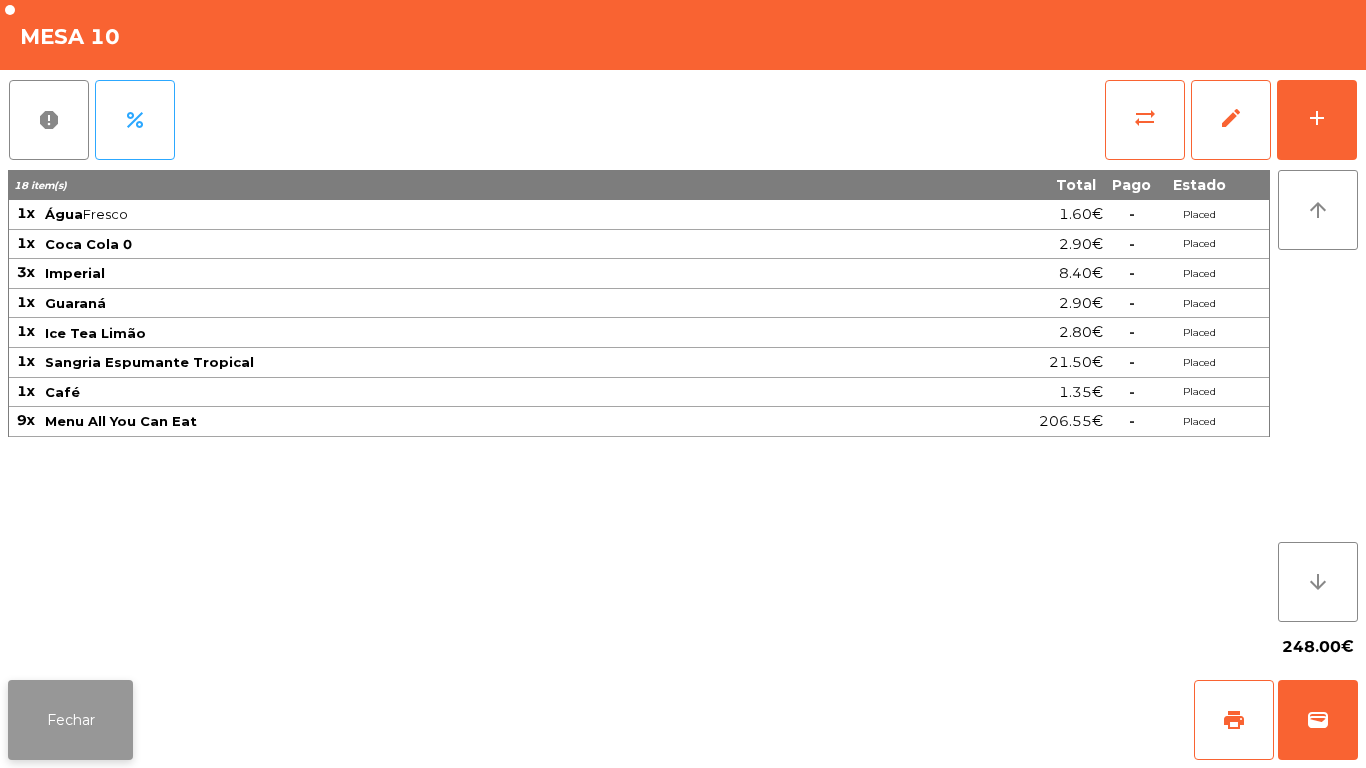 click on "Fechar" 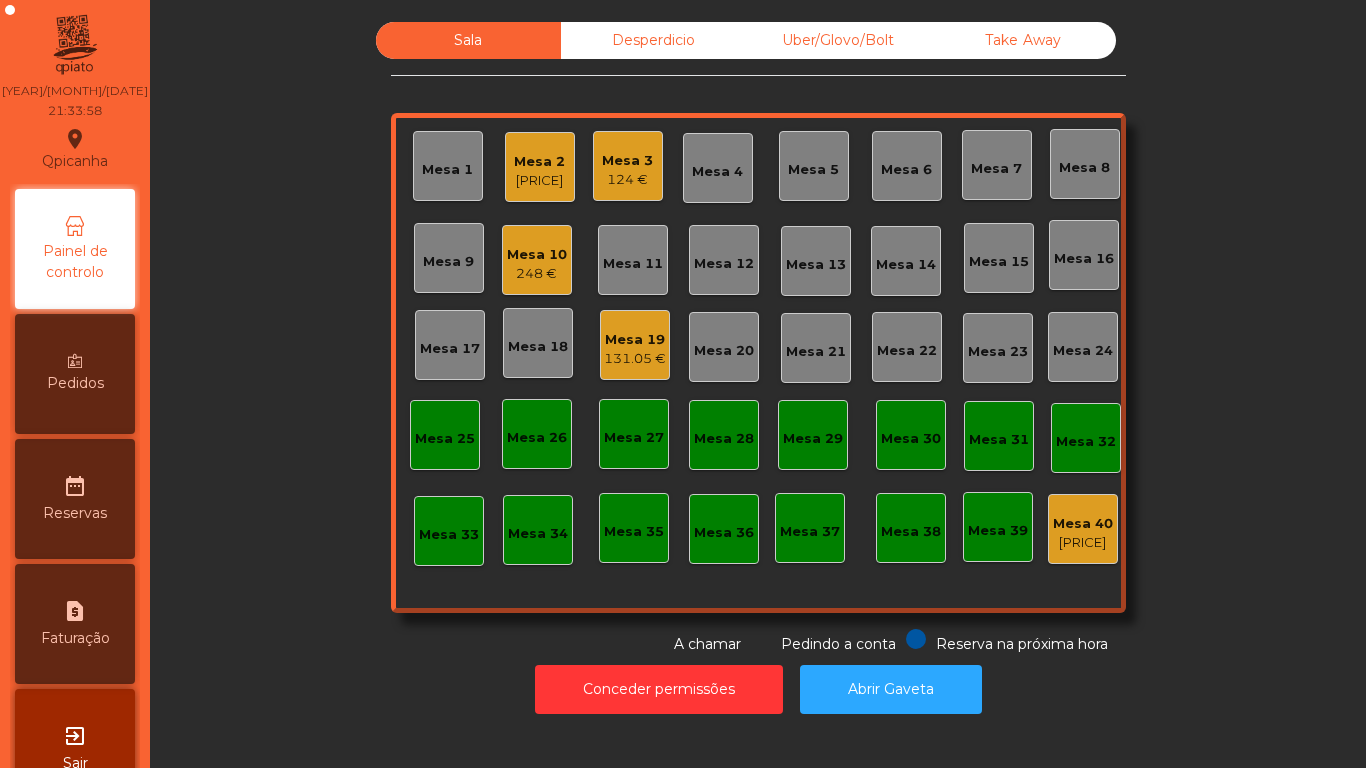 click on "Mesa 3   [PRICE]" 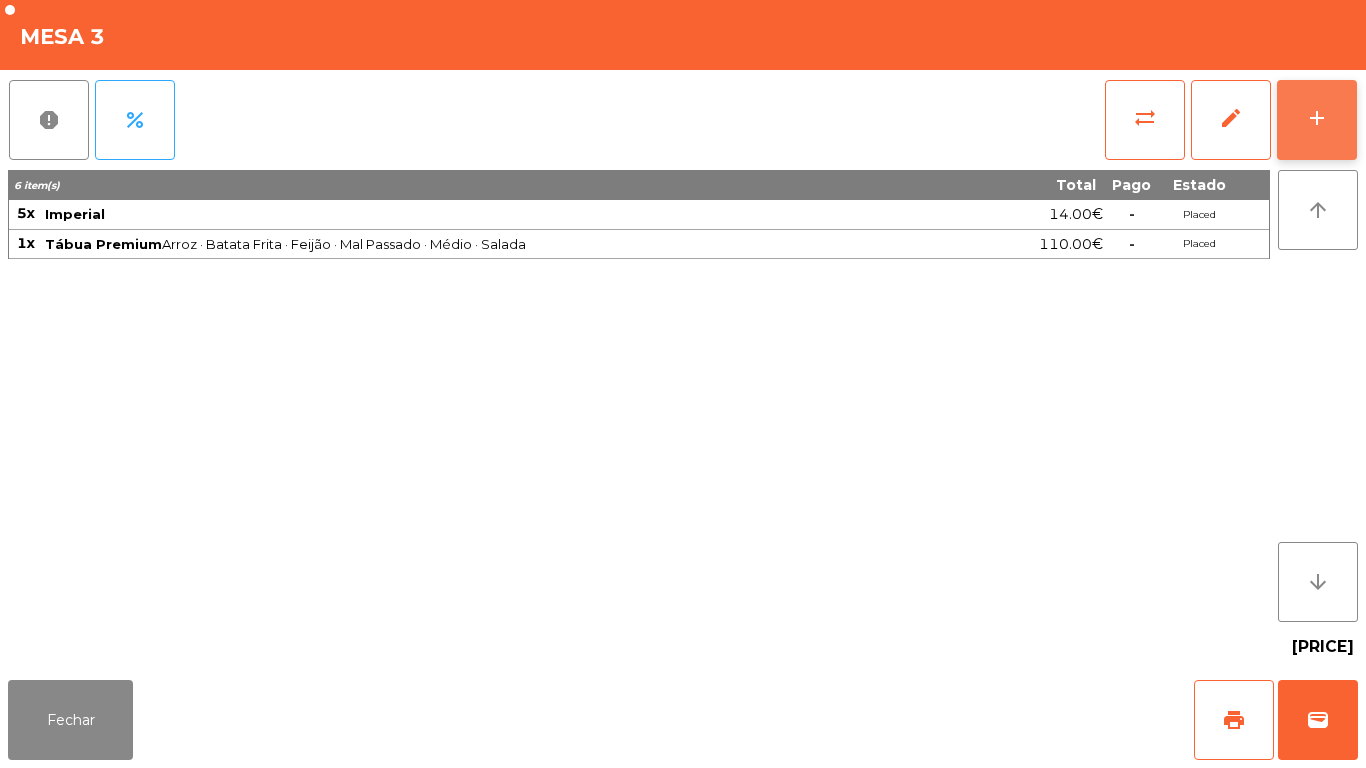 click on "add" 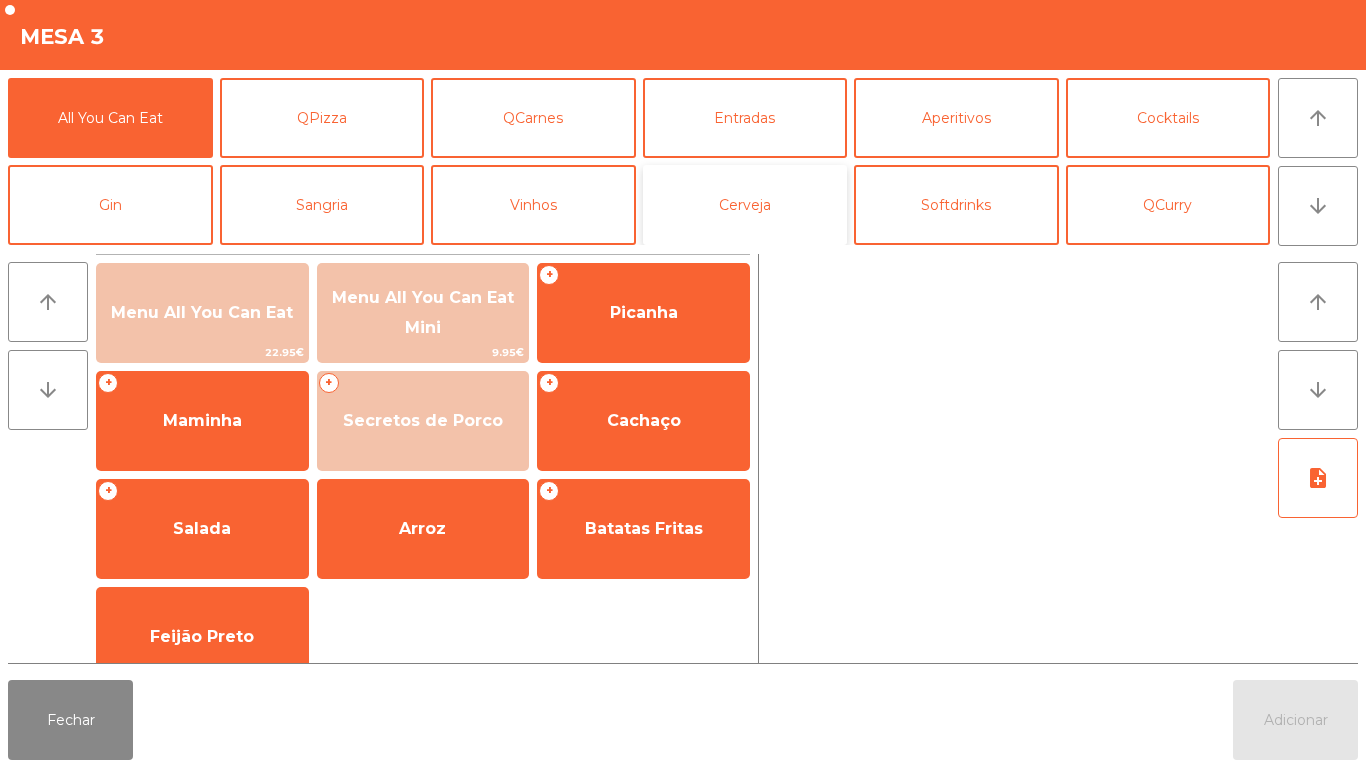 click on "Cerveja" 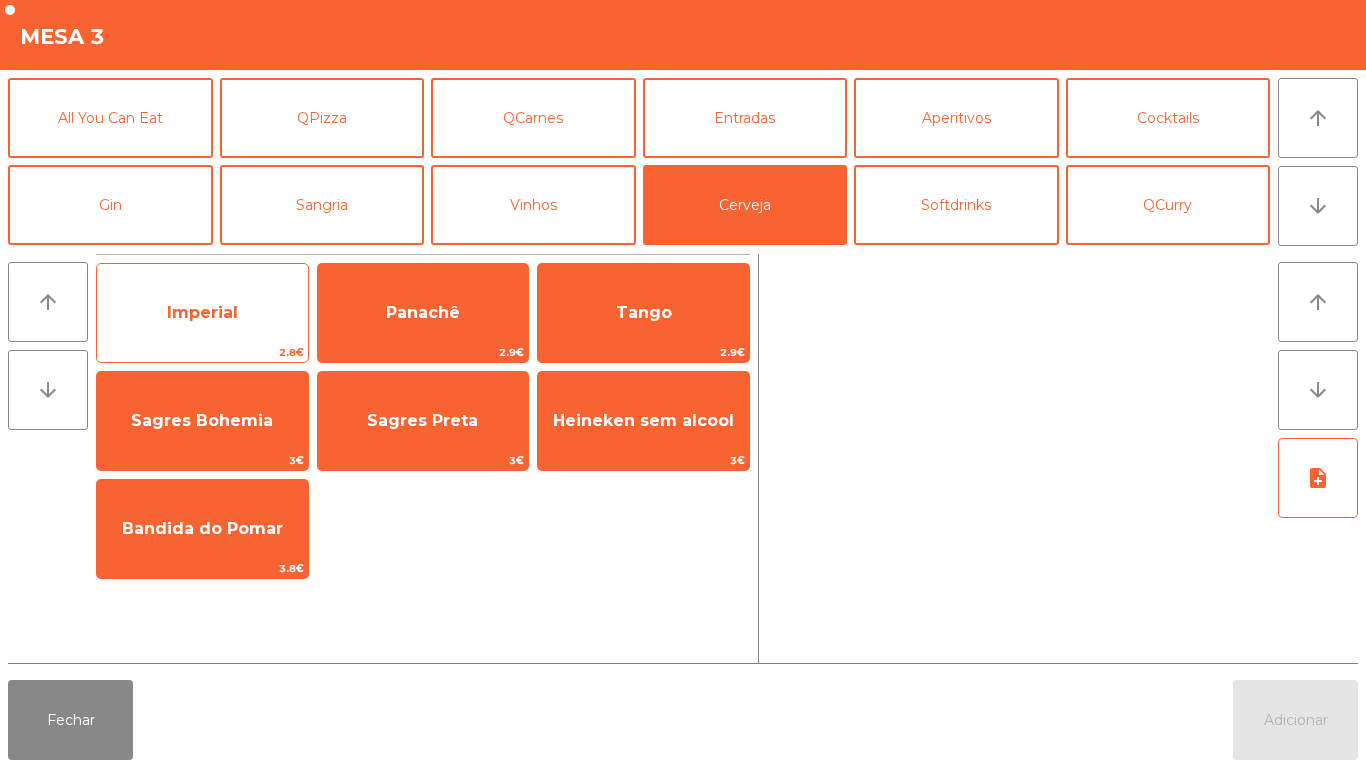 click on "Imperial" 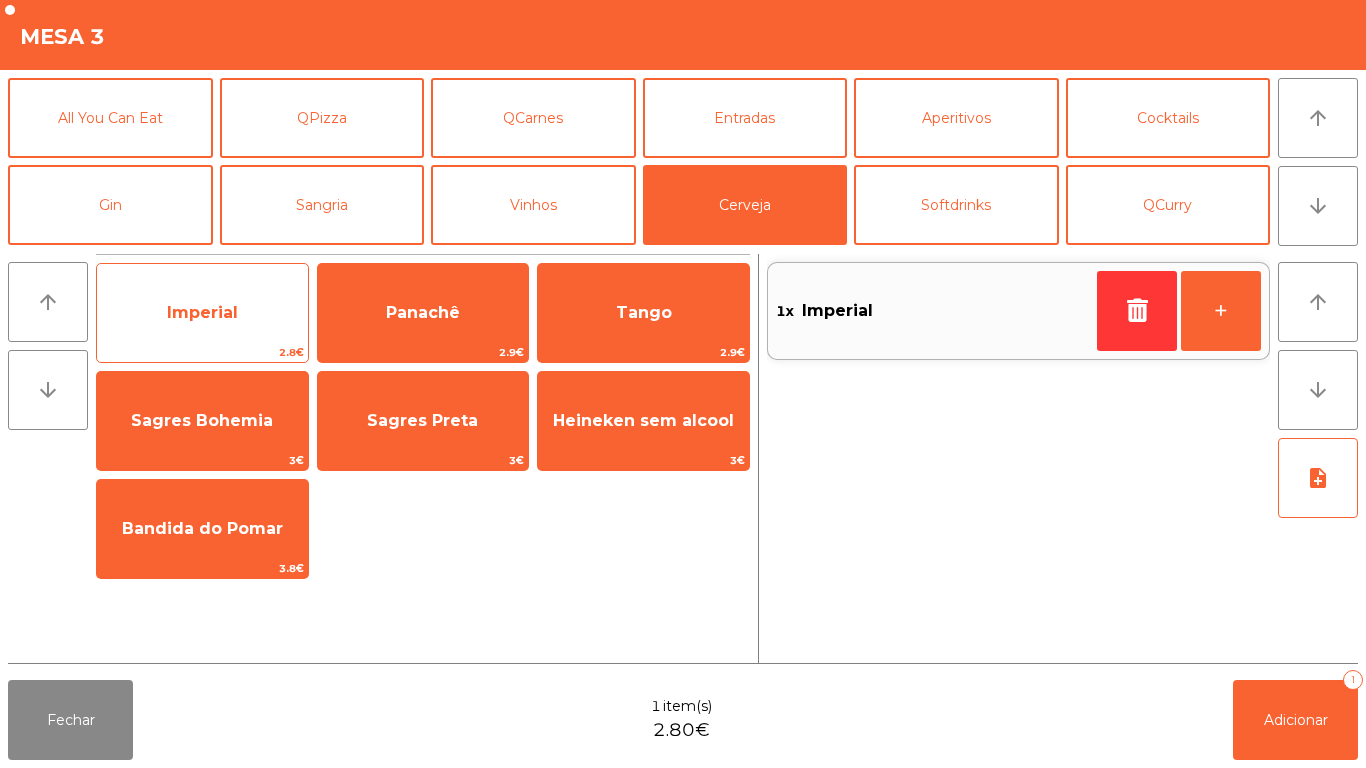 click on "Imperial" 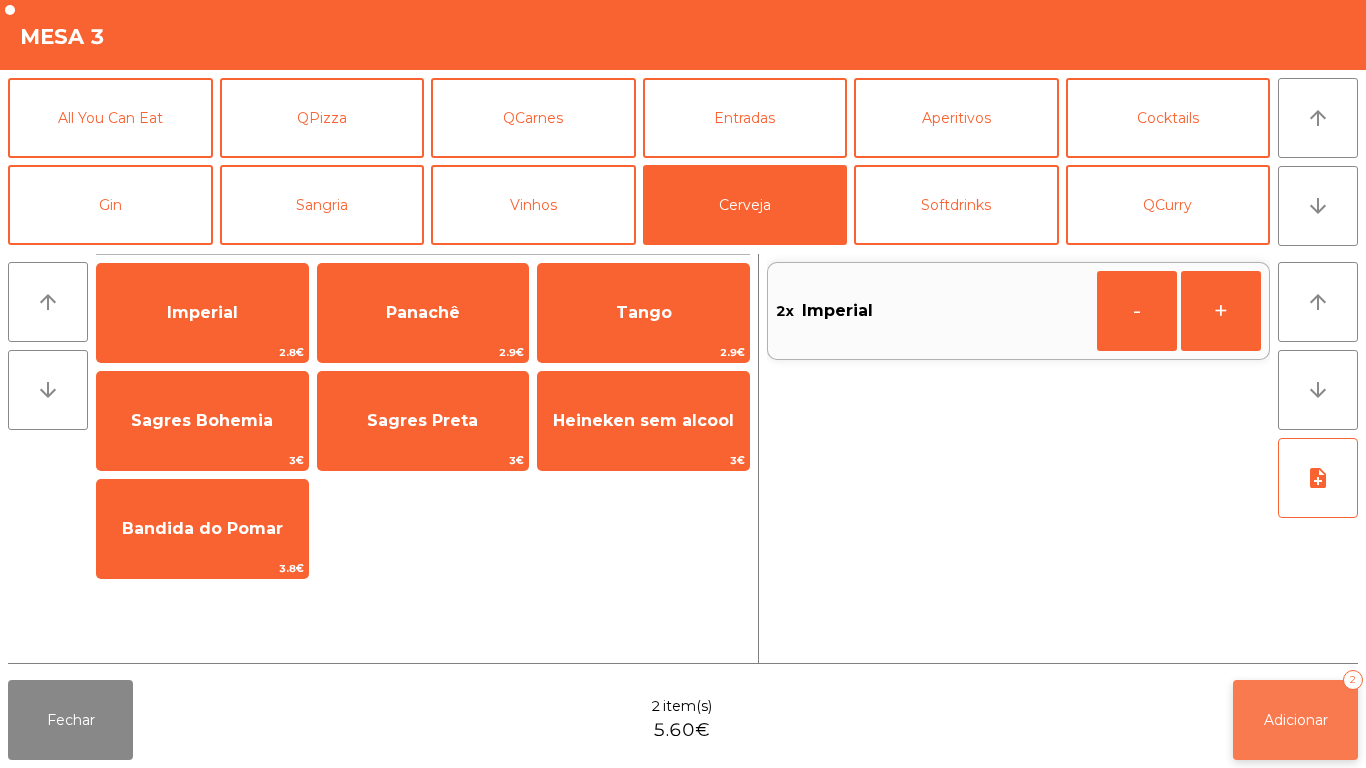click on "Adicionar   2" 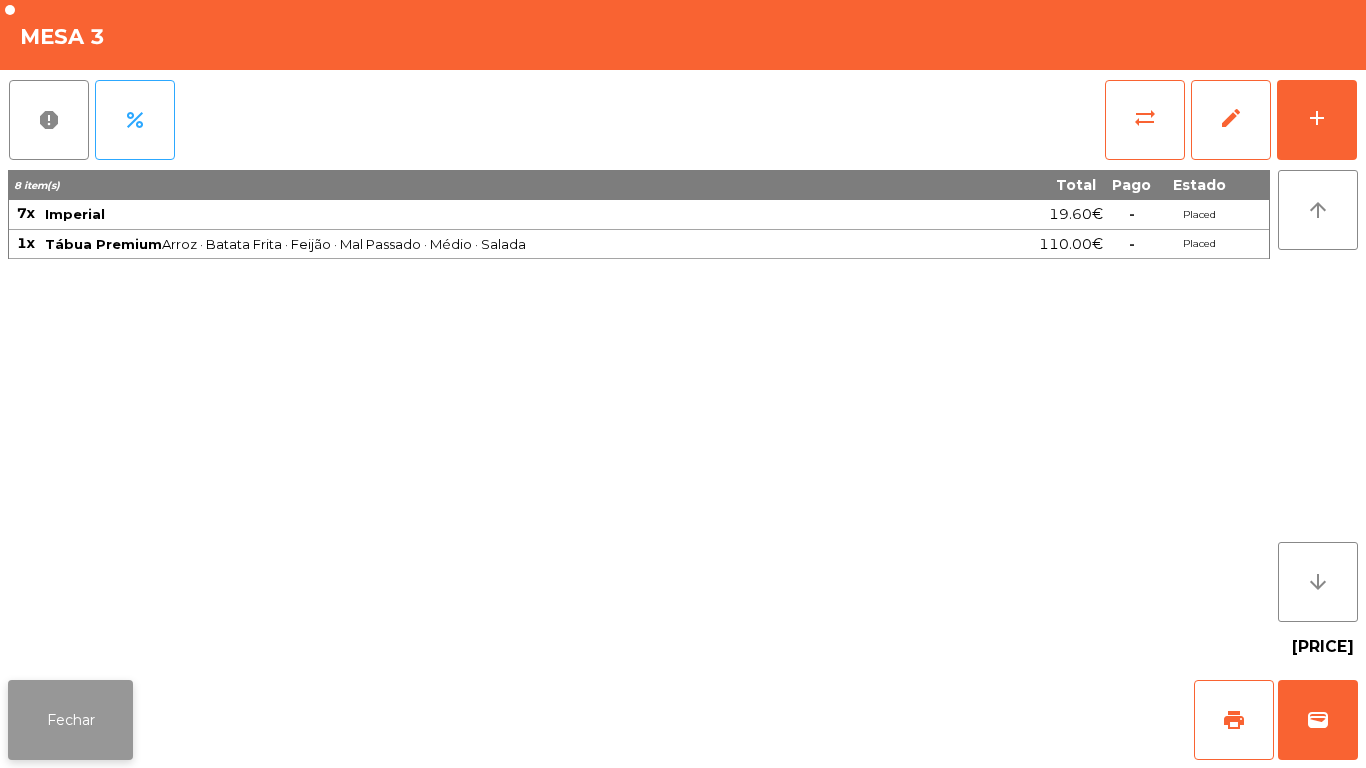 click on "Fechar" 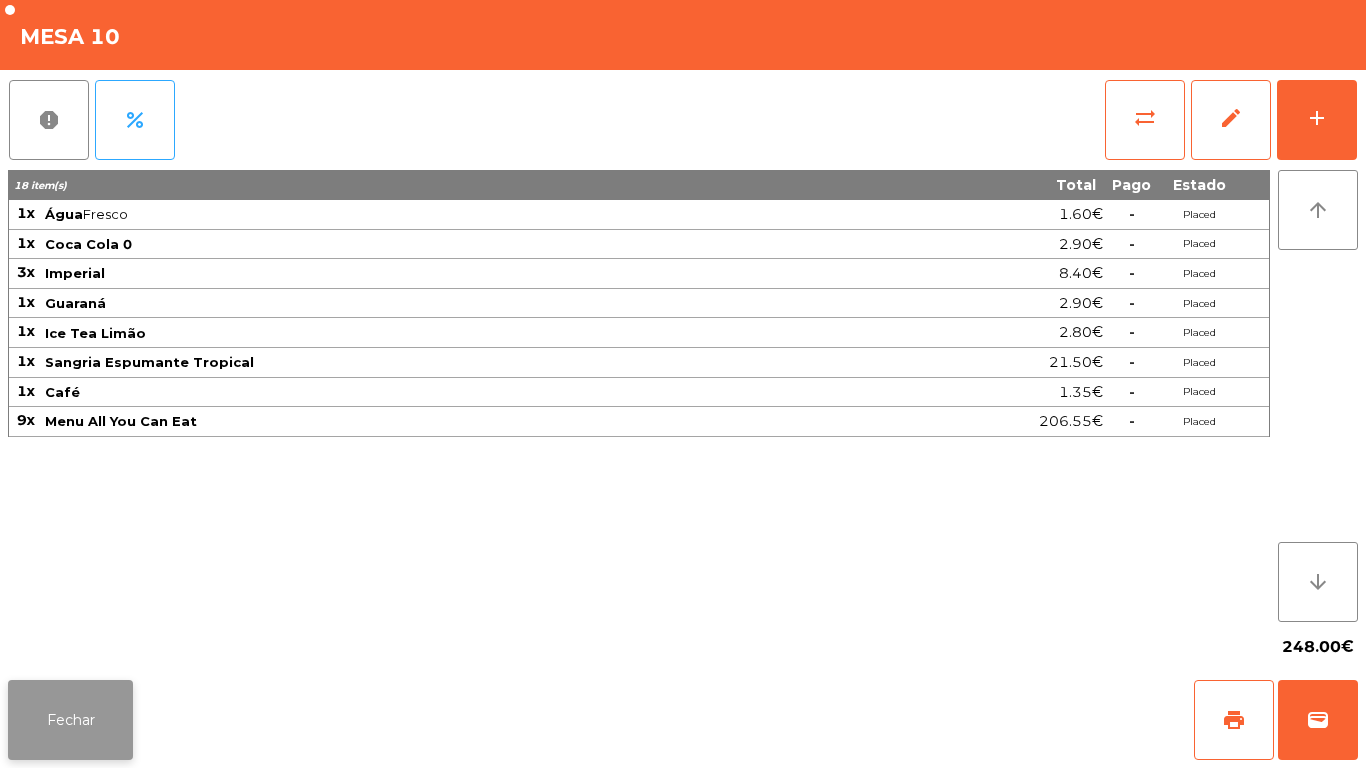 click on "Fechar" 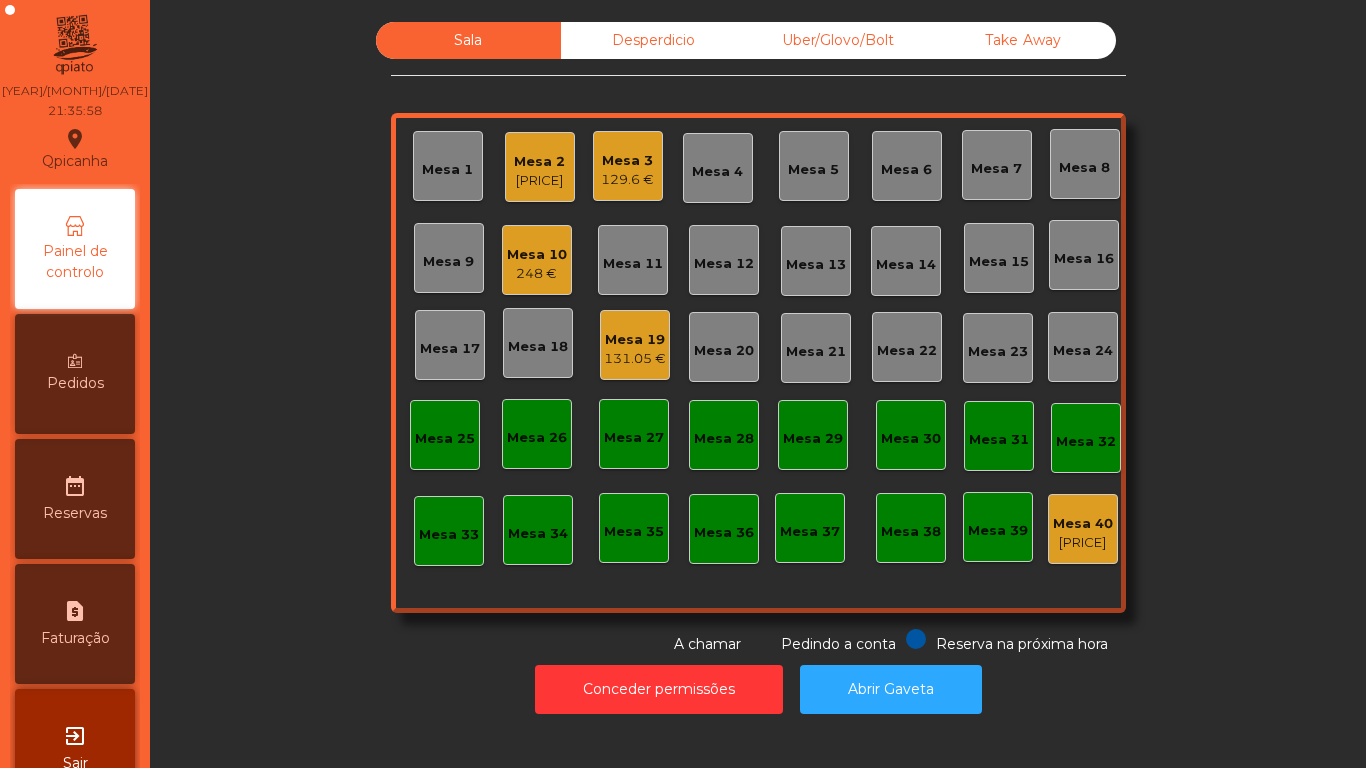 click on "248 €" 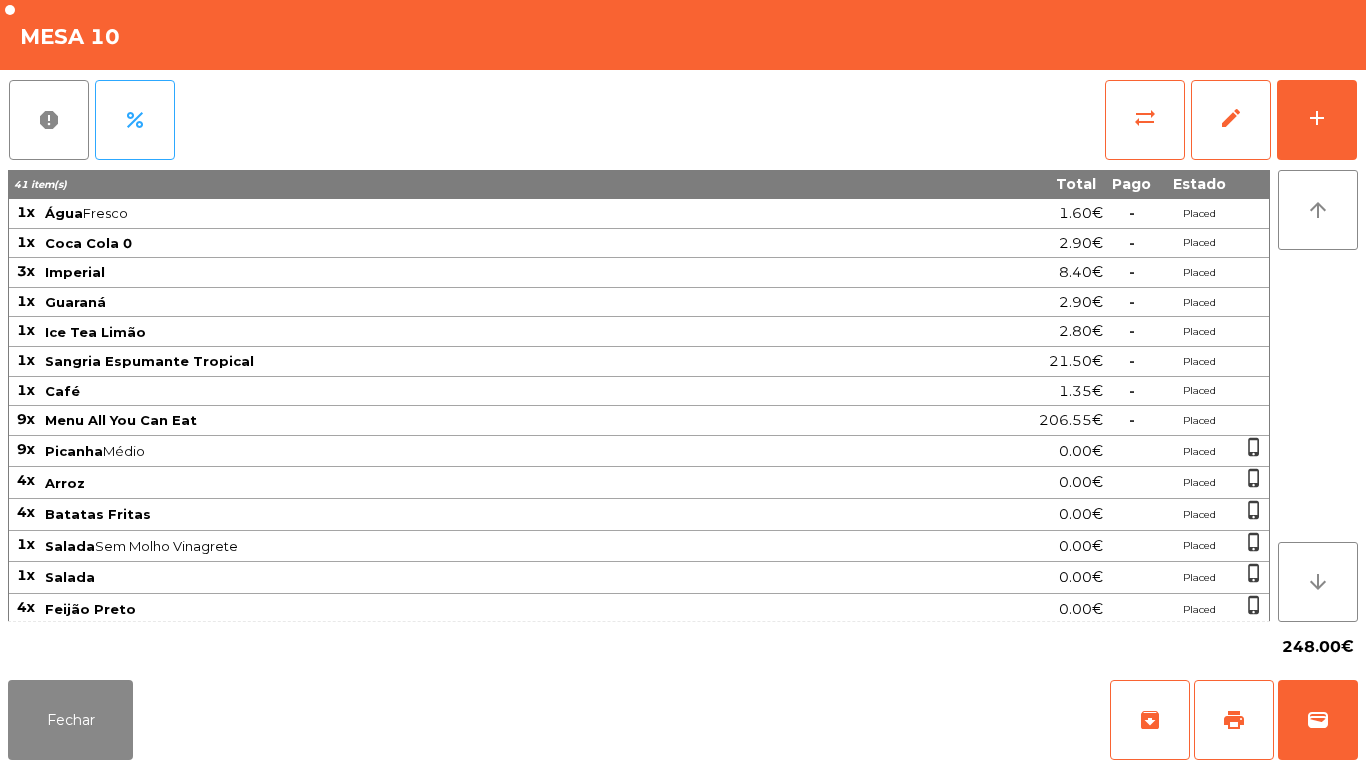 scroll, scrollTop: 5, scrollLeft: 0, axis: vertical 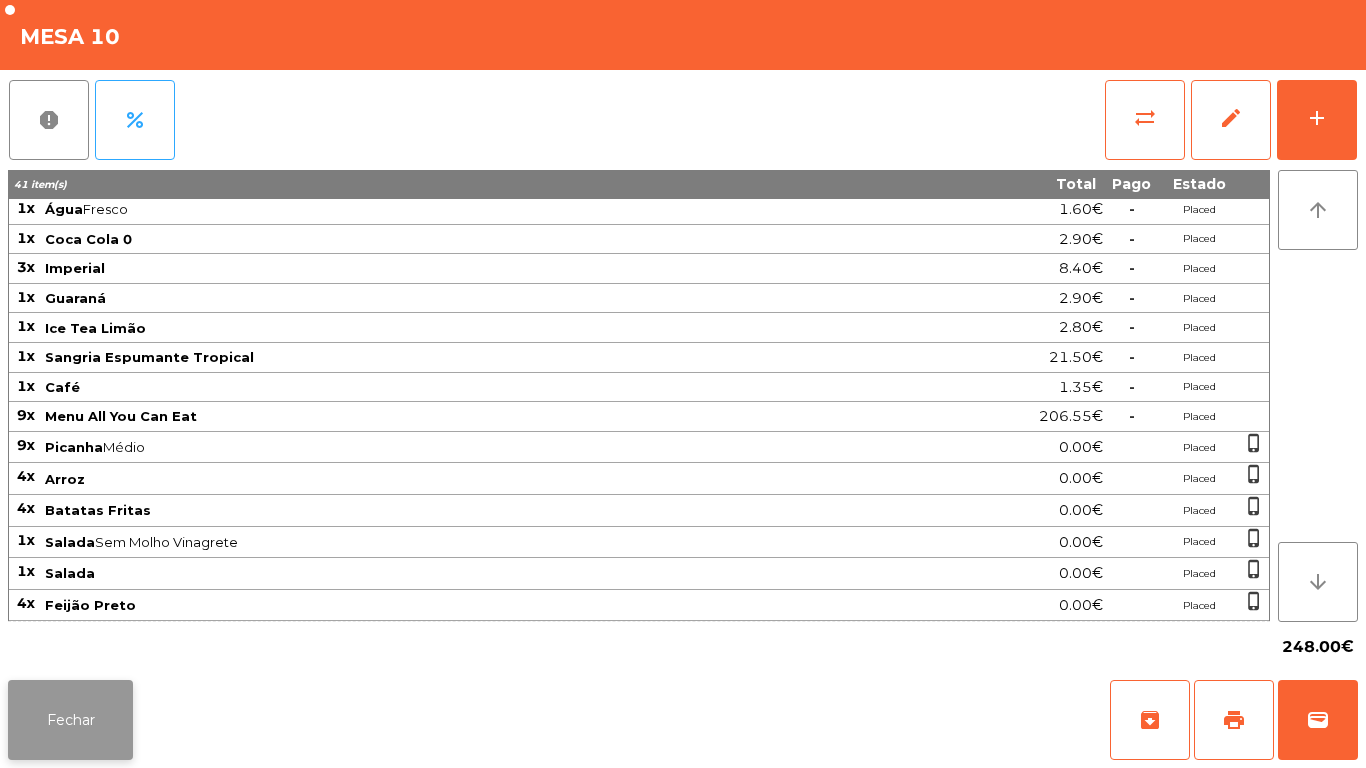 click on "Fechar" 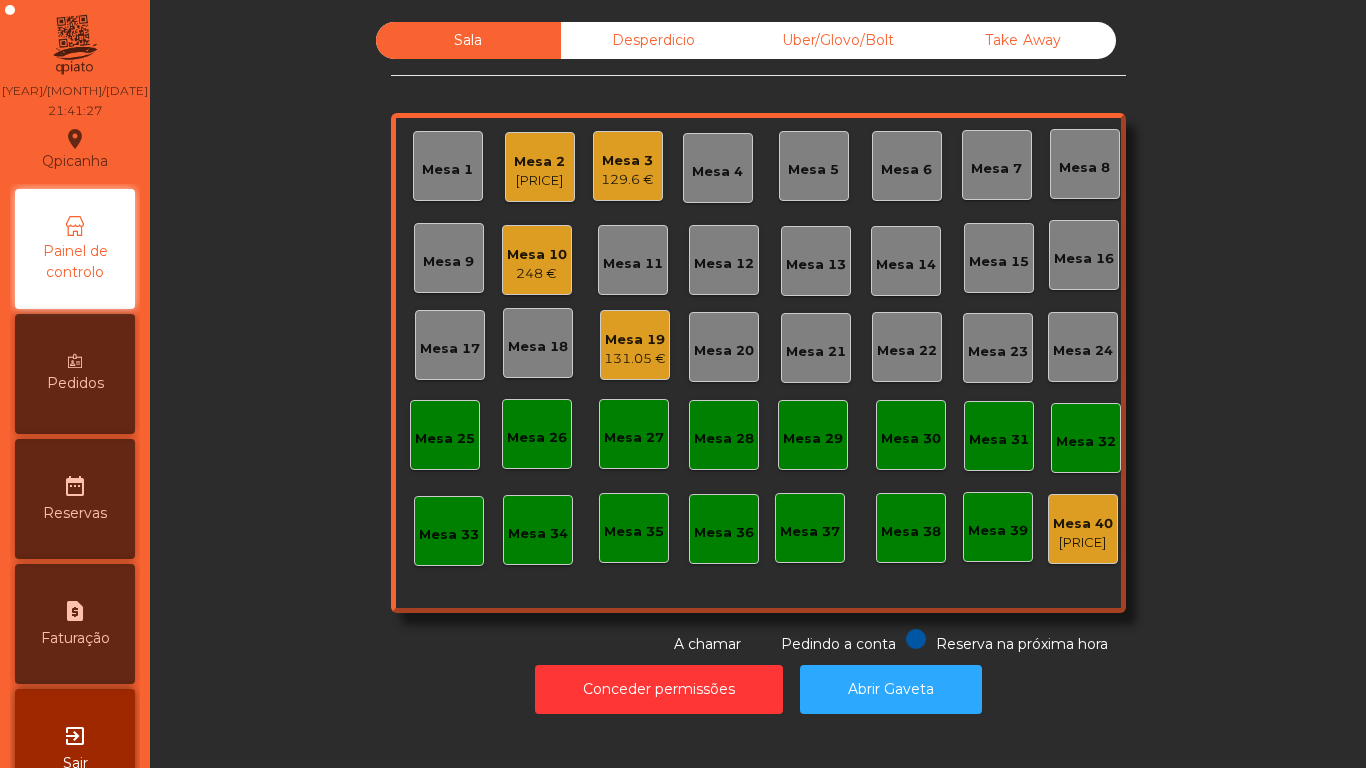 click on "Mesa 3" 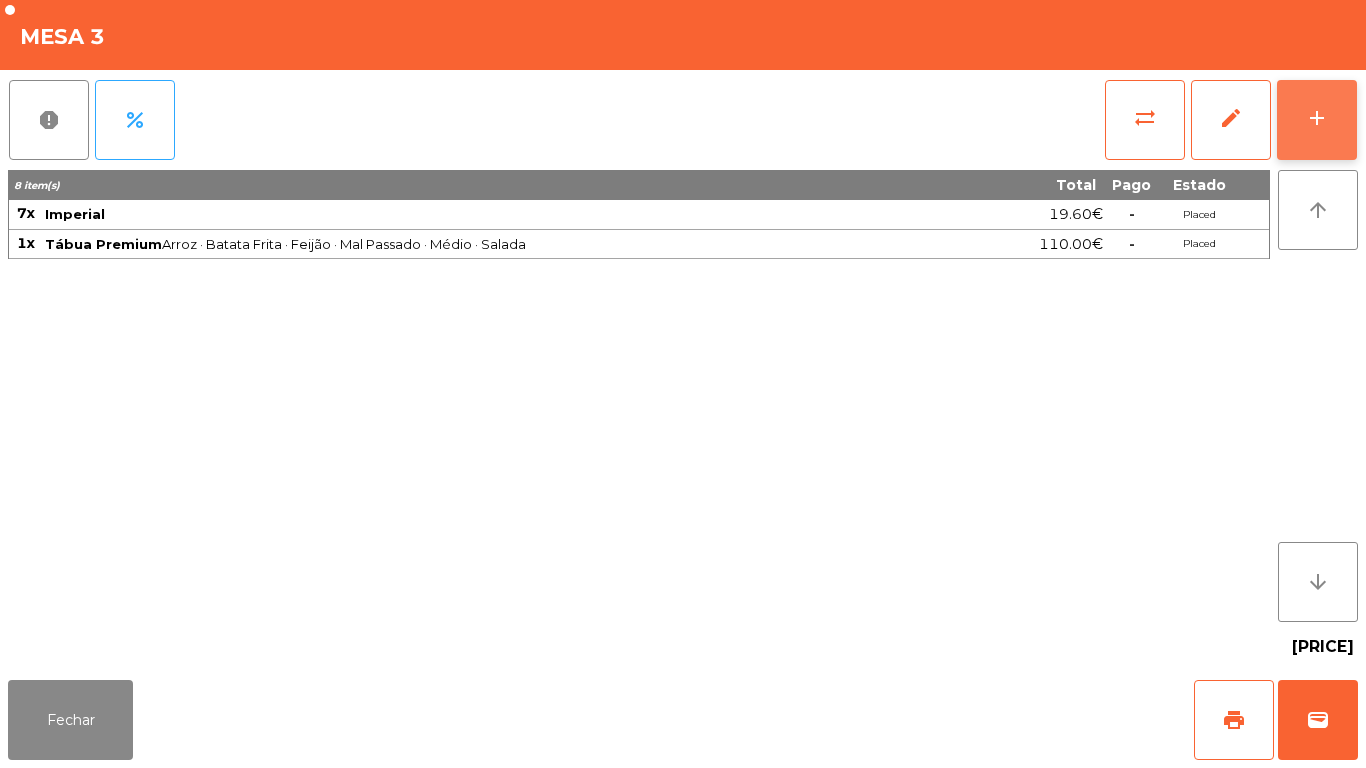 click on "add" 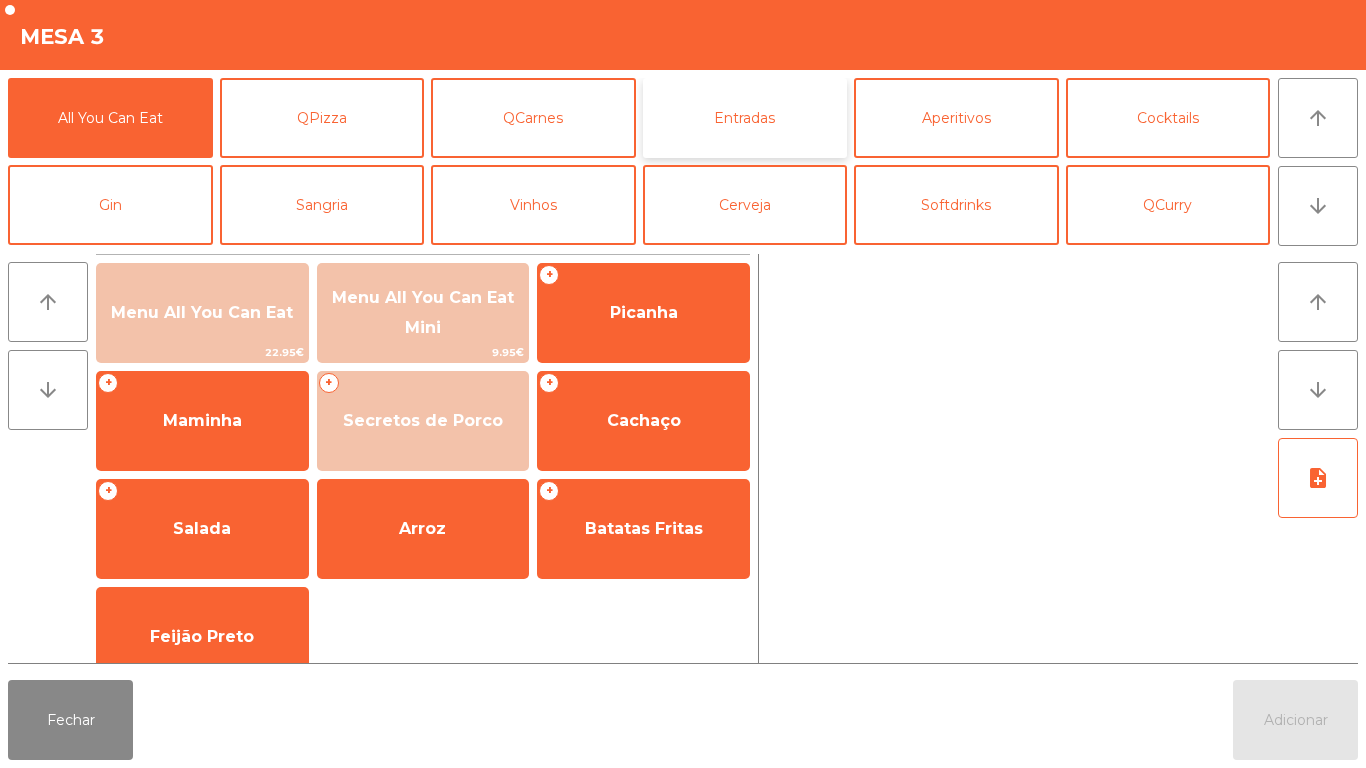 click on "Entradas" 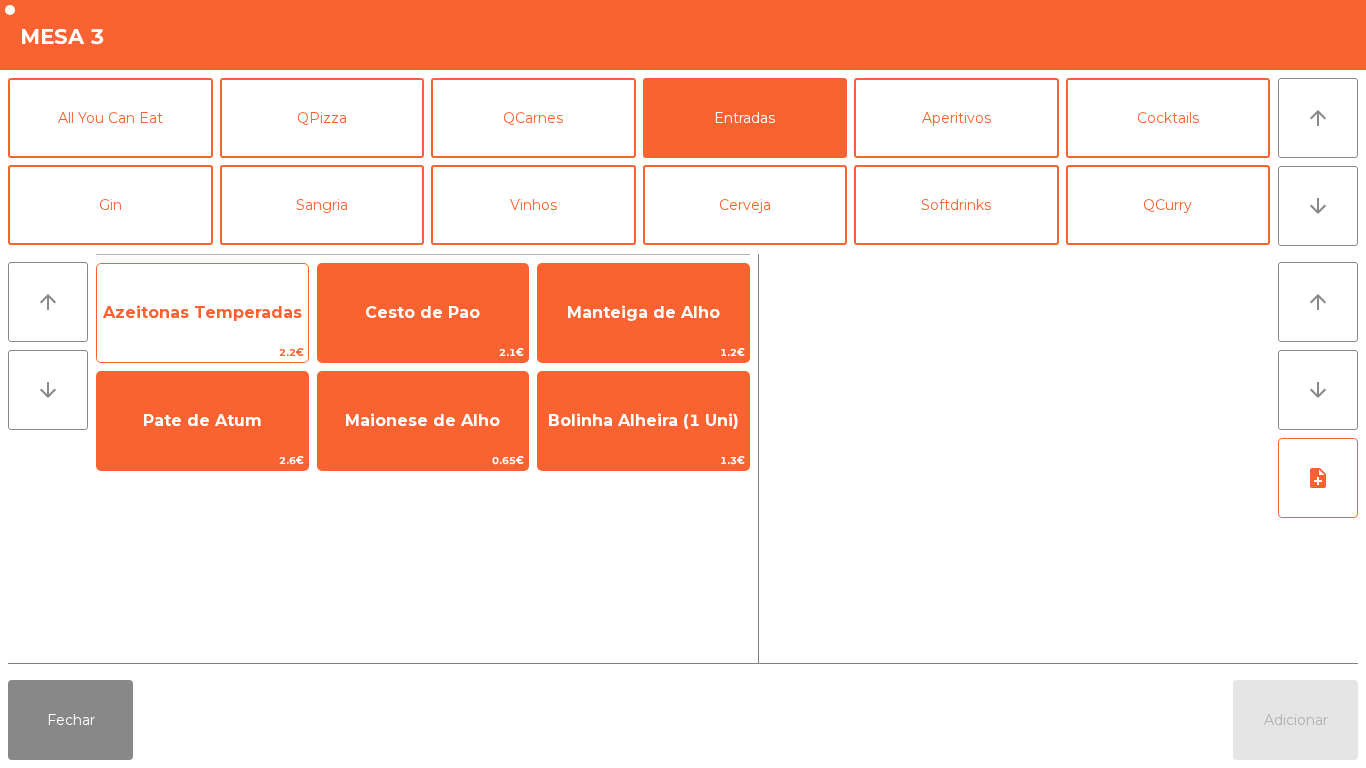 click on "Azeitonas Temperadas" 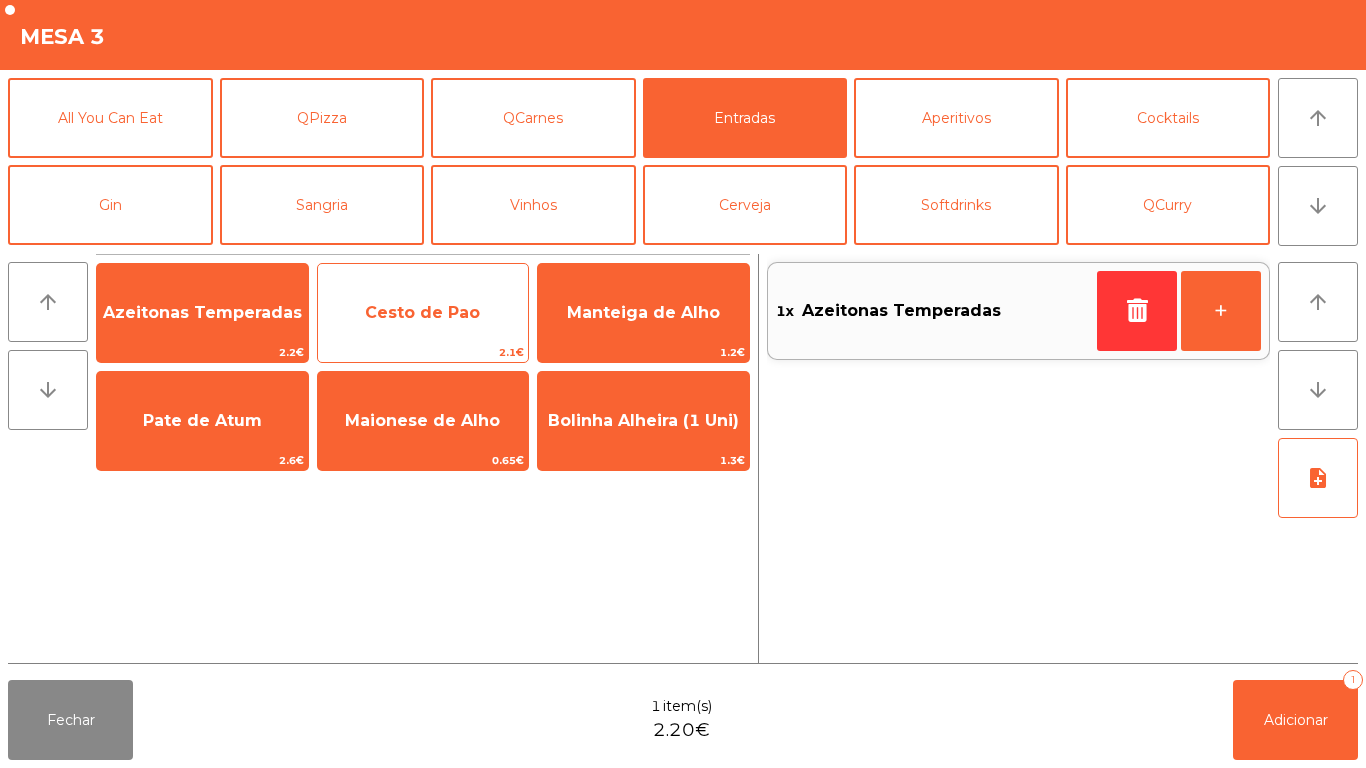 click on "Cesto de Pao" 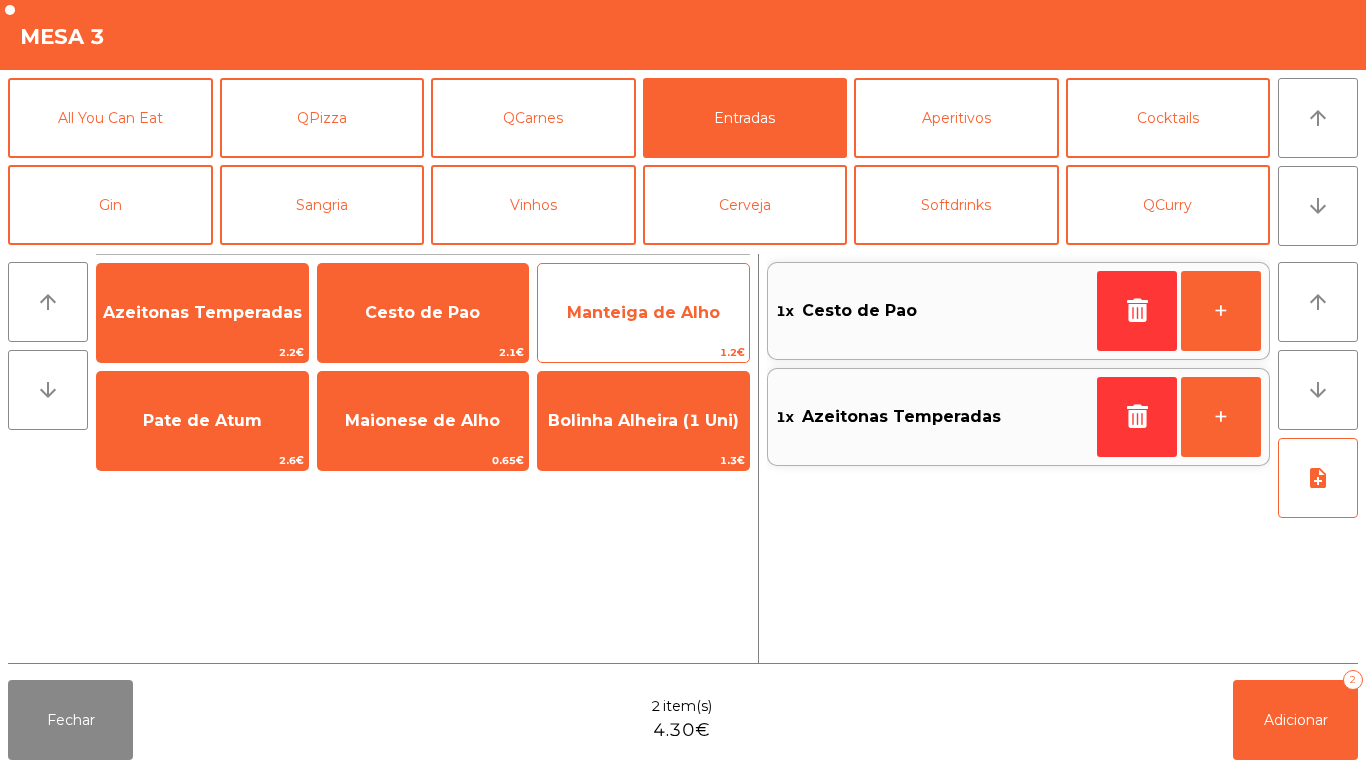 click on "Manteiga de Alho" 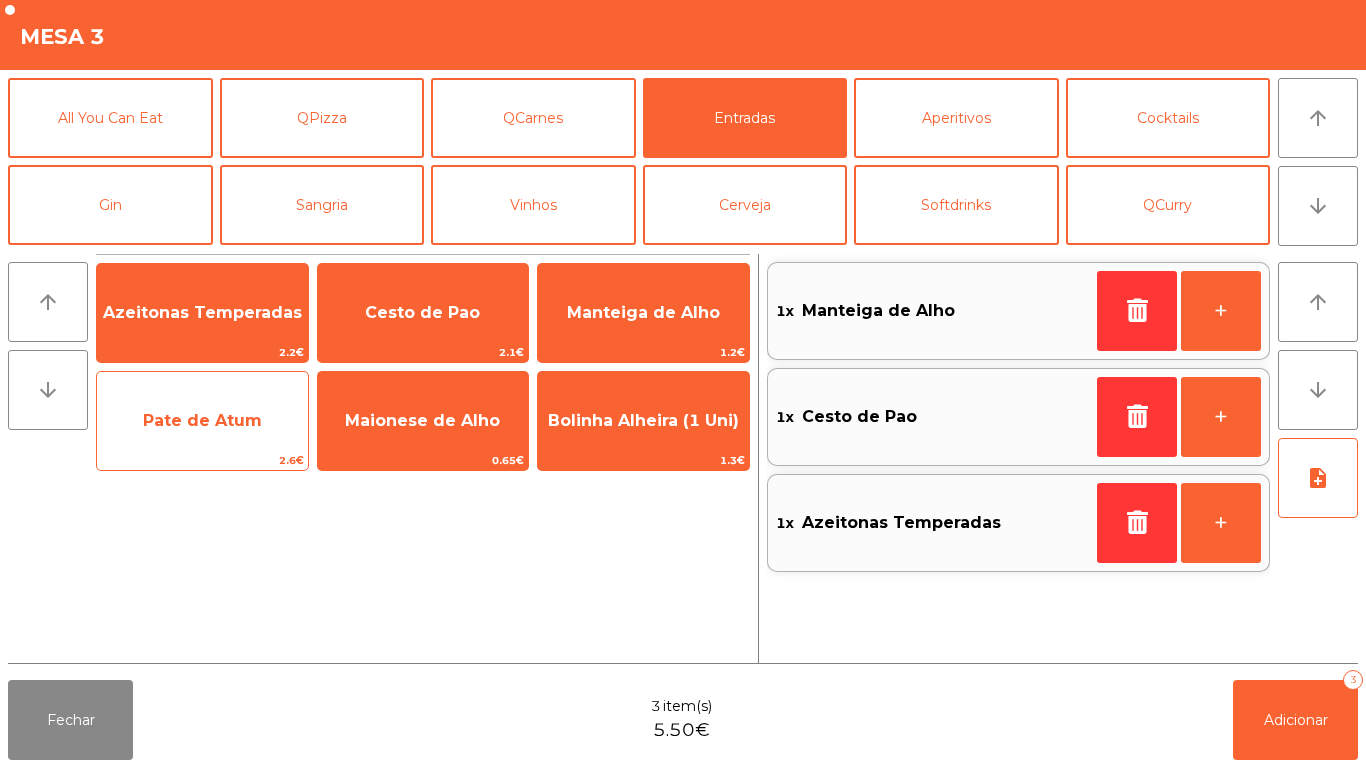click on "Pate de Atum" 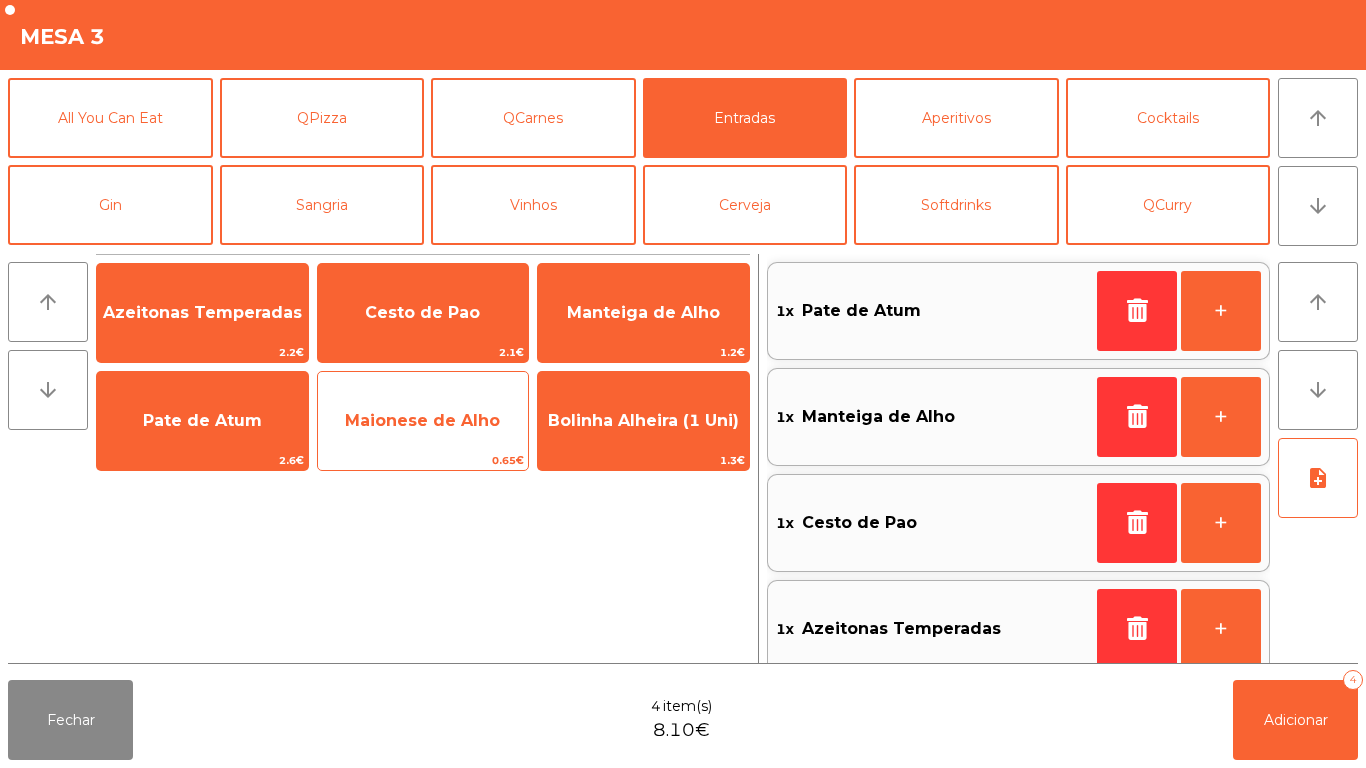 click on "Maionese de Alho" 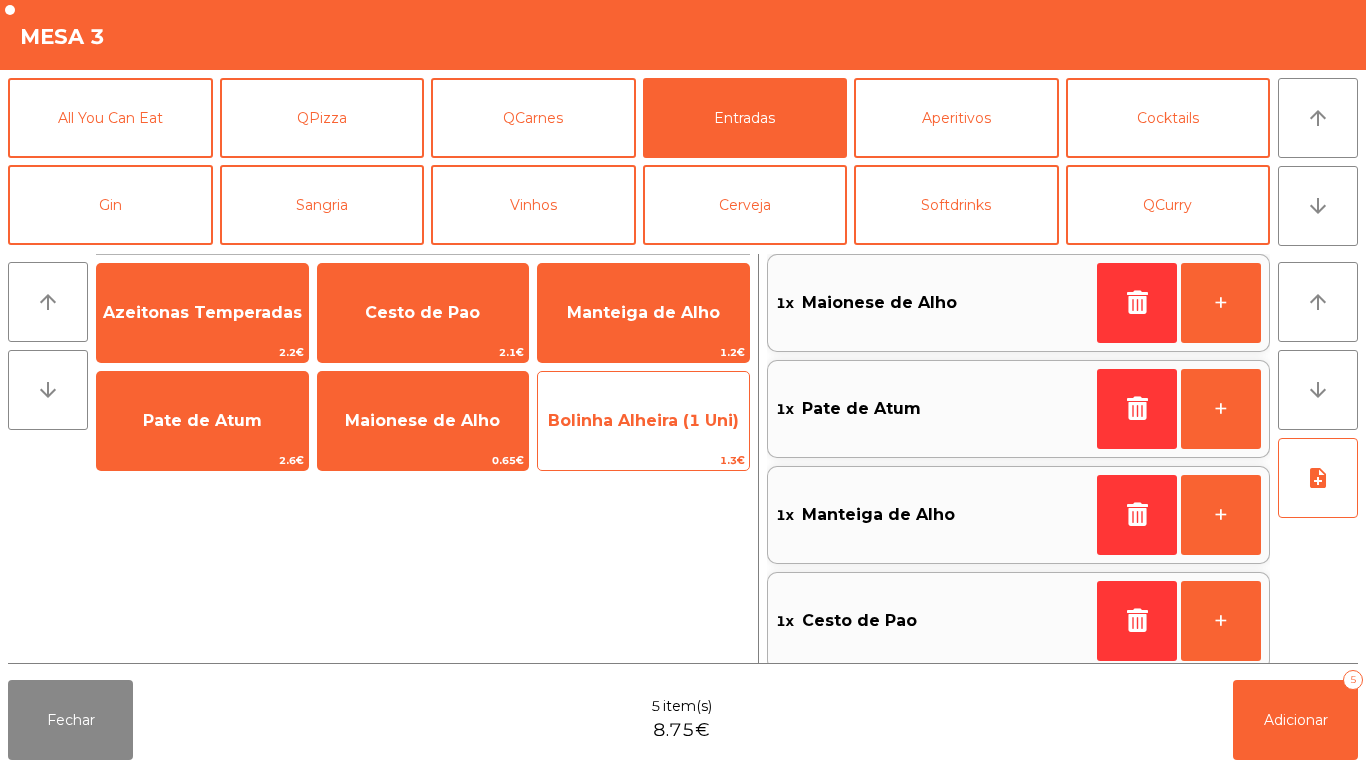 click on "Bolinha Alheira (1 Uni)" 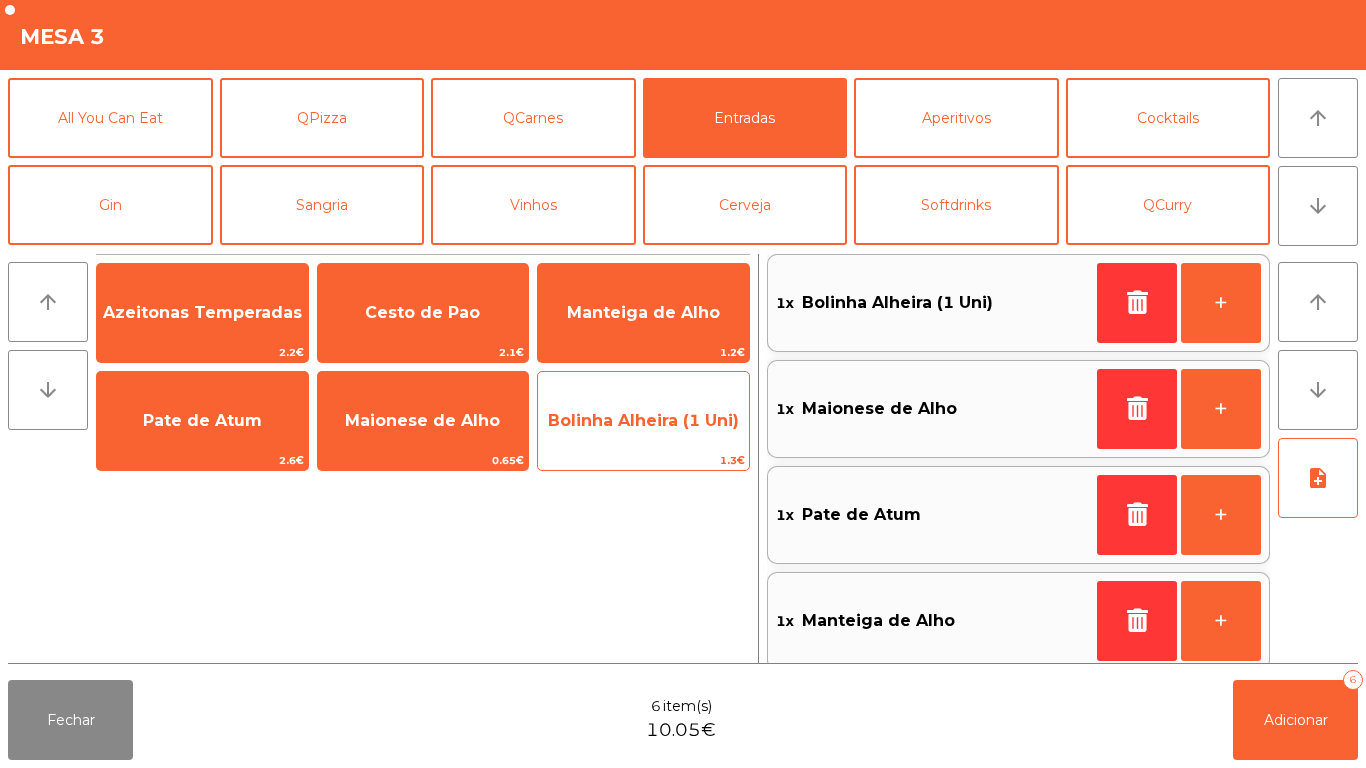 click on "Bolinha Alheira (1 Uni)" 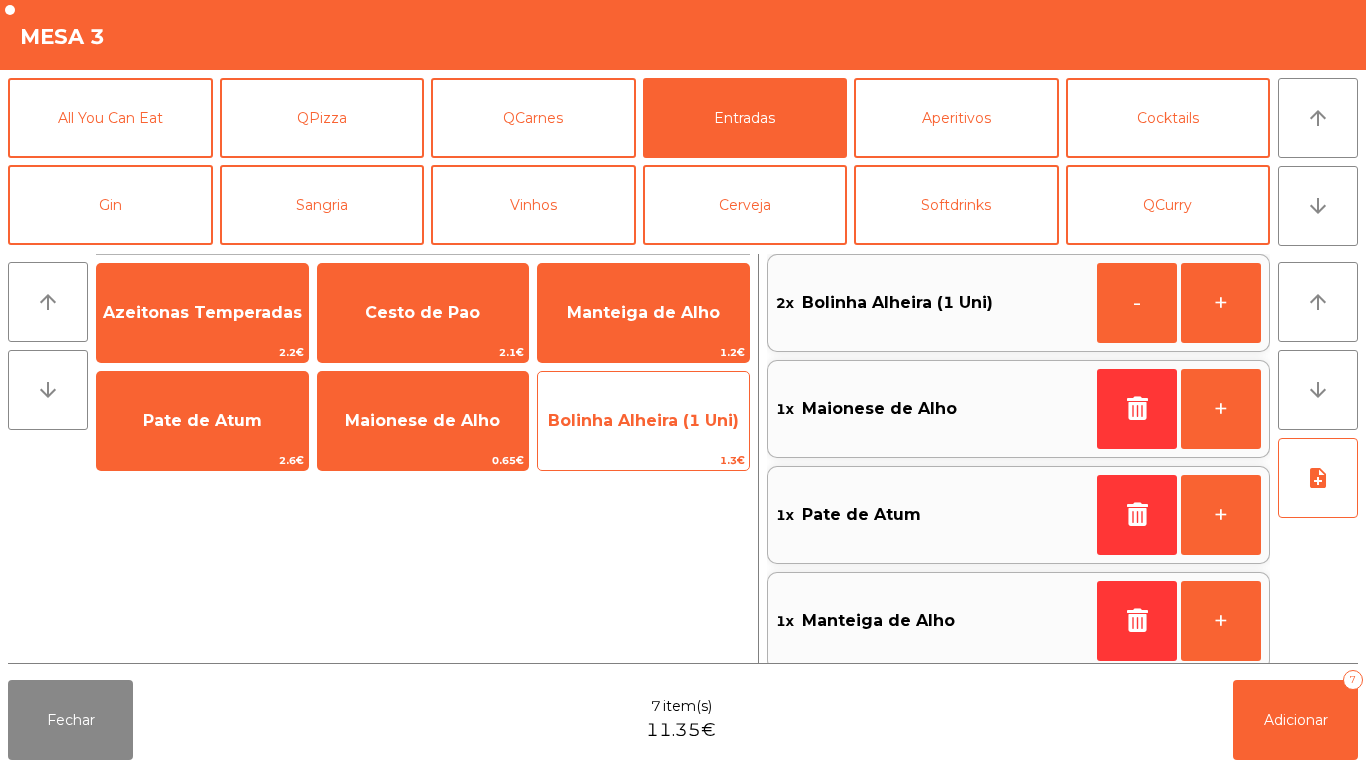 click on "Bolinha Alheira (1 Uni)" 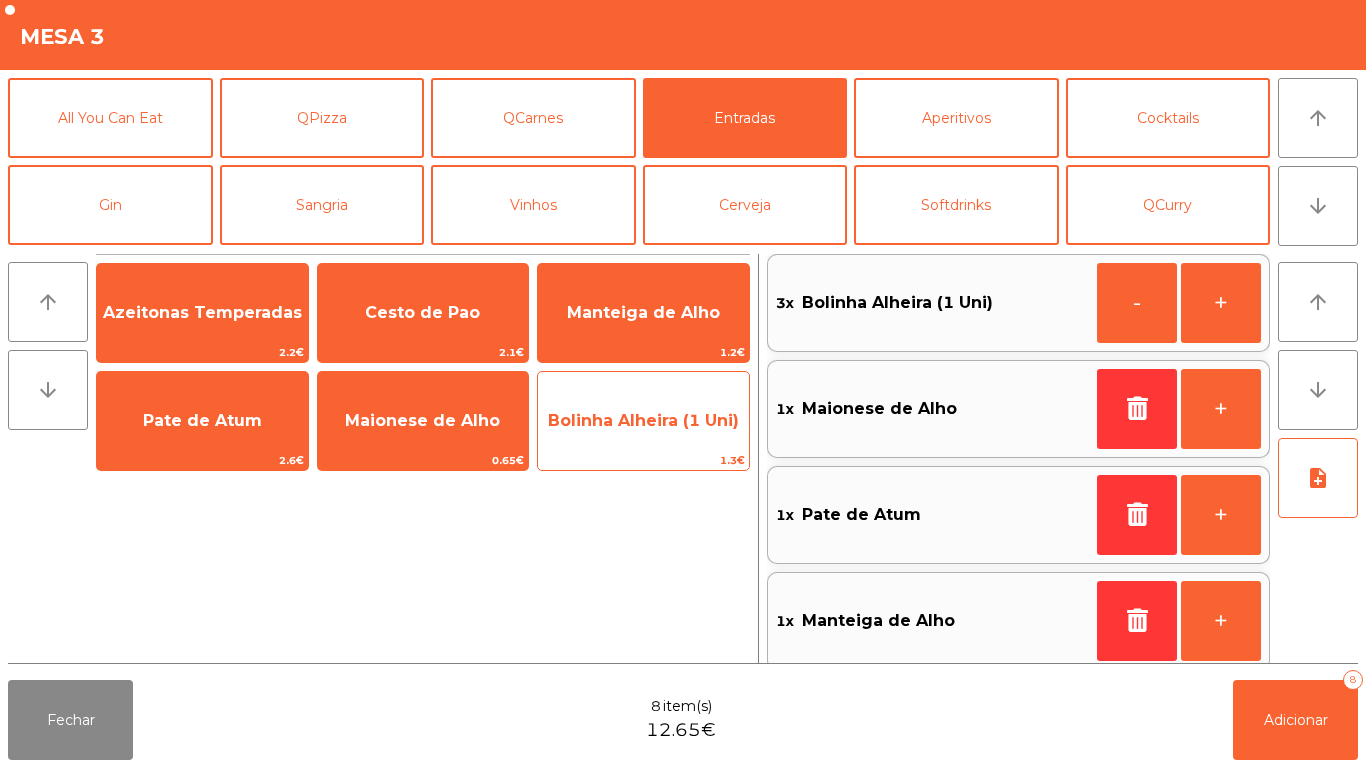 click on "Bolinha Alheira (1 Uni)" 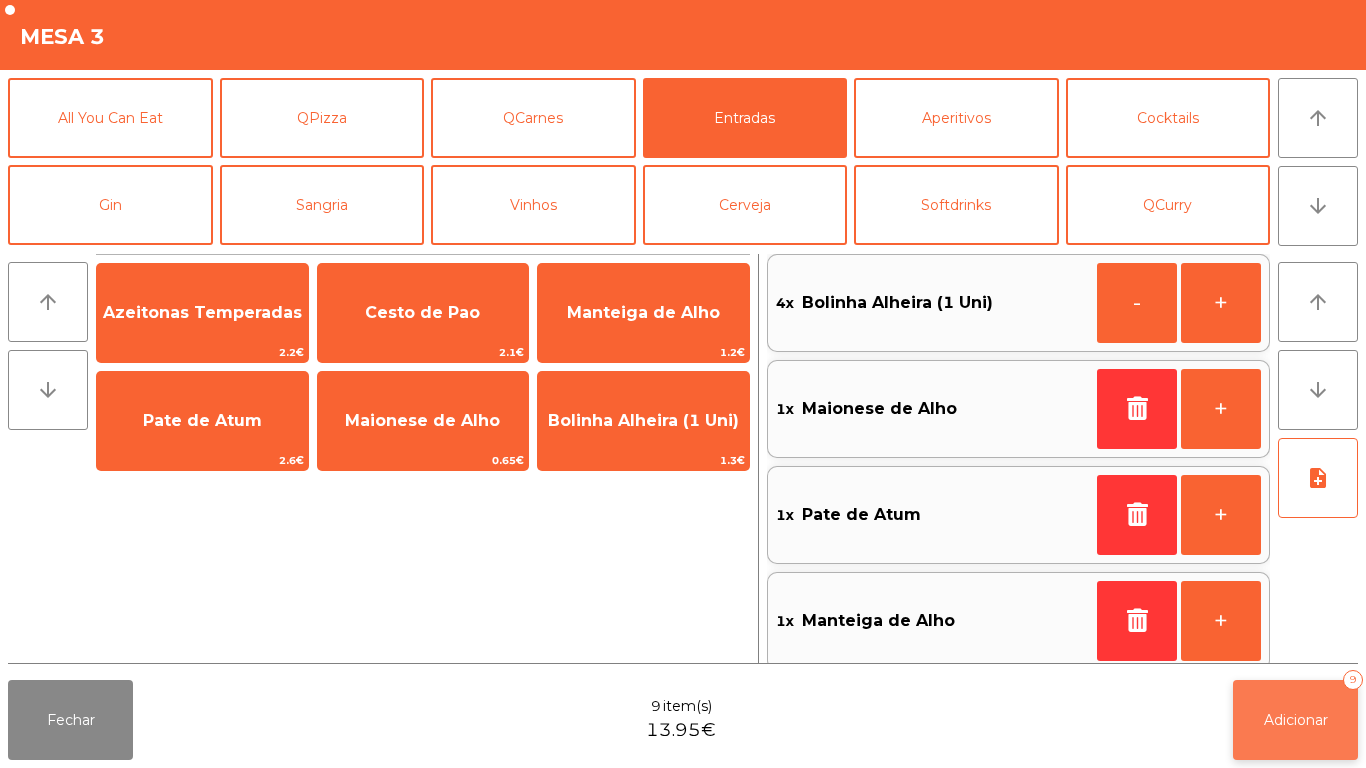 click on "Adicionar" 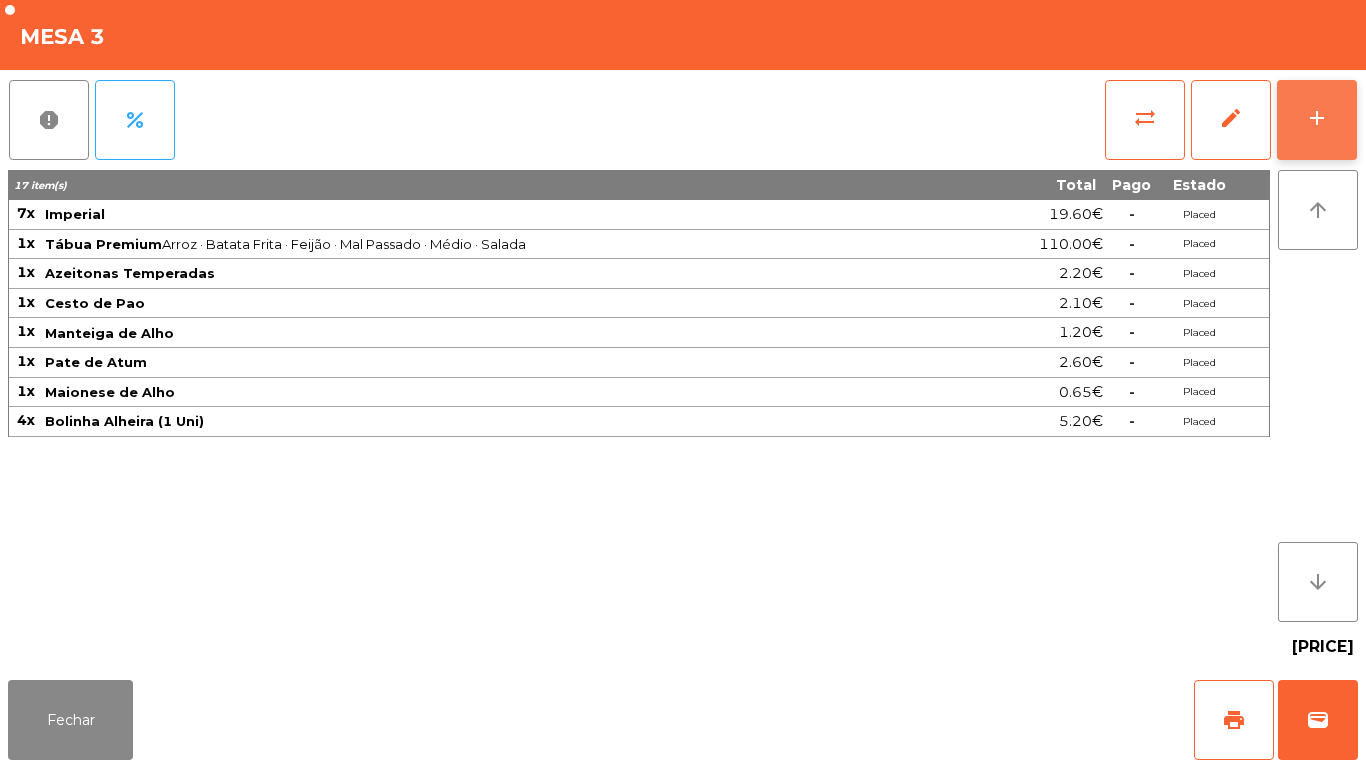 click on "add" 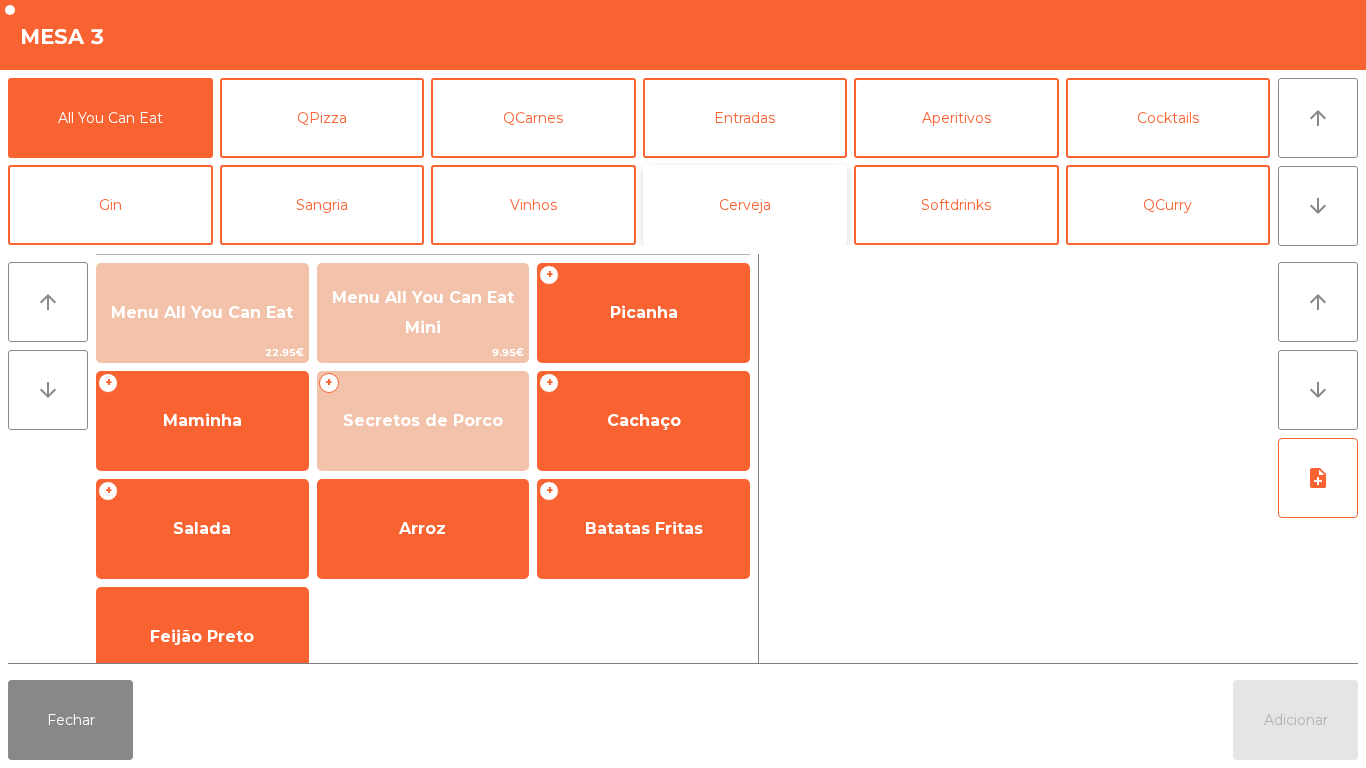 click on "Cerveja" 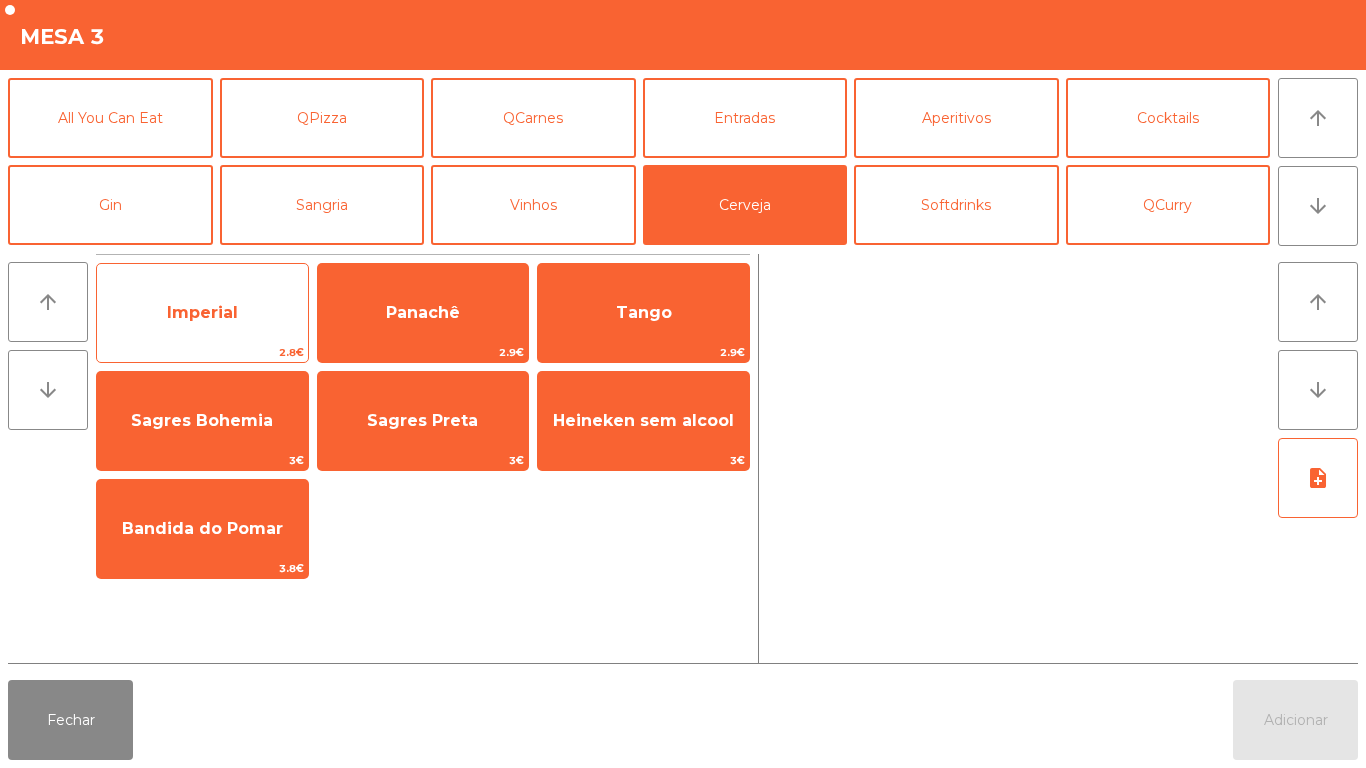 click on "Imperial" 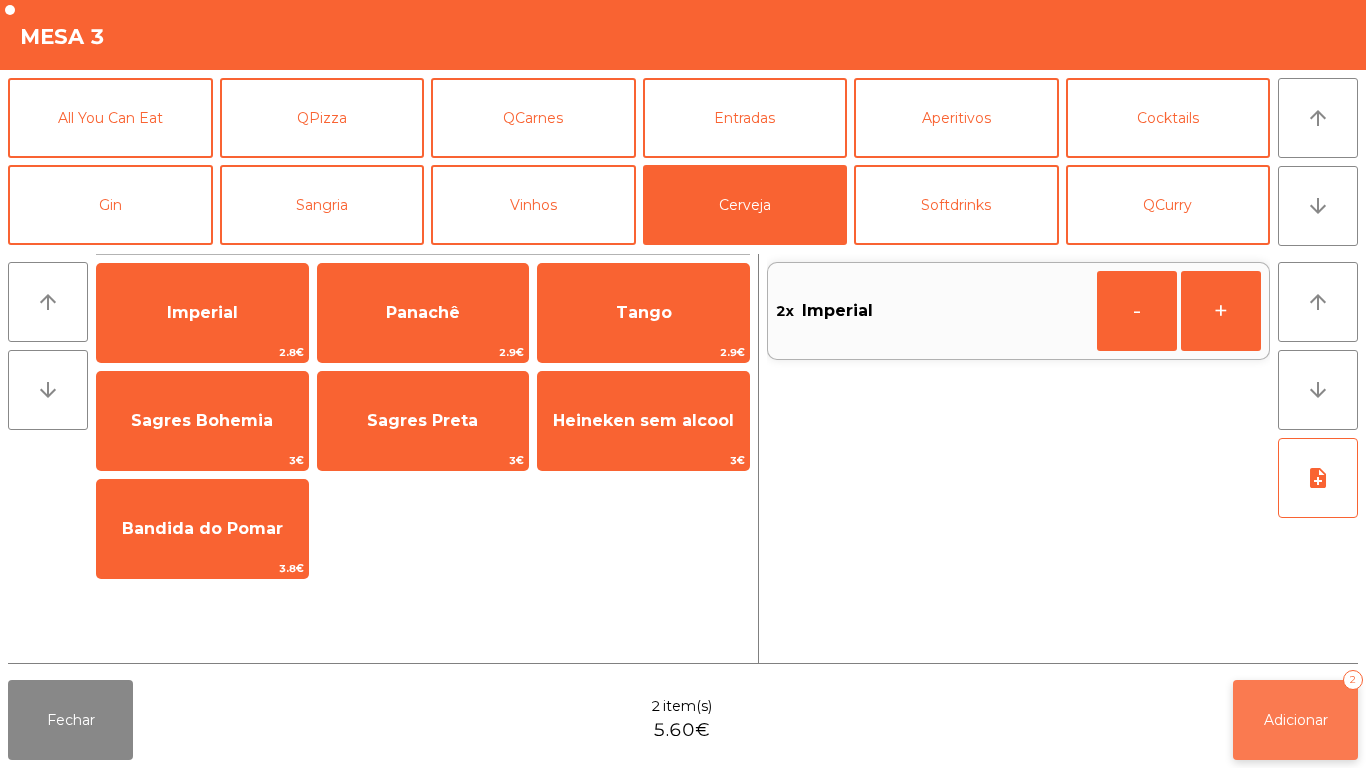click on "Adicionar" 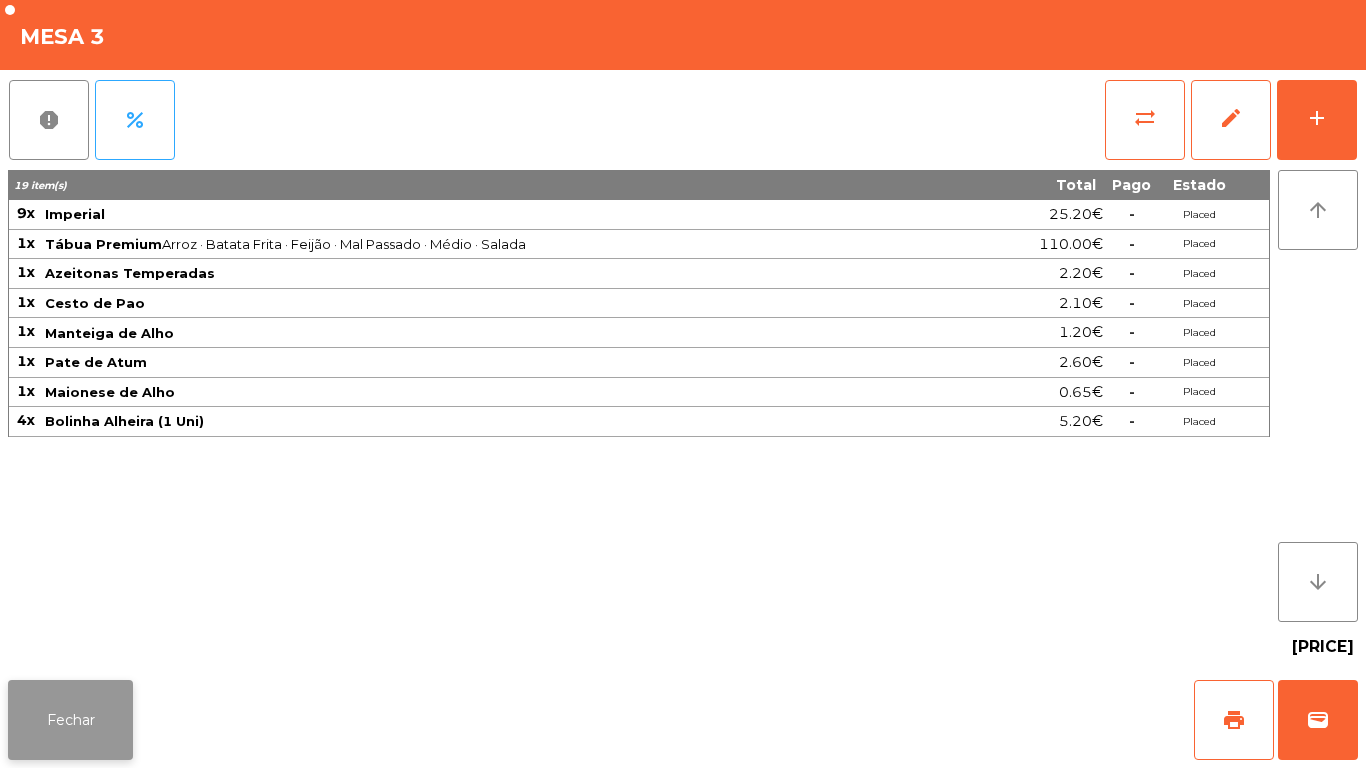click on "Fechar" 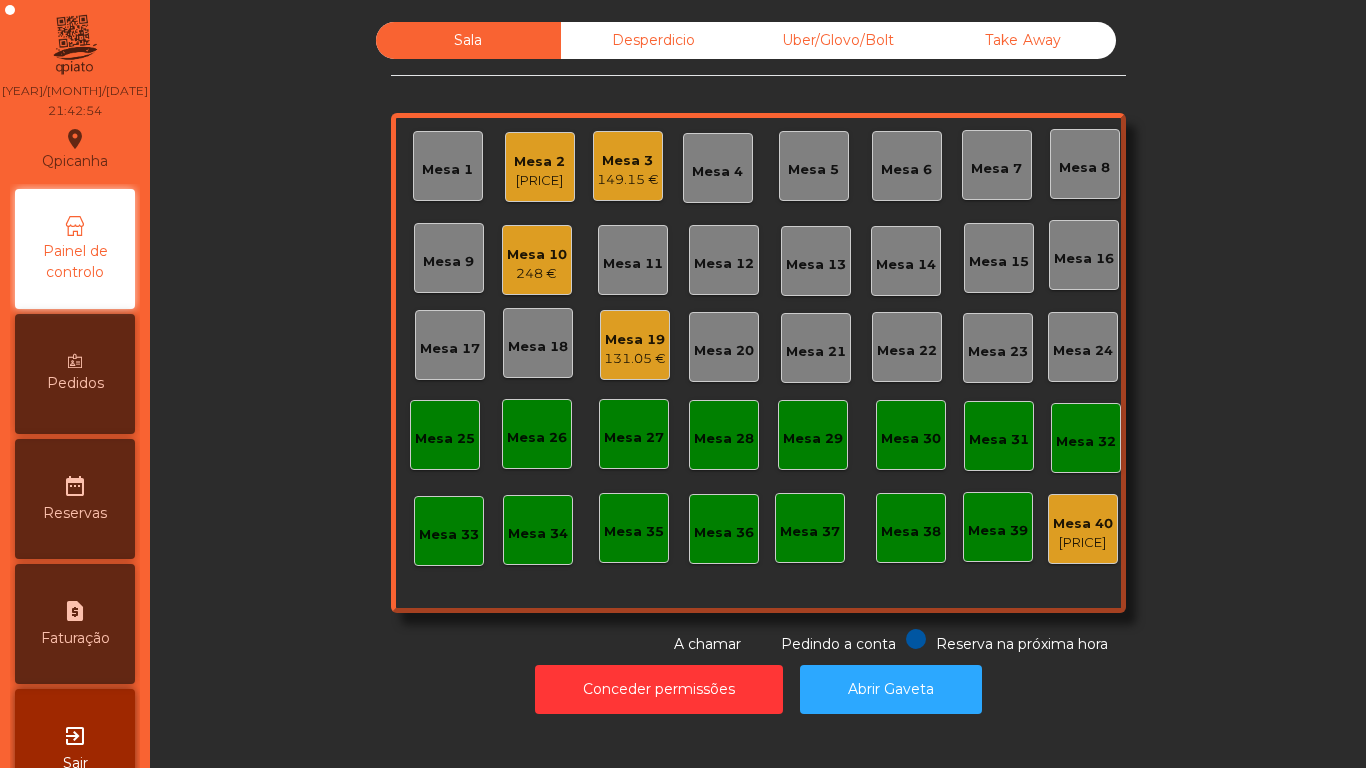 click on "Mesa 10" 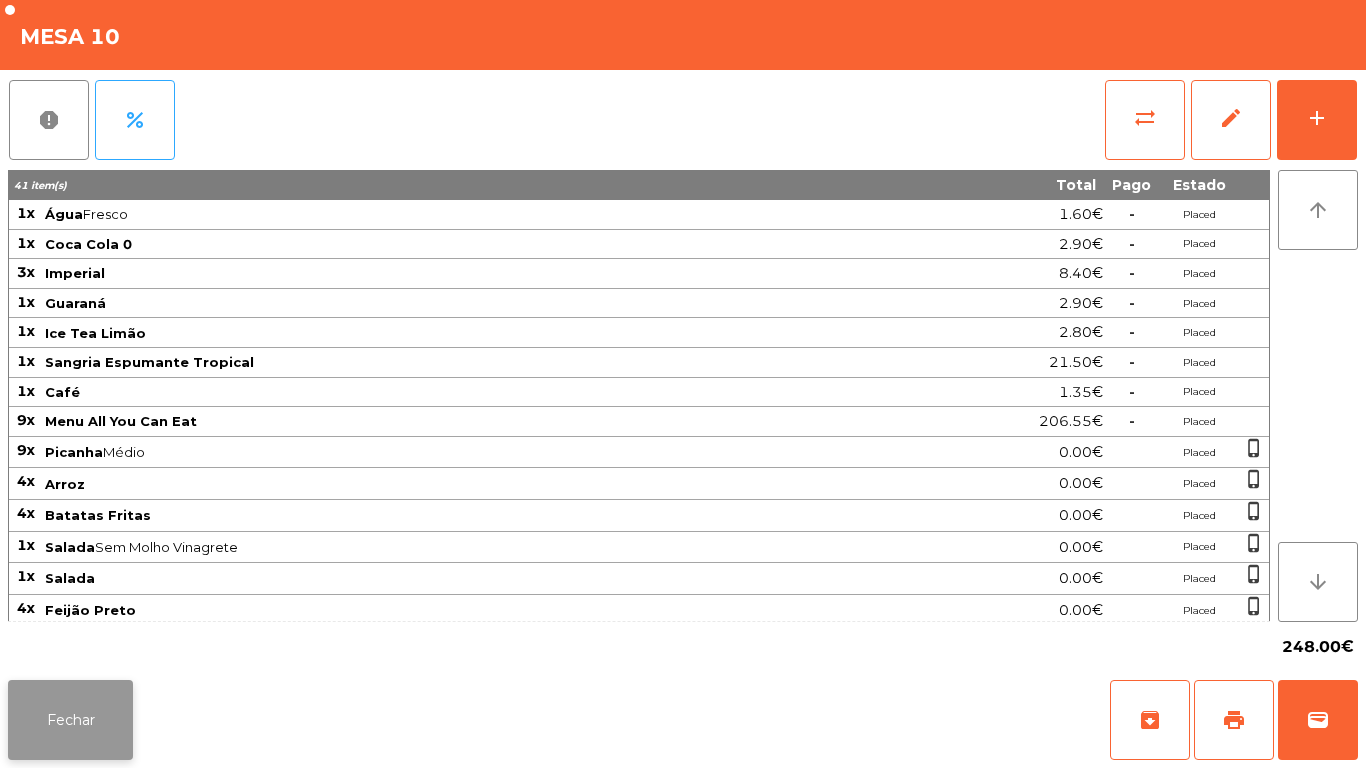click on "Fechar" 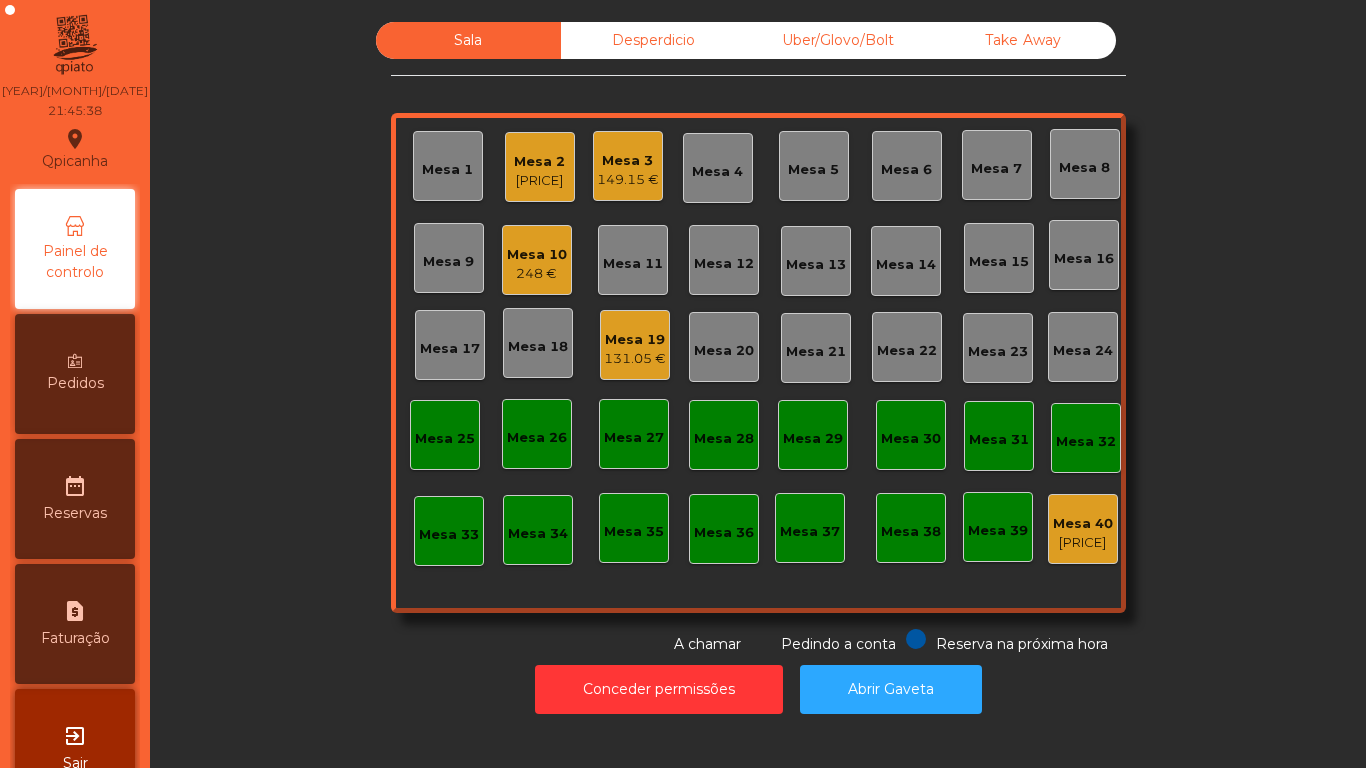 click on "Mesa 19" 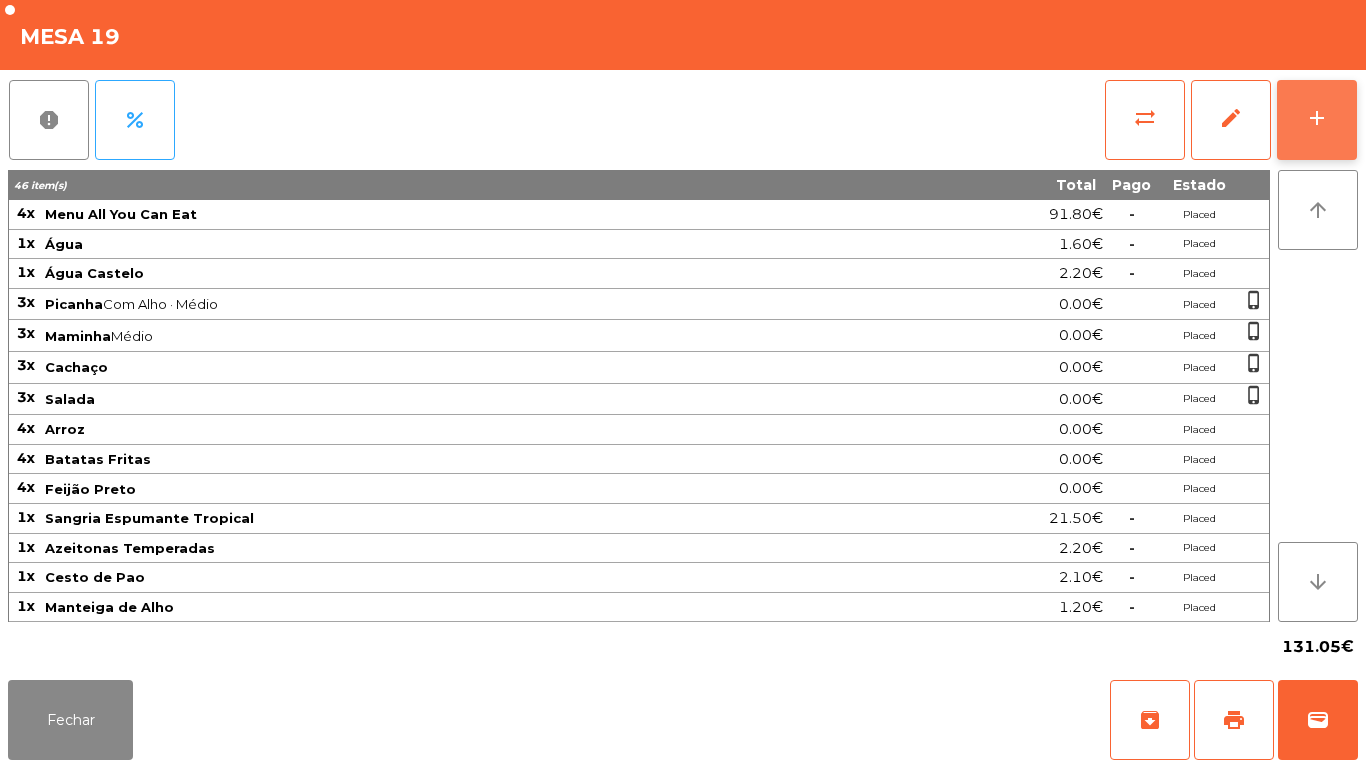 click on "add" 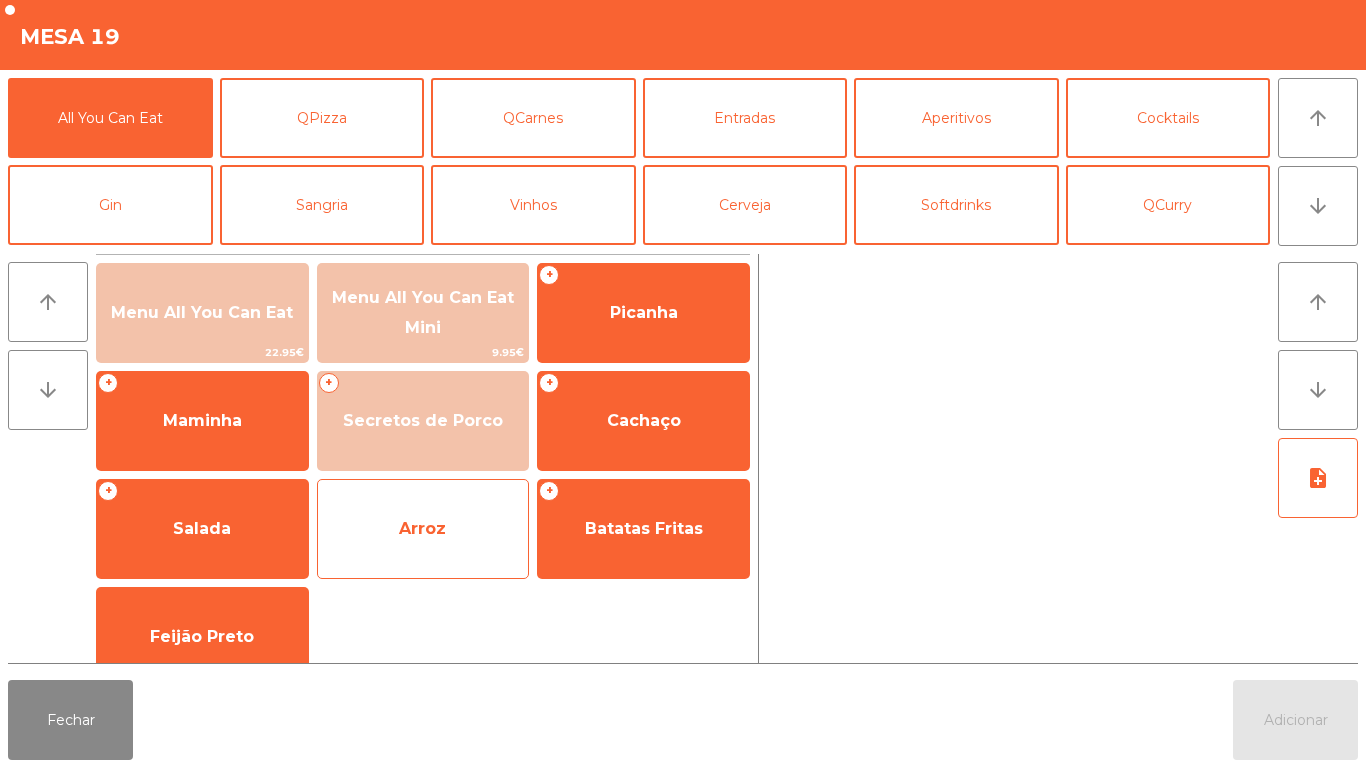 click on "Arroz" 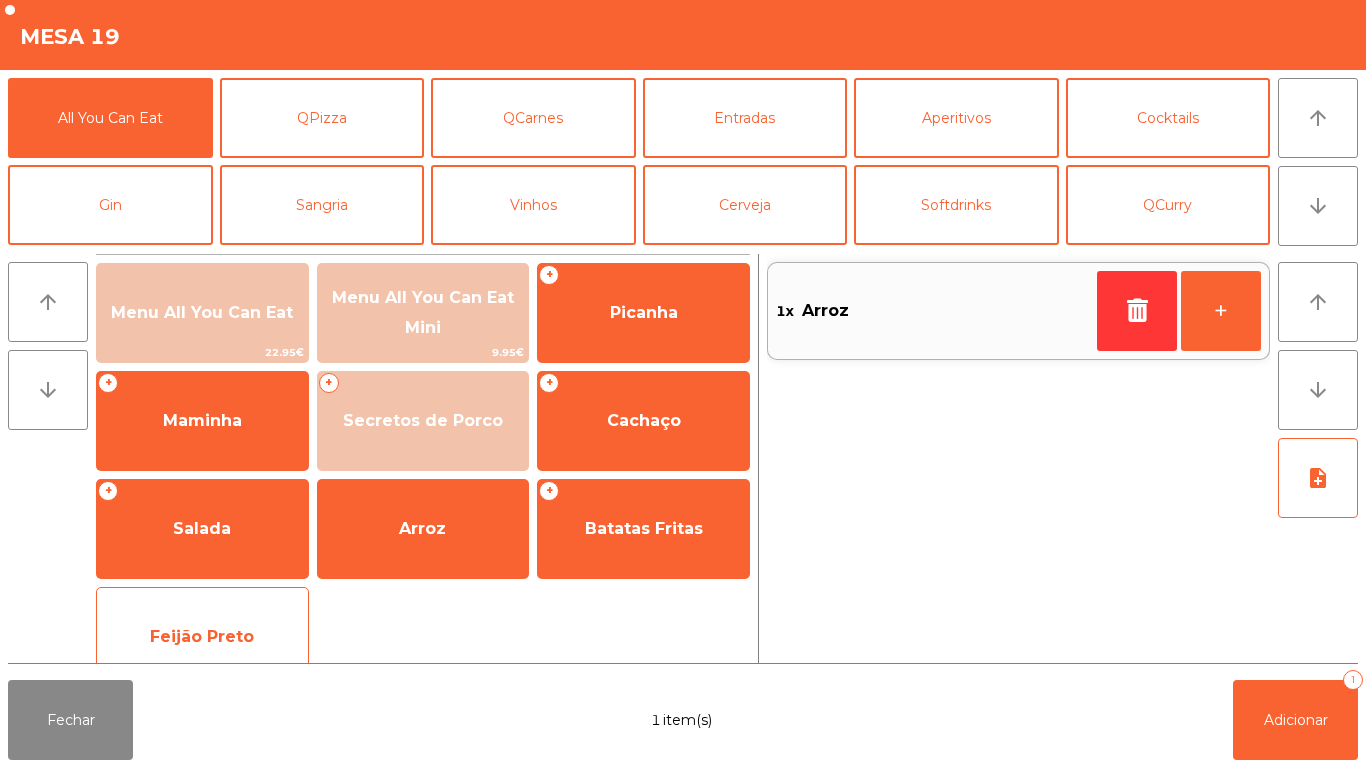 click on "Feijão Preto" 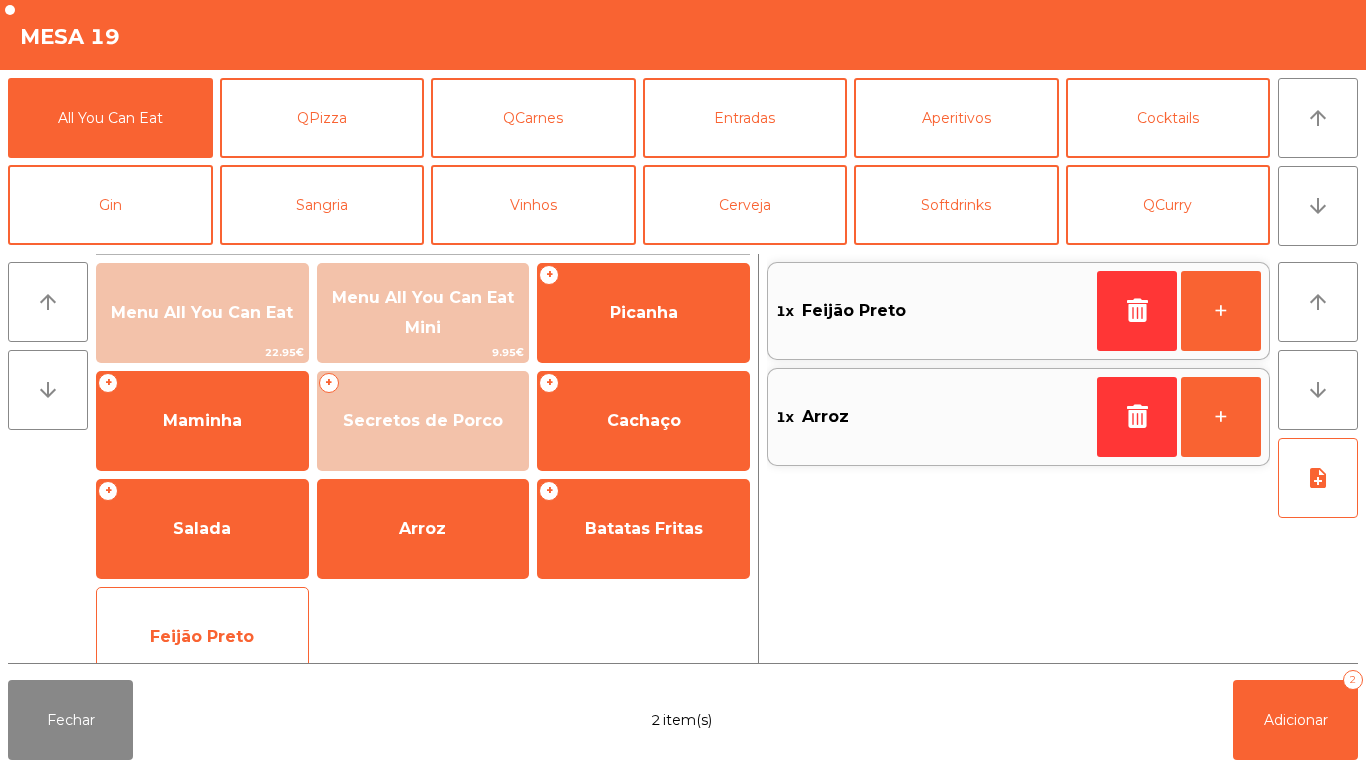 click on "Feijão Preto" 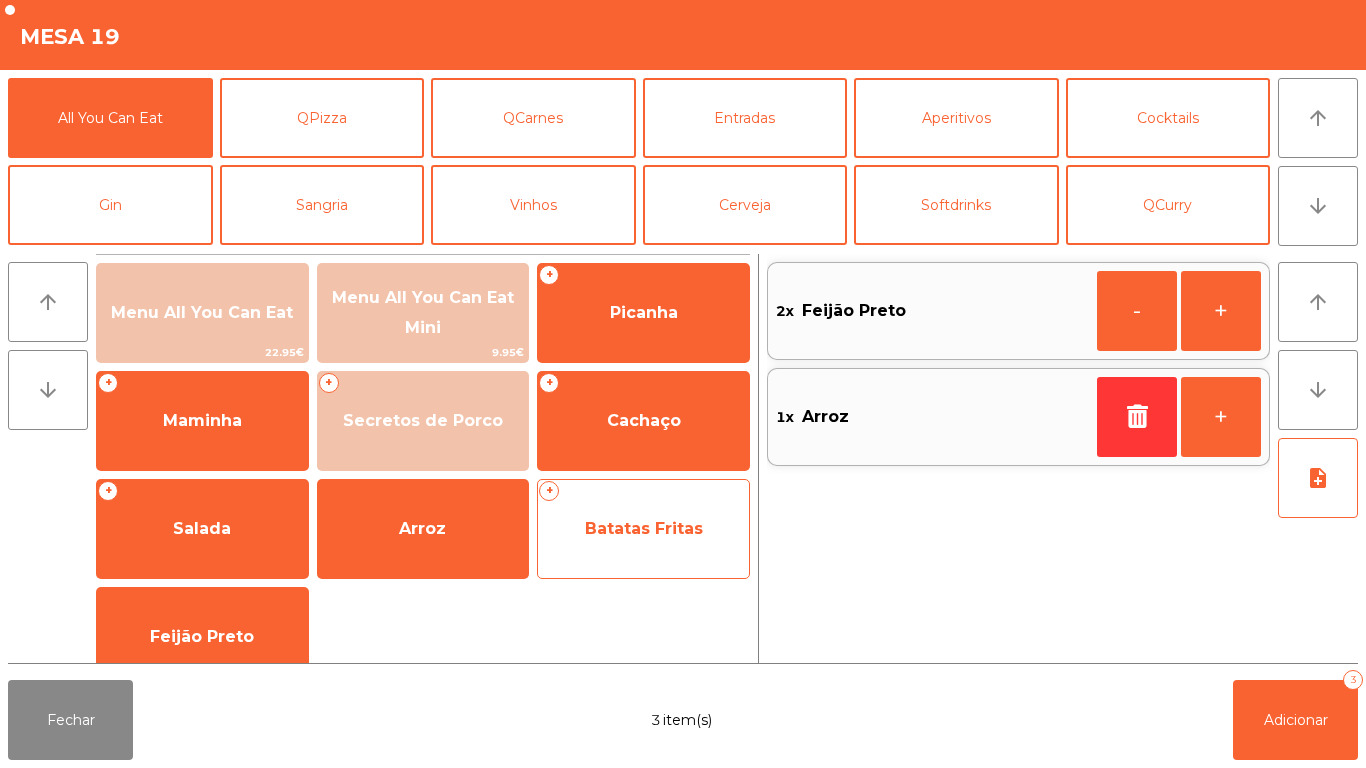 click on "Batatas Fritas" 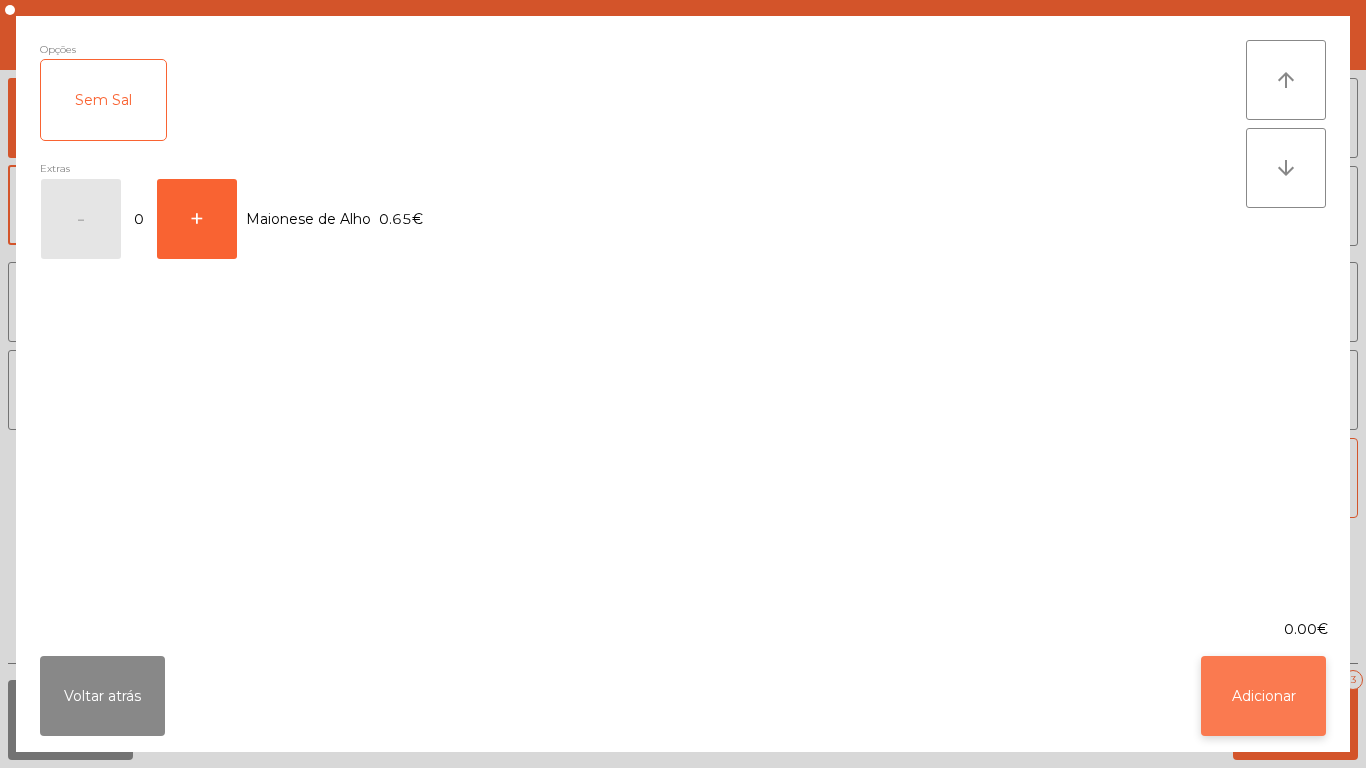 click on "Adicionar" 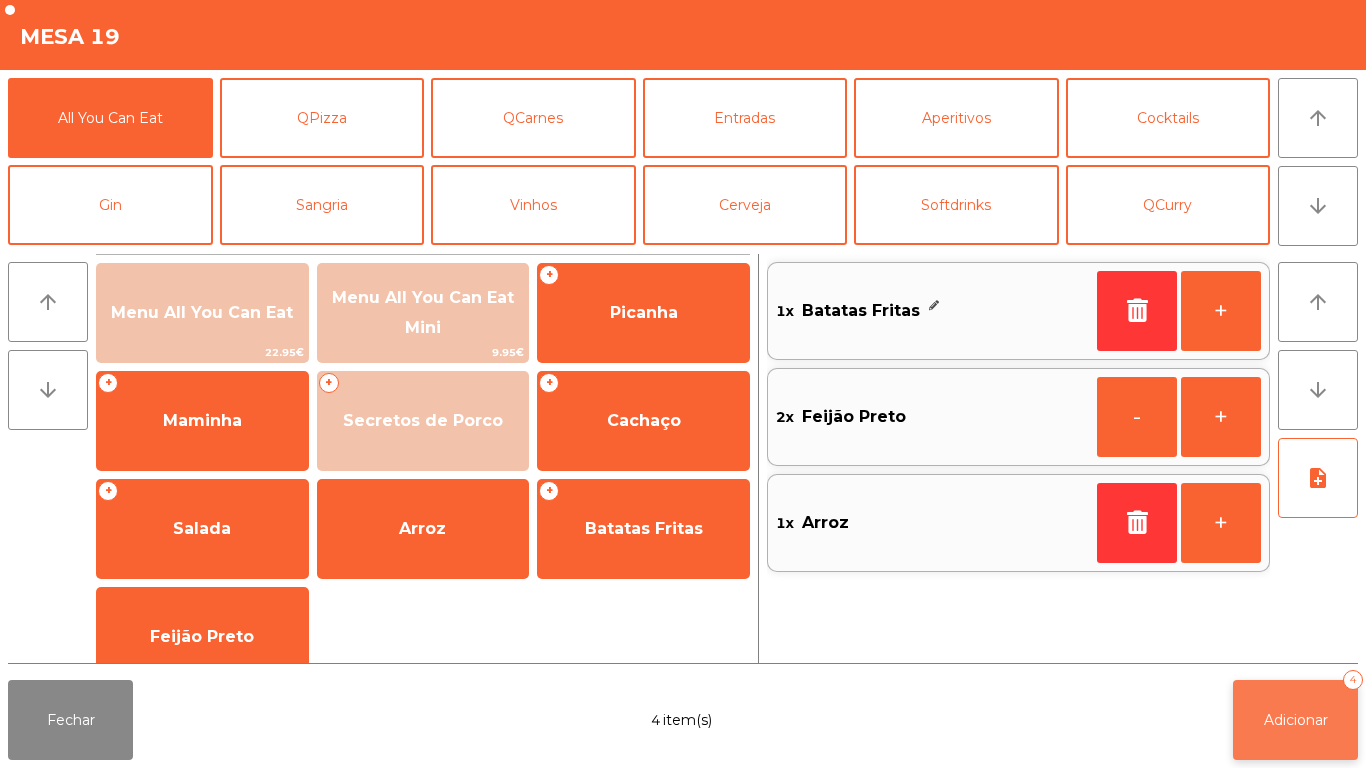 click on "Adicionar" 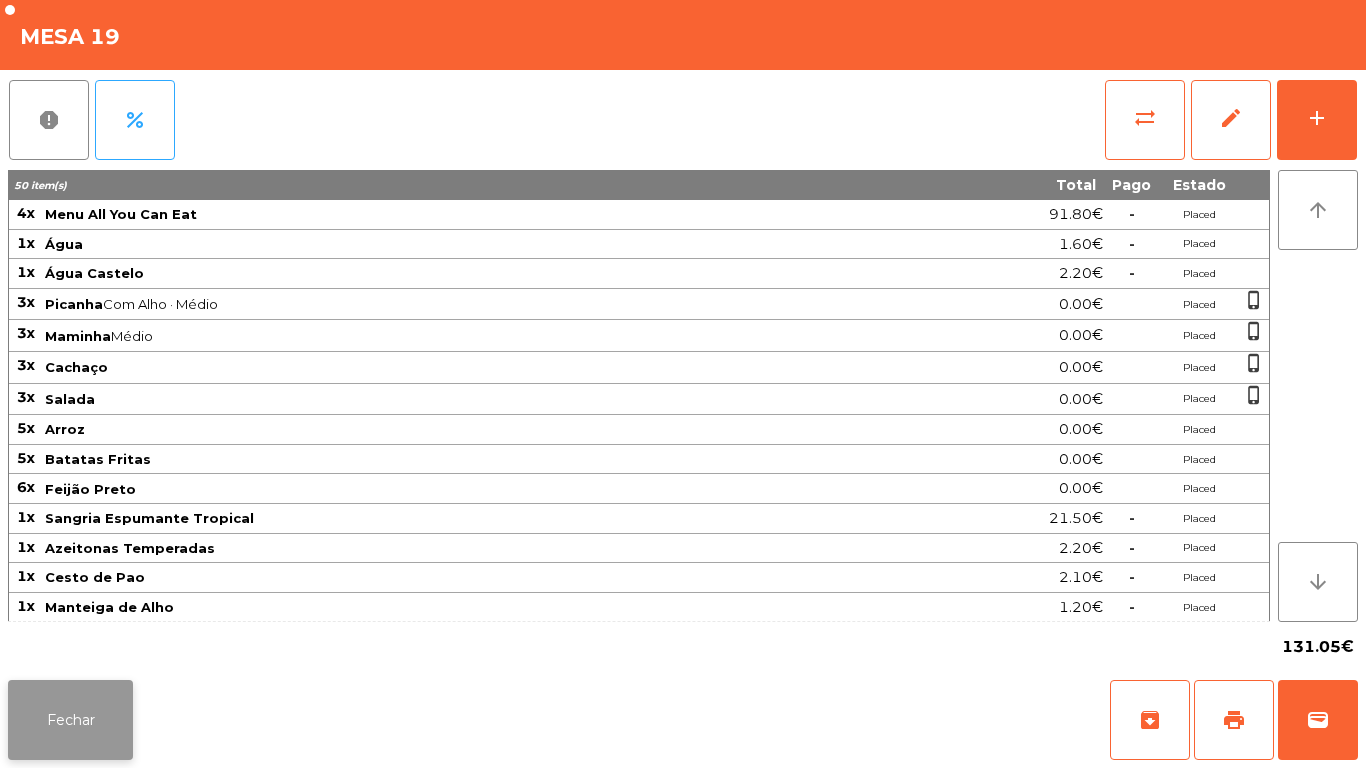 click on "Fechar" 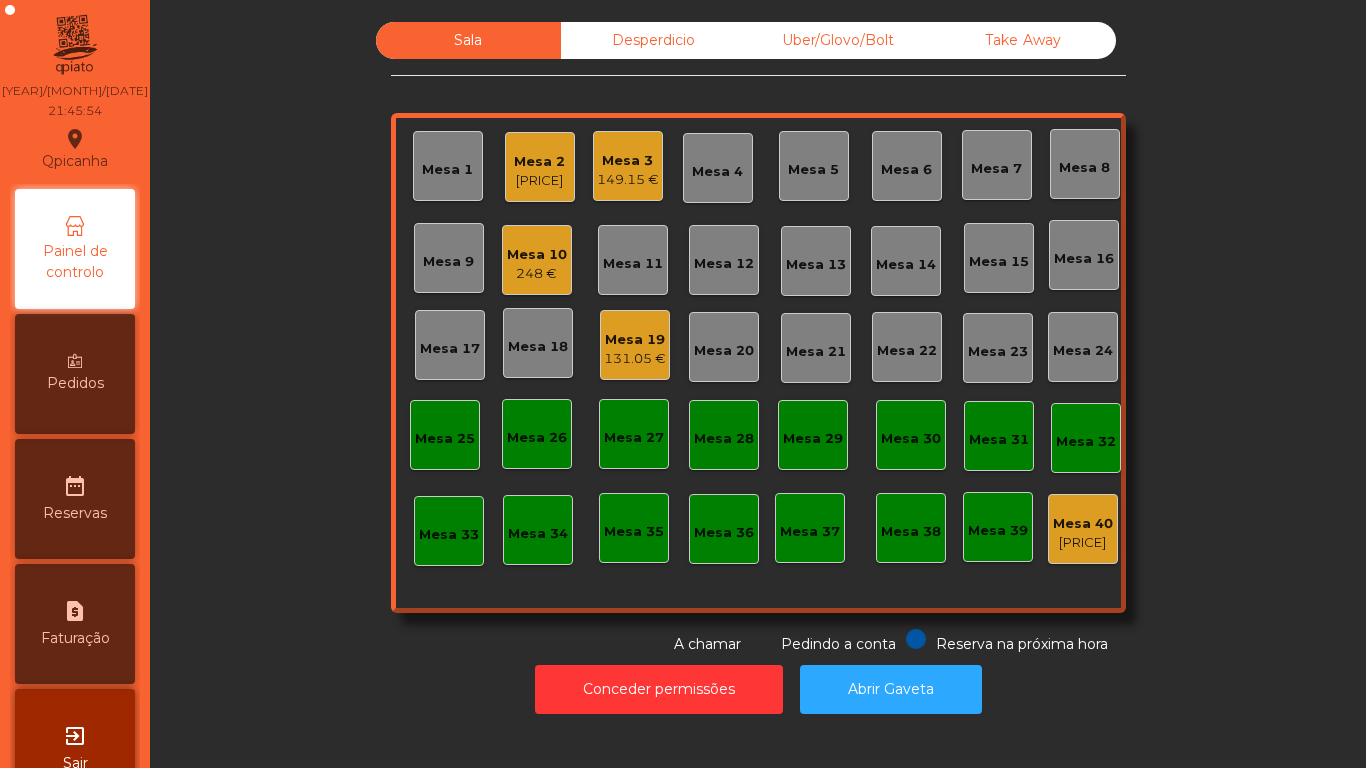 click on "248 €" 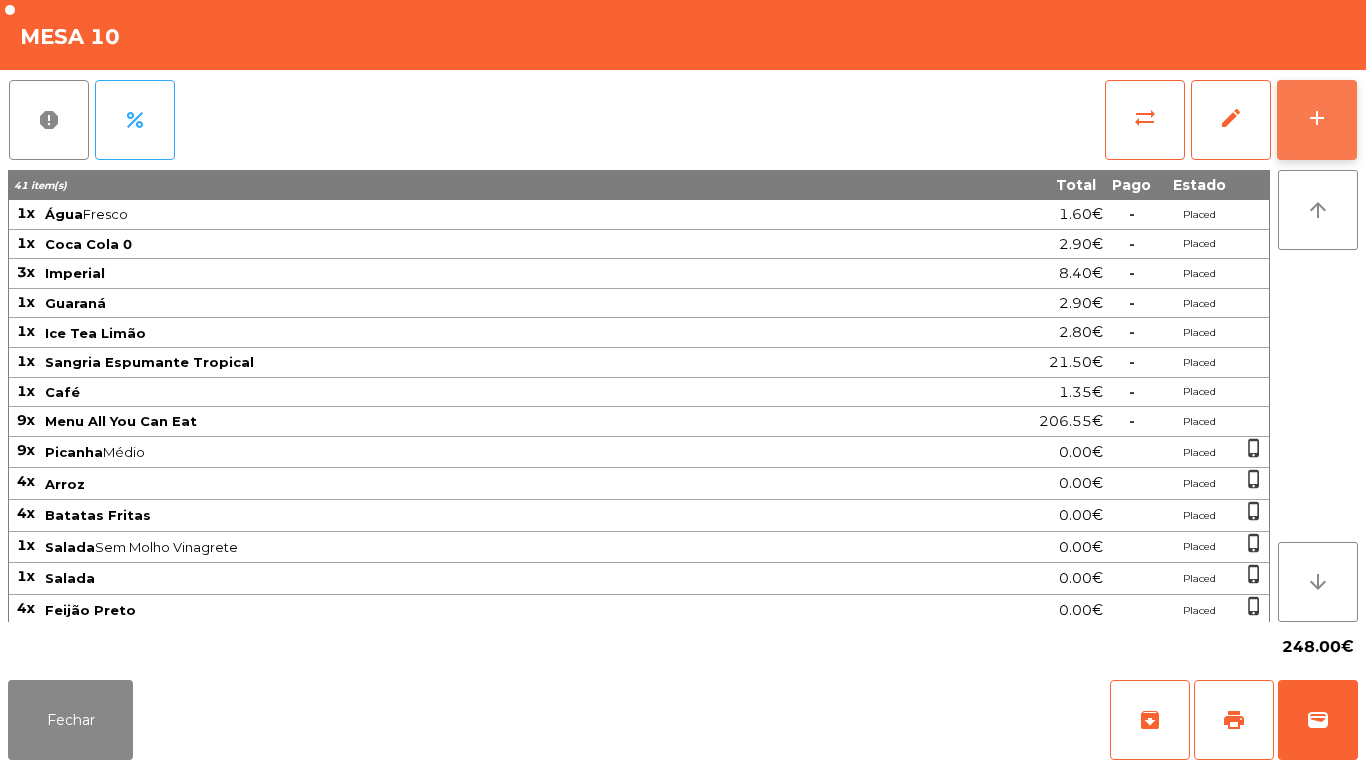 click on "add" 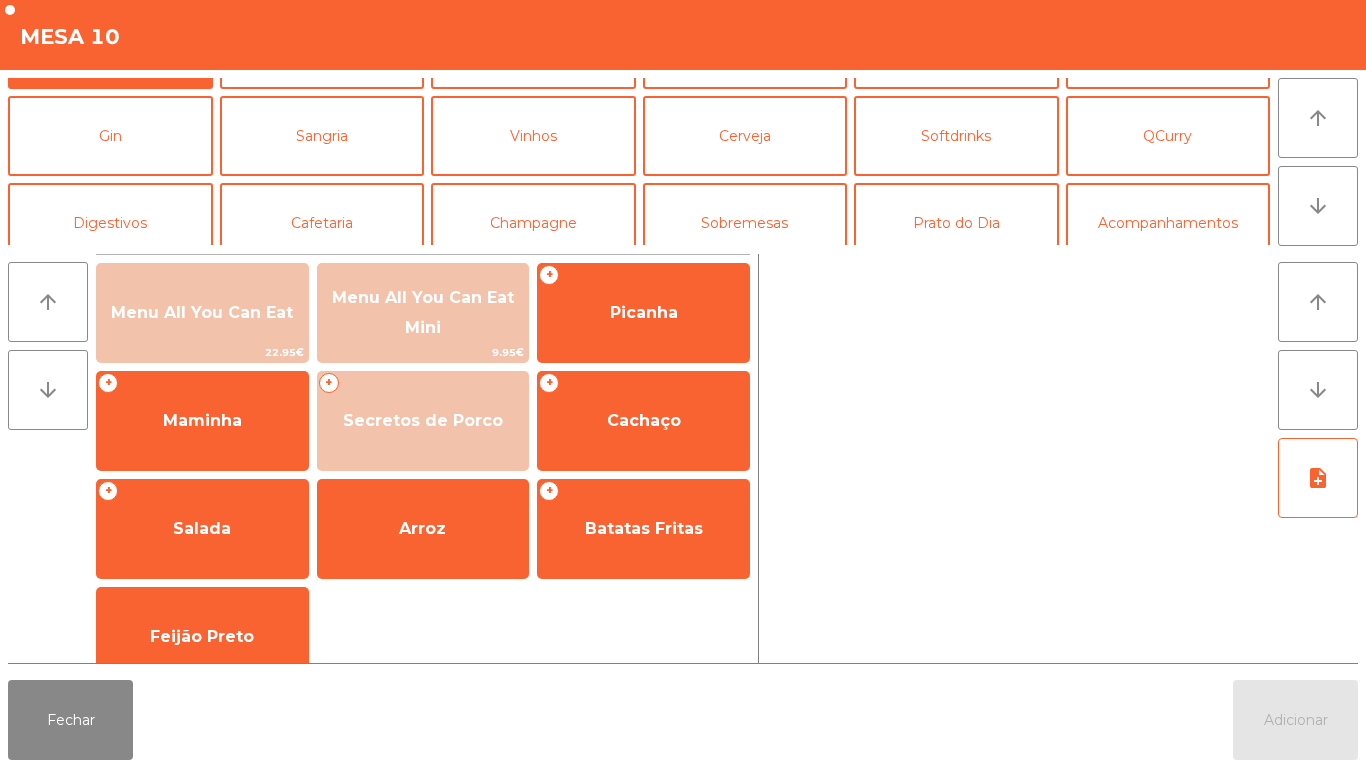 scroll, scrollTop: 73, scrollLeft: 0, axis: vertical 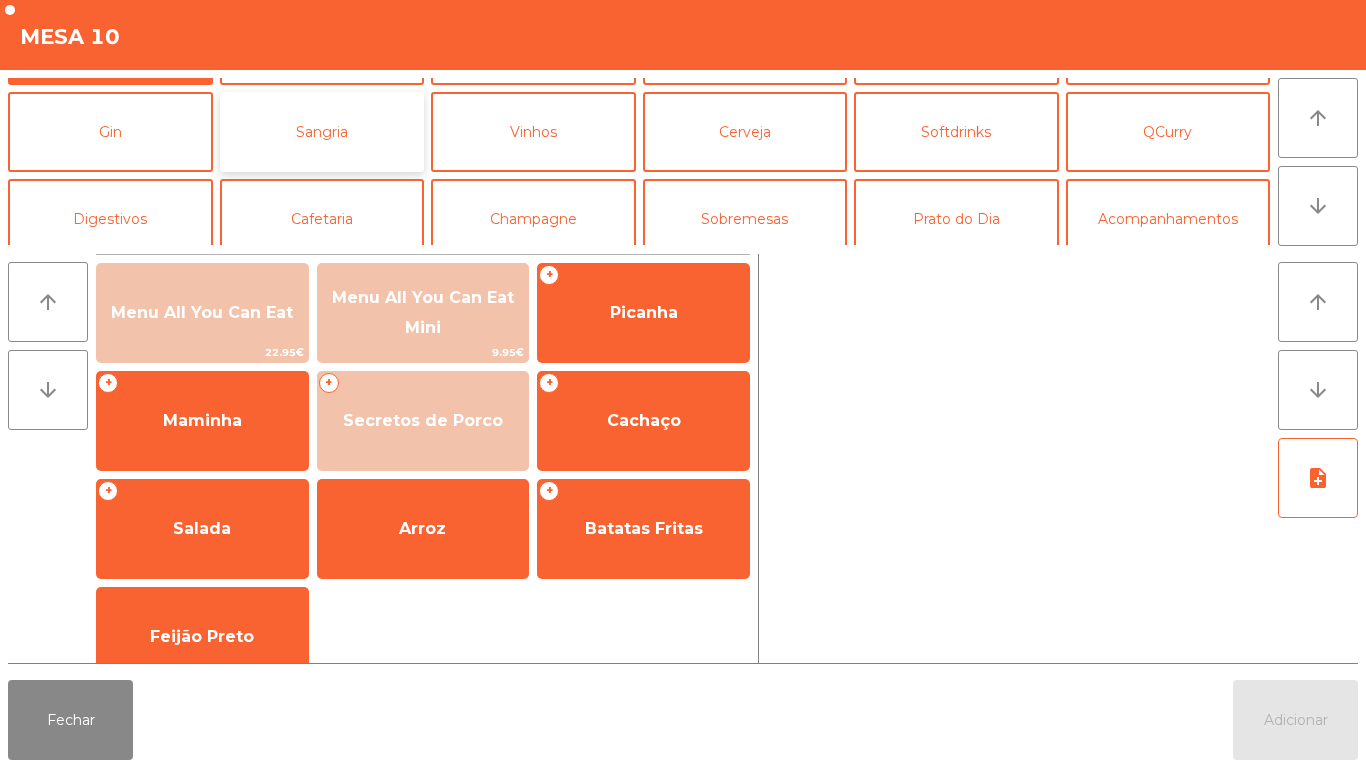 click on "Sangria" 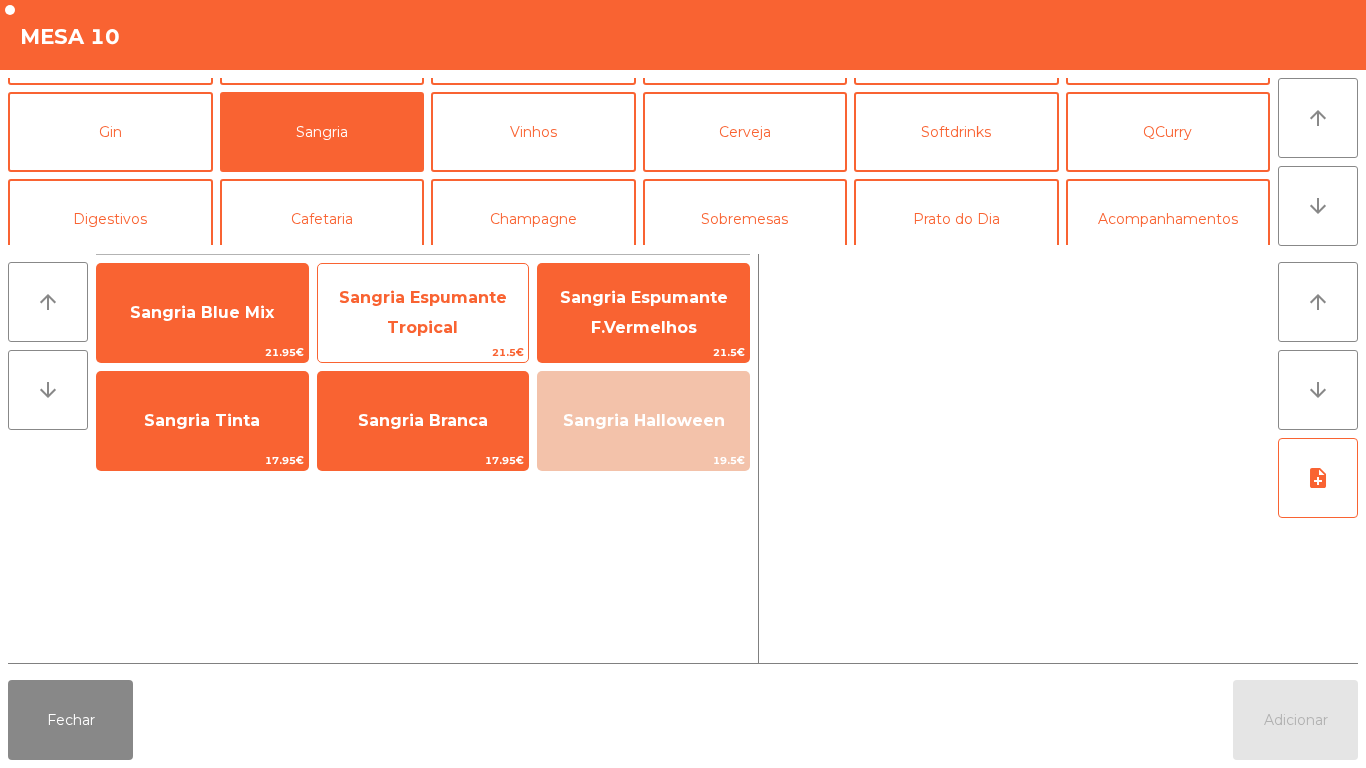 click on "Sangria Espumante Tropical" 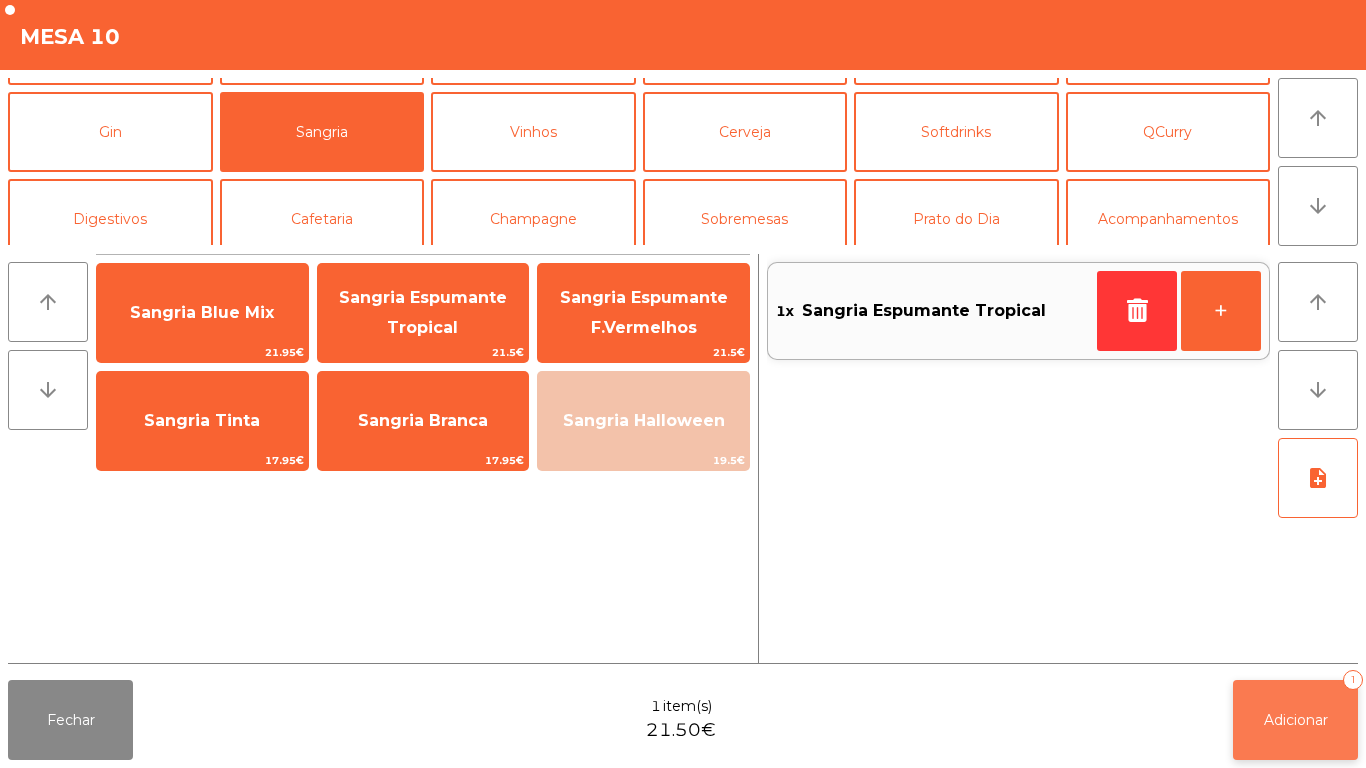 click on "Adicionar   1" 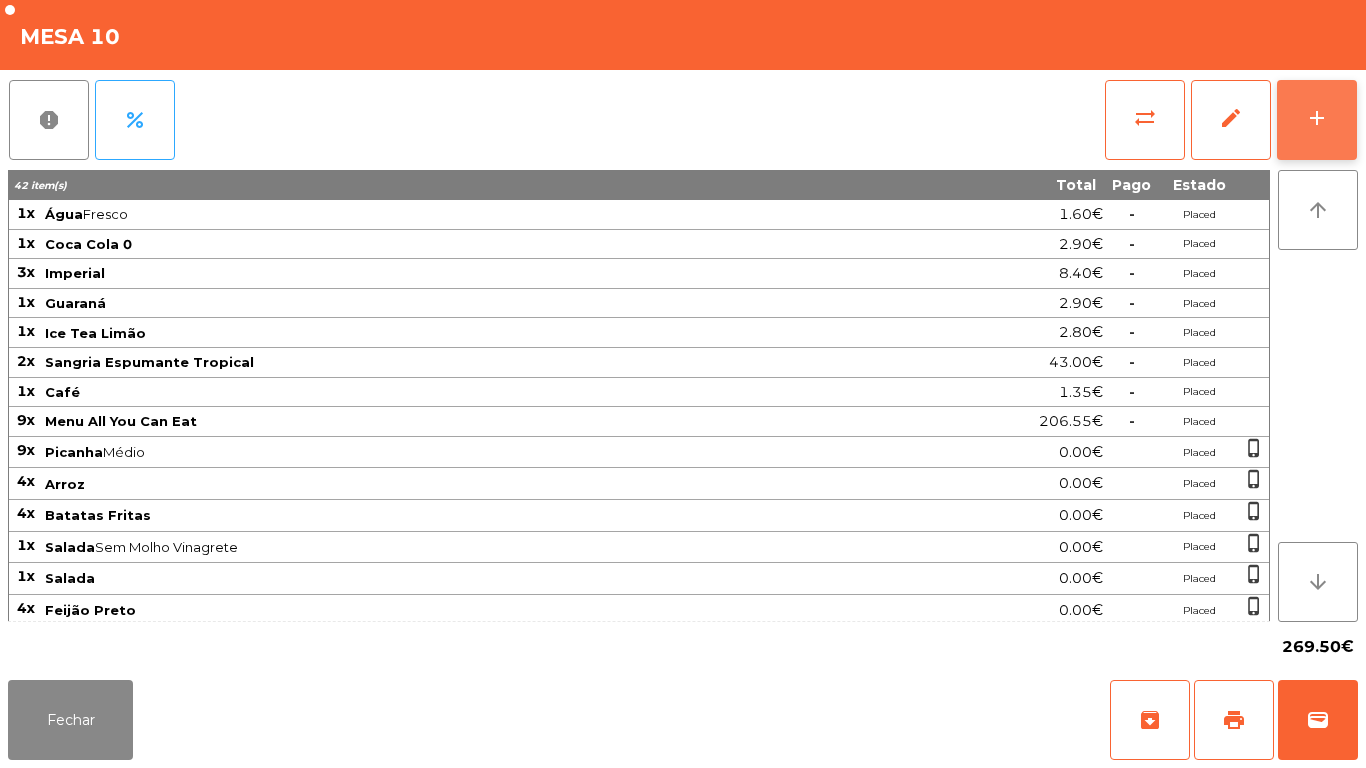 click on "add" 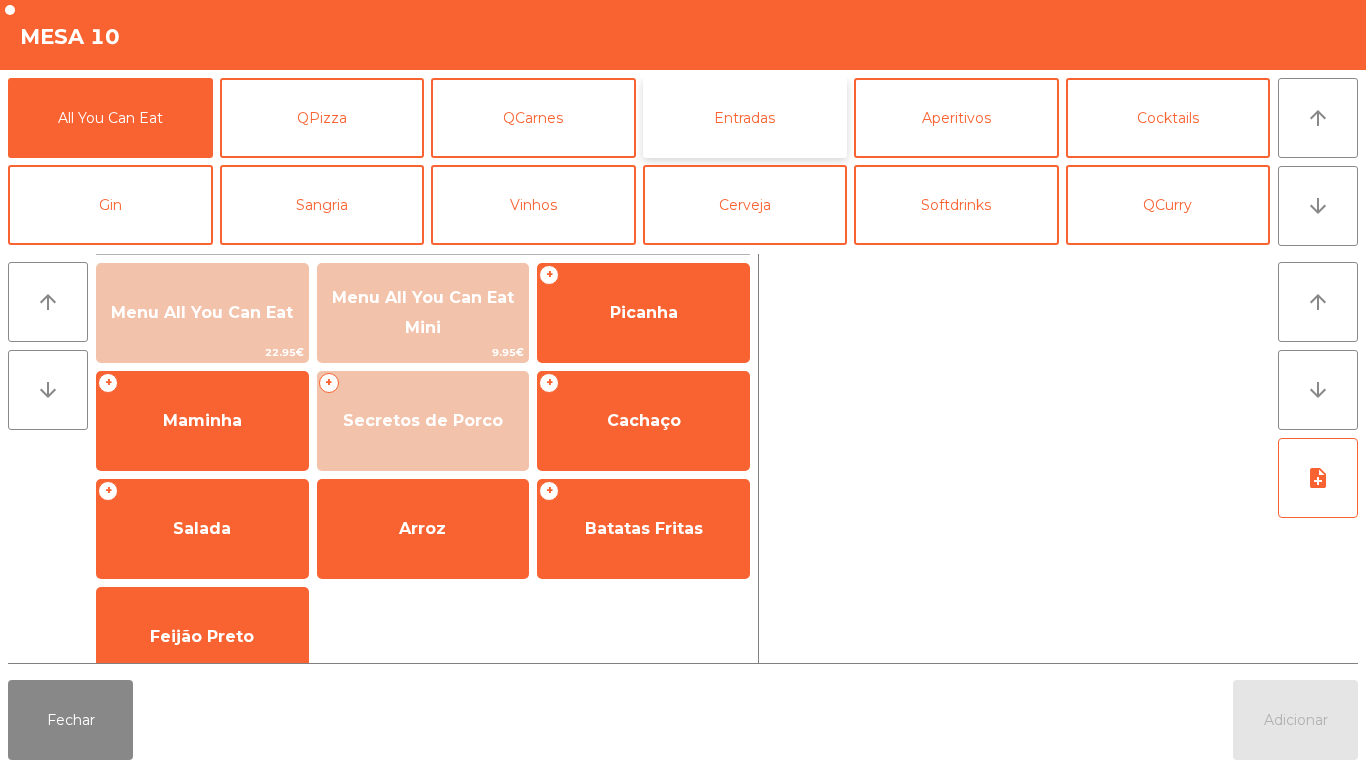 click on "Entradas" 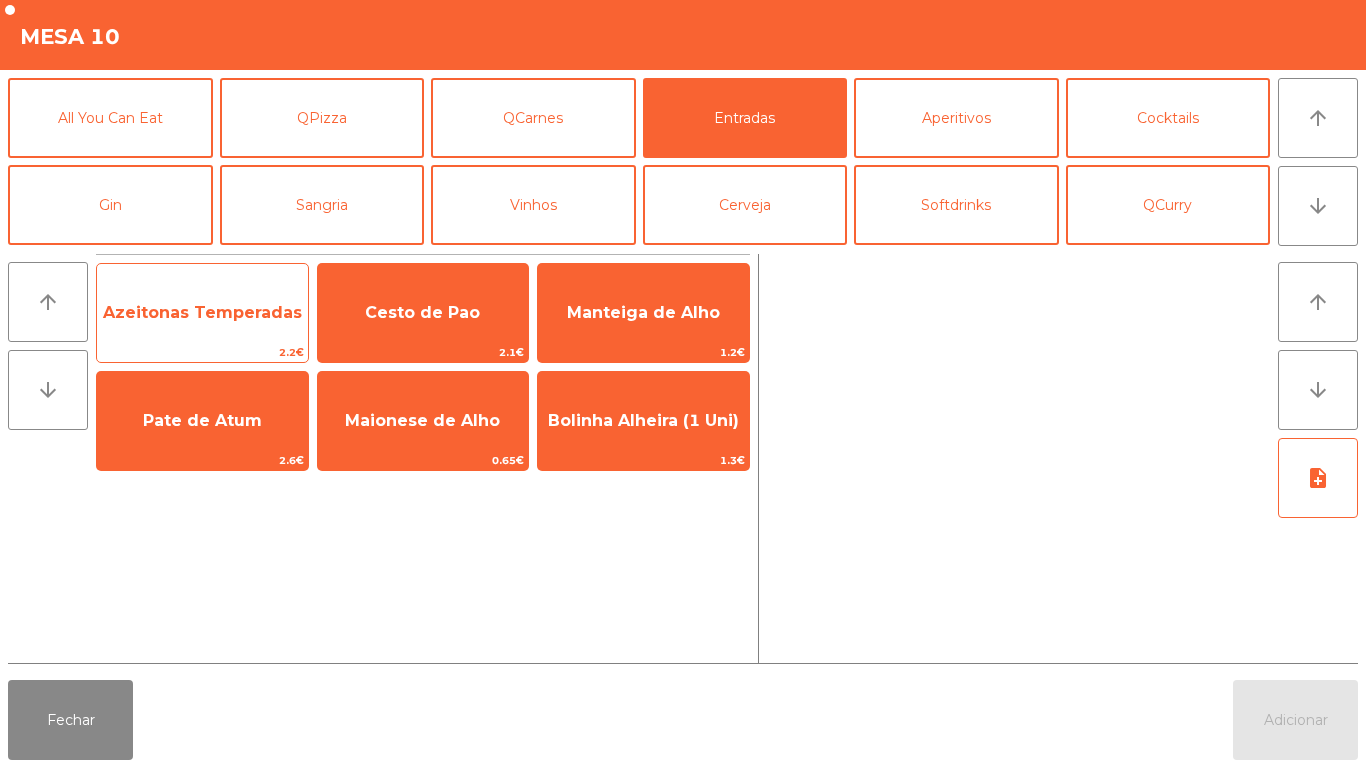 click on "Azeitonas Temperadas" 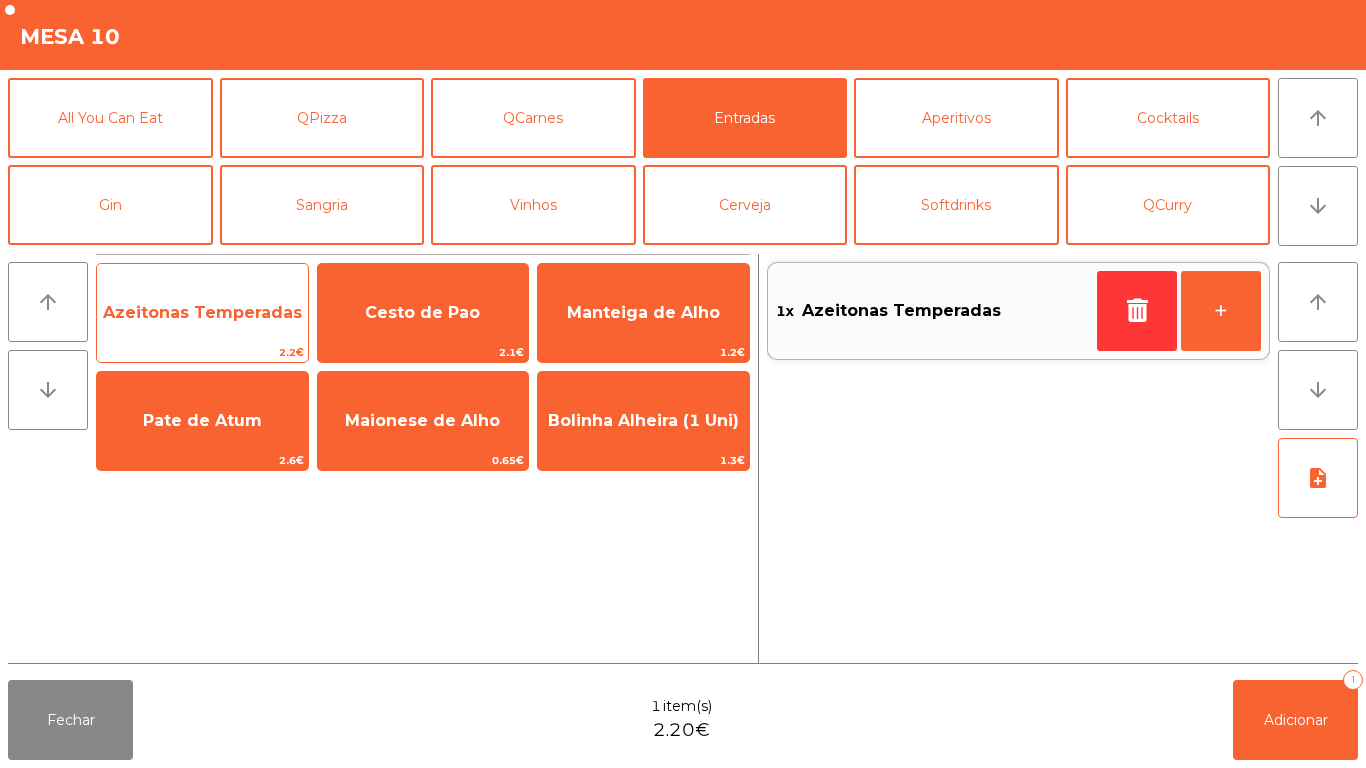 click on "Azeitonas Temperadas" 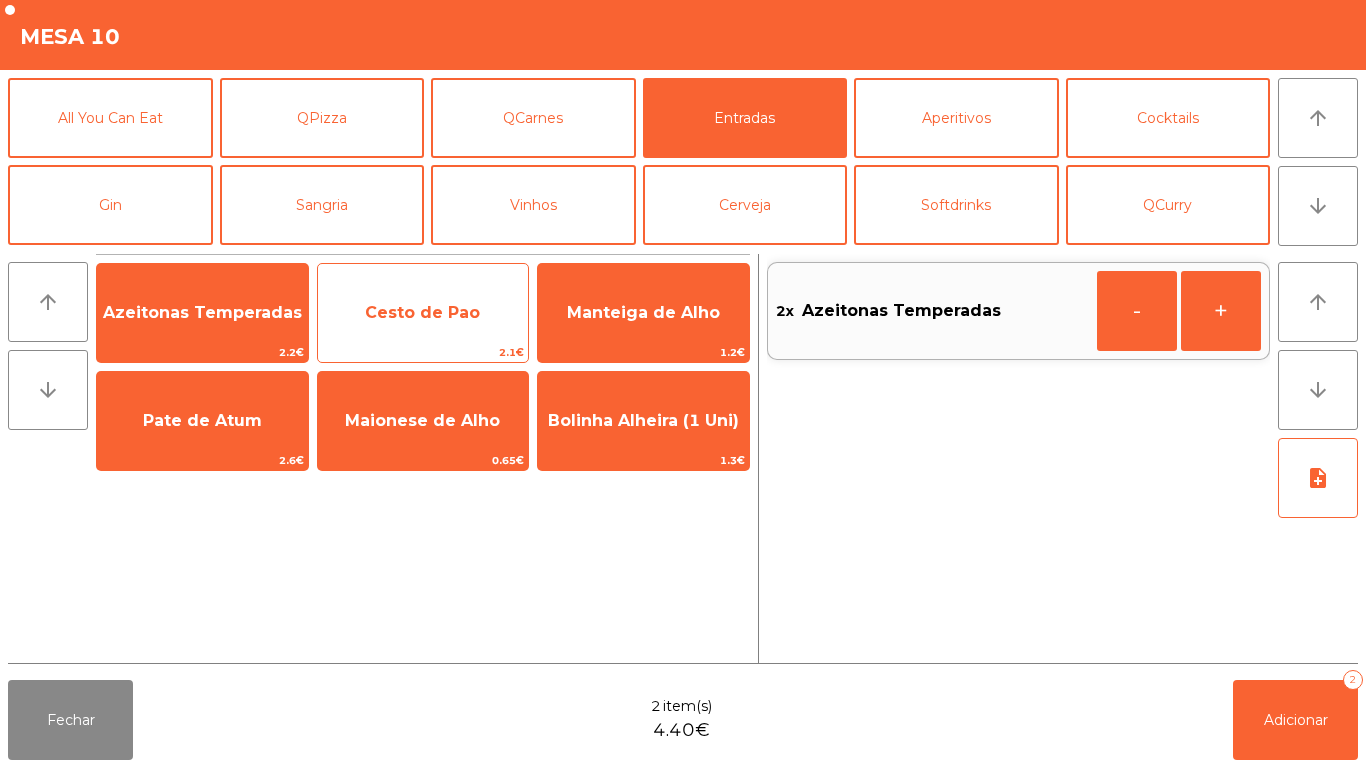 click on "Cesto de Pao" 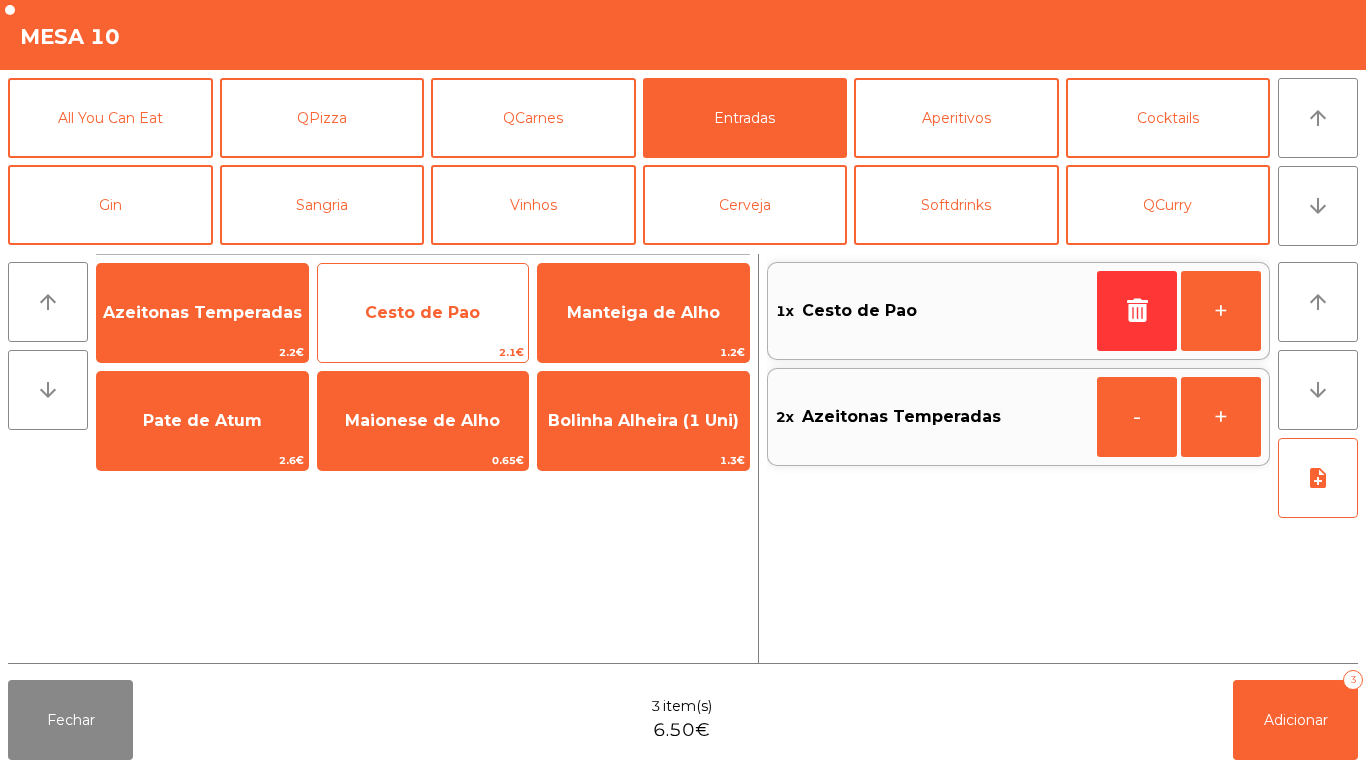 click on "Cesto de Pao" 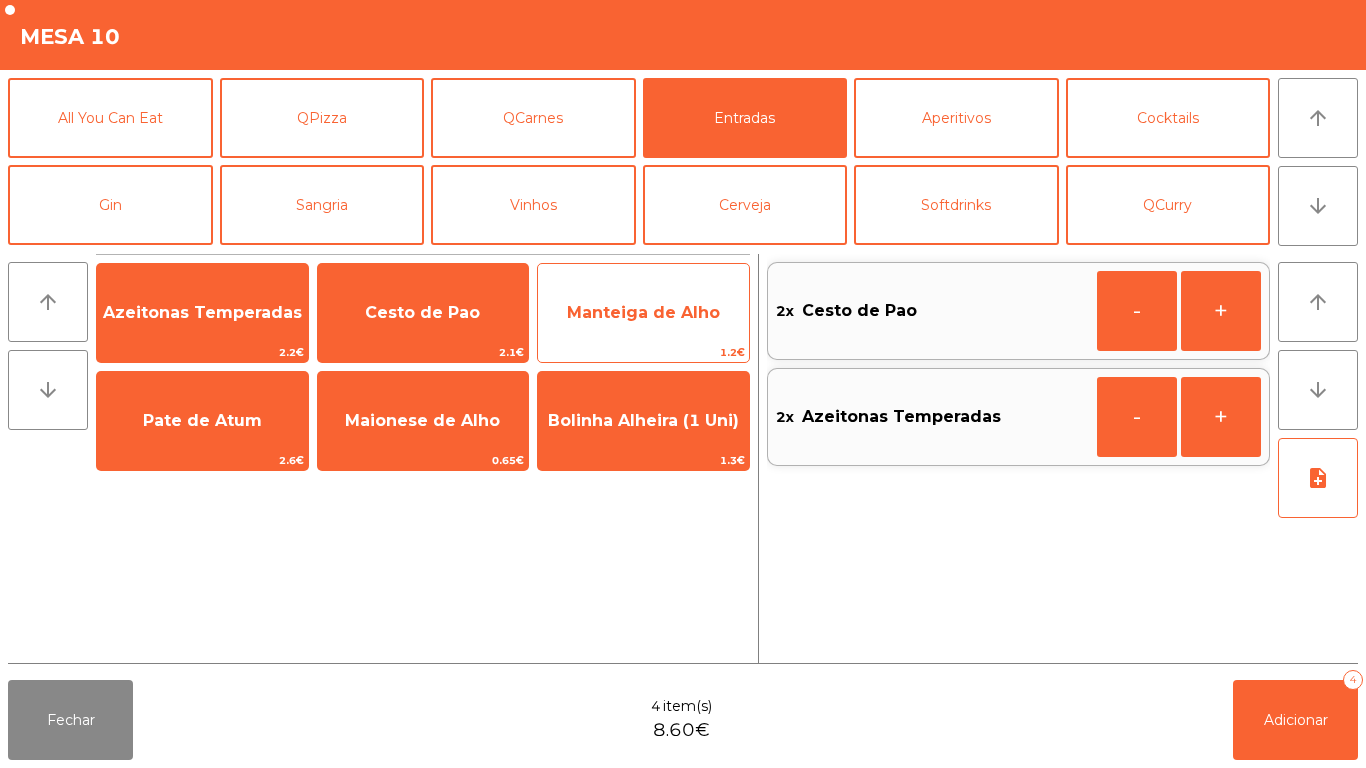 click on "Manteiga de Alho" 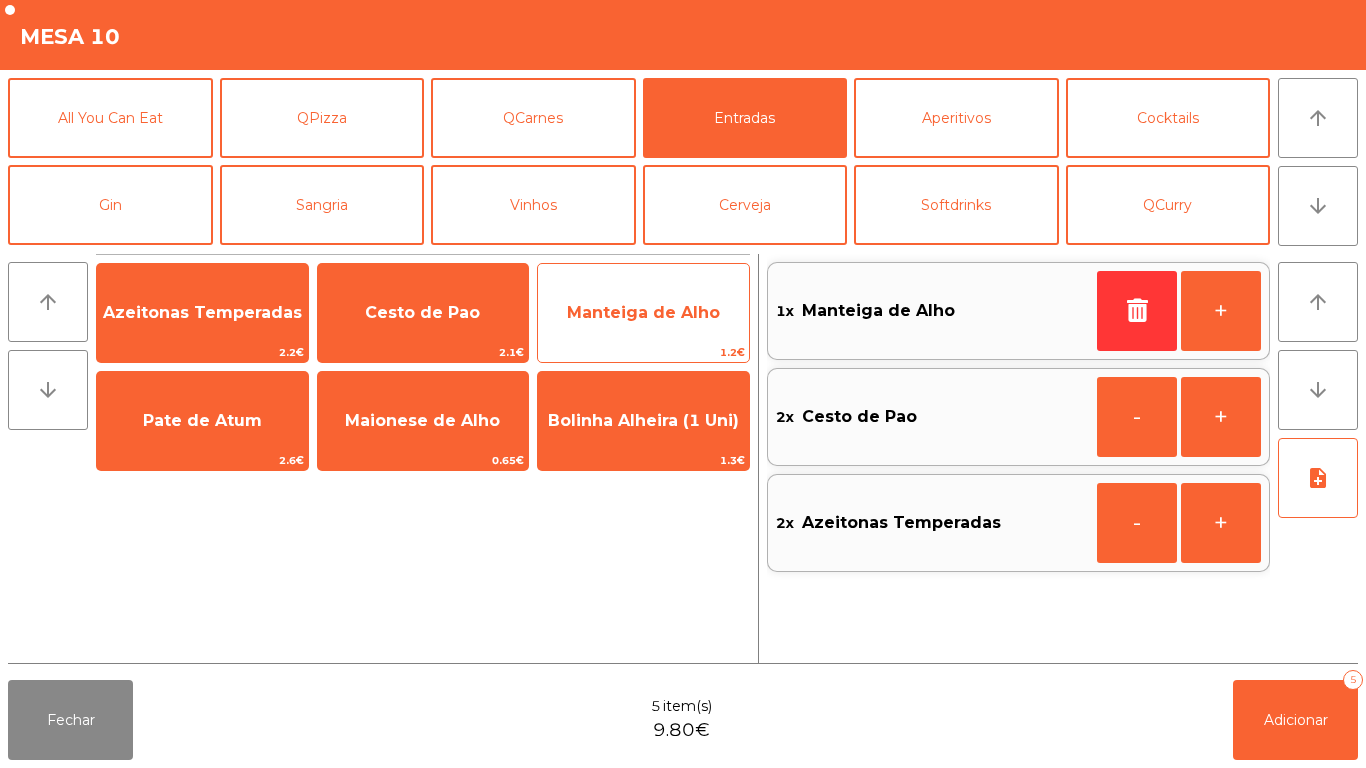click on "Manteiga de Alho" 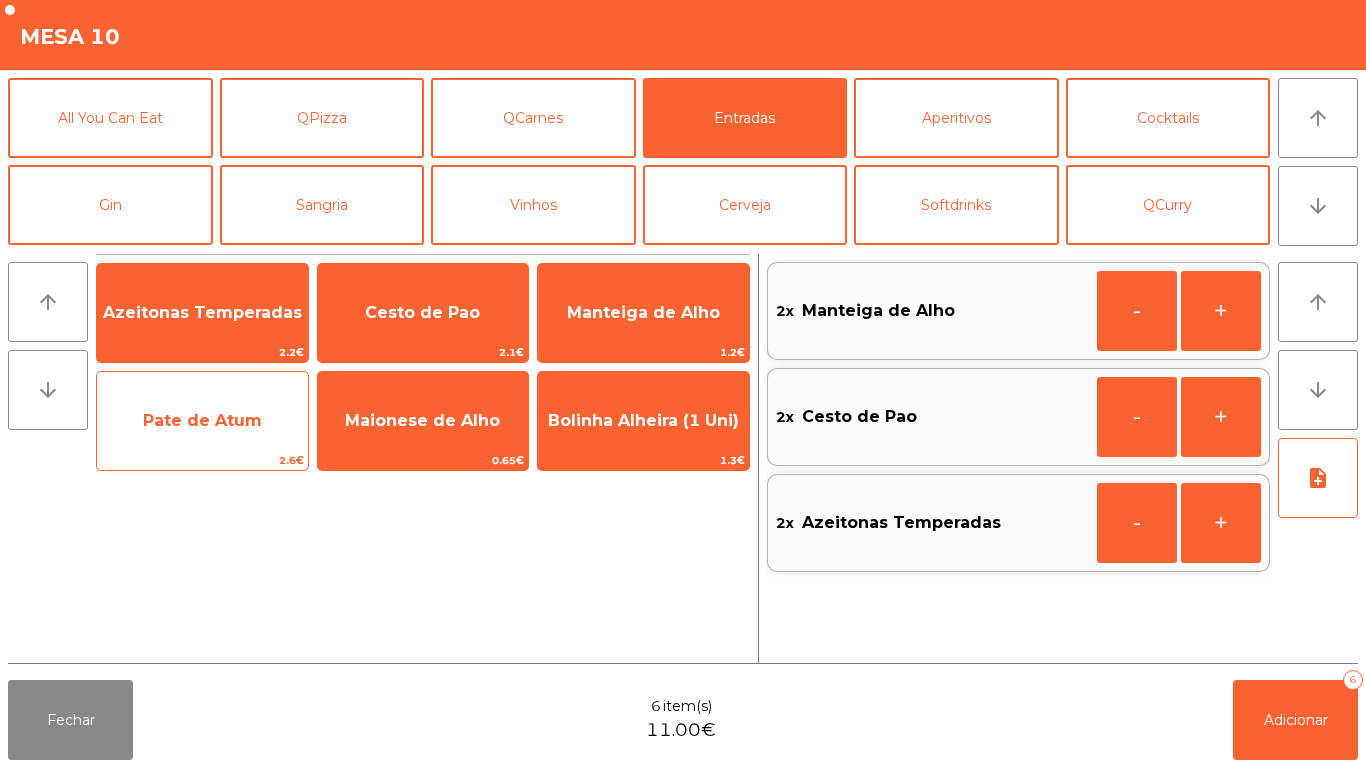 click on "Pate de Atum" 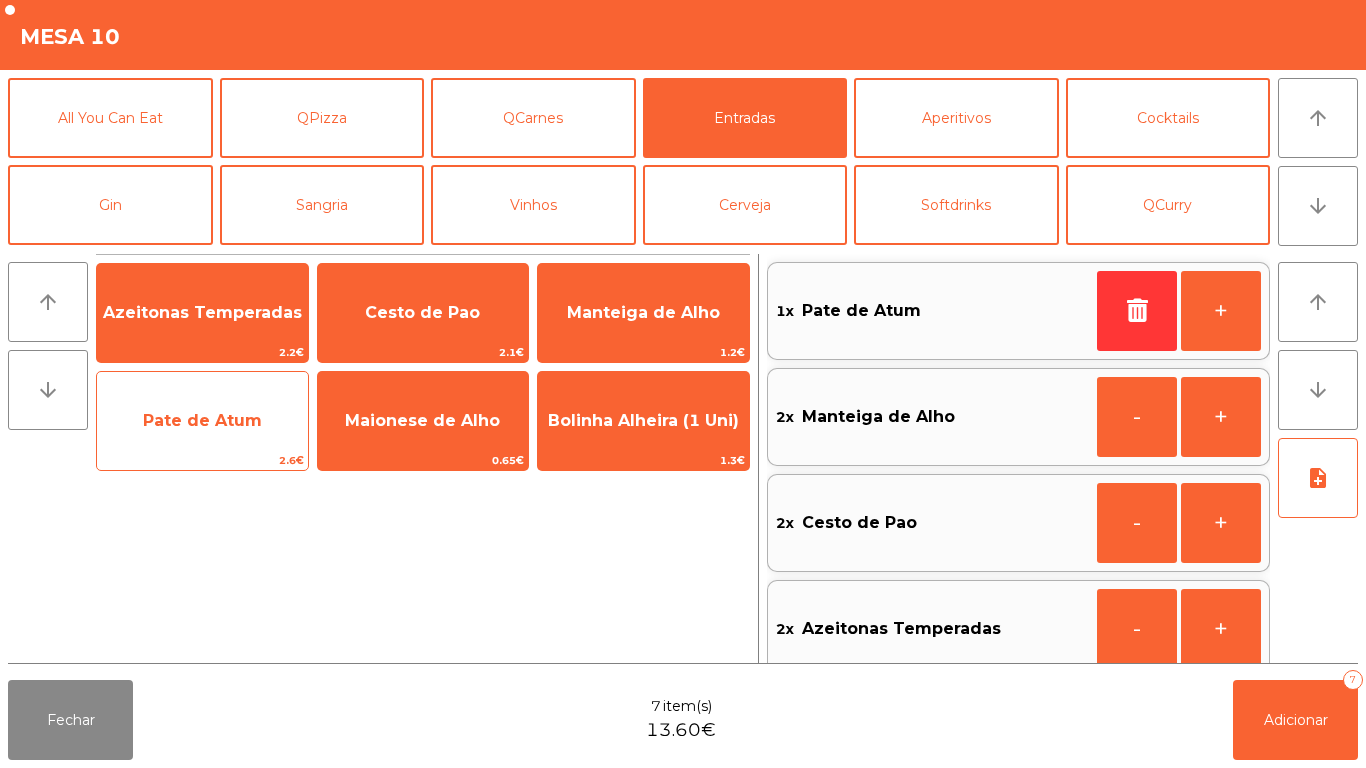 click on "Pate de Atum" 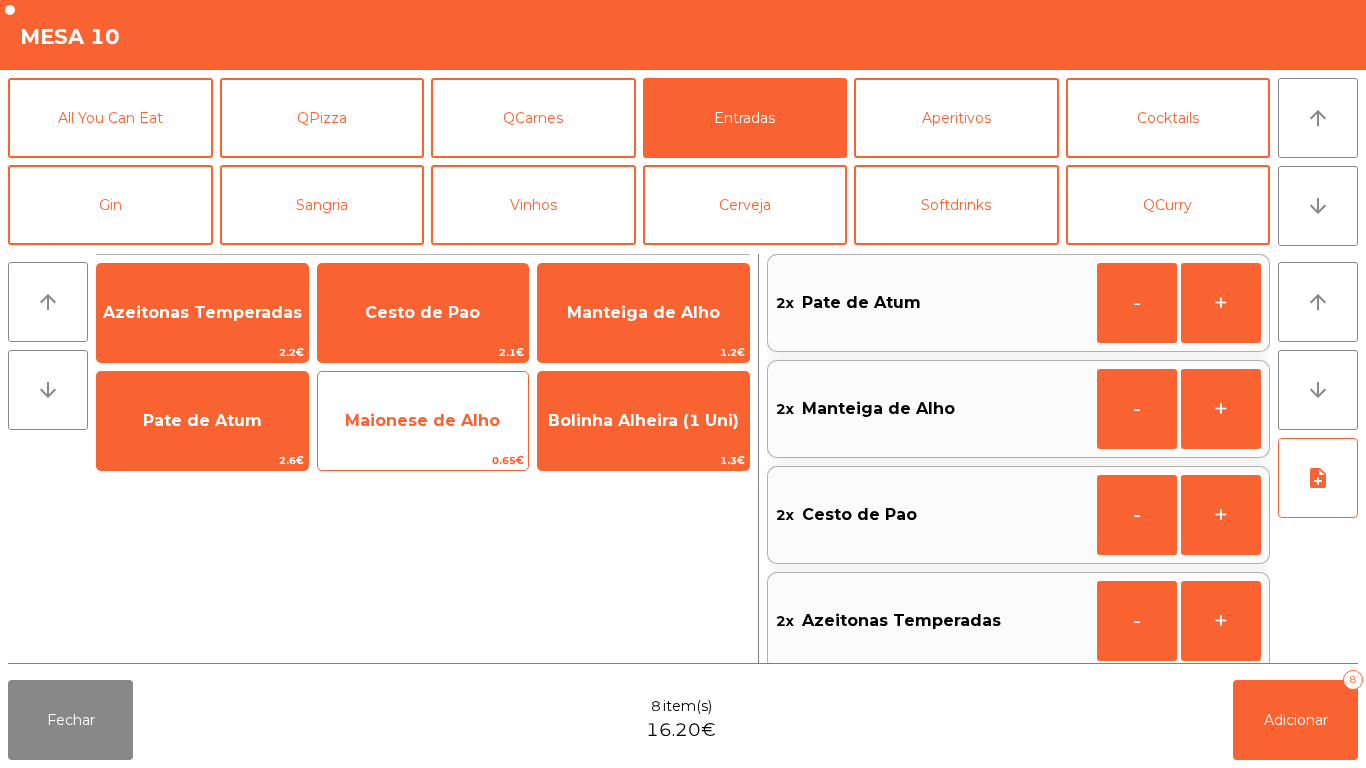 click on "Maionese de Alho" 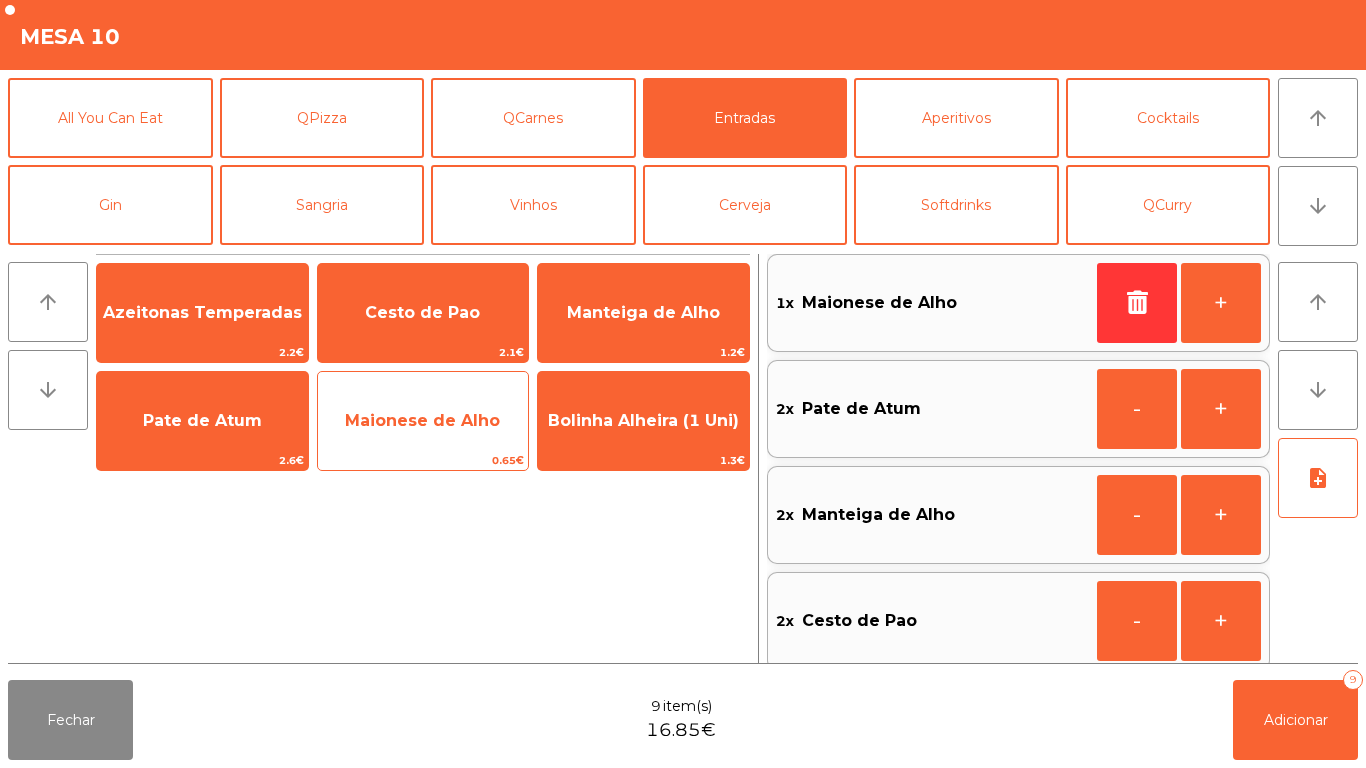 click on "Maionese de Alho" 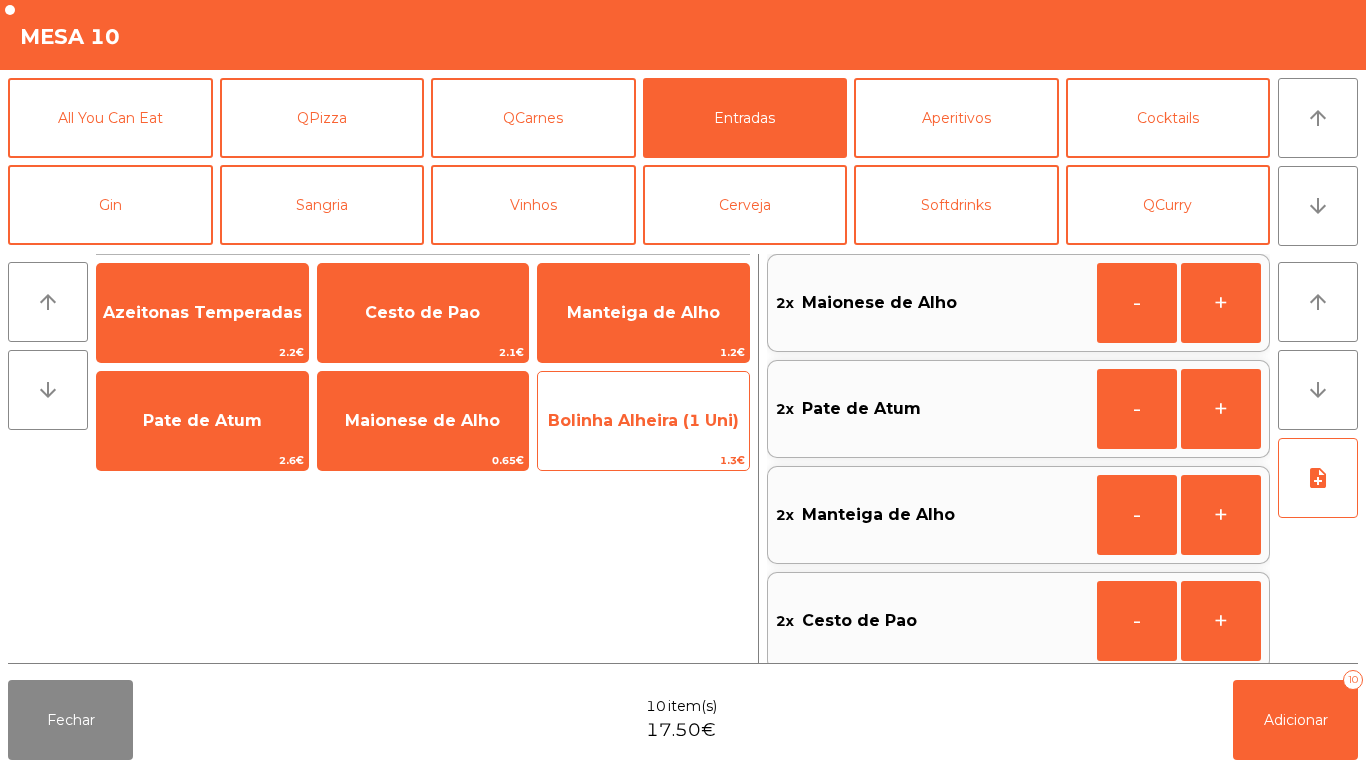click on "Bolinha Alheira (1 Uni)" 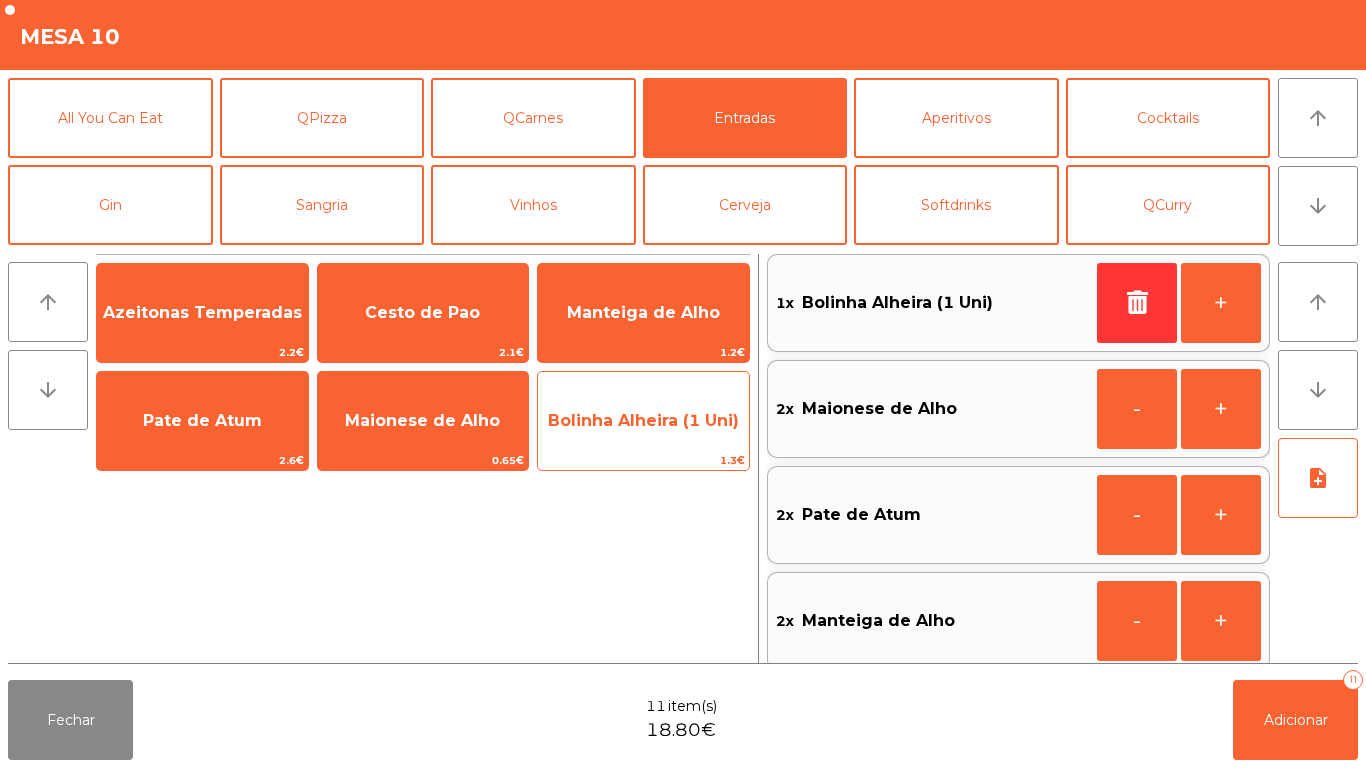 click on "Bolinha Alheira (1 Uni)" 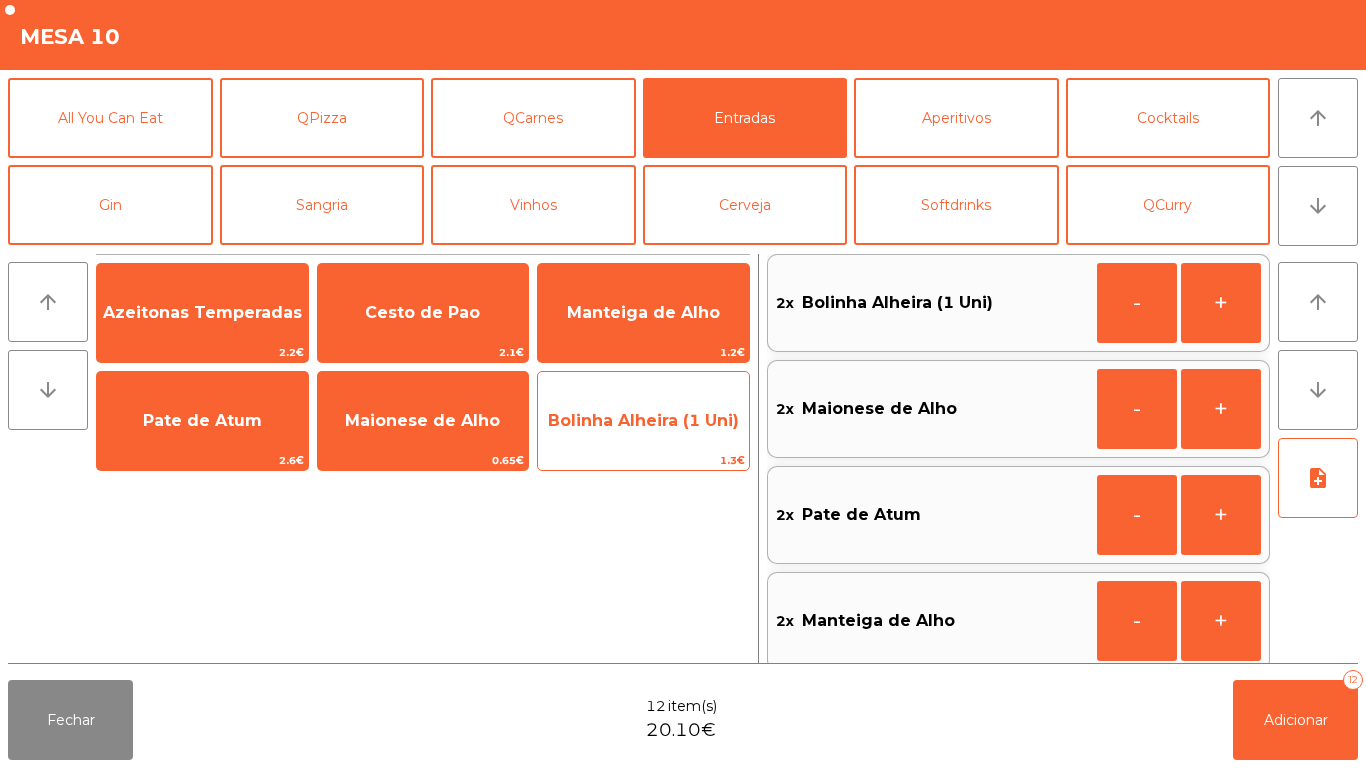 click on "Bolinha Alheira (1 Uni)" 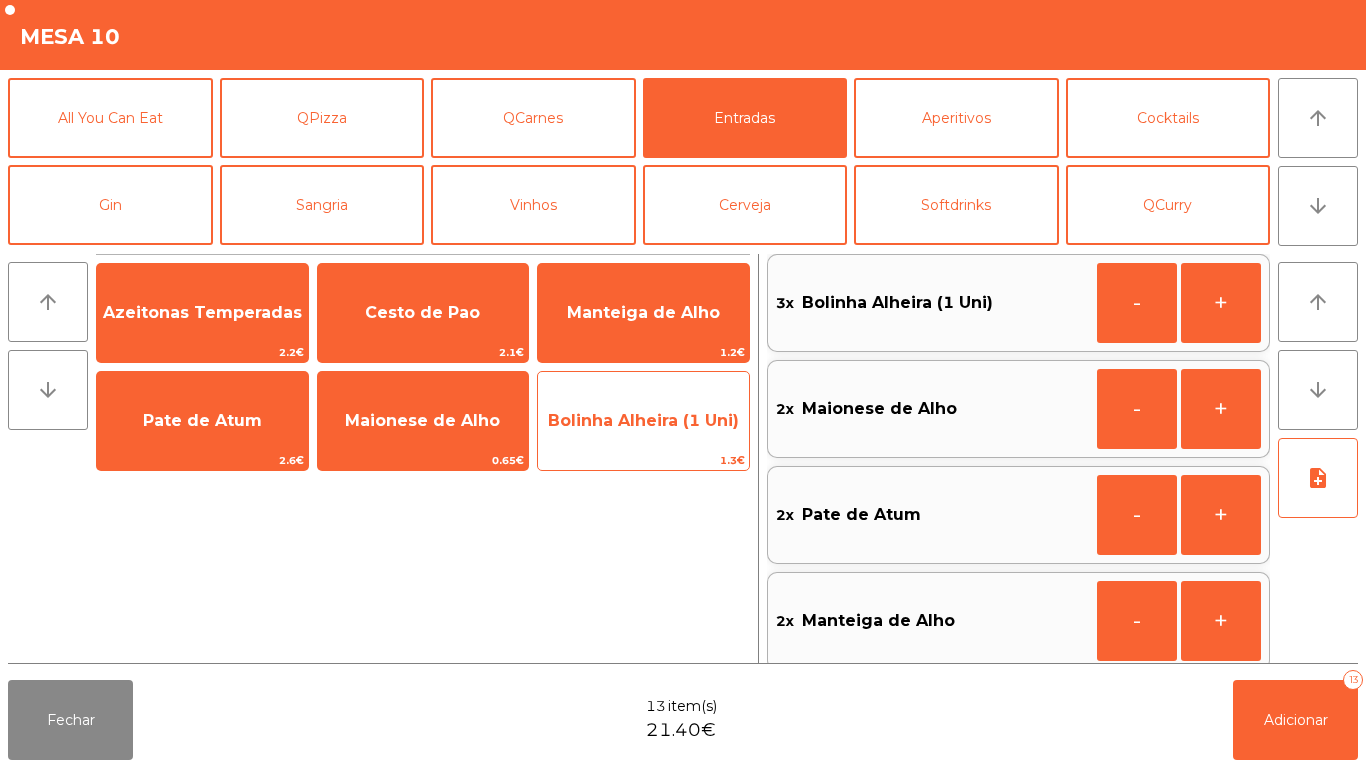 click on "Bolinha Alheira (1 Uni)" 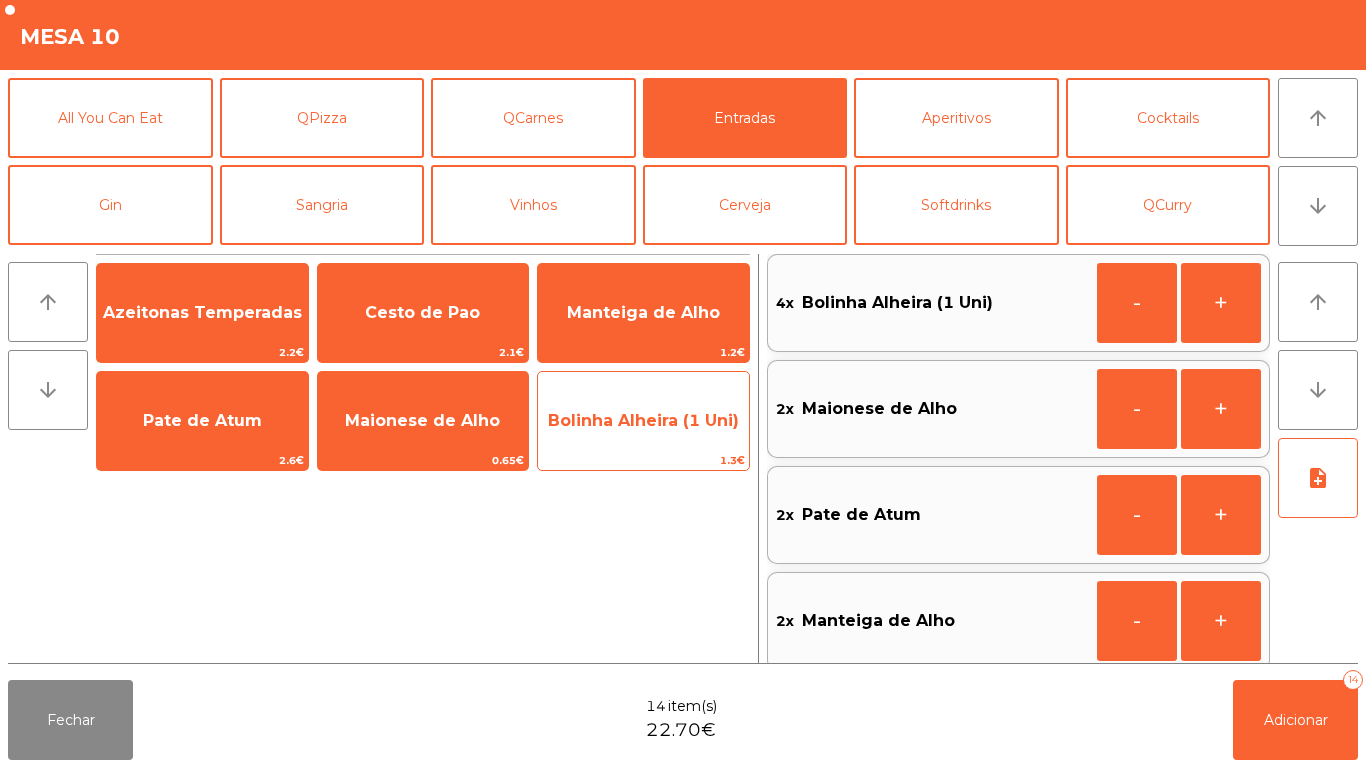 click on "Bolinha Alheira (1 Uni)" 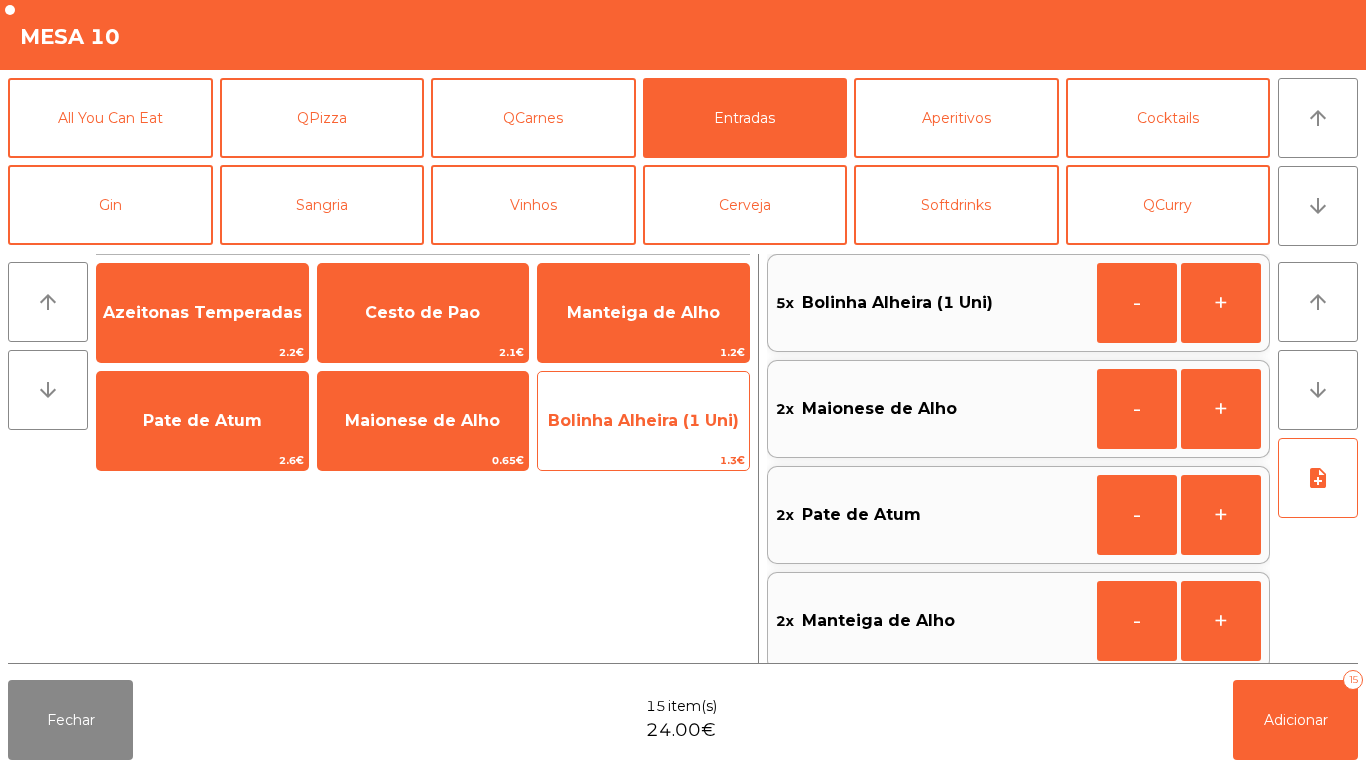 click on "Bolinha Alheira (1 Uni)" 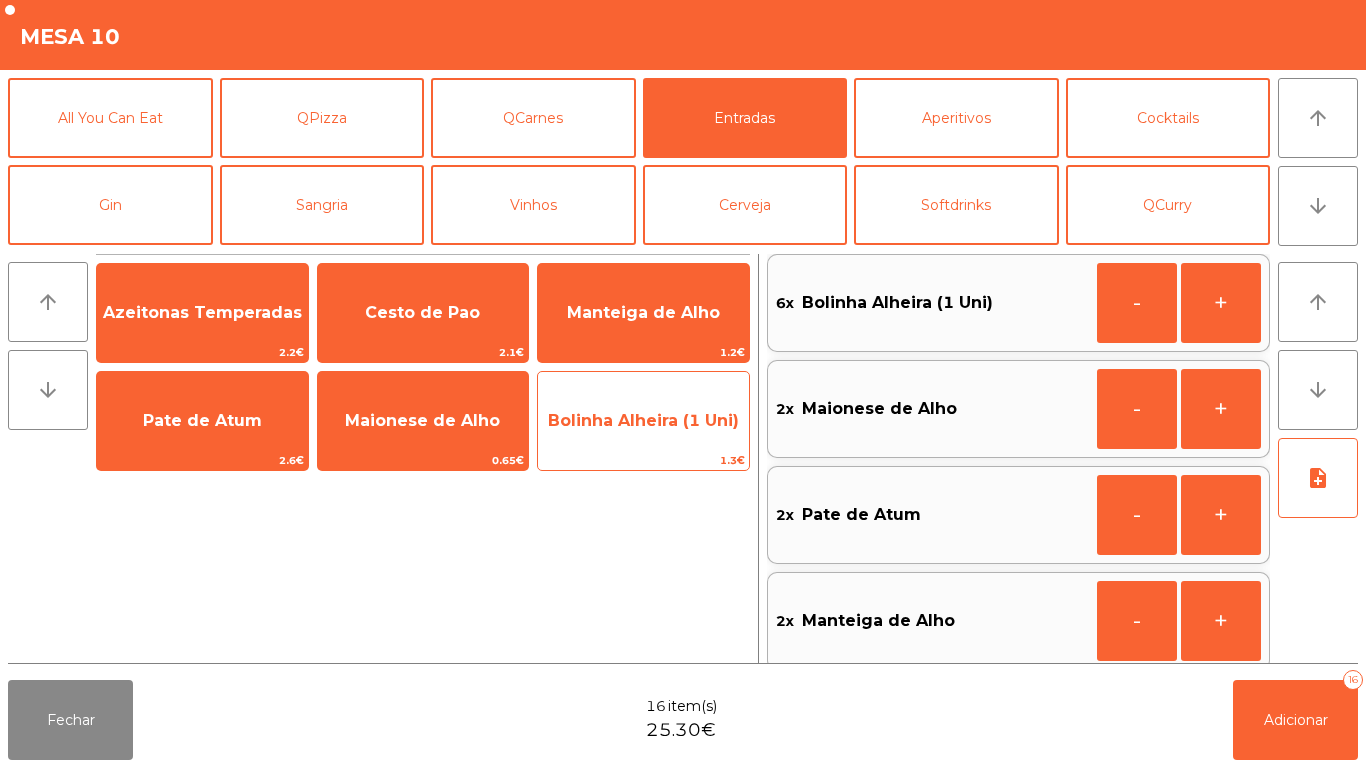 click on "Bolinha Alheira (1 Uni)" 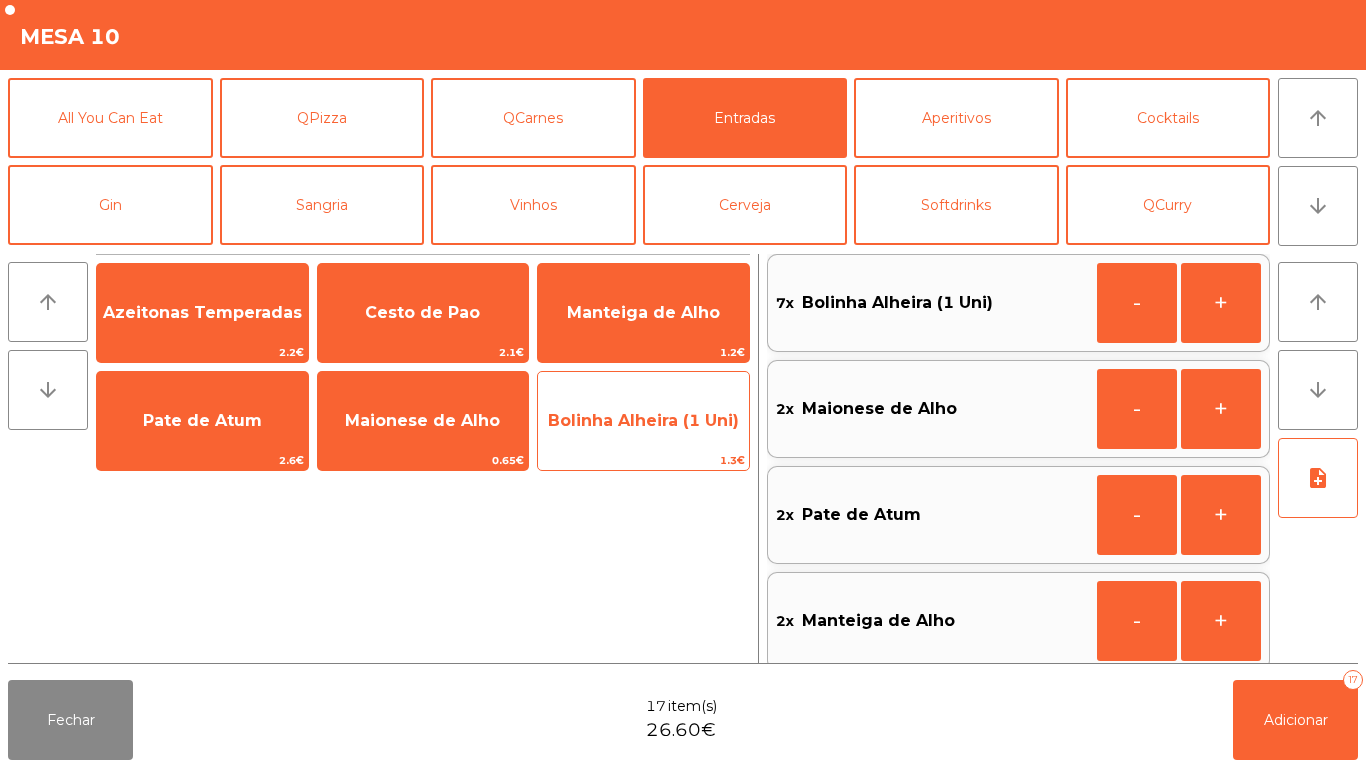 click on "Bolinha Alheira (1 Uni)" 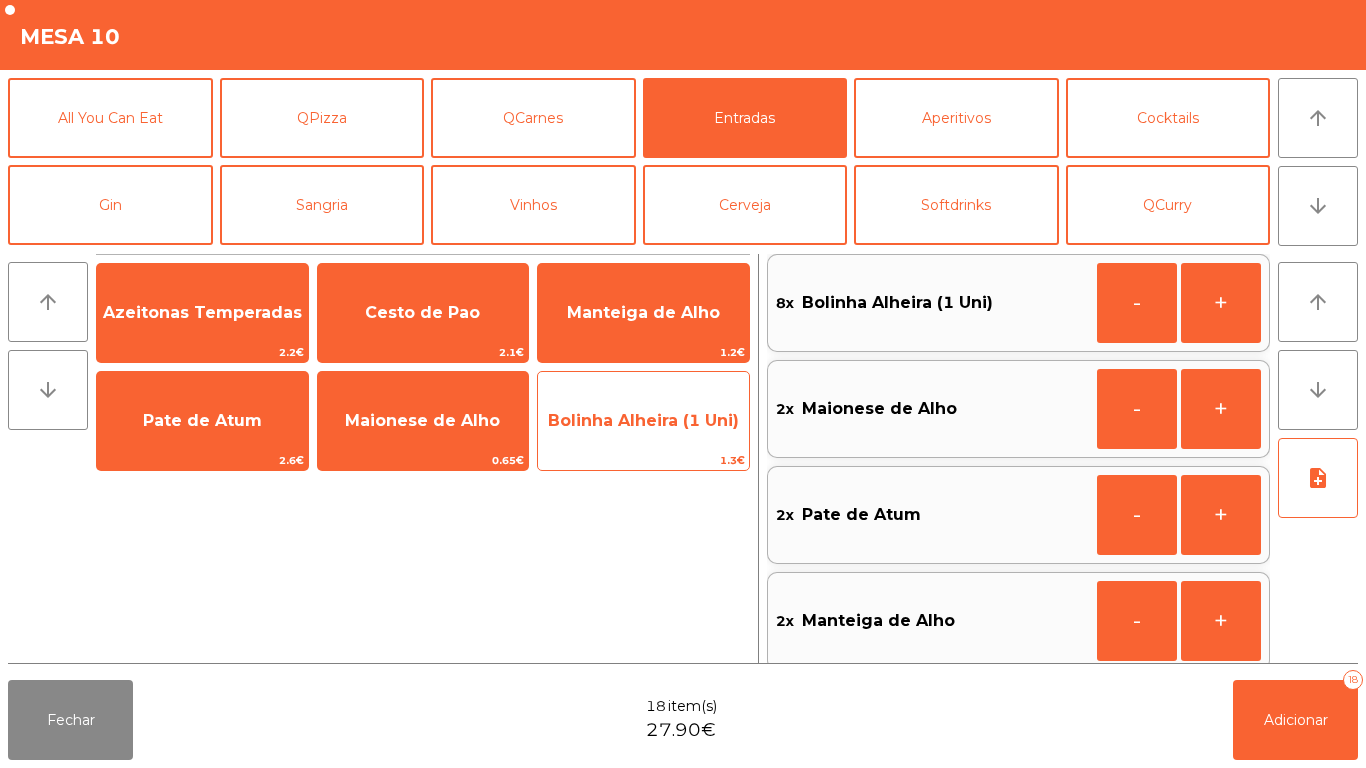 click on "Bolinha Alheira (1 Uni)" 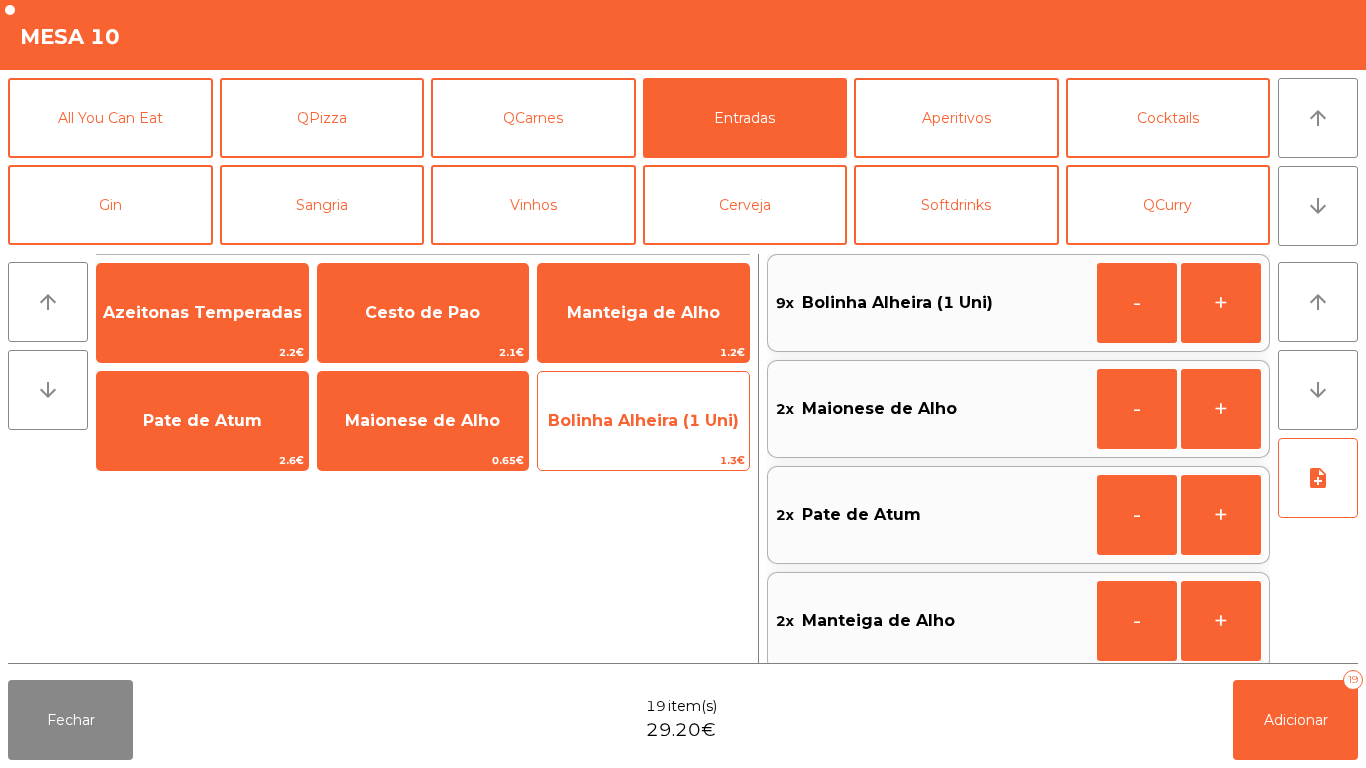 click on "Bolinha Alheira (1 Uni)" 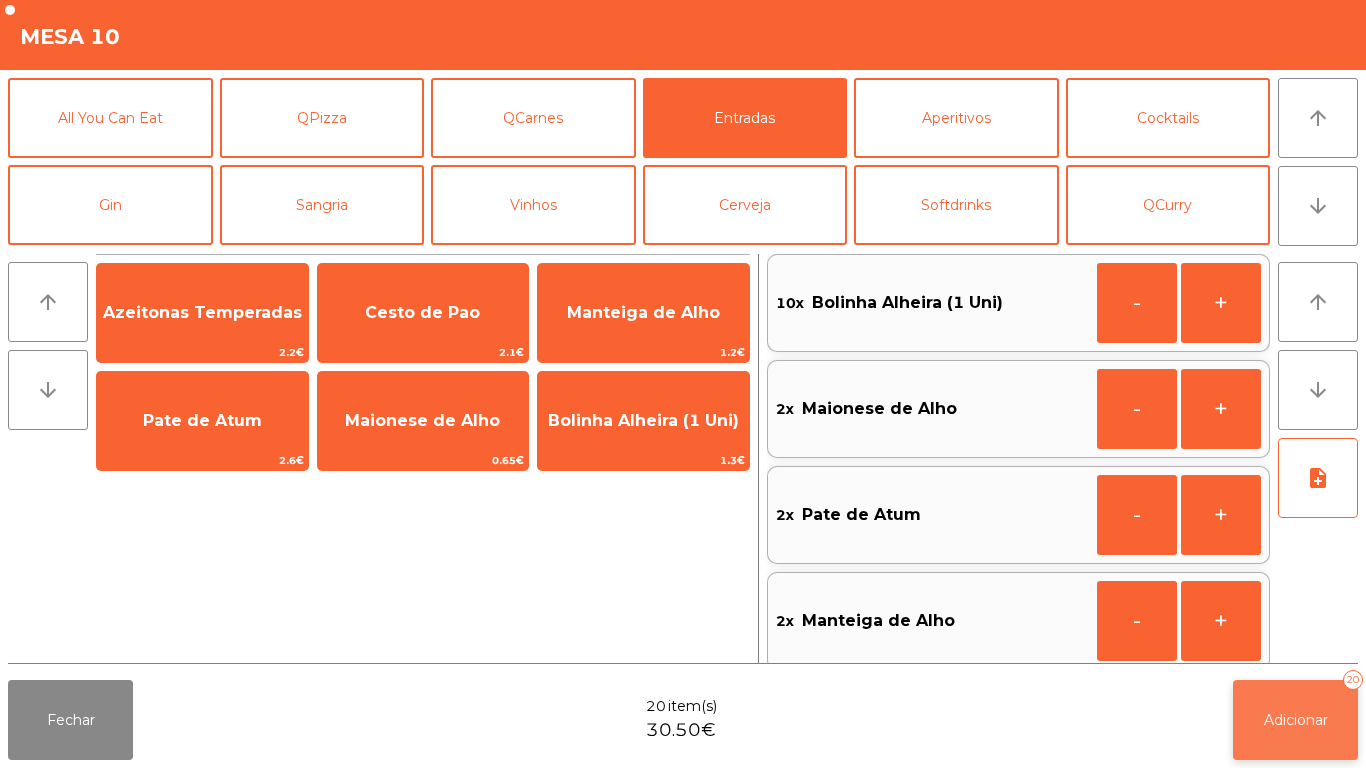click on "Adicionar   [NUMBER]" 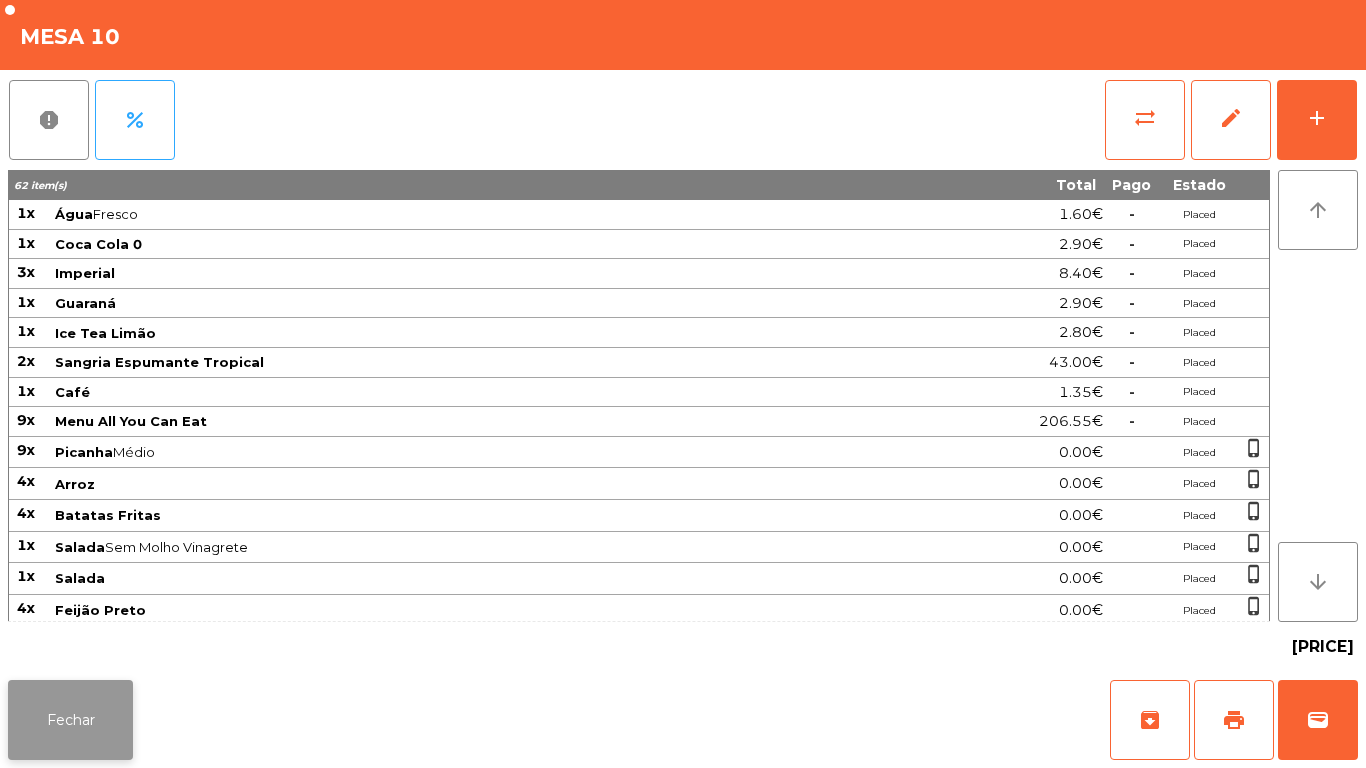 click on "Fechar" 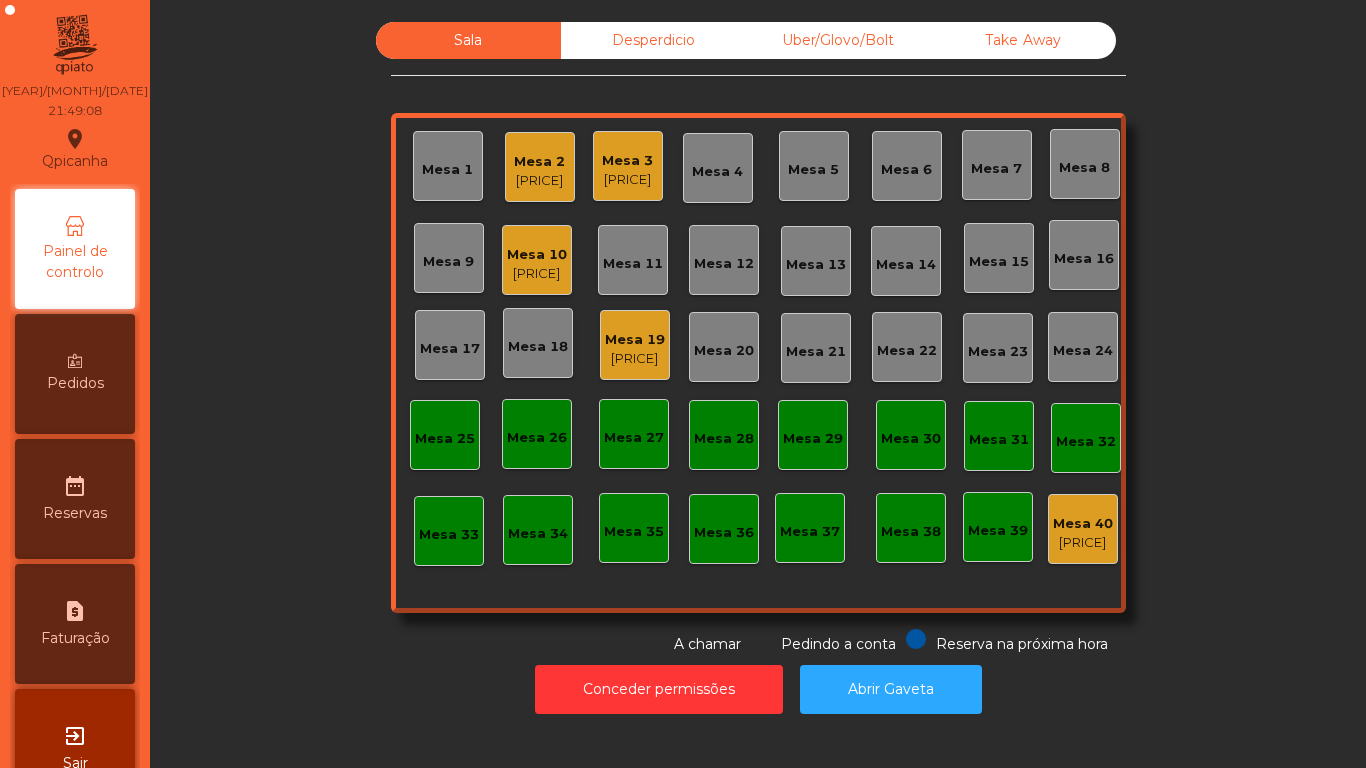 click on "Mesa 19" 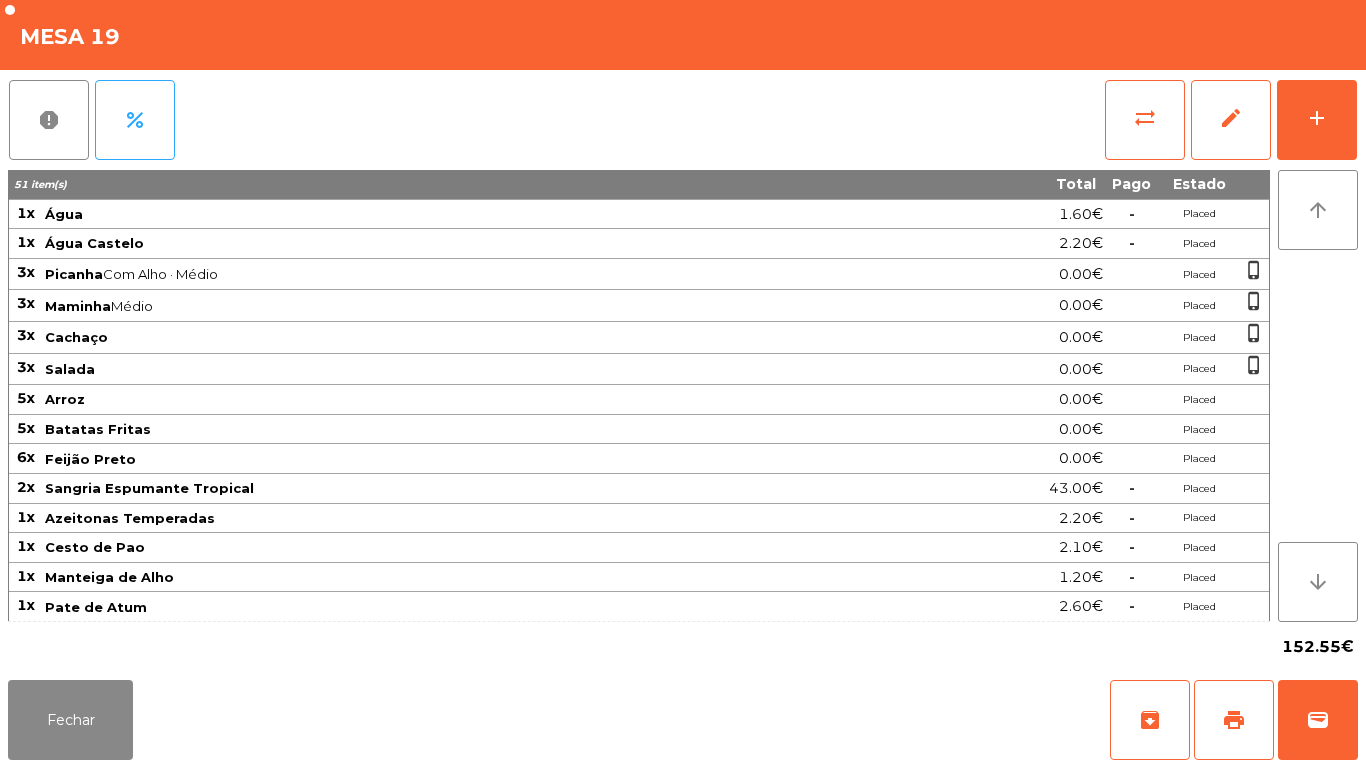 scroll, scrollTop: 0, scrollLeft: 0, axis: both 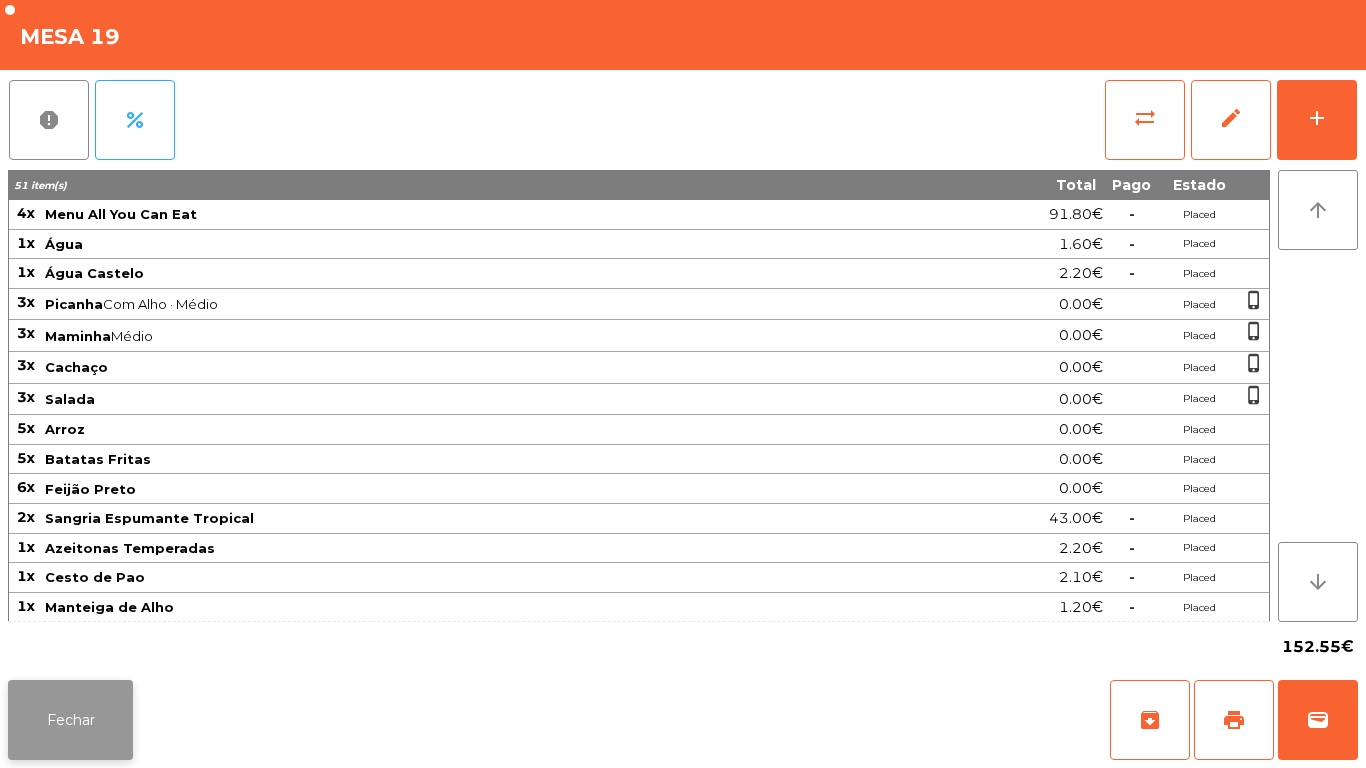 click on "Fechar" 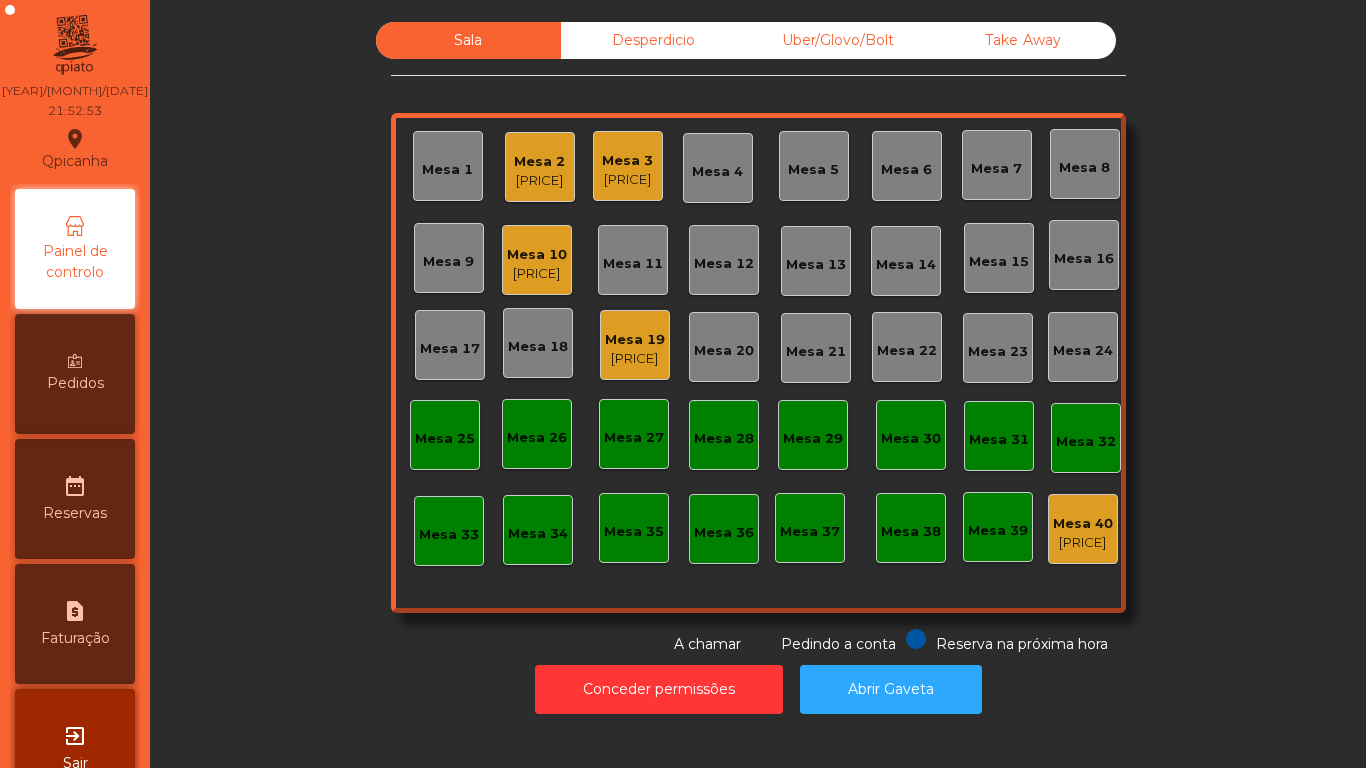 click on "[PRICE]" 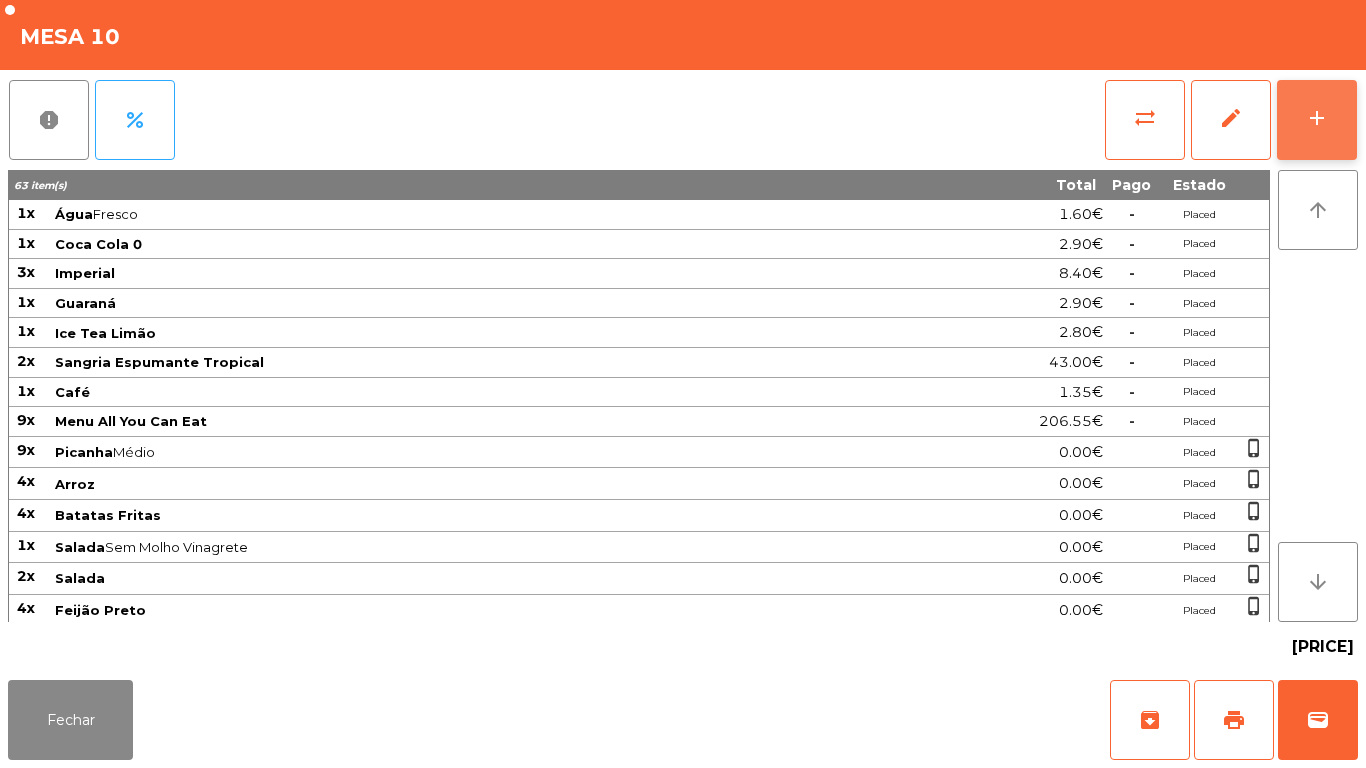 click on "add" 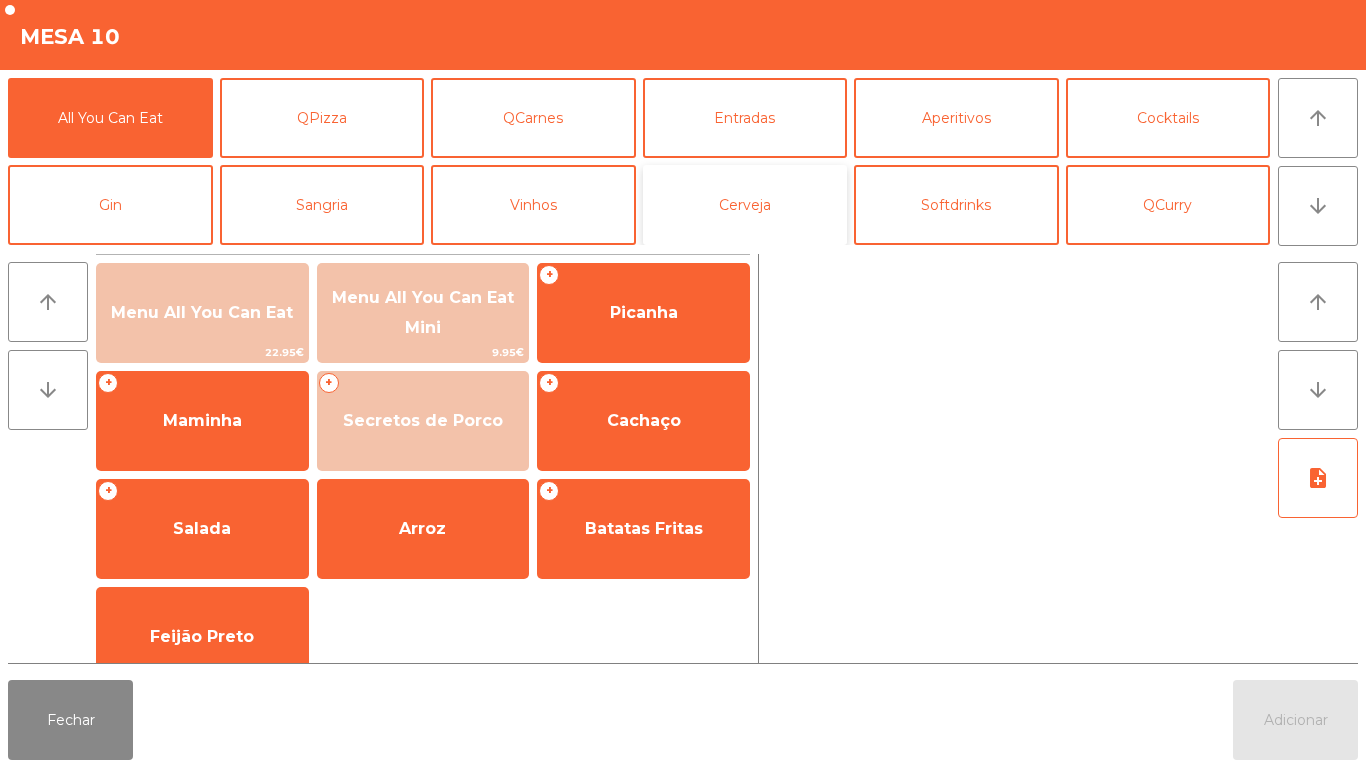 click on "Cerveja" 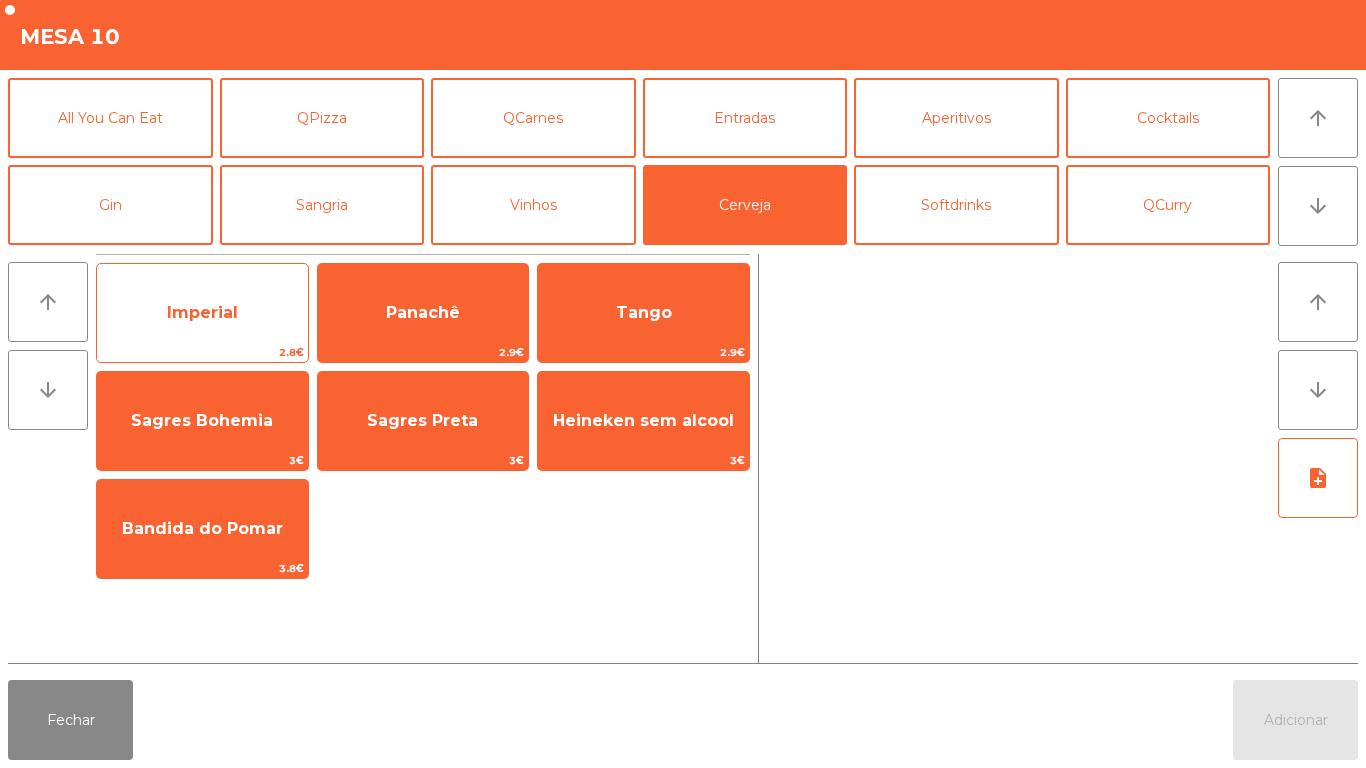 click on "Imperial" 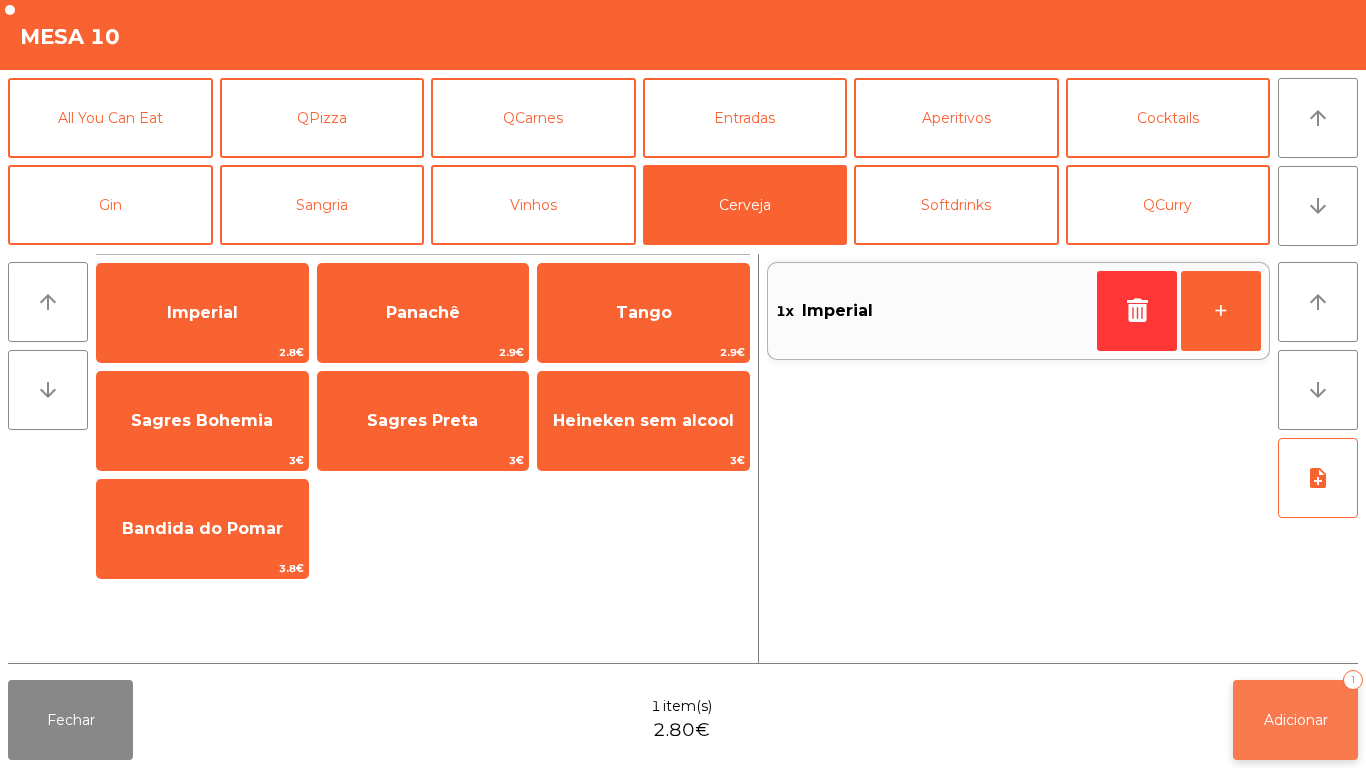 click on "Adicionar" 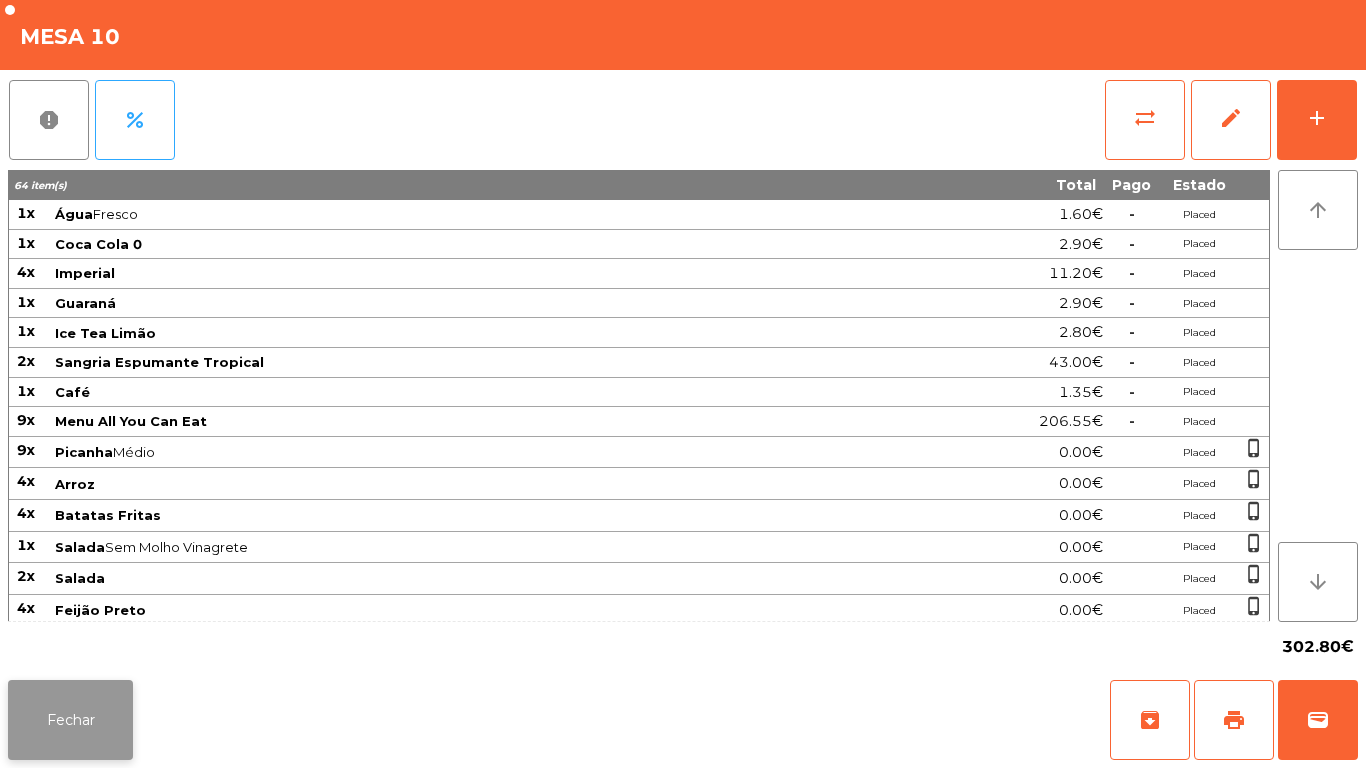 click on "Fechar" 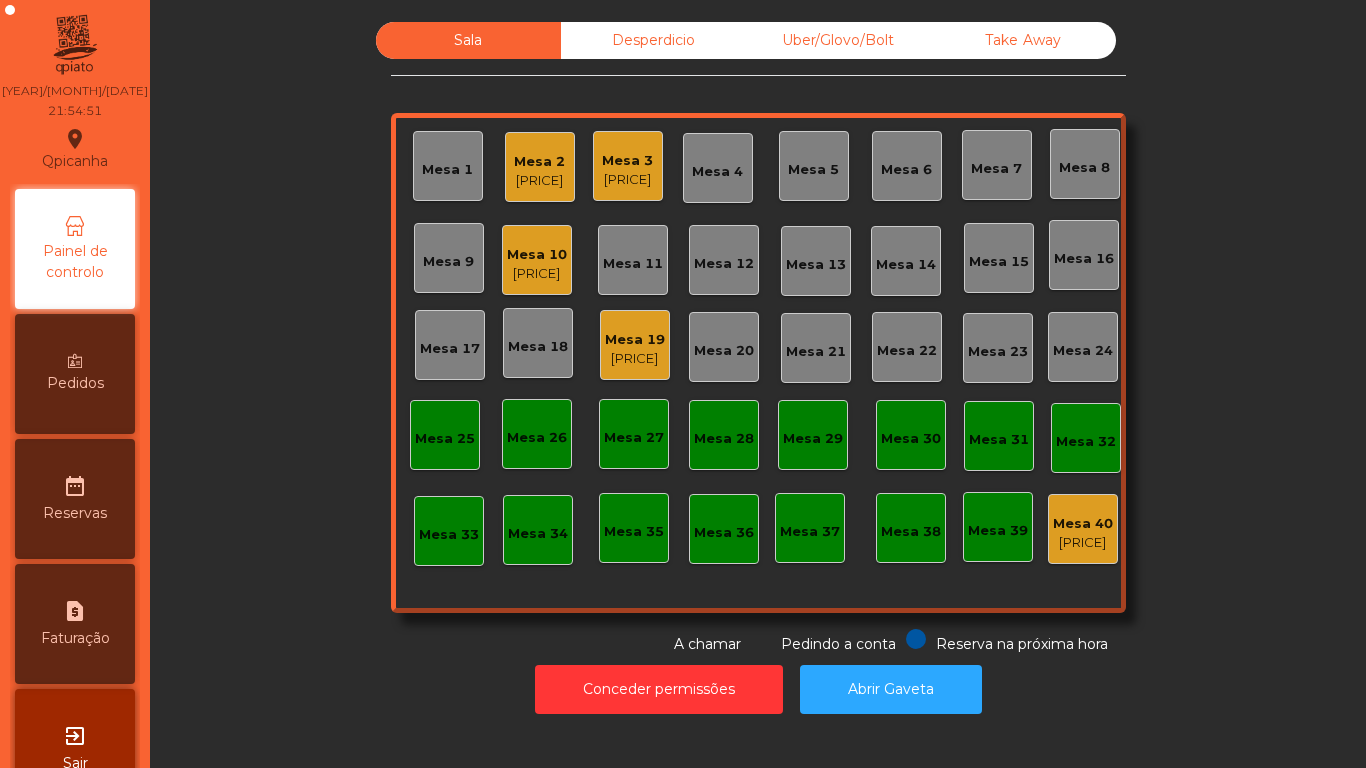 click on "Mesa 3" 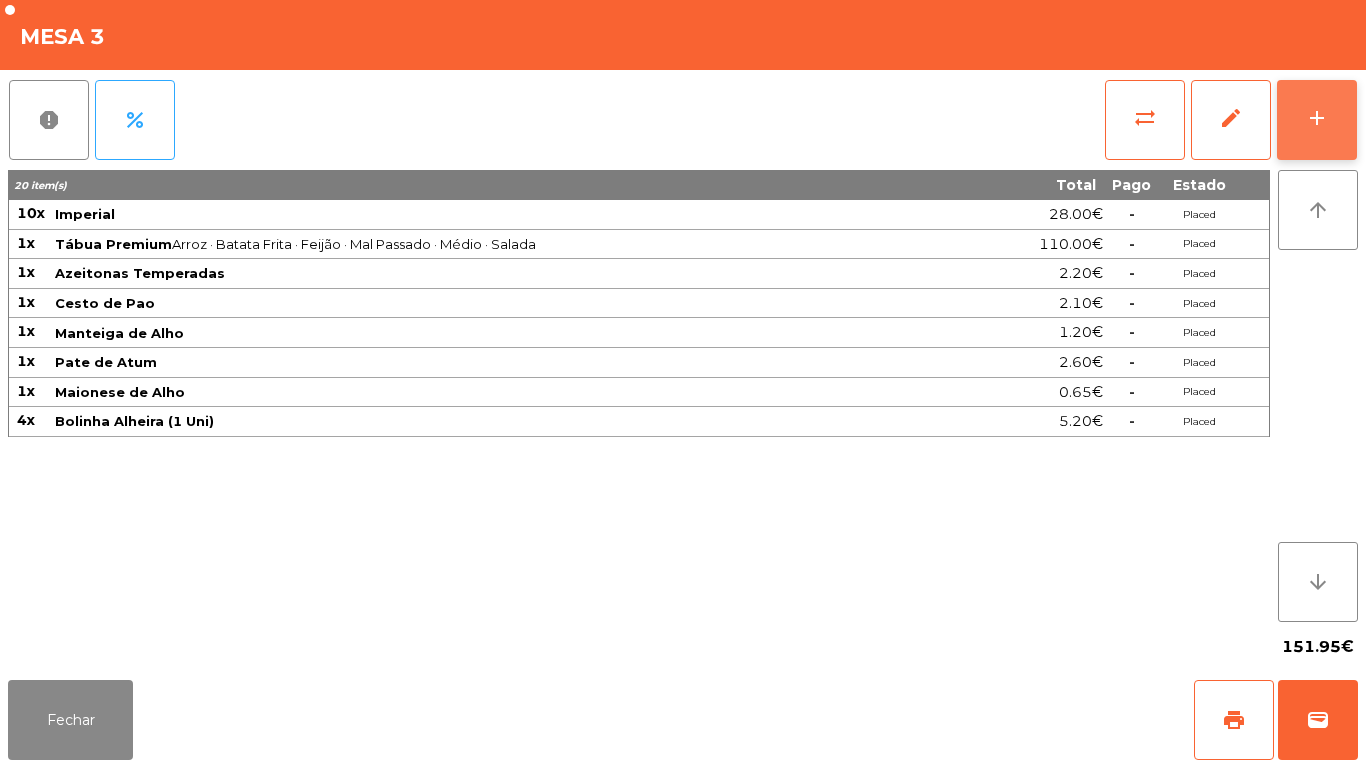 click on "add" 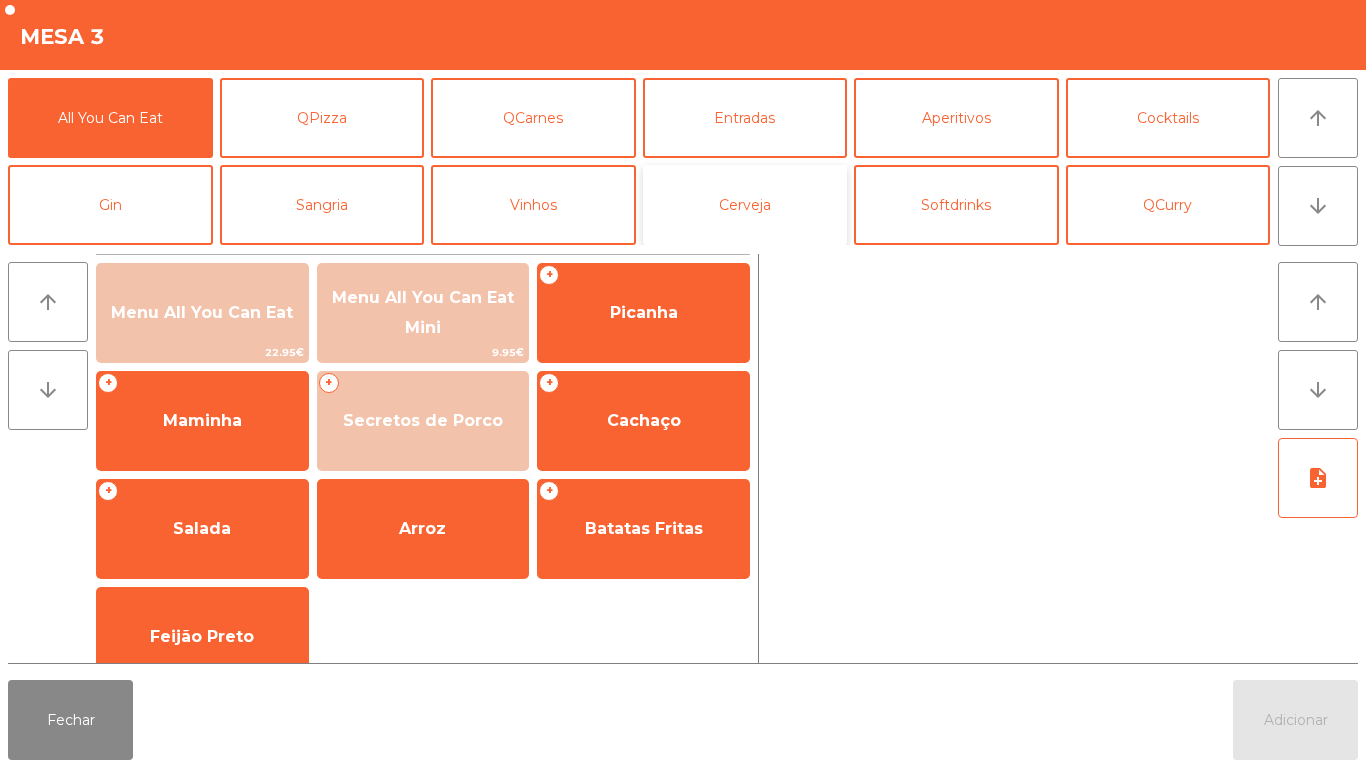 click on "Cerveja" 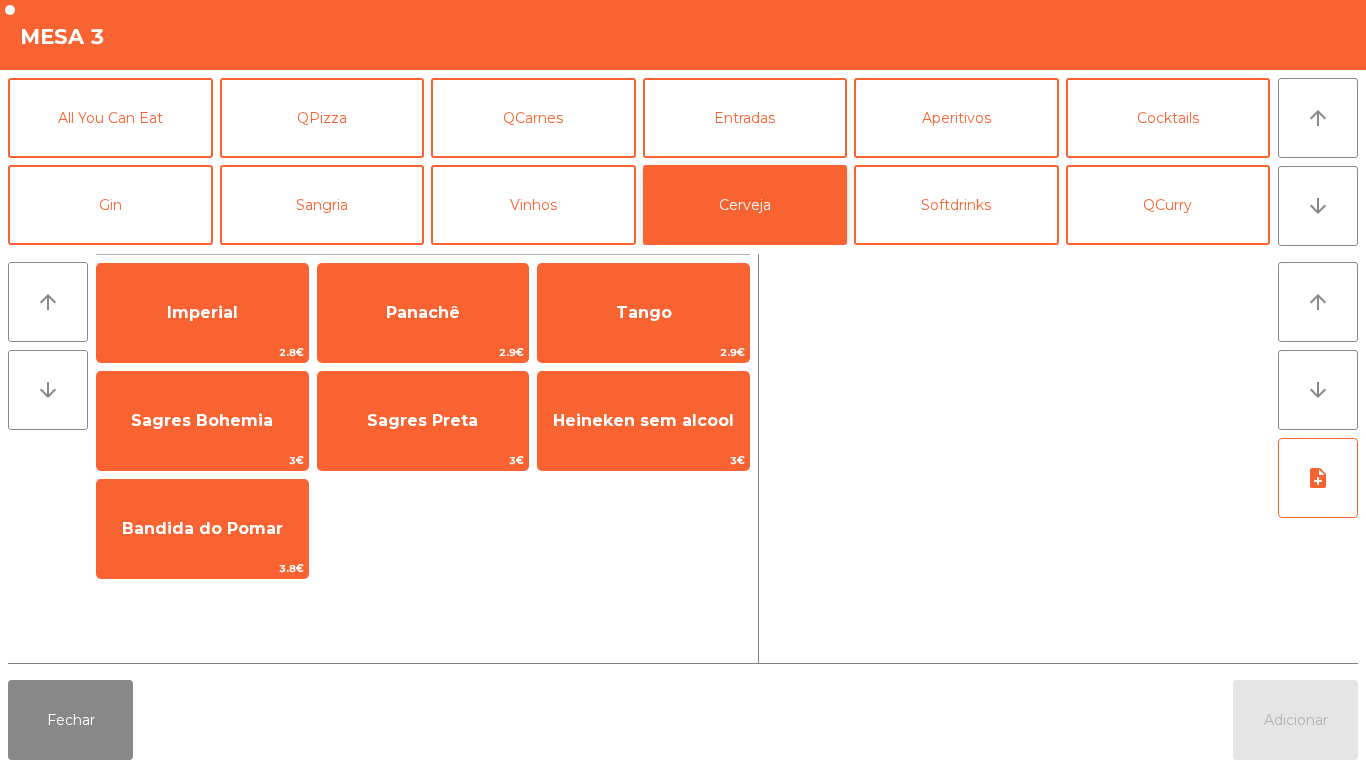 click on "Cerveja" 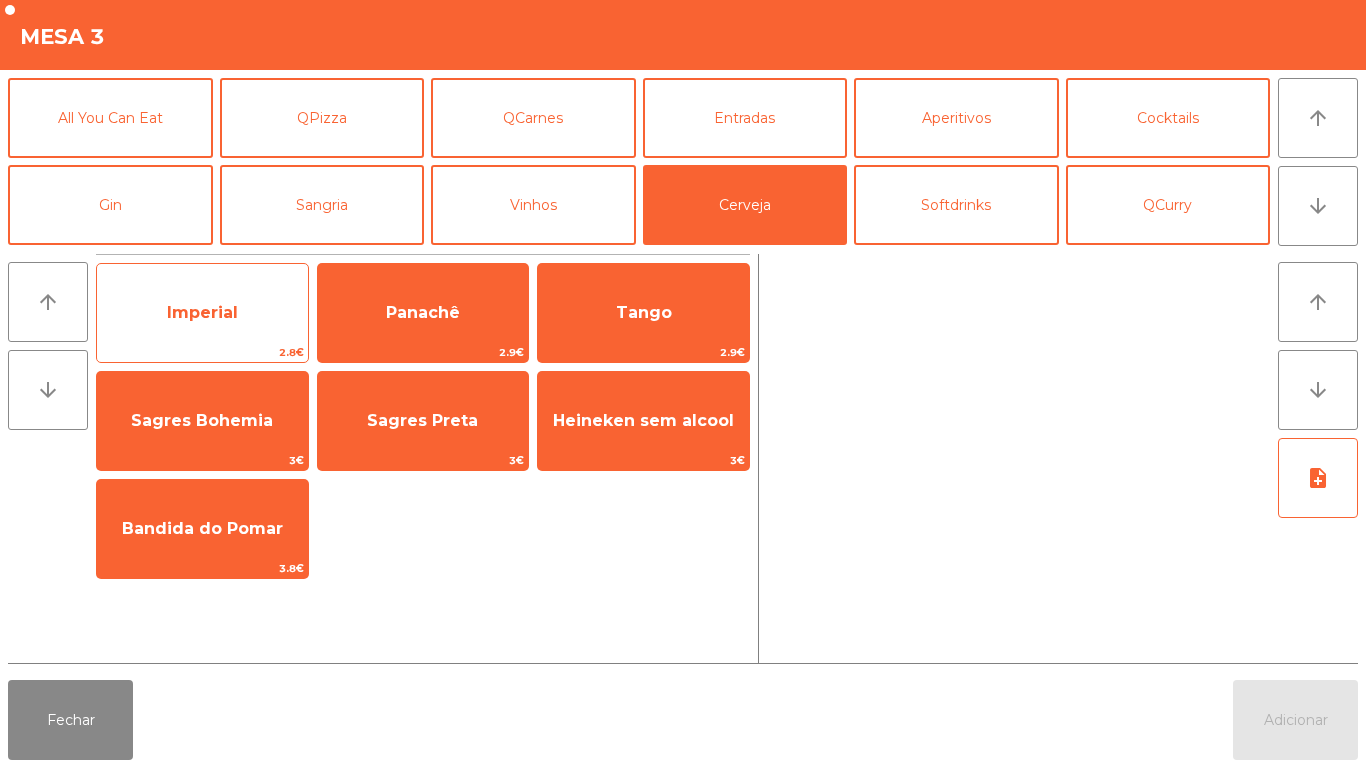 click on "Imperial" 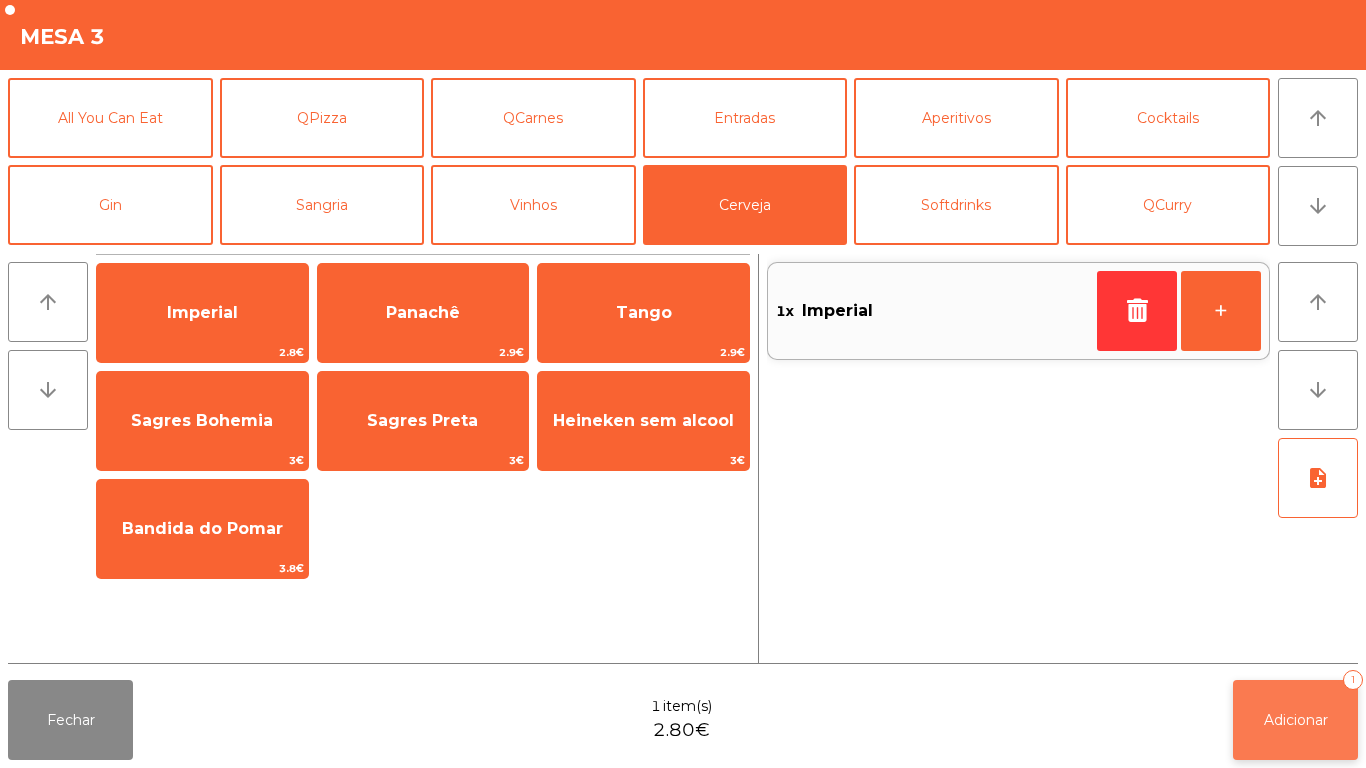 click on "Adicionar" 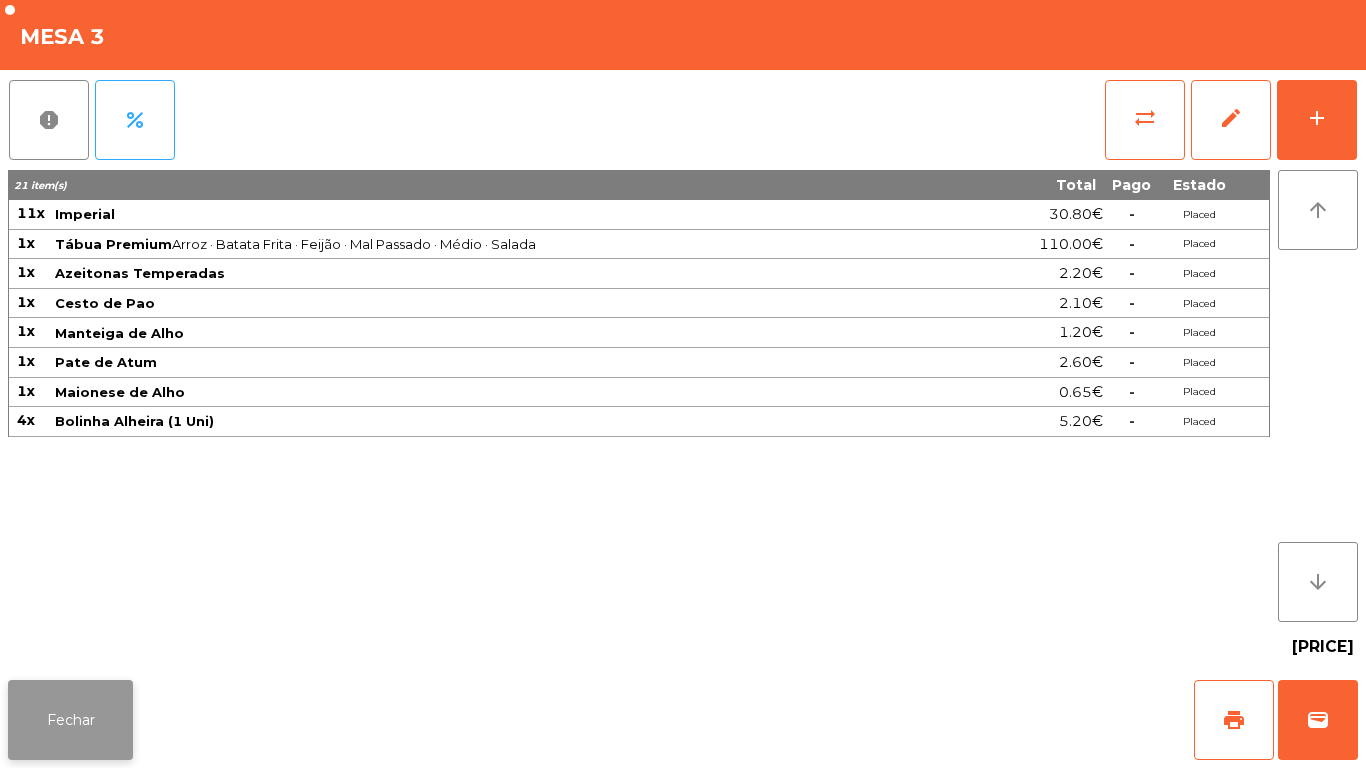 click on "Fechar" 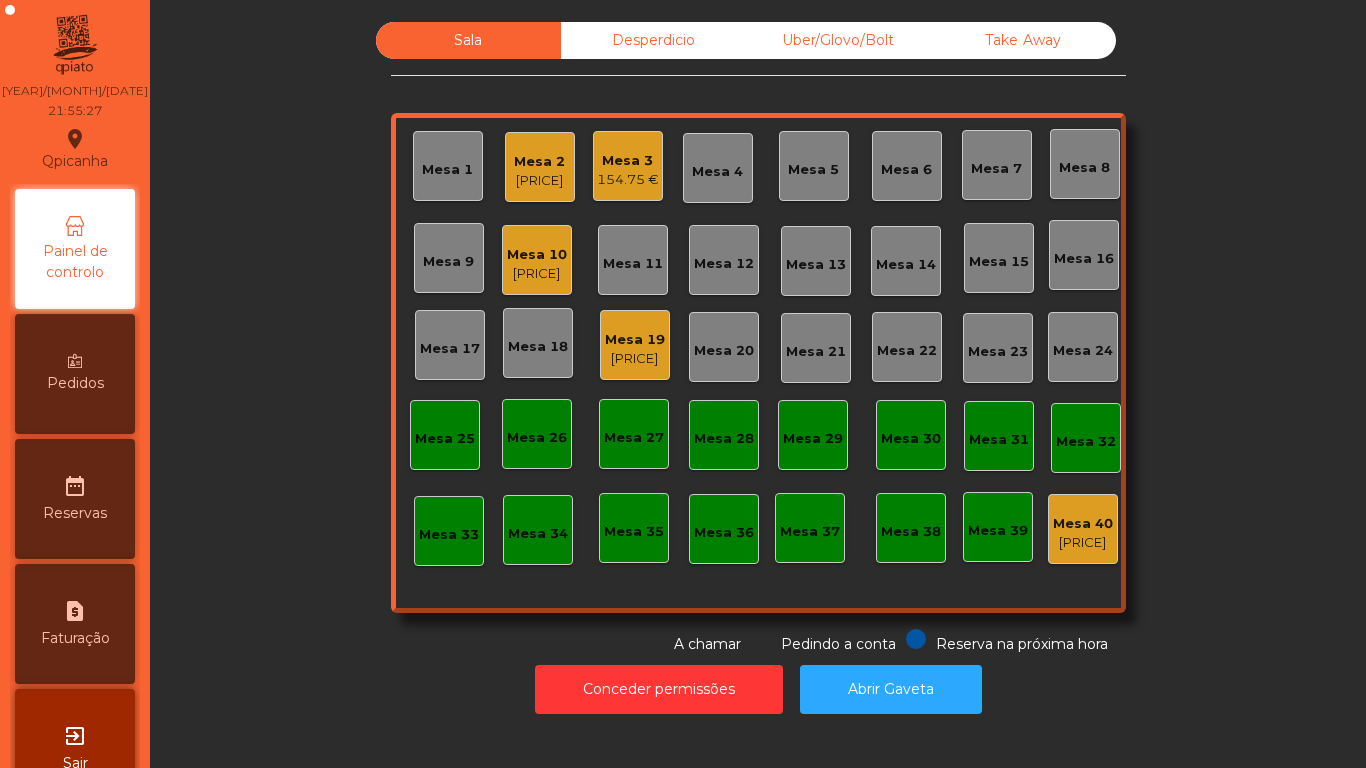click on "[PRICE]" 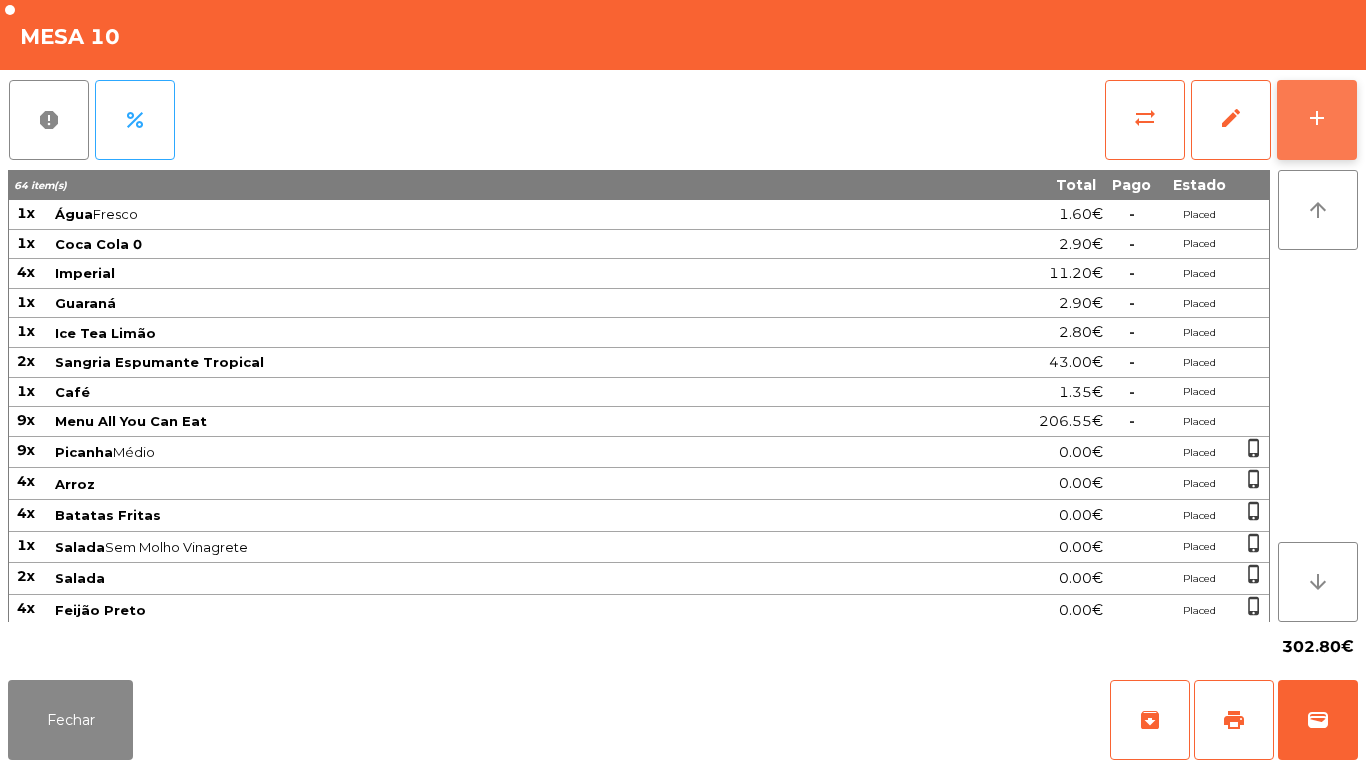 click on "add" 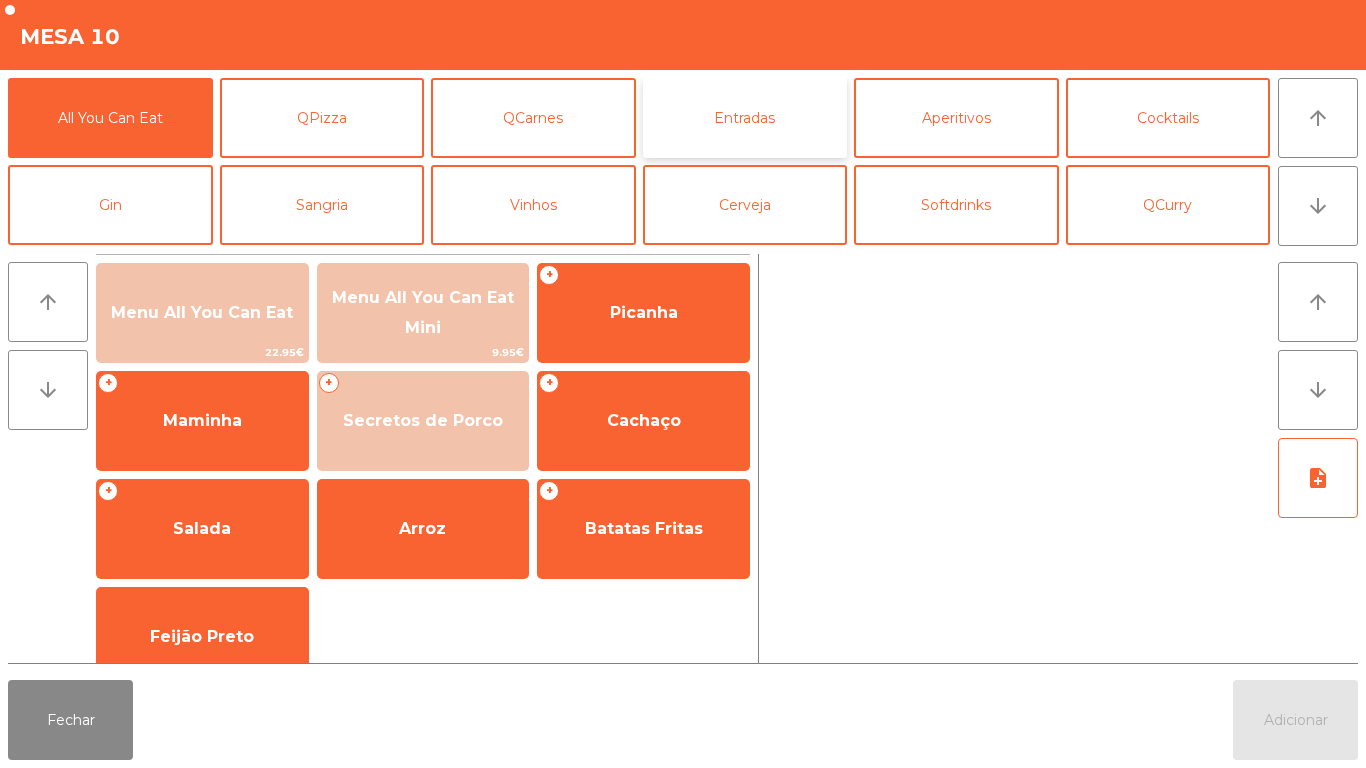 click on "Entradas" 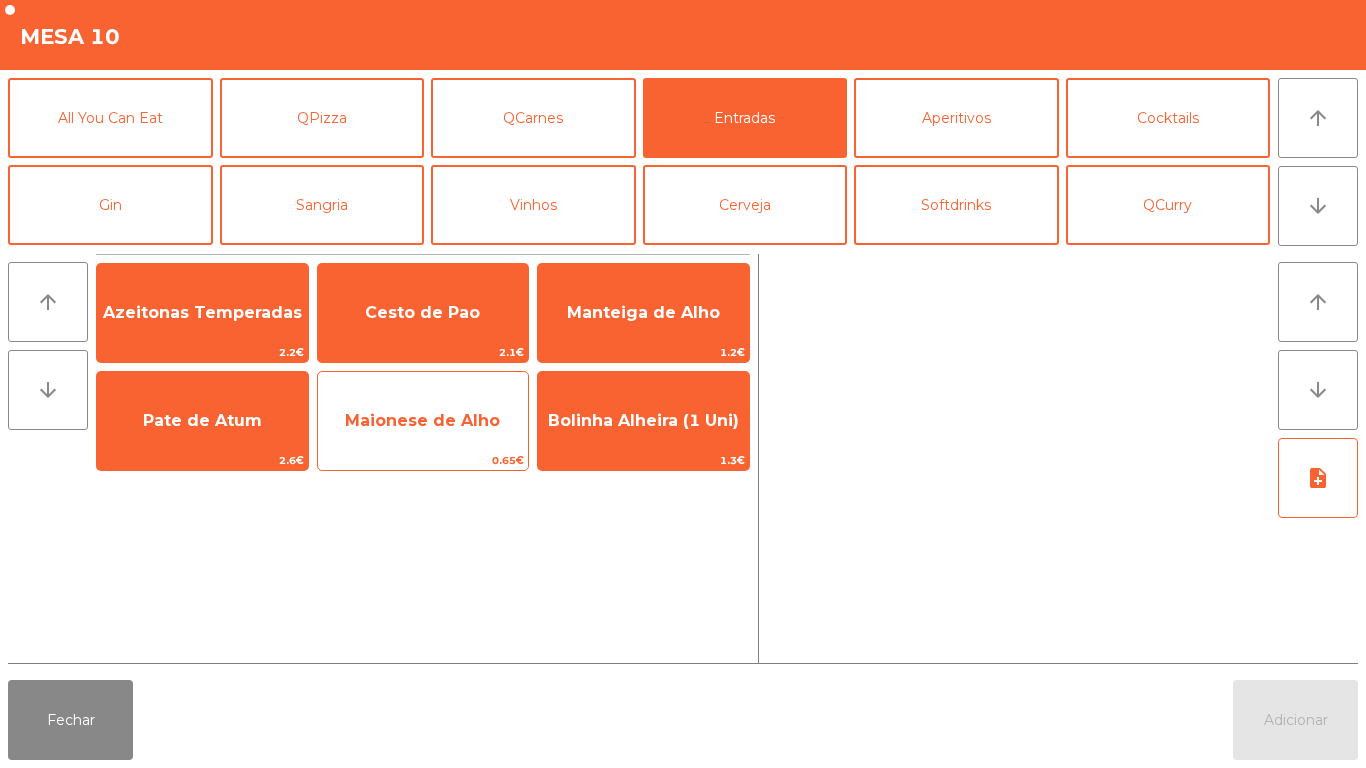click on "Maionese de Alho" 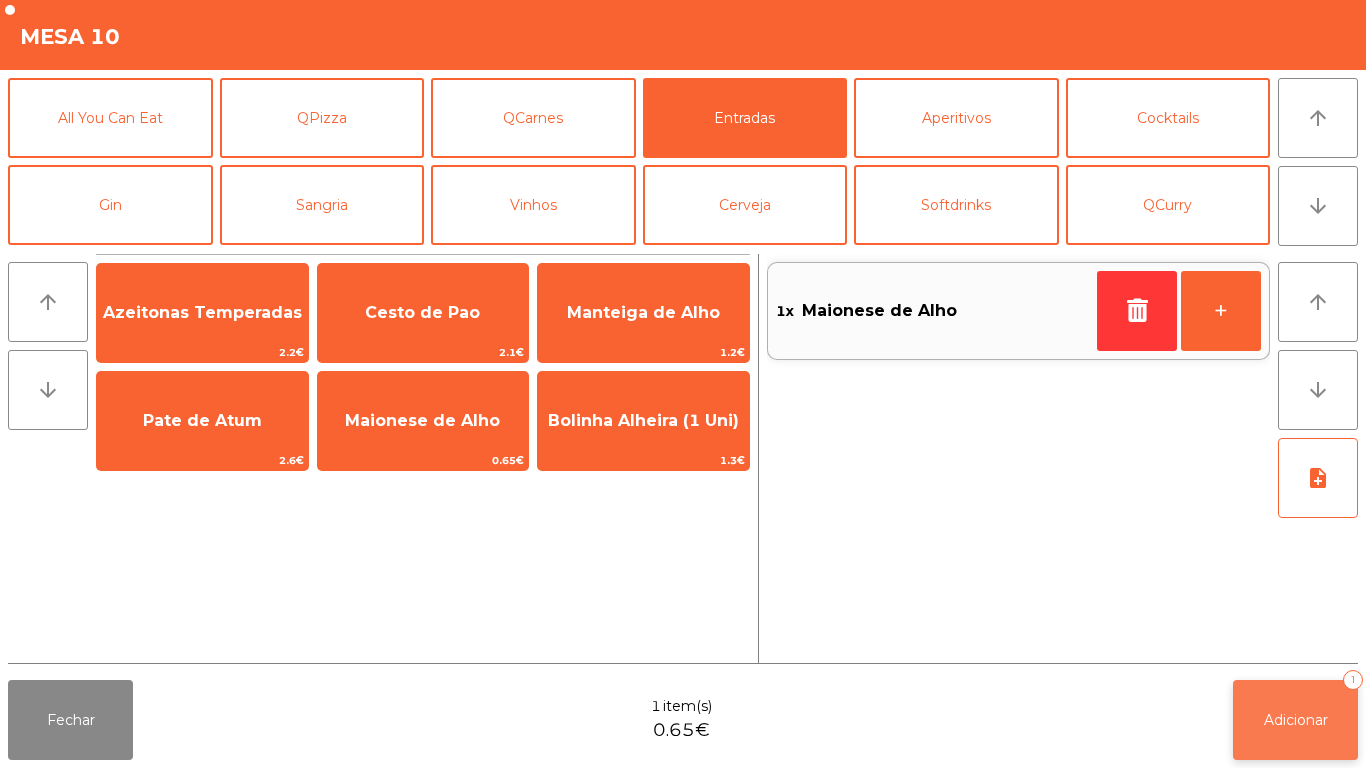 click on "Adicionar" 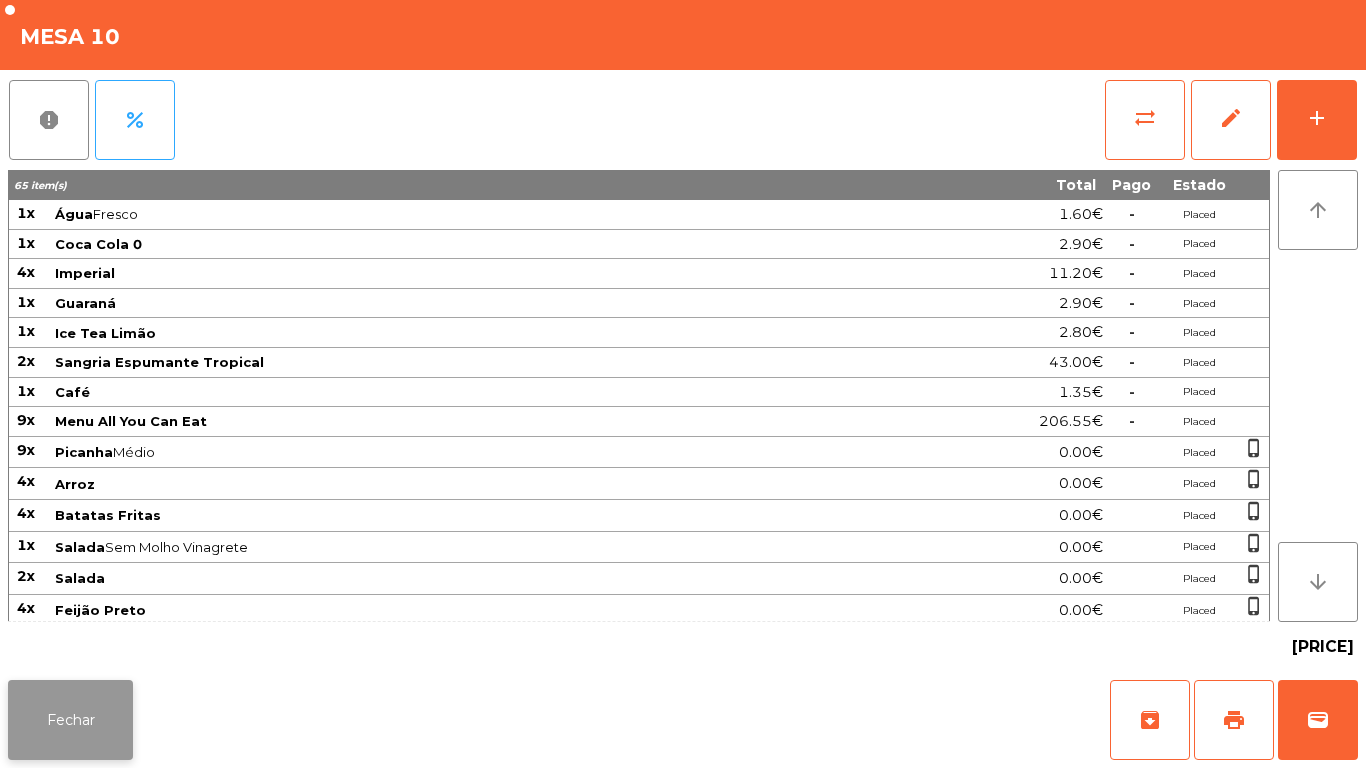 click on "Fechar" 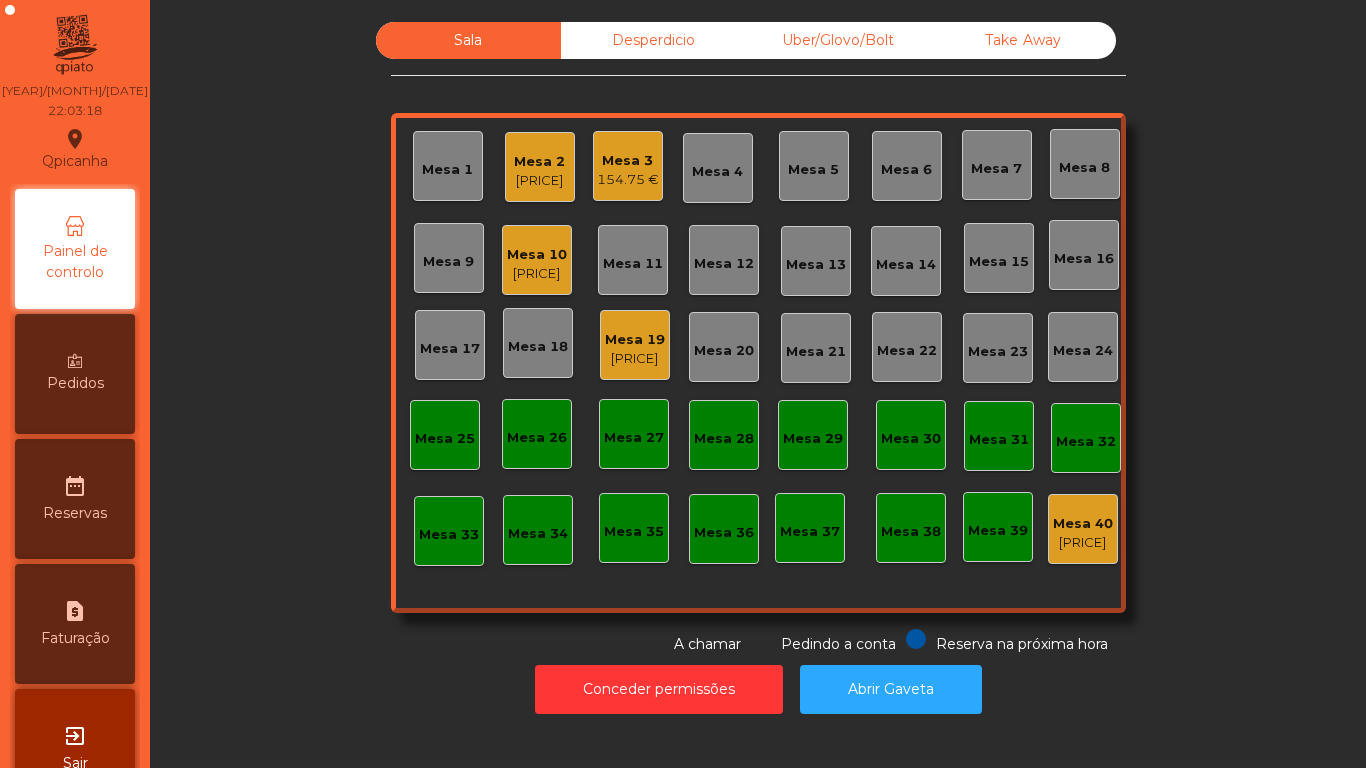 click on "[PRICE]" 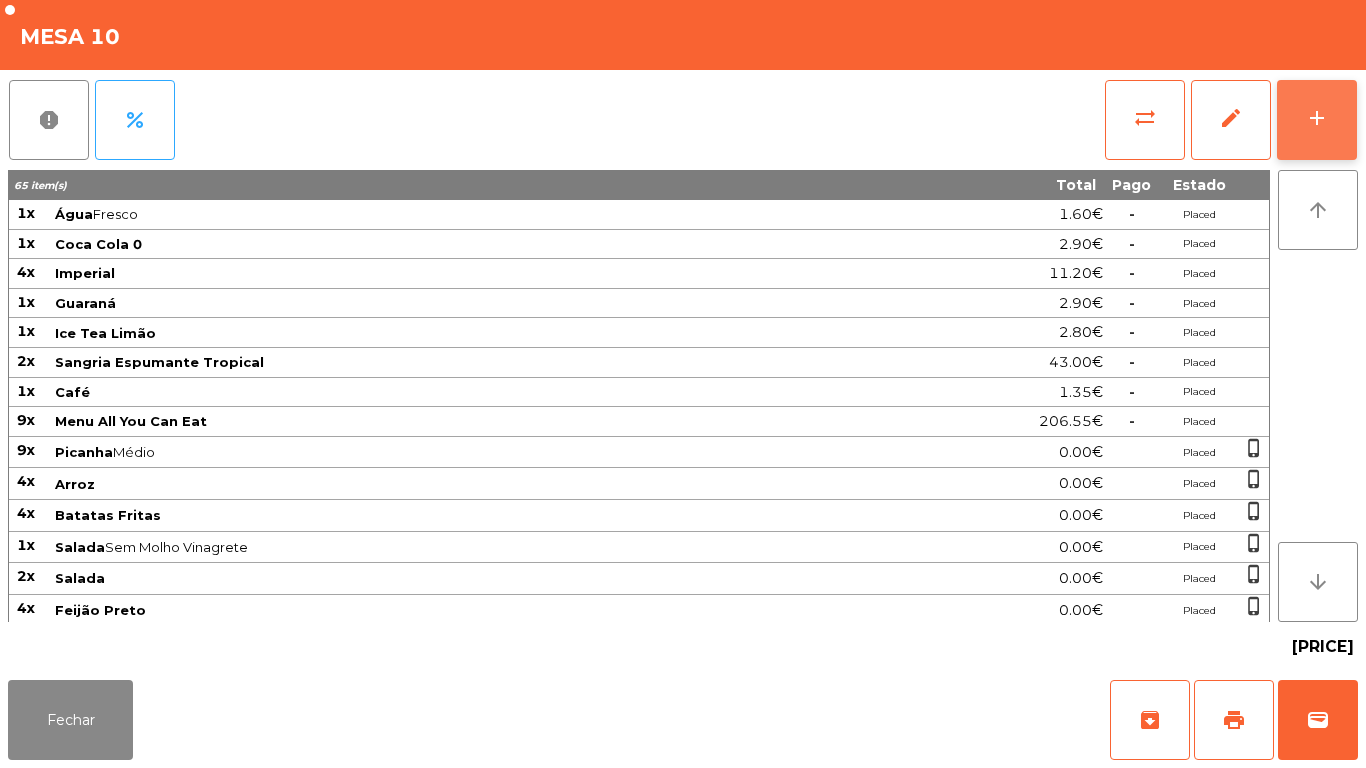 click on "add" 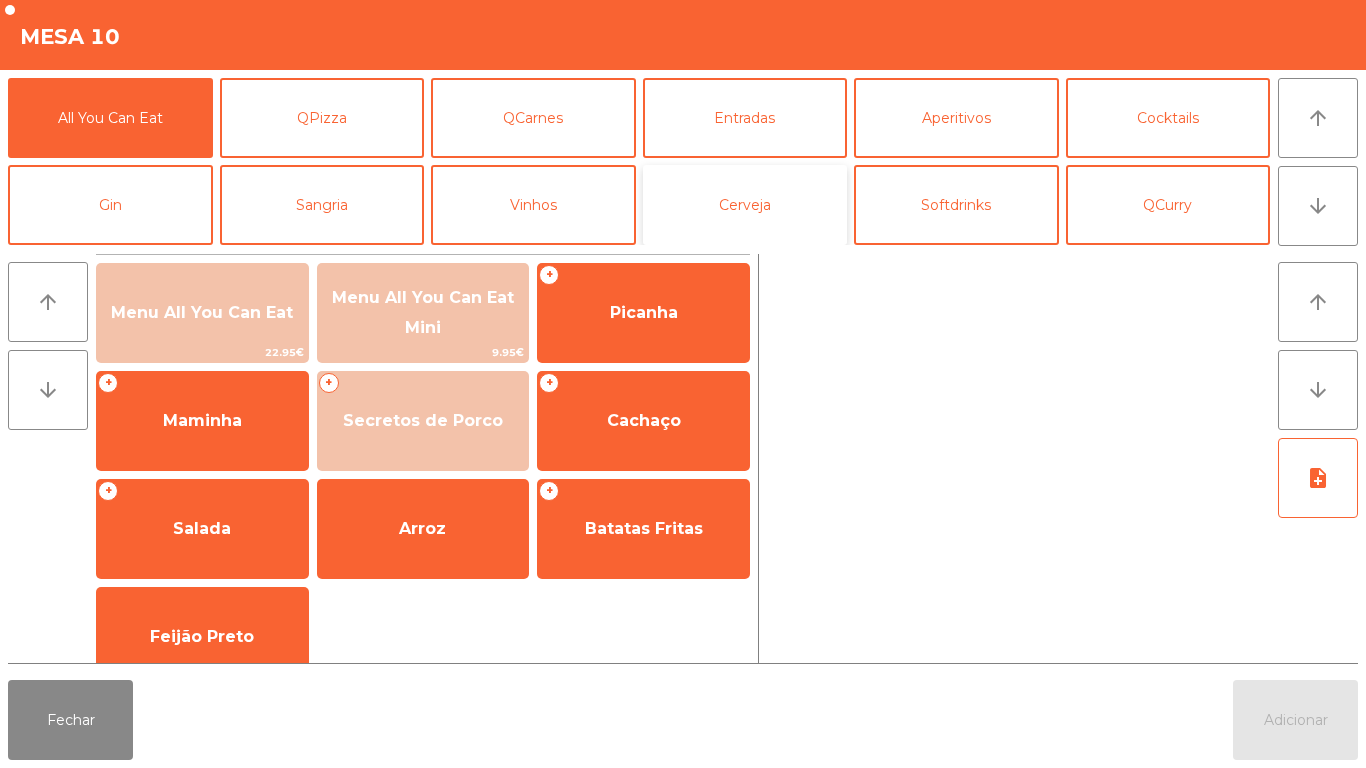 click on "Cerveja" 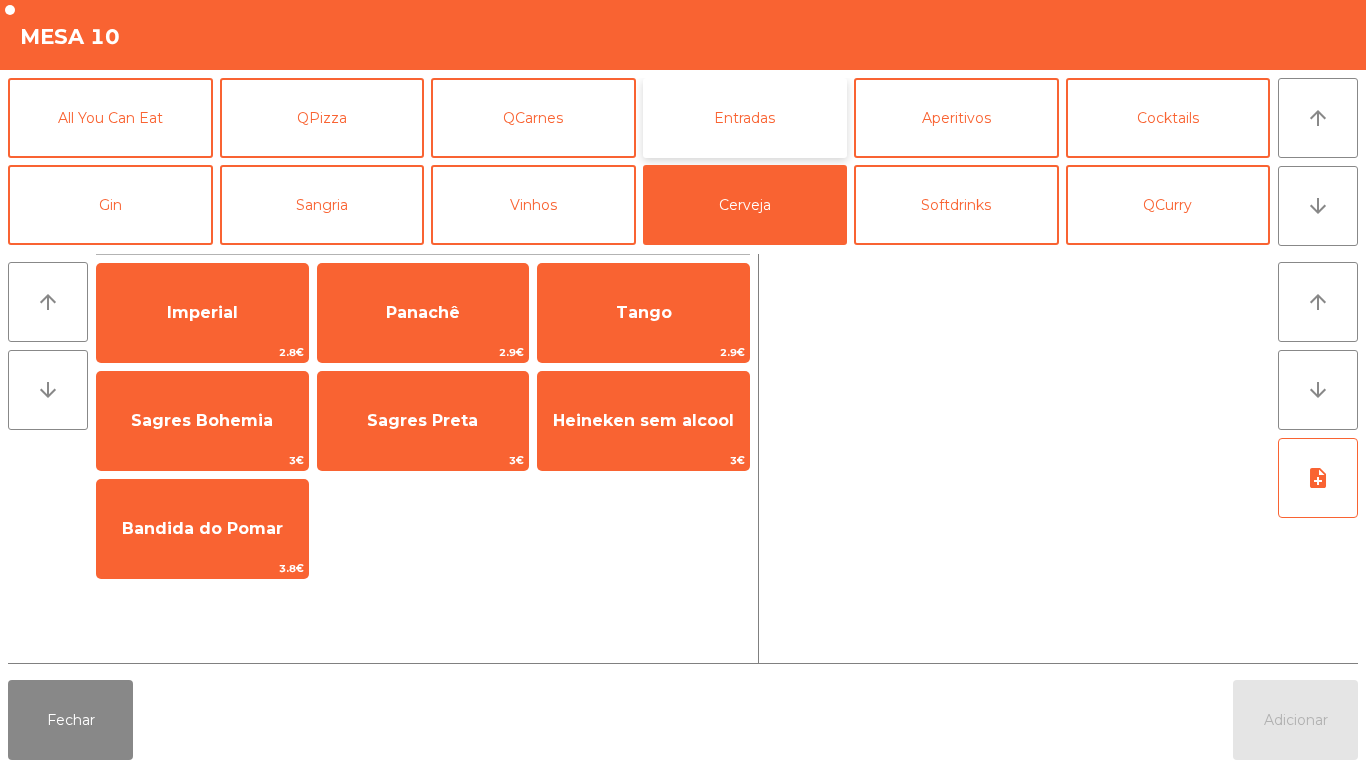 click on "Entradas" 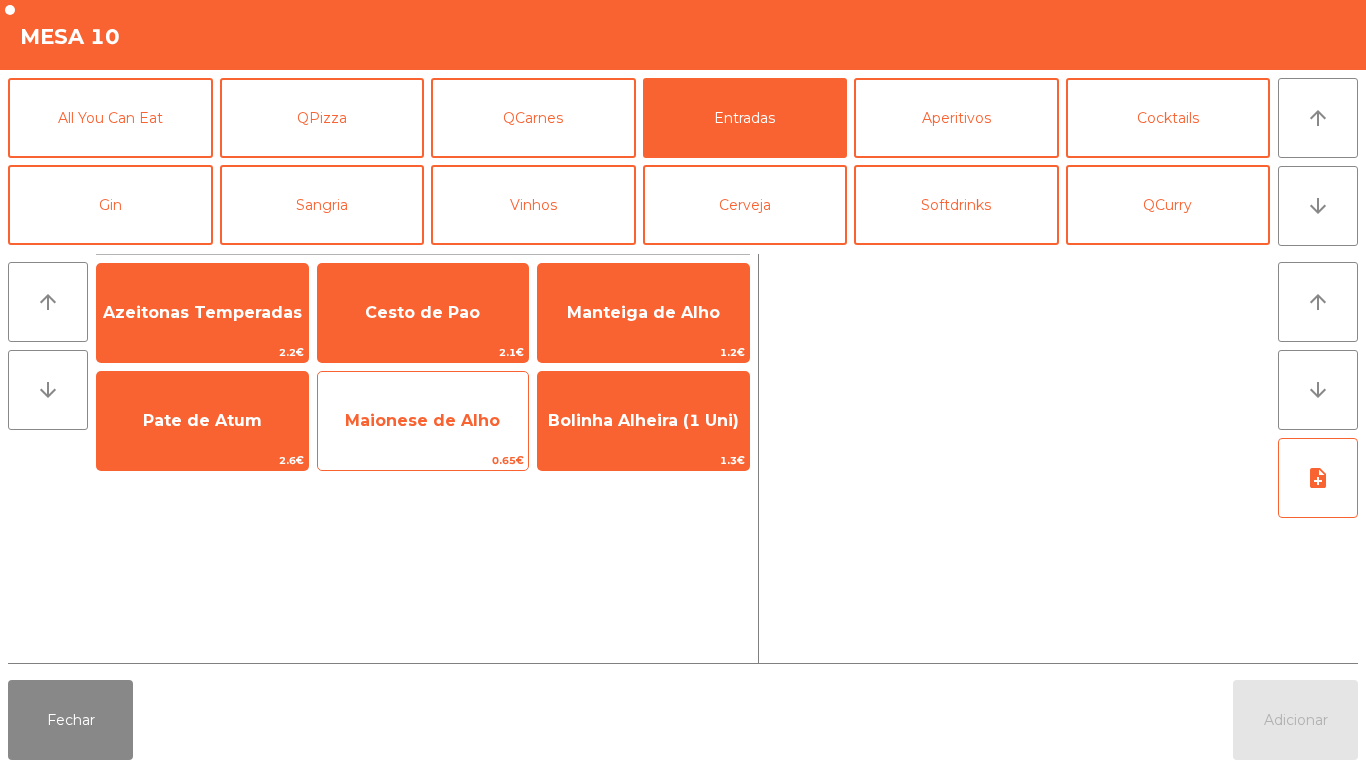 click on "Maionese de Alho" 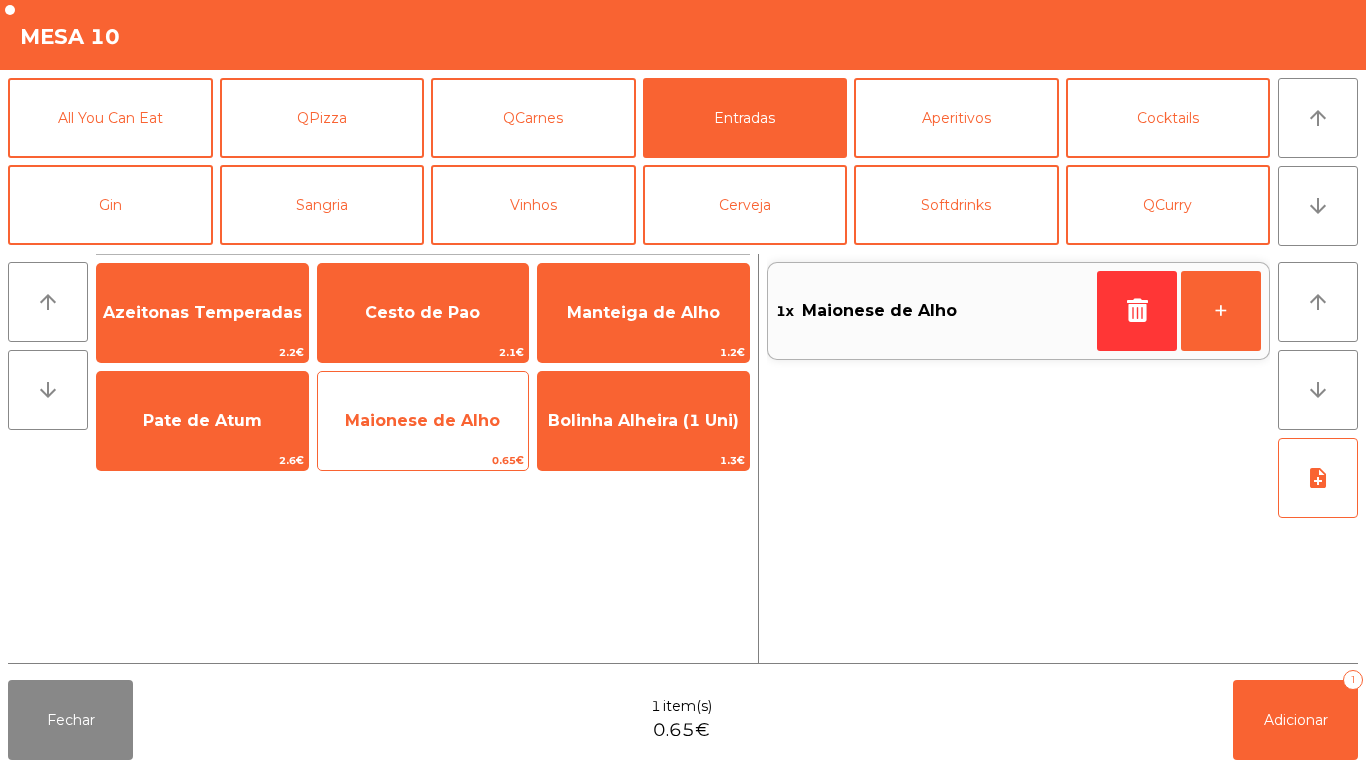 click on "Maionese de Alho" 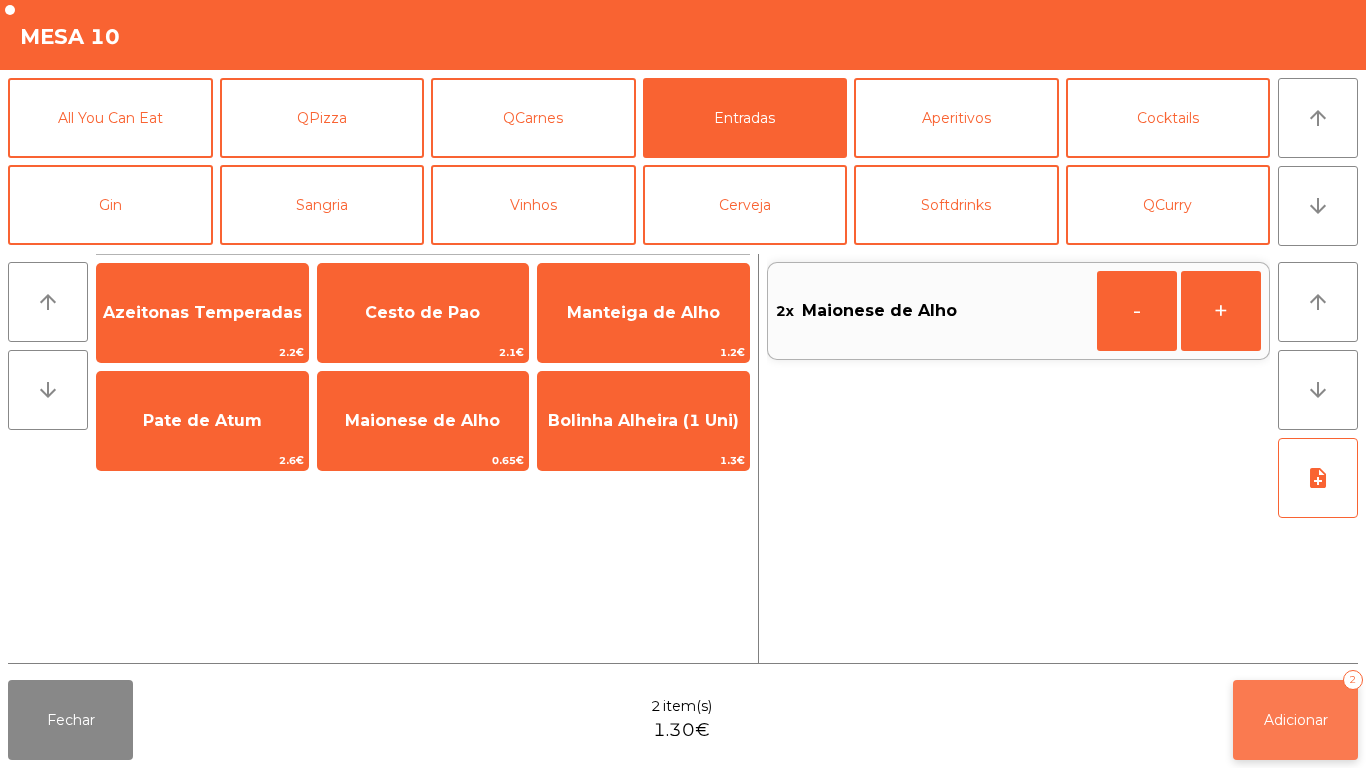 click on "Adicionar" 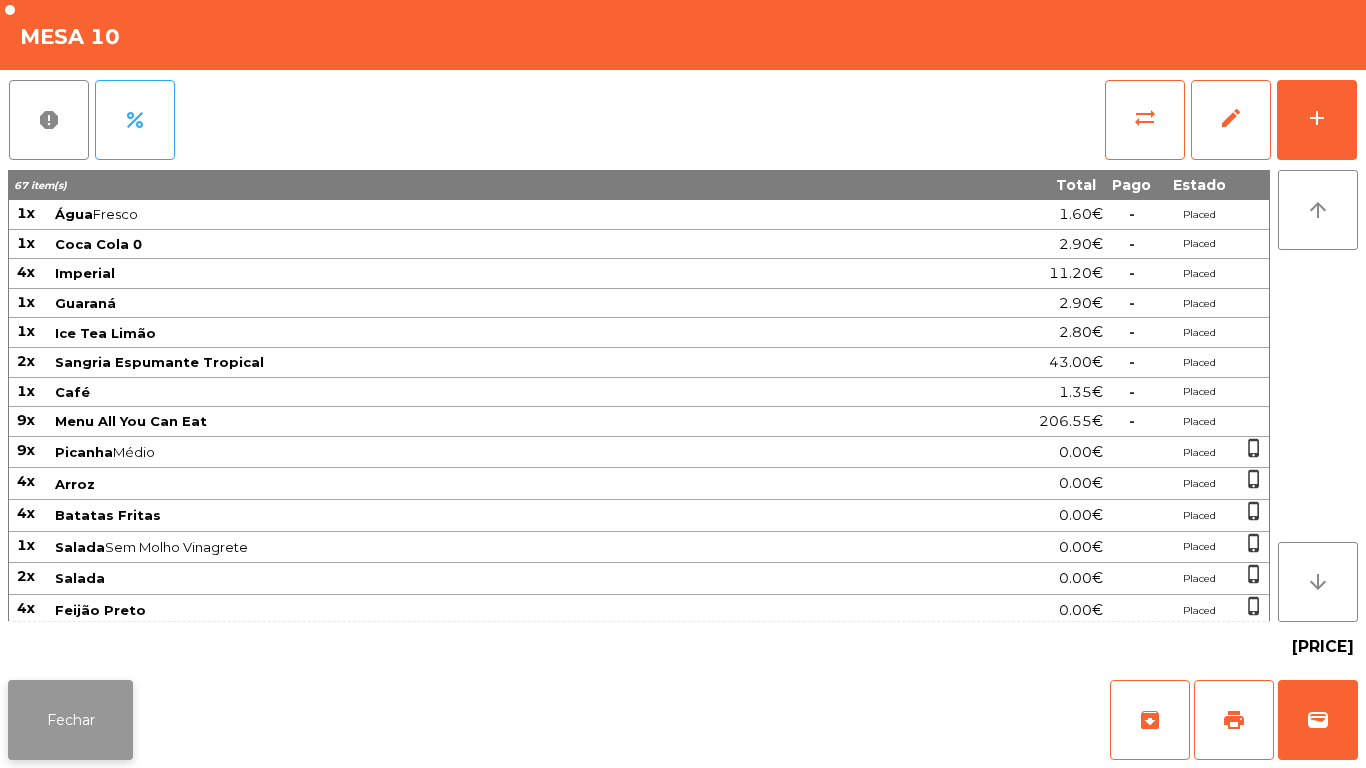 click on "Fechar" 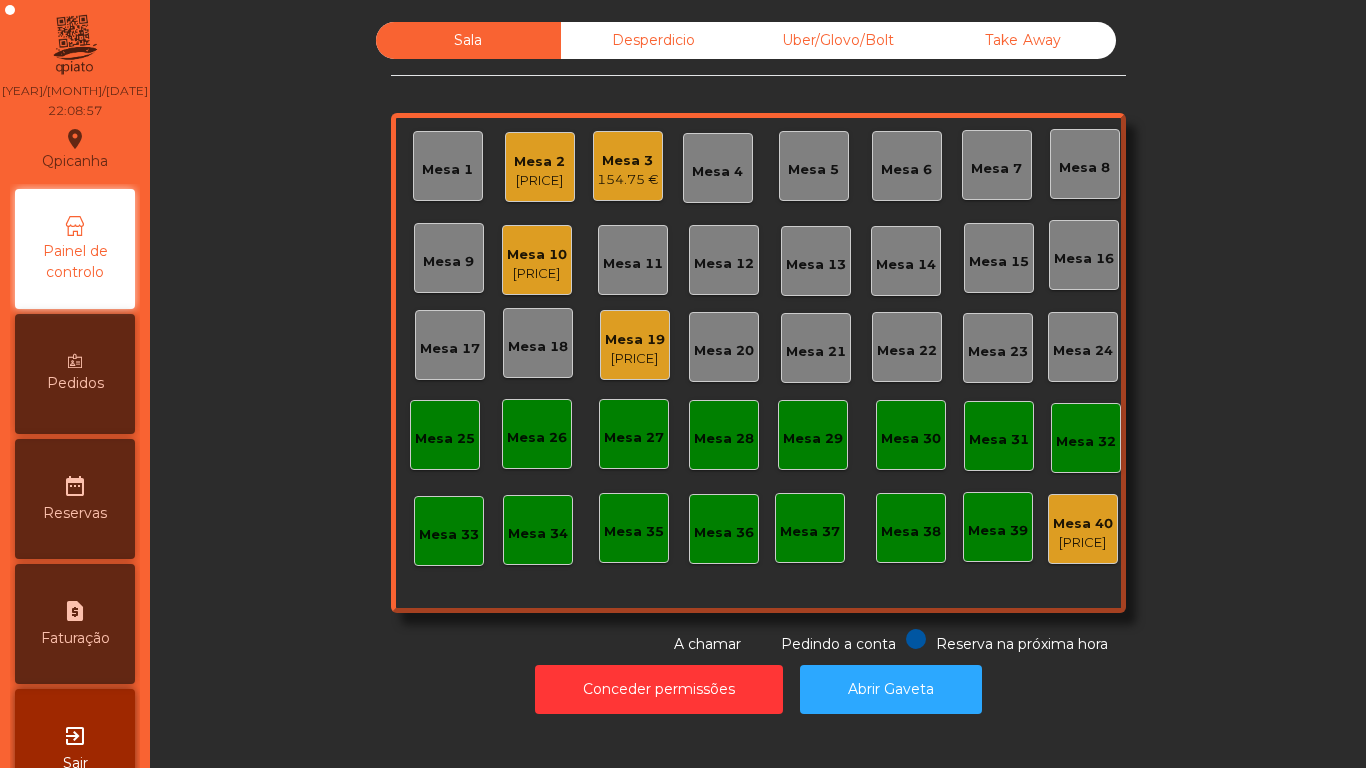 click on "[PRICE]" 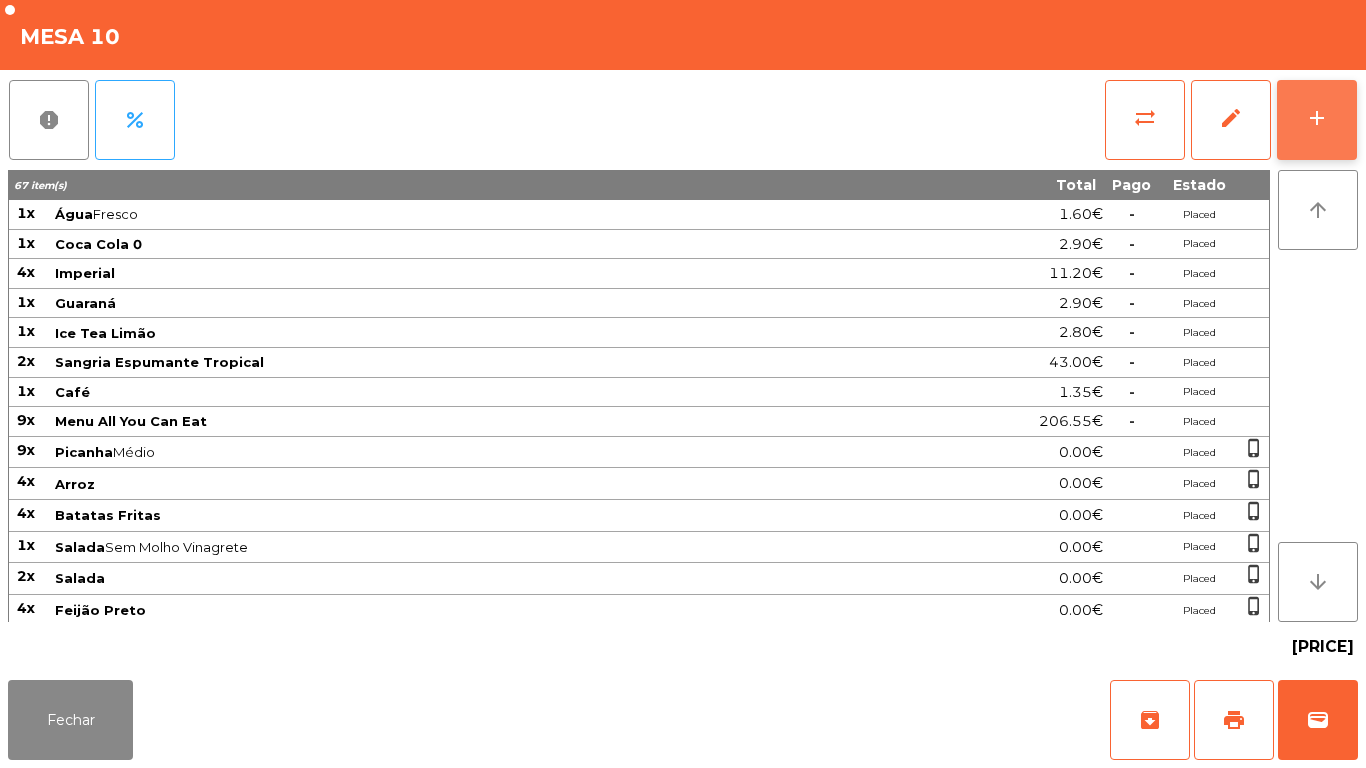 click on "add" 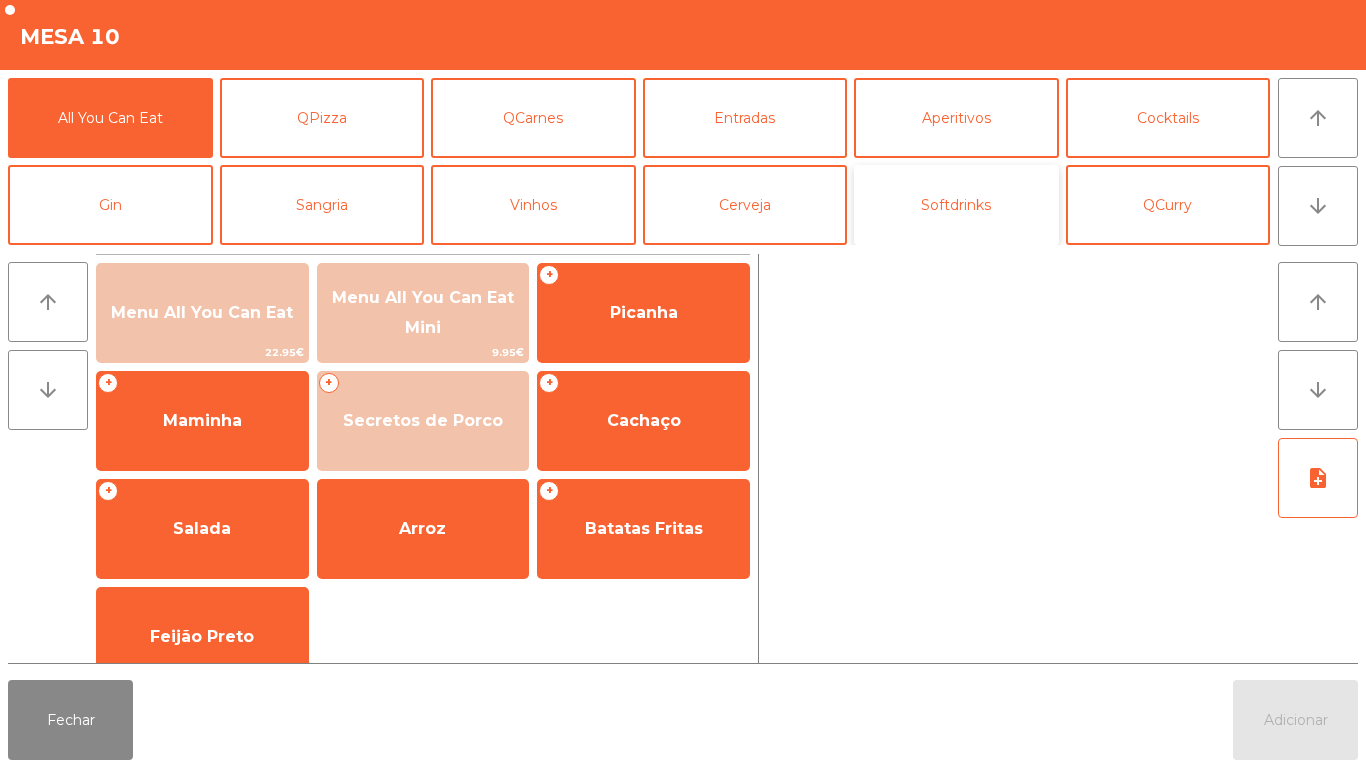 click on "Softdrinks" 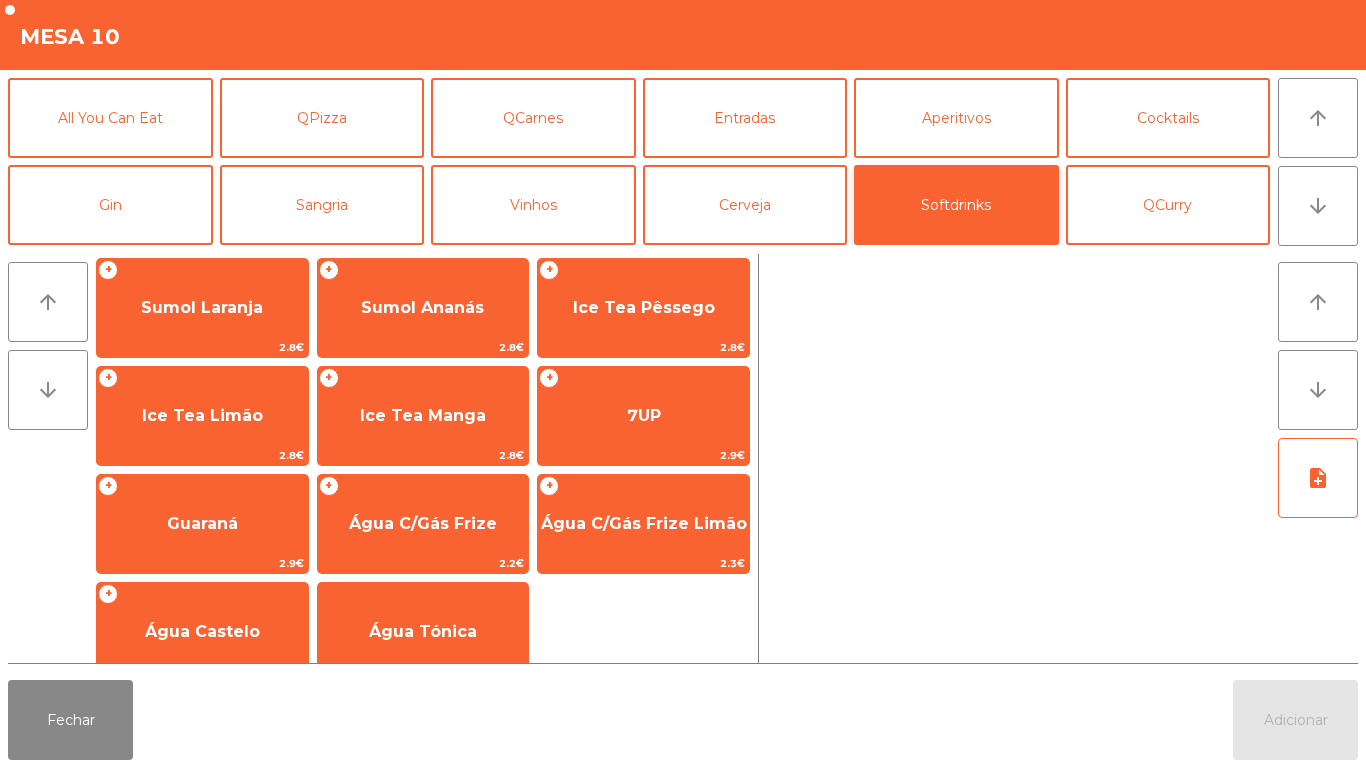 scroll, scrollTop: 331, scrollLeft: 0, axis: vertical 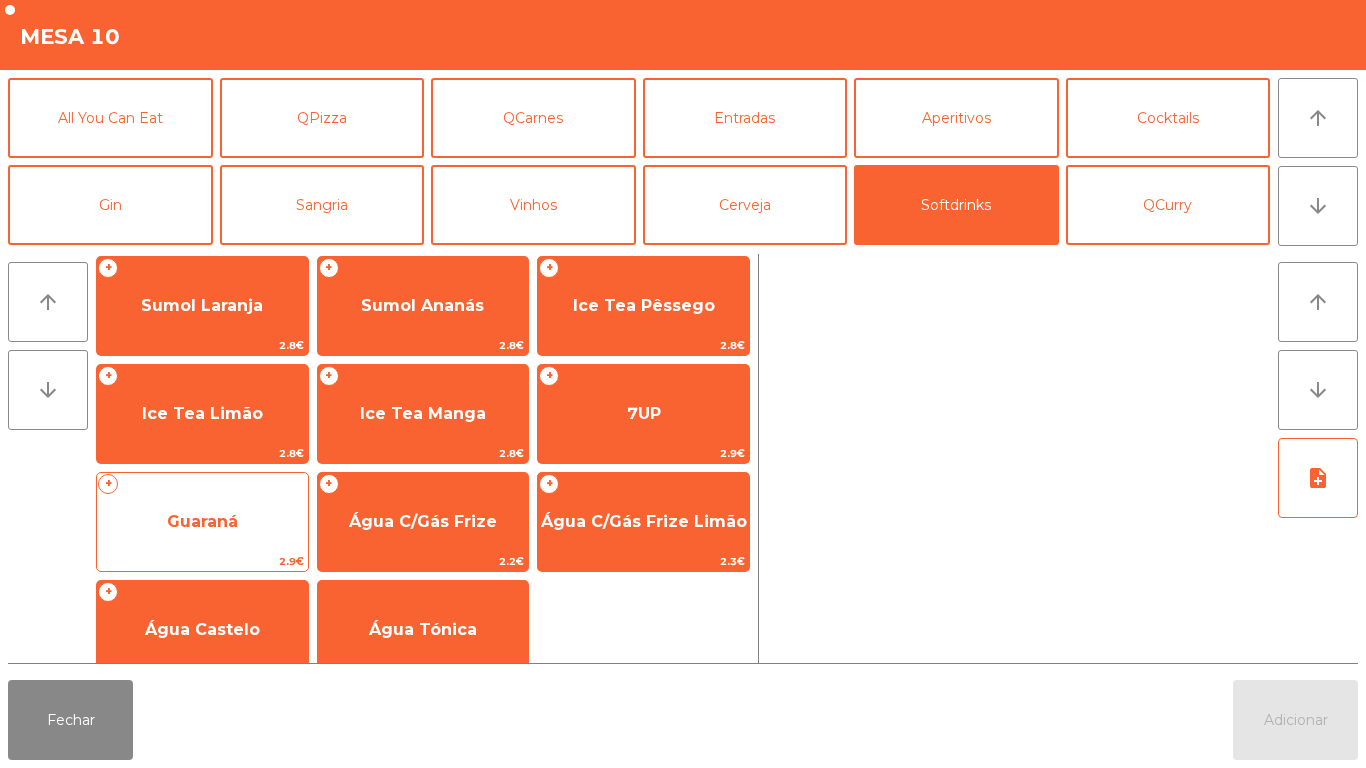 click on "Guaraná" 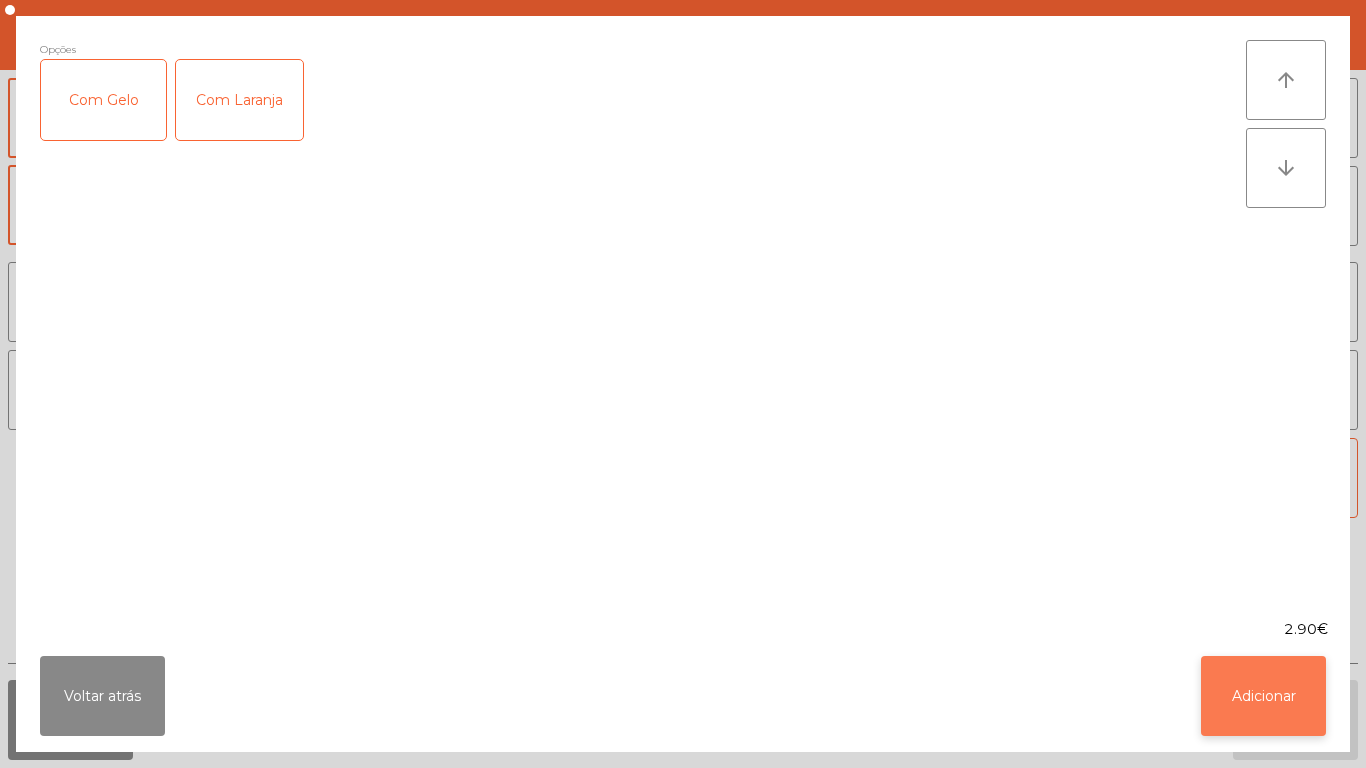 click on "Adicionar" 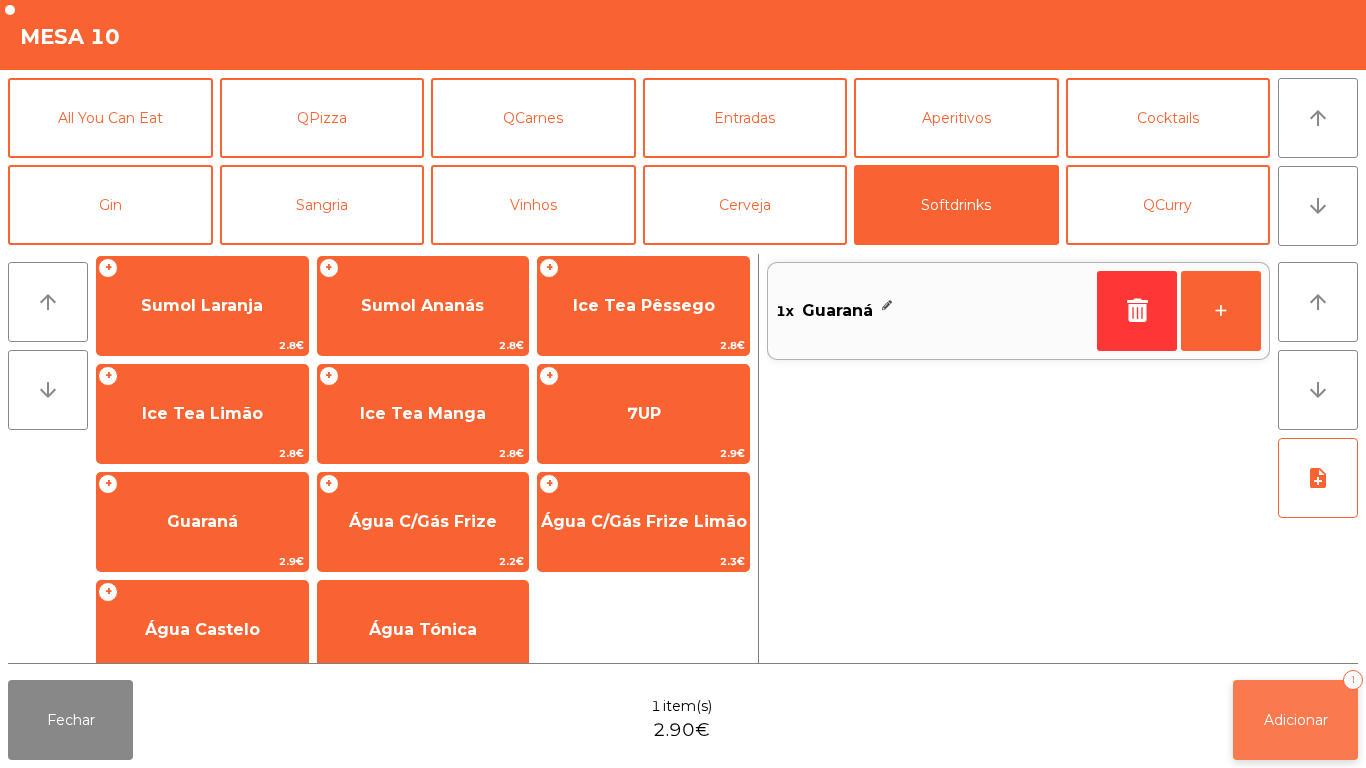 click on "Adicionar" 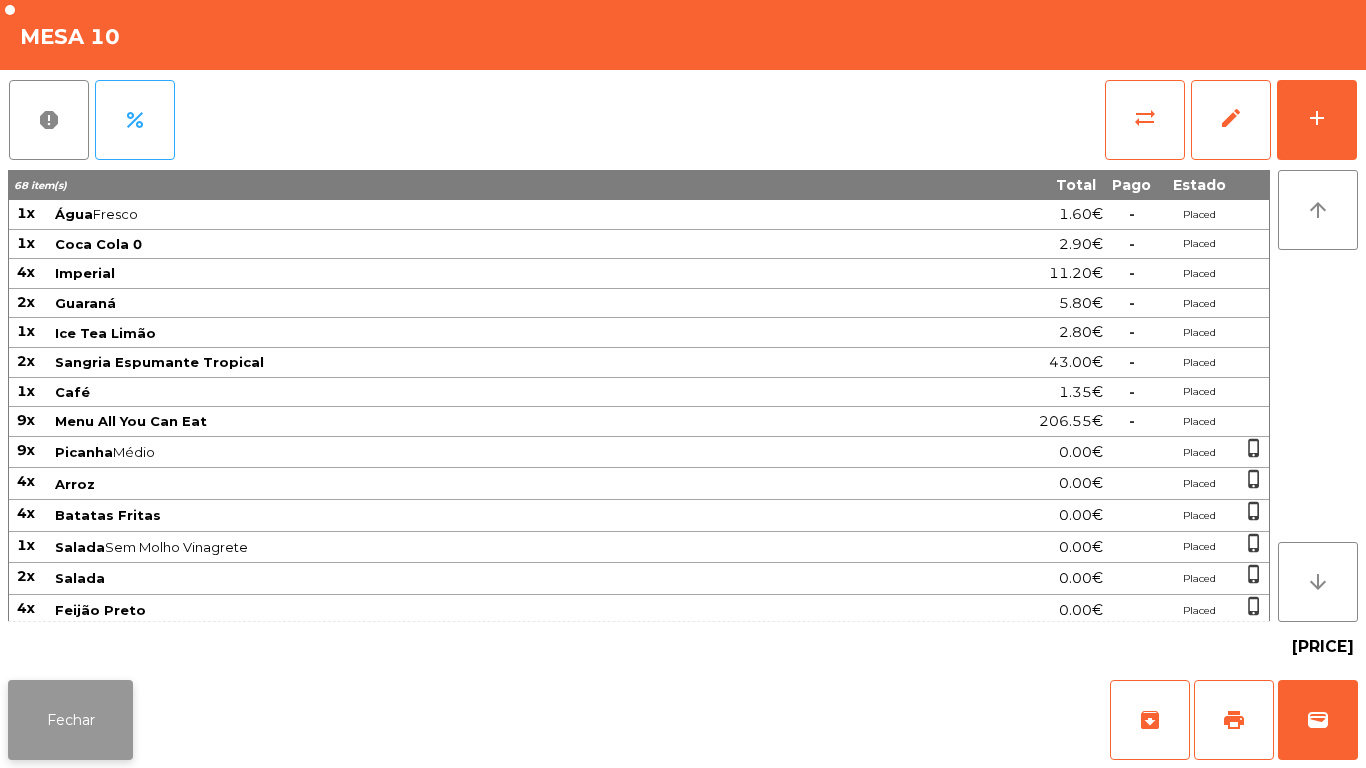 click on "Fechar" 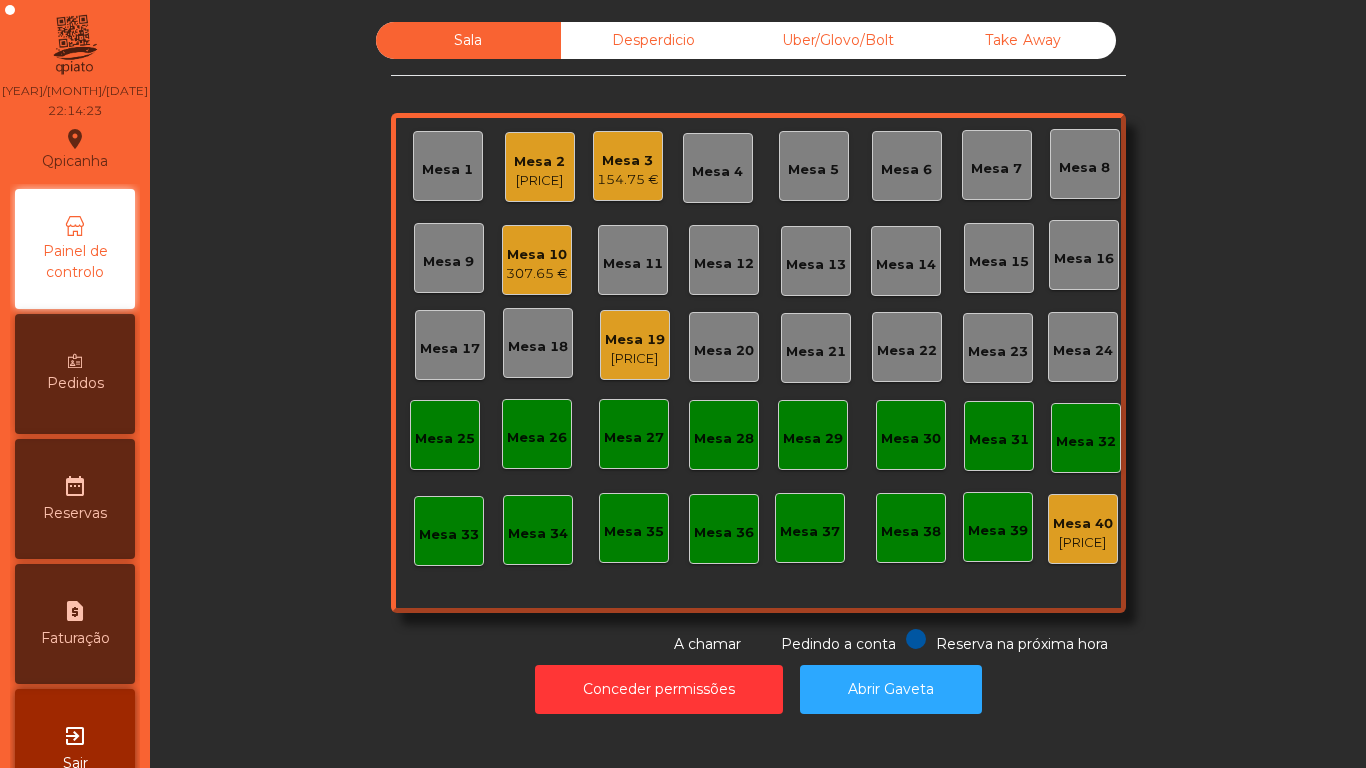 click on "Mesa 3" 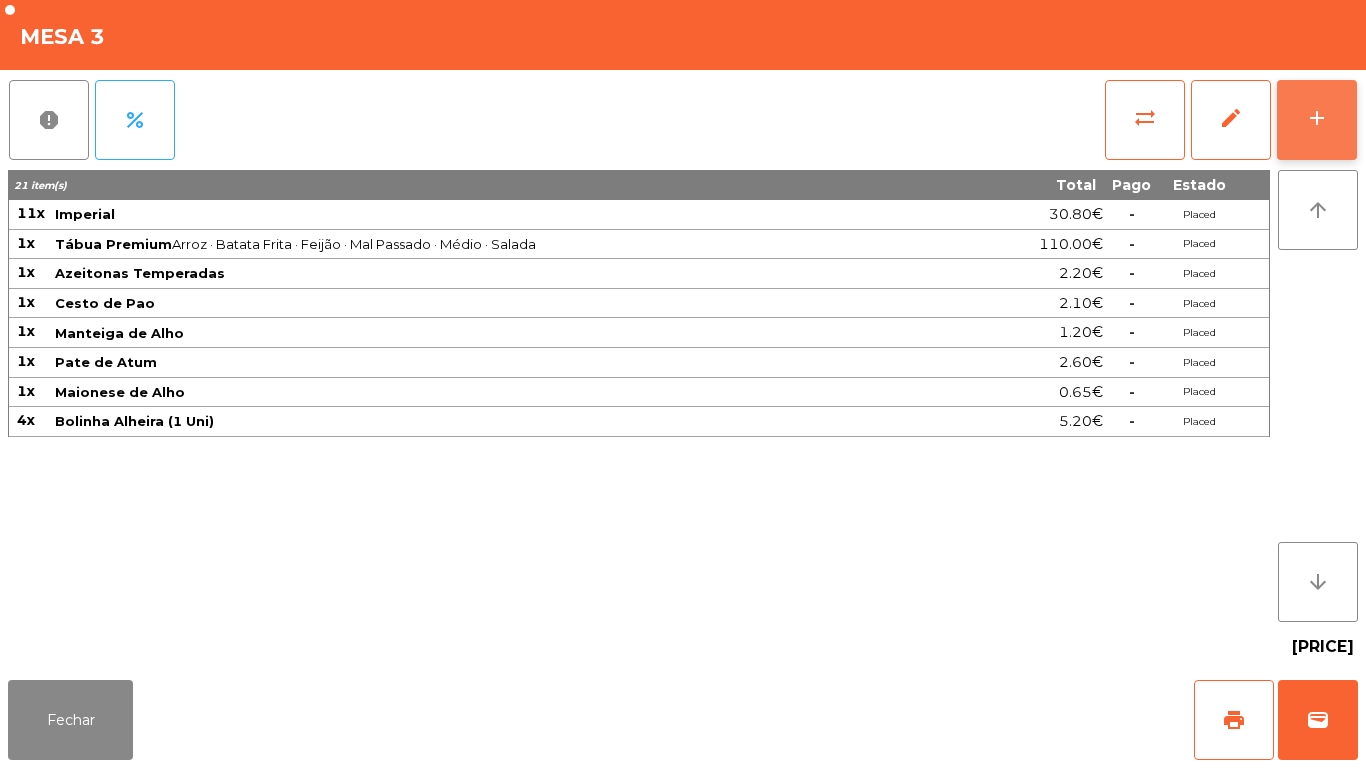 click on "add" 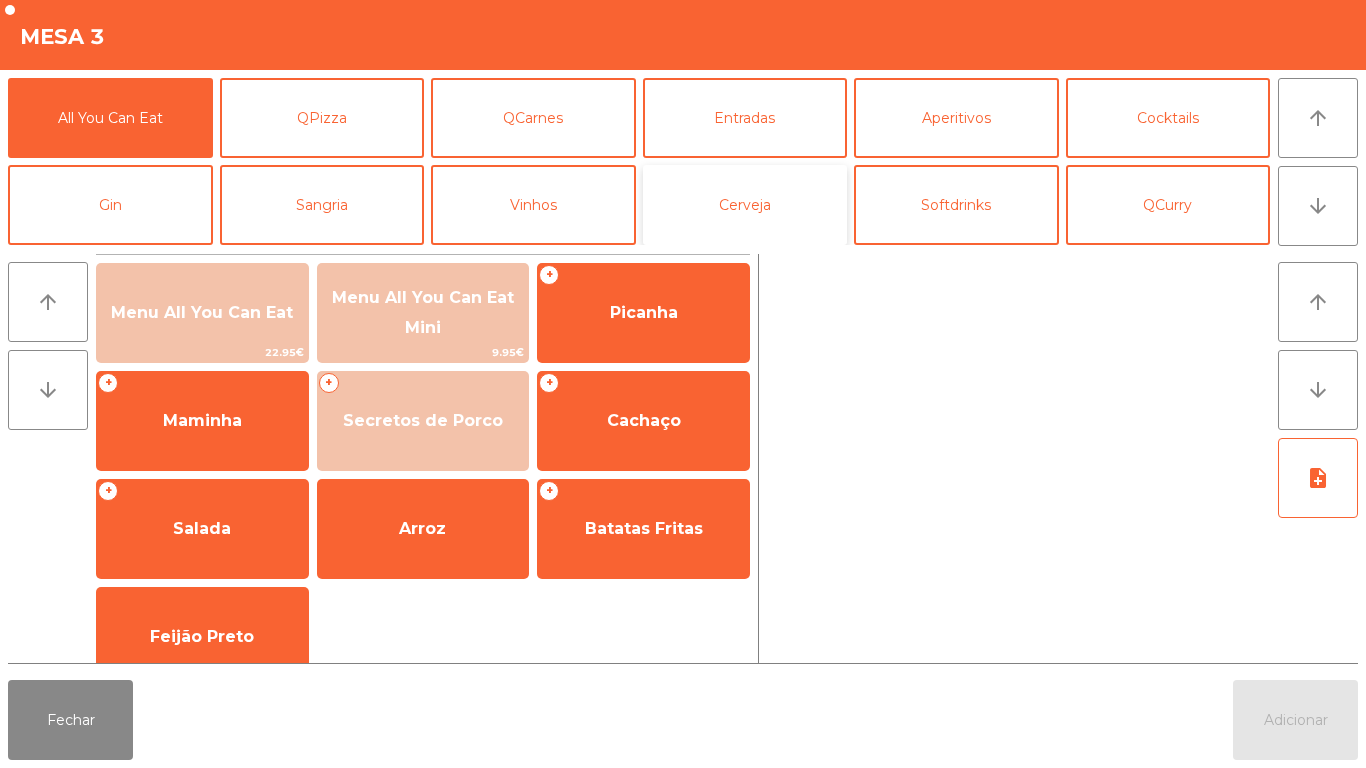 click on "Cerveja" 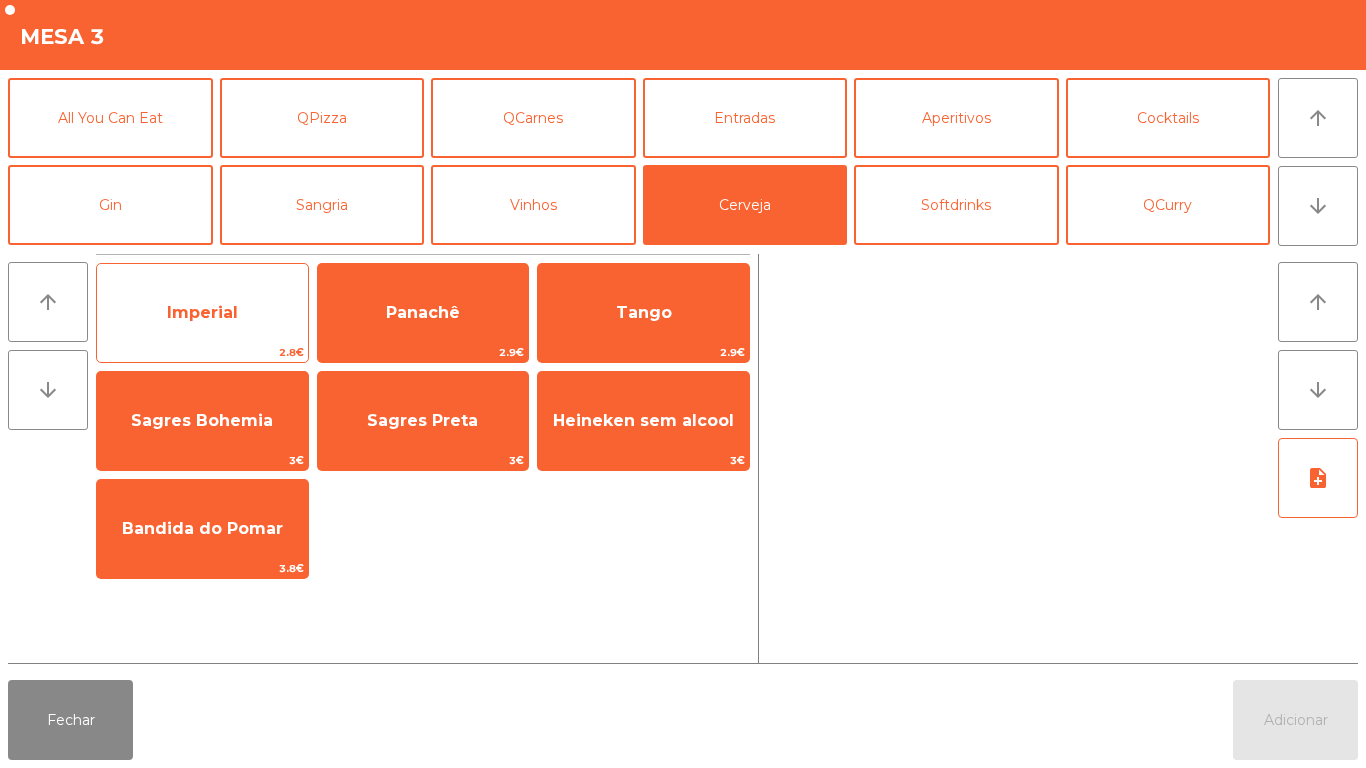 click on "Imperial" 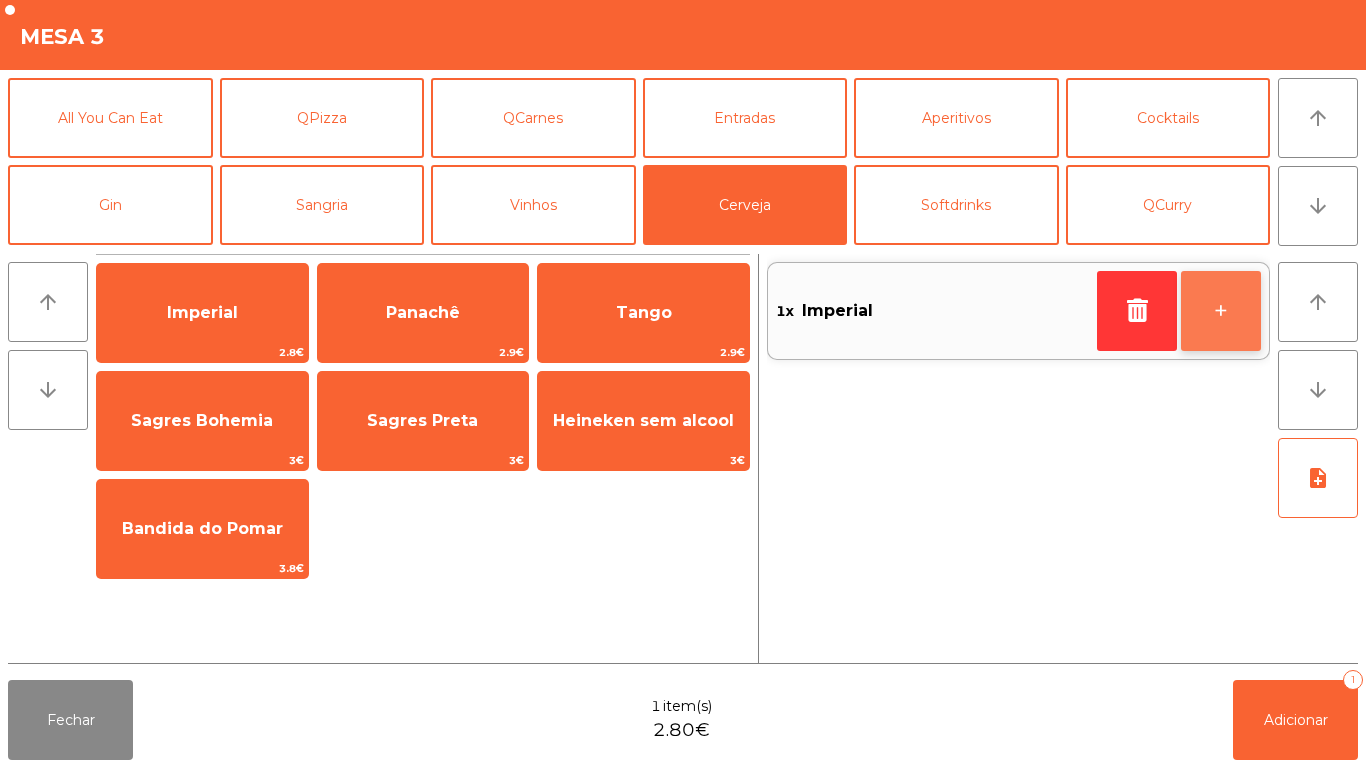 click on "+" 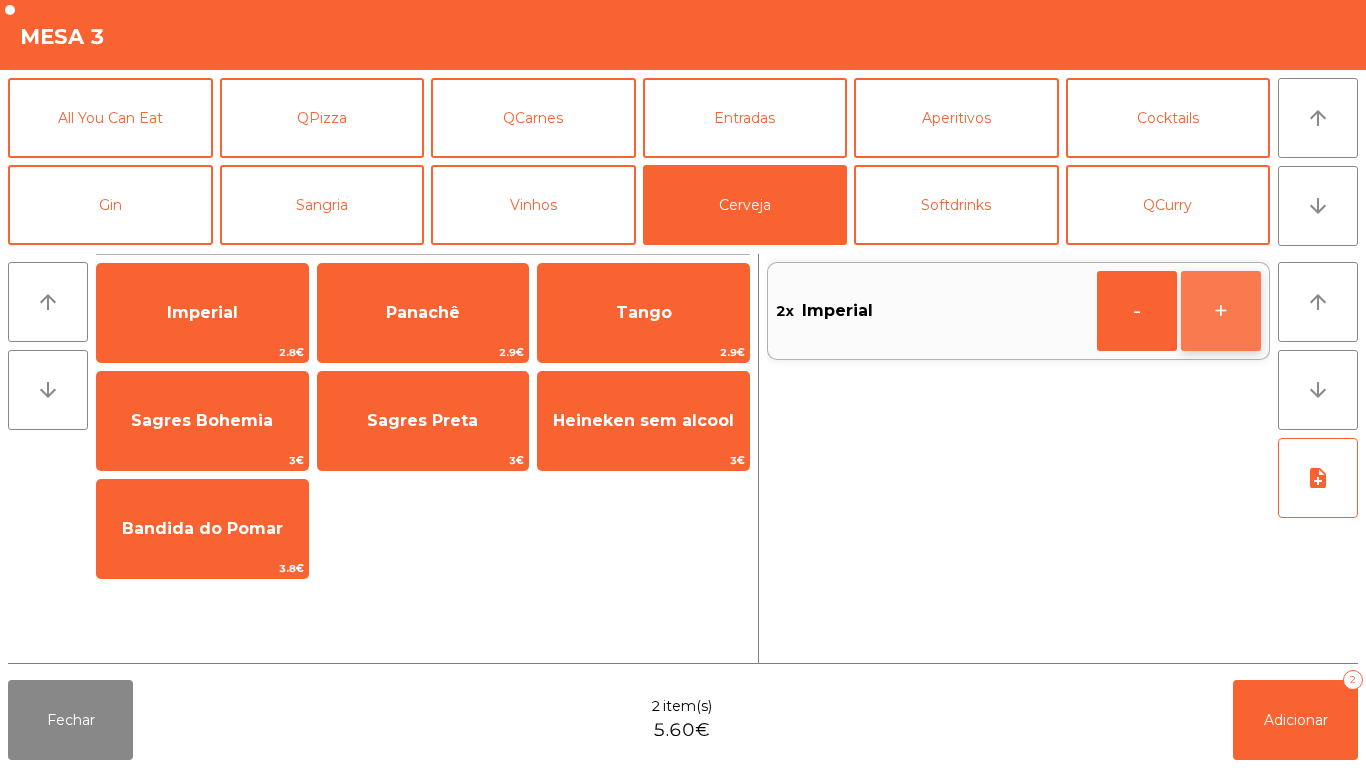 click on "+" 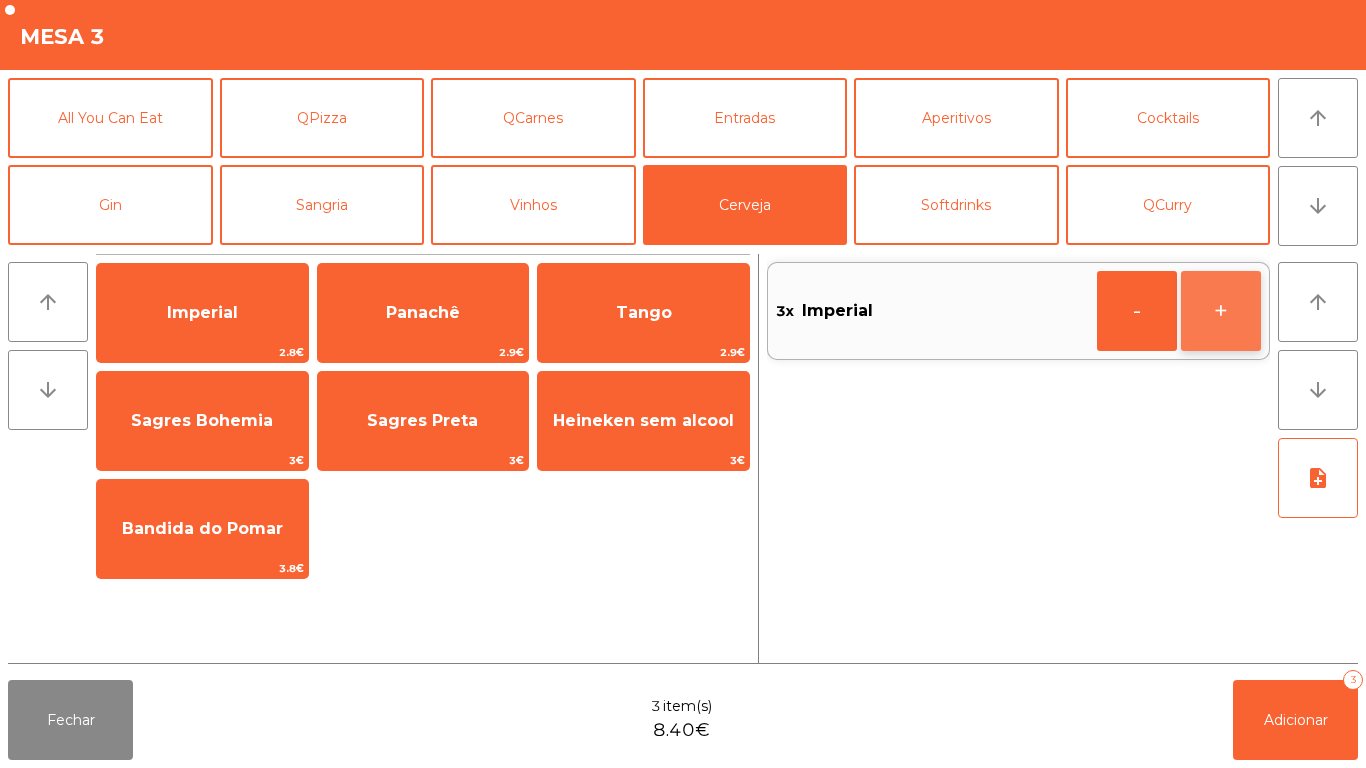 click on "+" 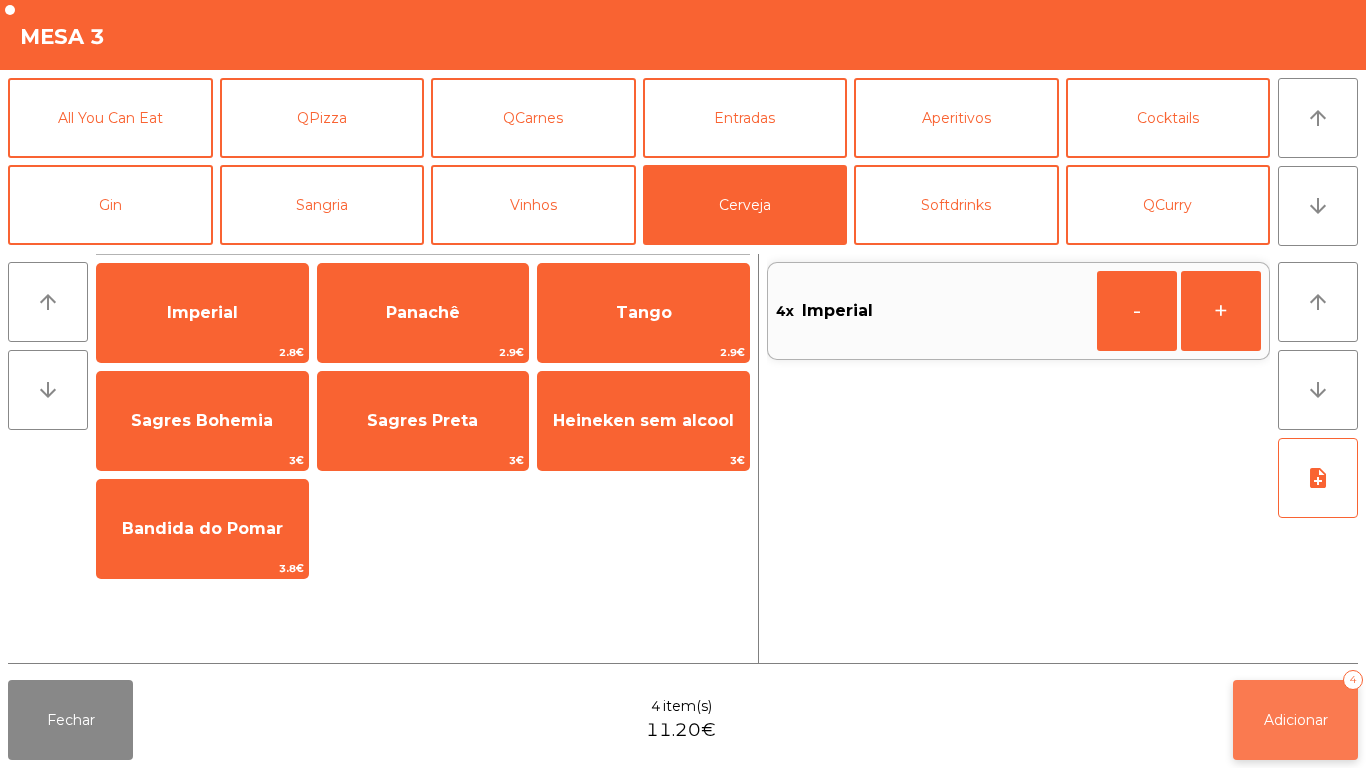 click on "Adicionar   4" 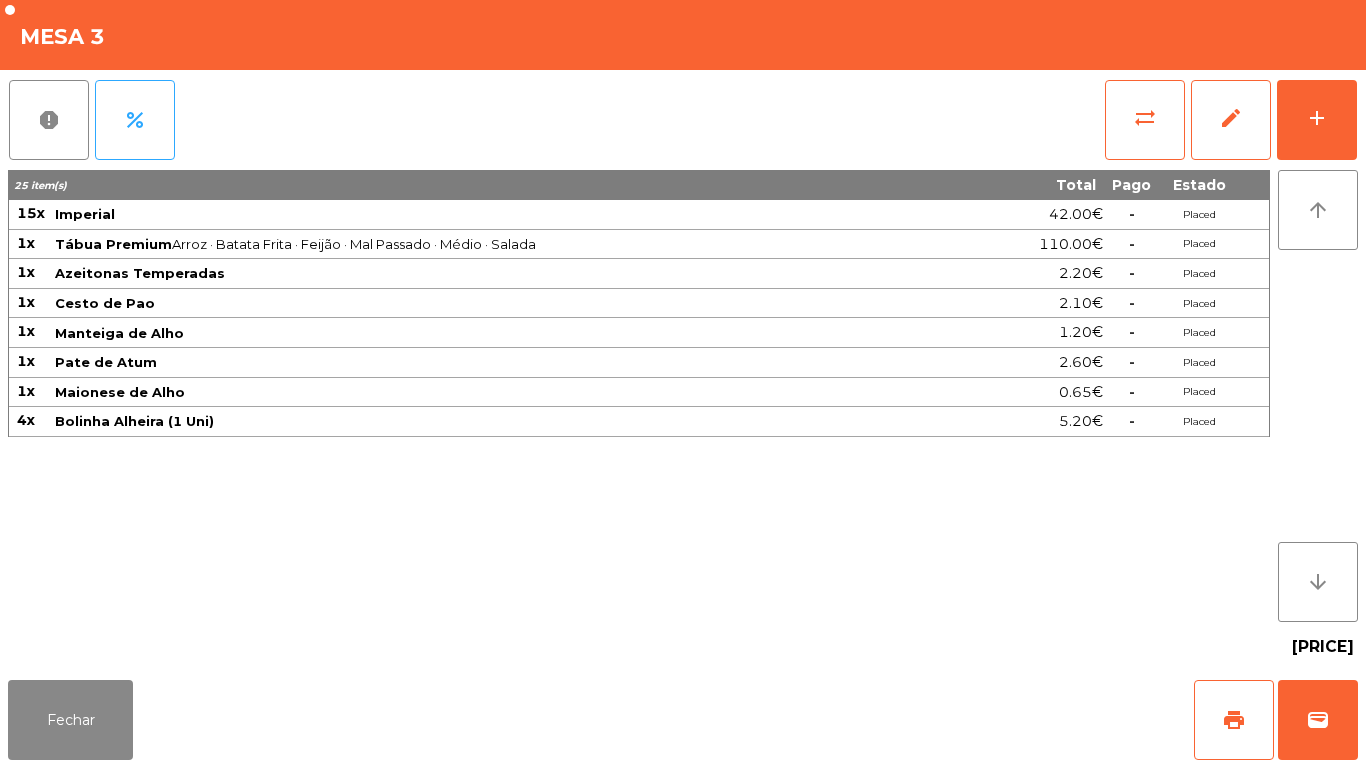 scroll, scrollTop: 0, scrollLeft: 0, axis: both 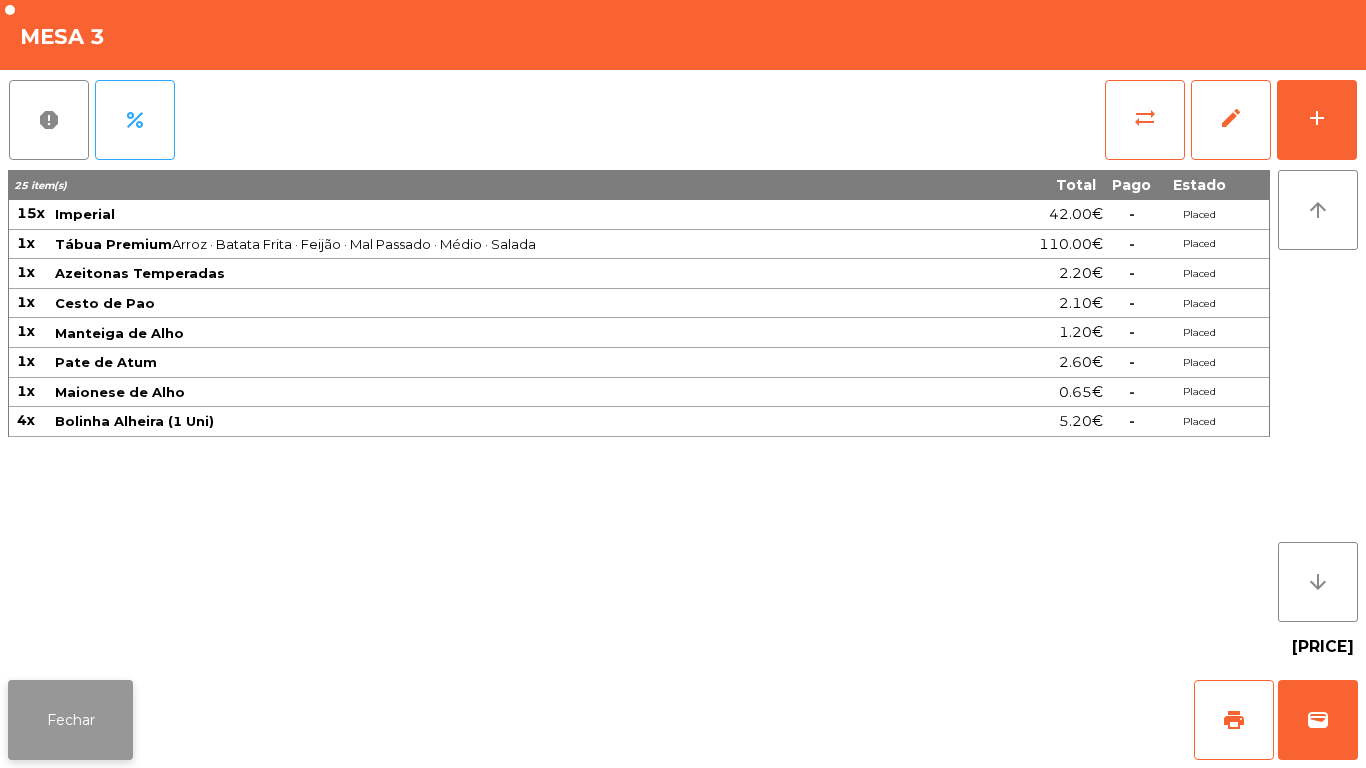 click on "Fechar" 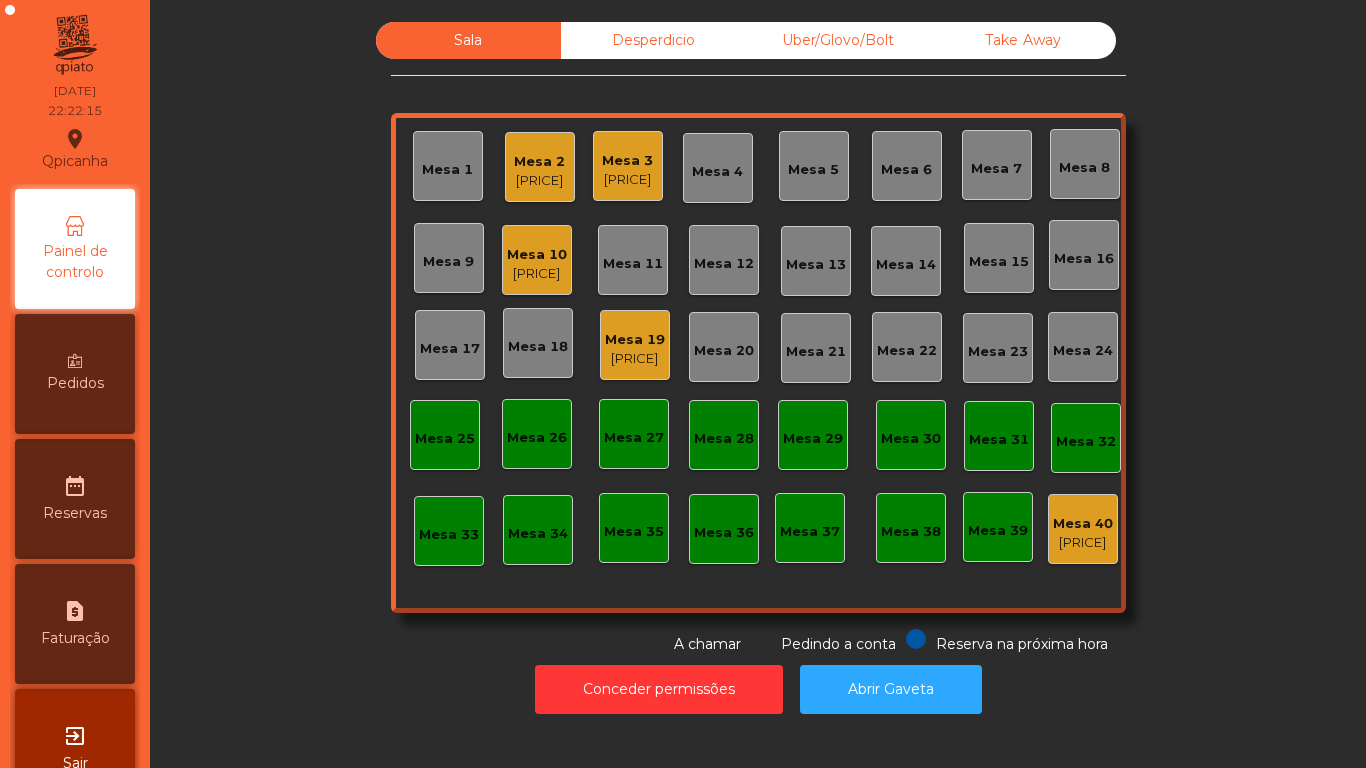 click on "307.65 €" 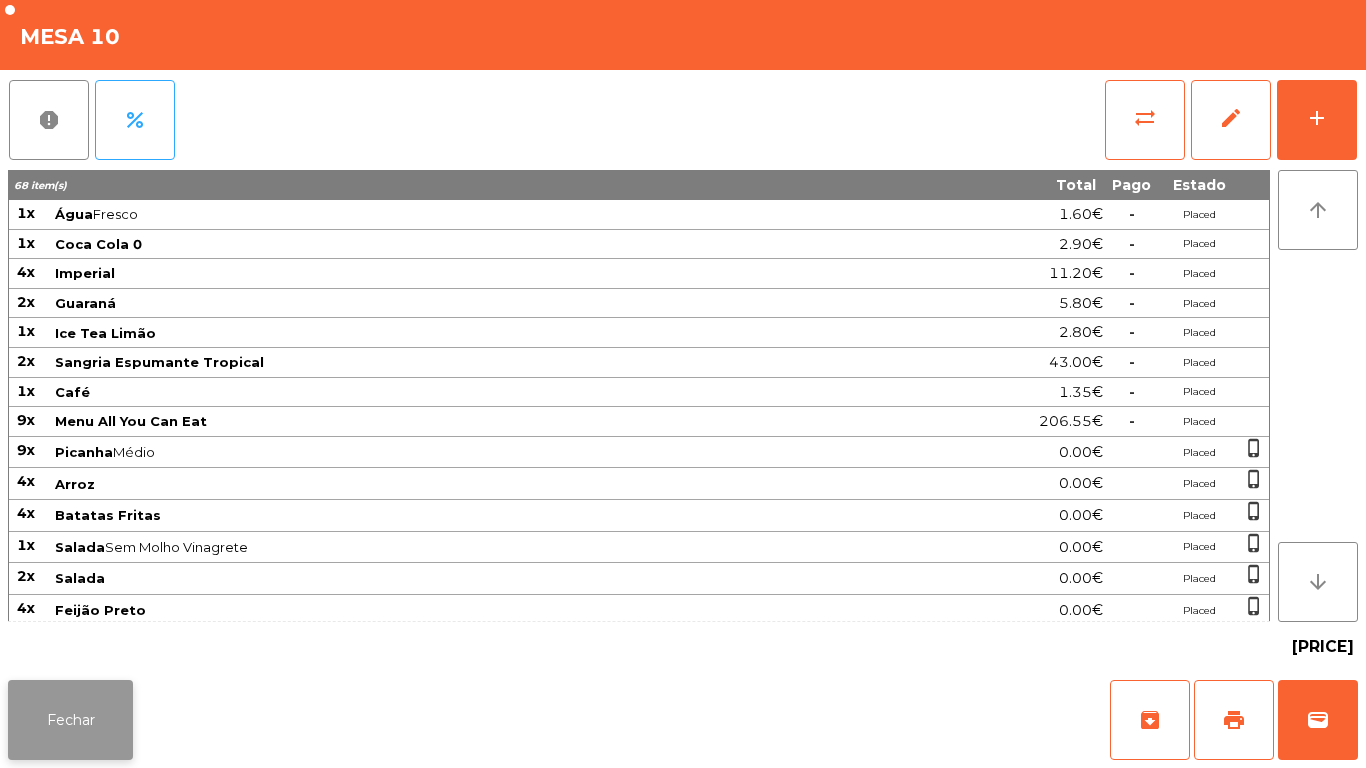click on "Fechar" 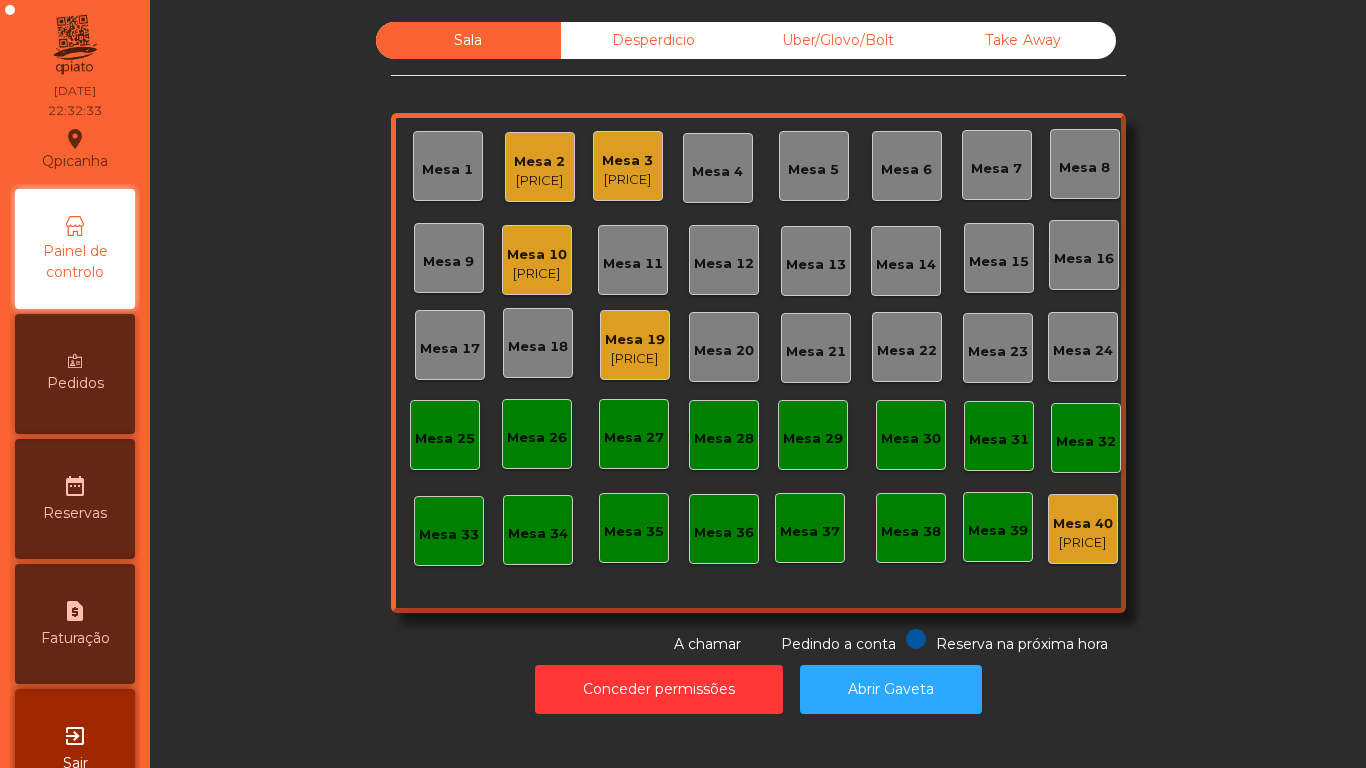 click on "Mesa 3" 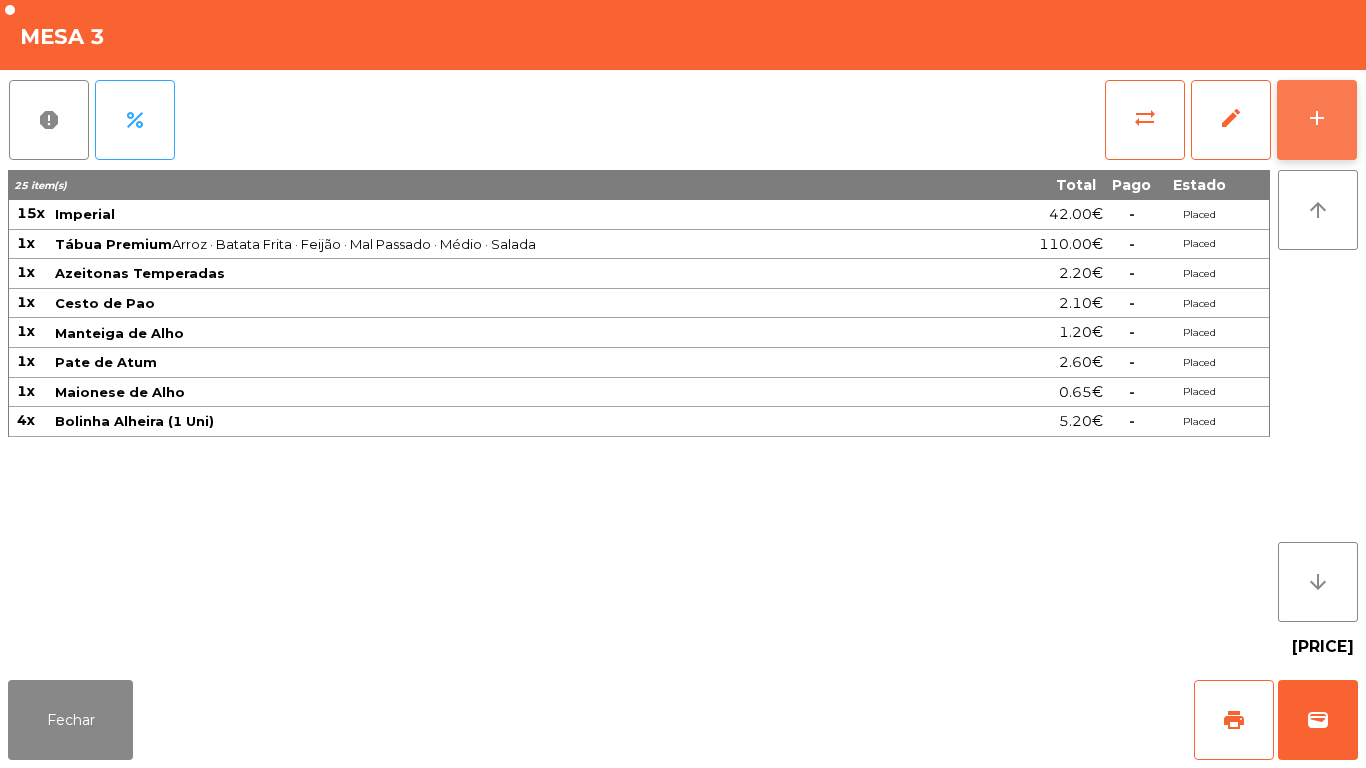 click on "add" 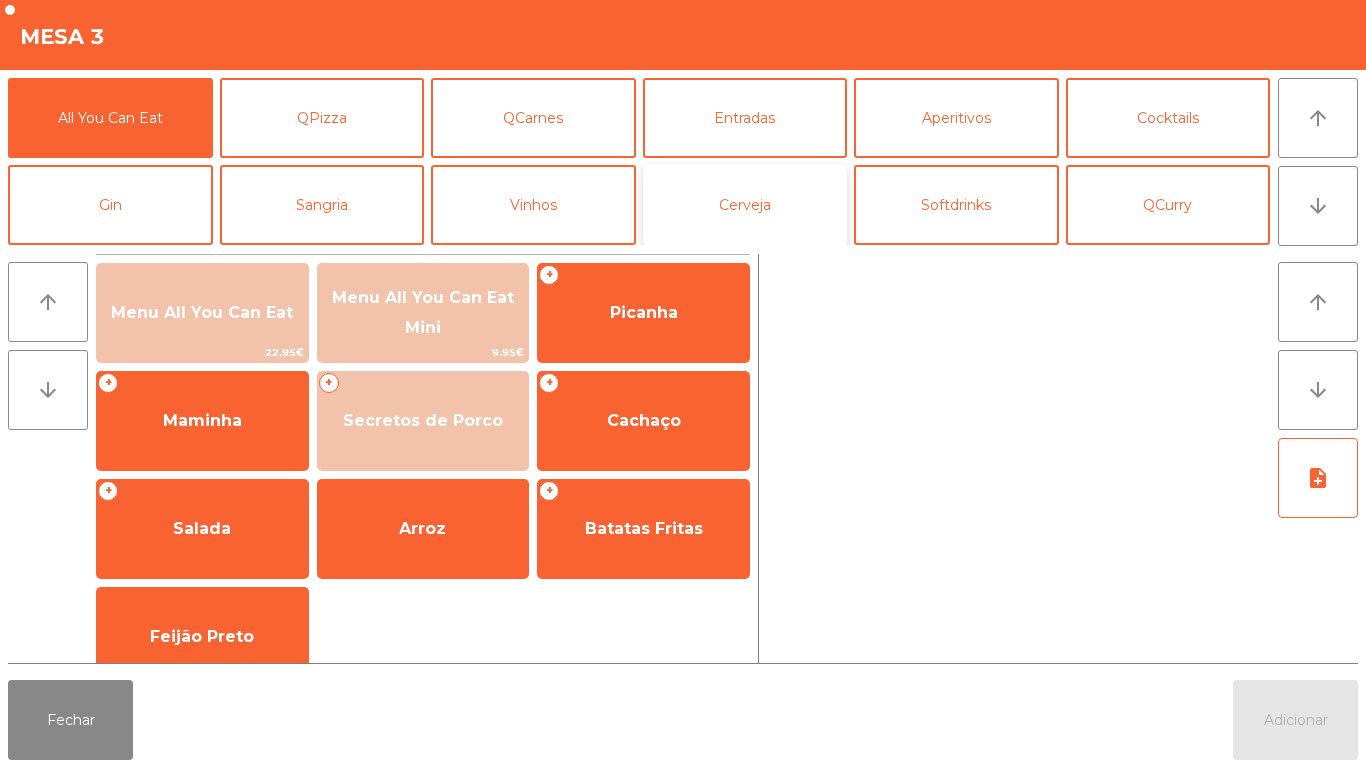 click on "Cerveja" 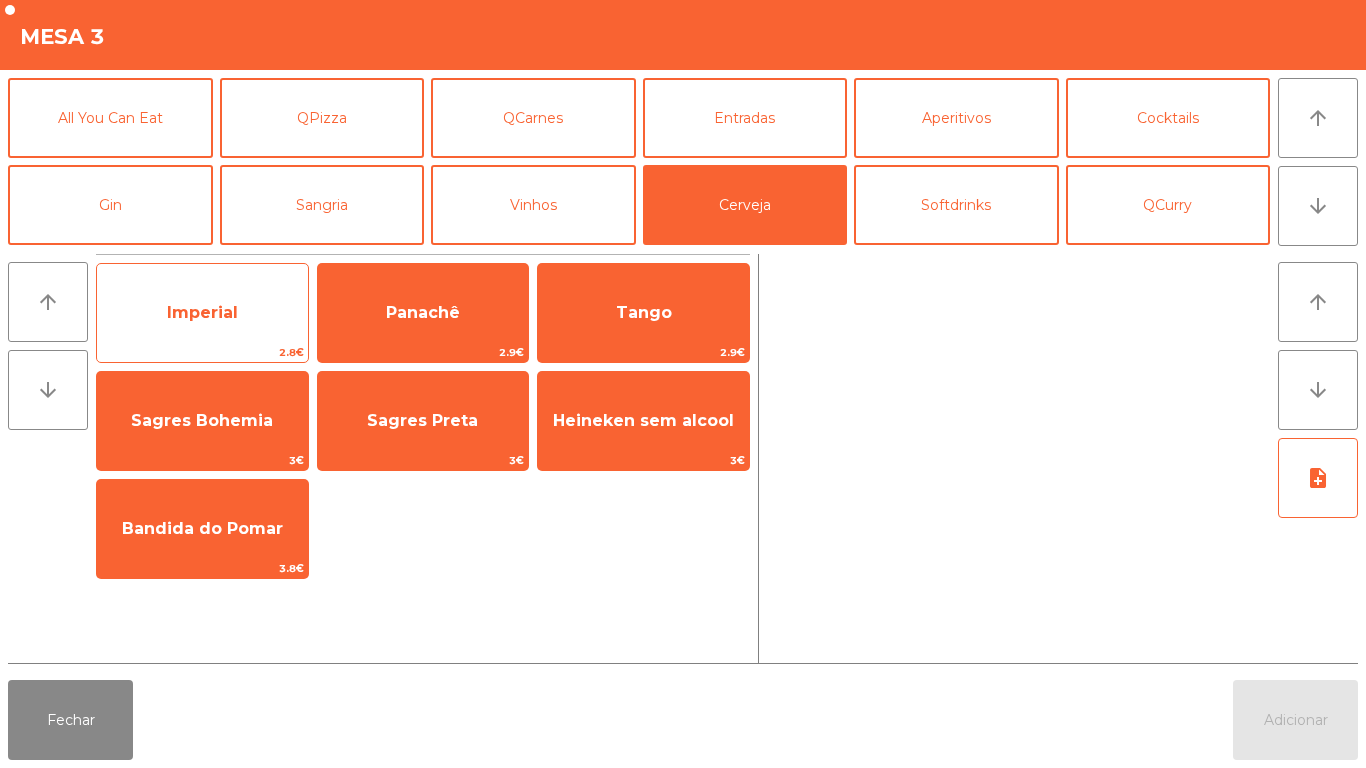 click on "Imperial" 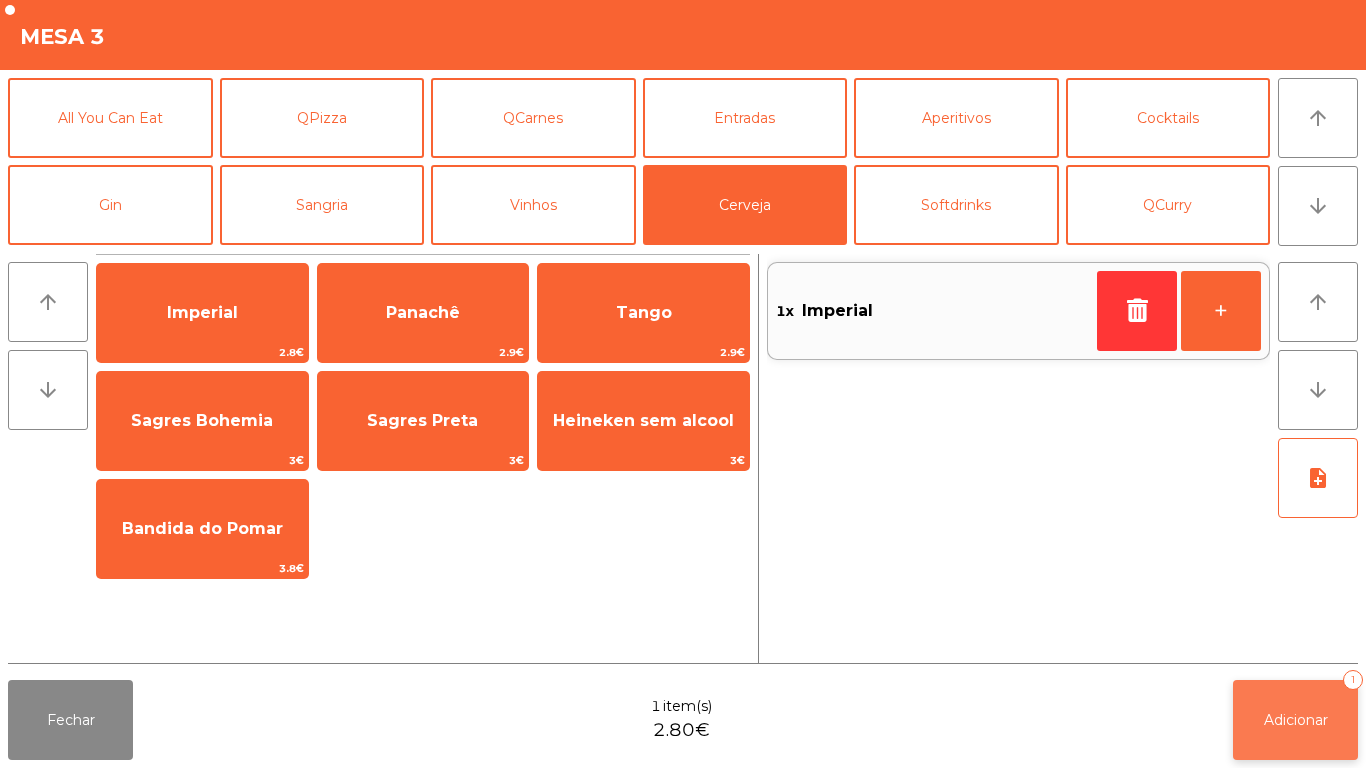 click on "Adicionar   1" 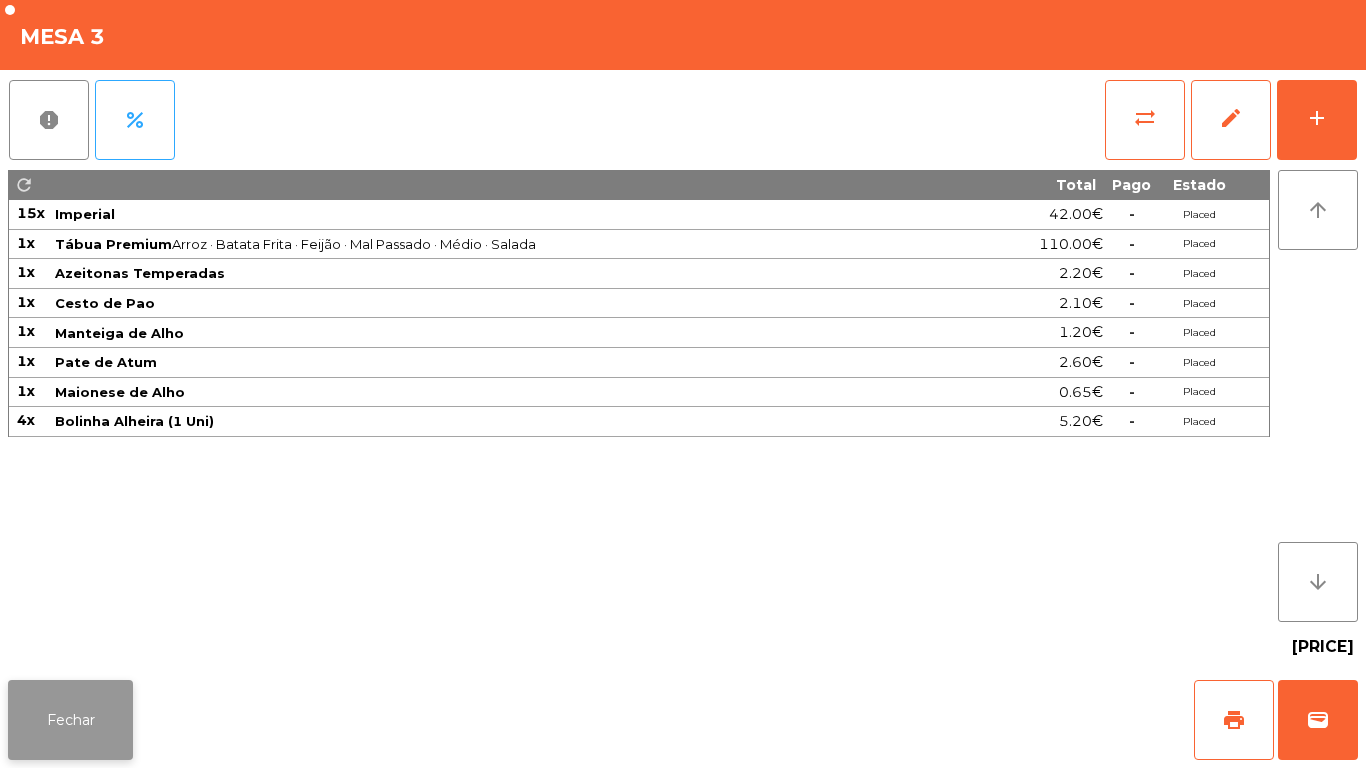 click on "Fechar" 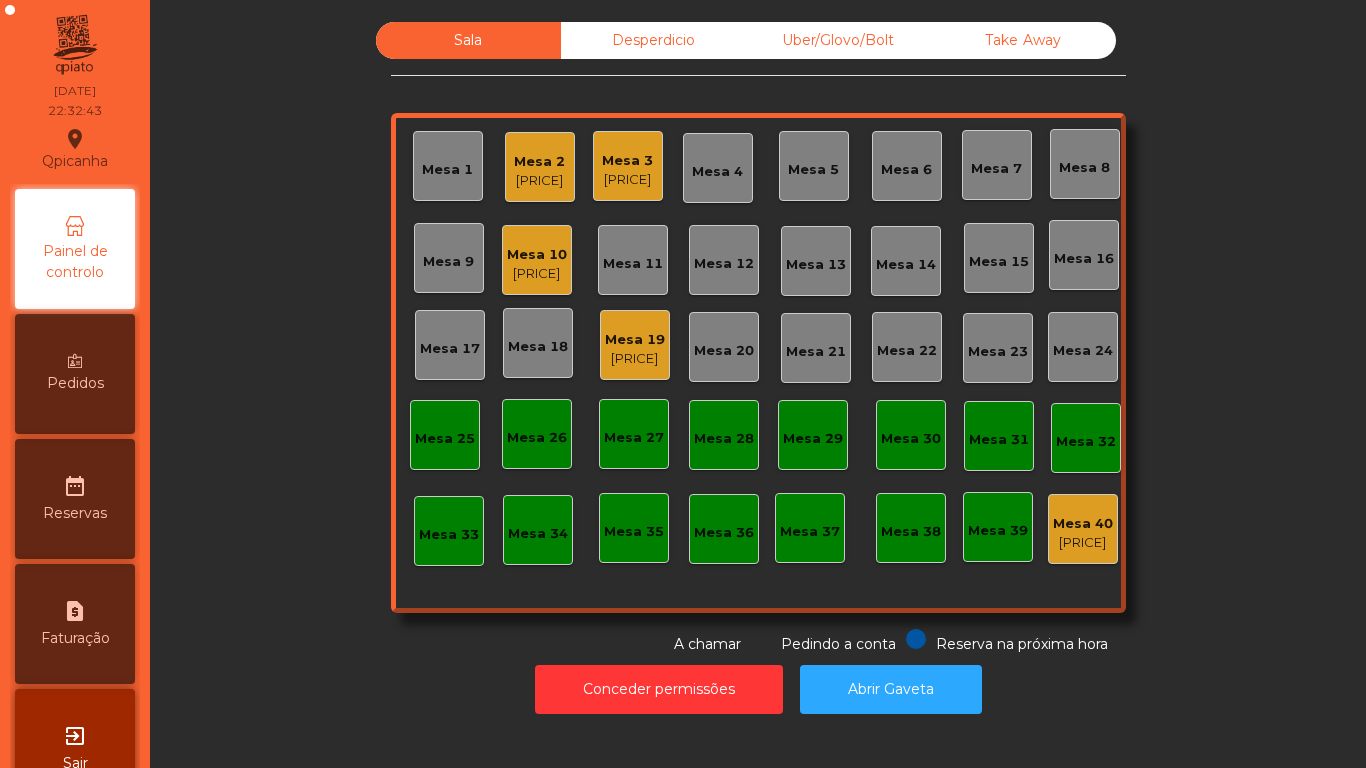 click on "Mesa 10" 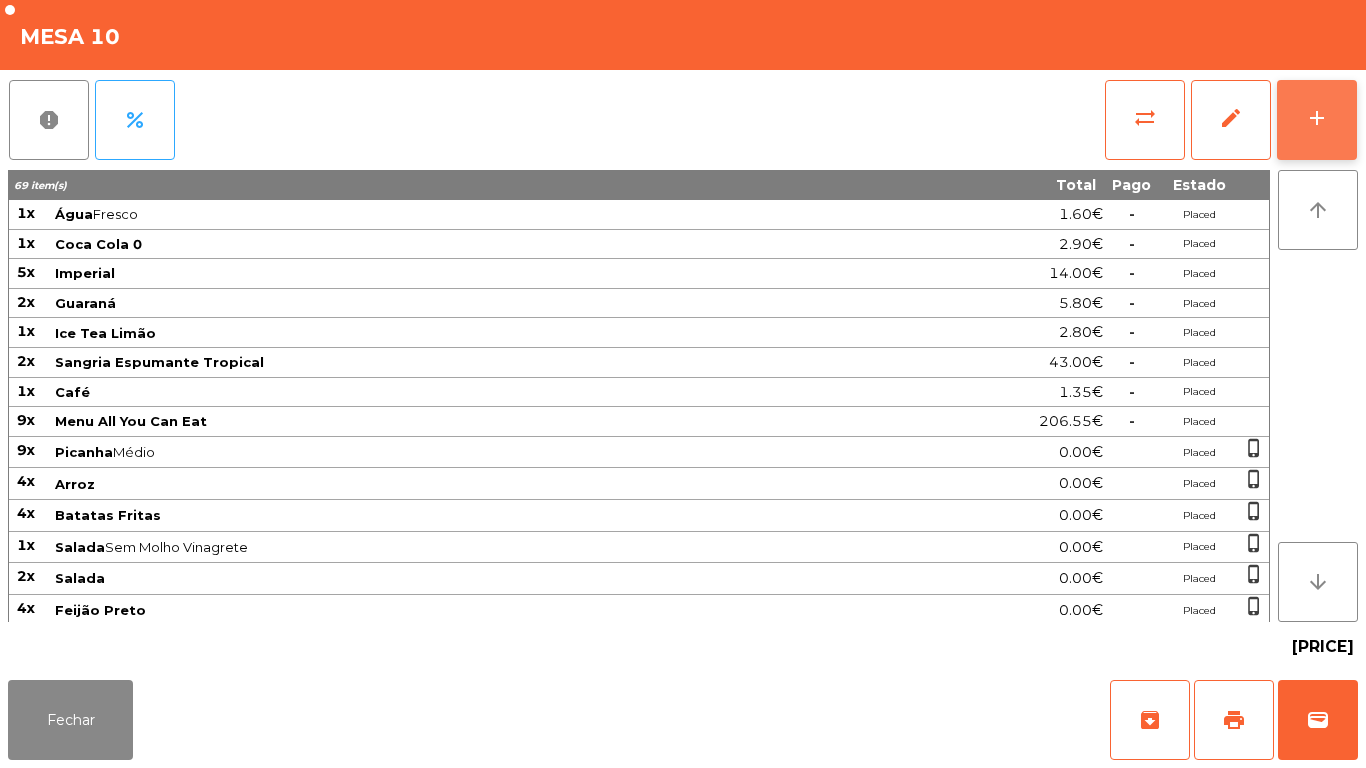 click on "add" 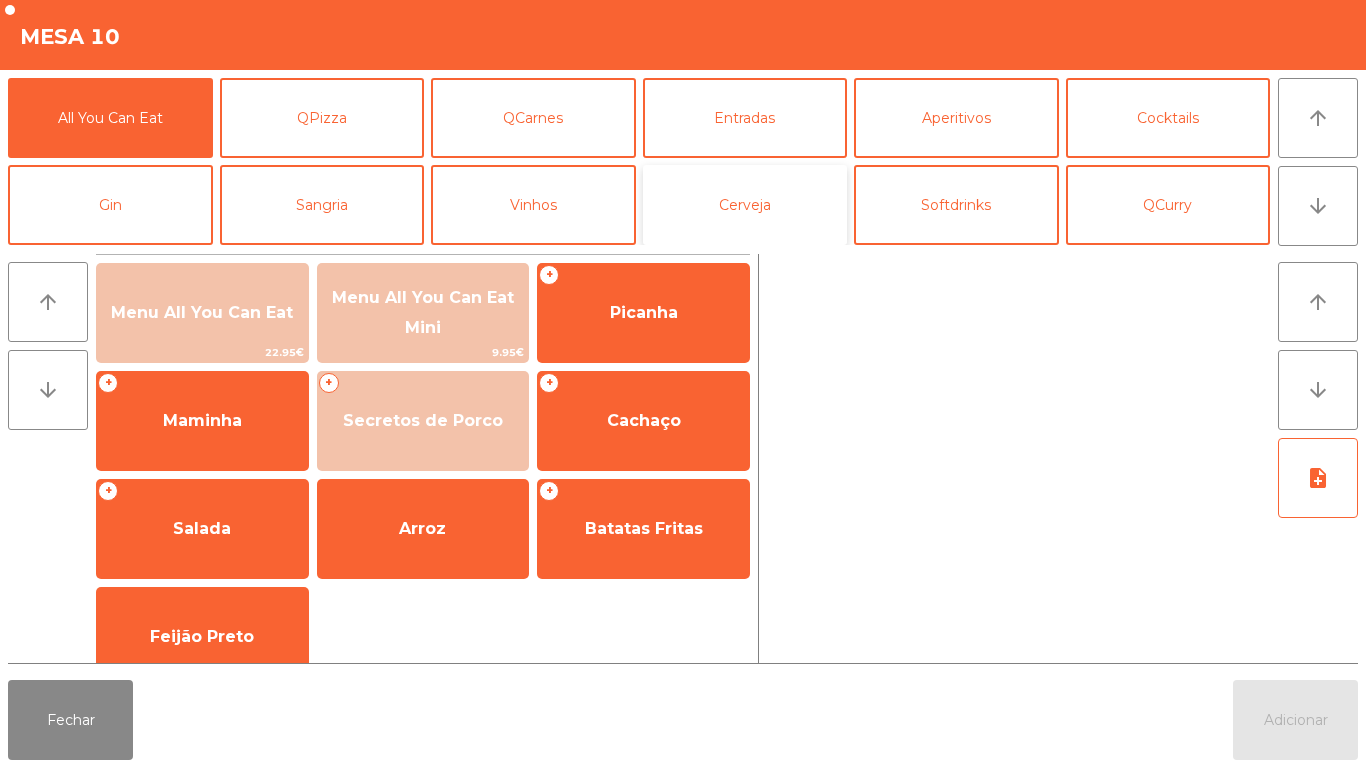 click on "Cerveja" 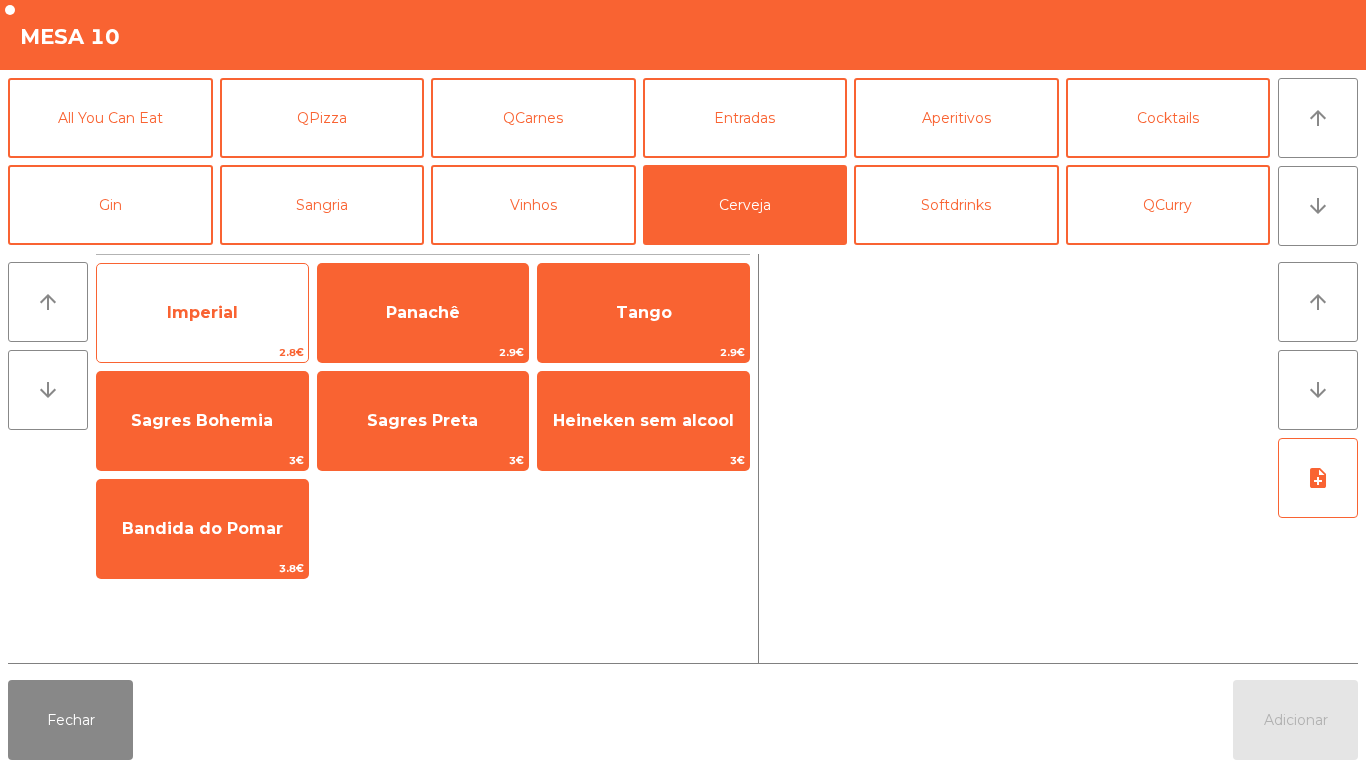 click on "Imperial" 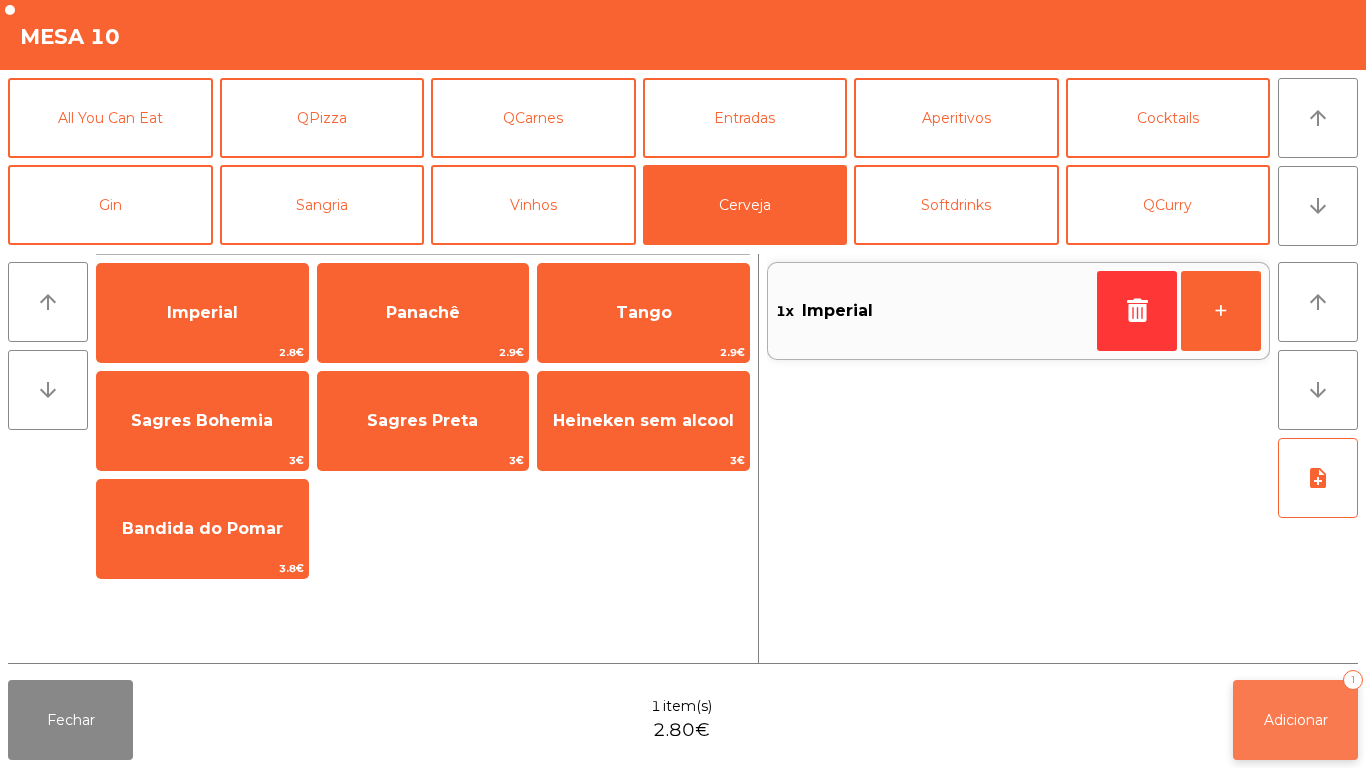 click on "Adicionar   1" 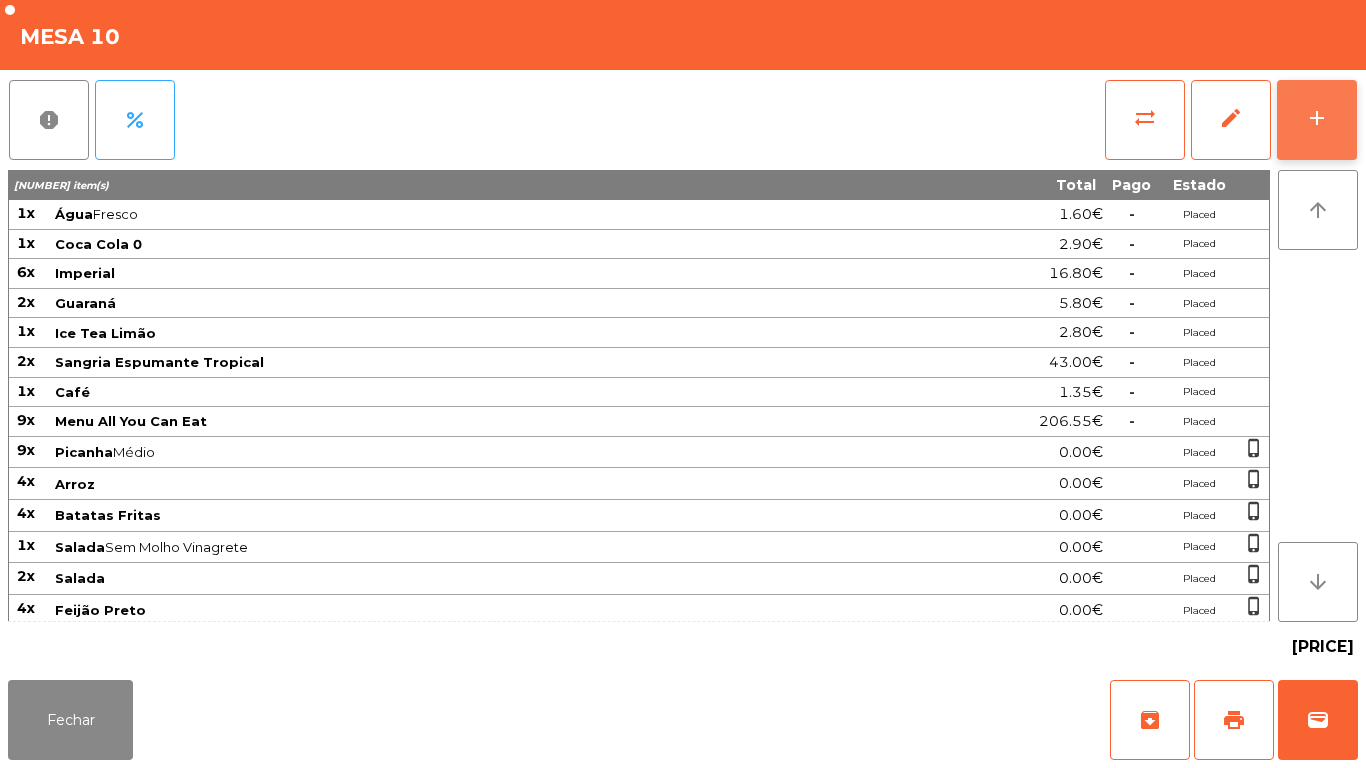 click on "add" 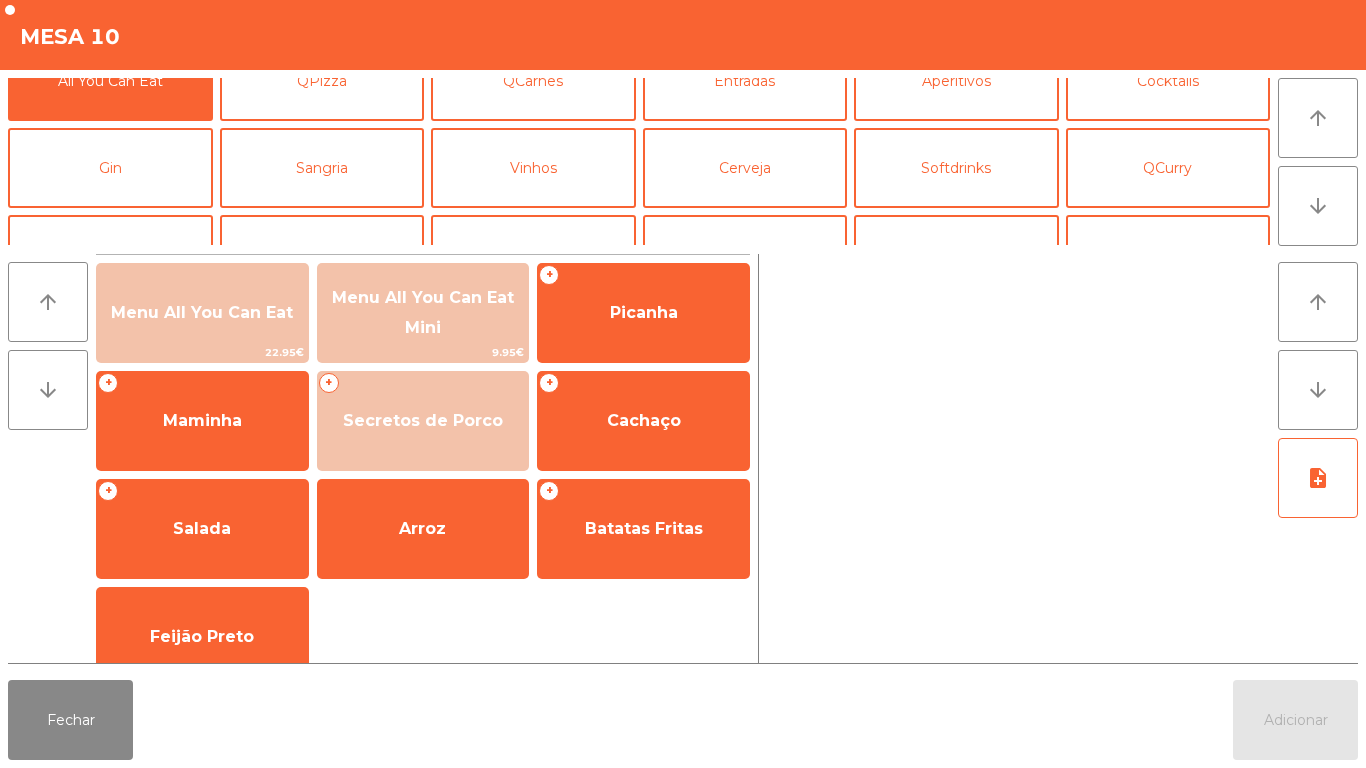scroll, scrollTop: 53, scrollLeft: 0, axis: vertical 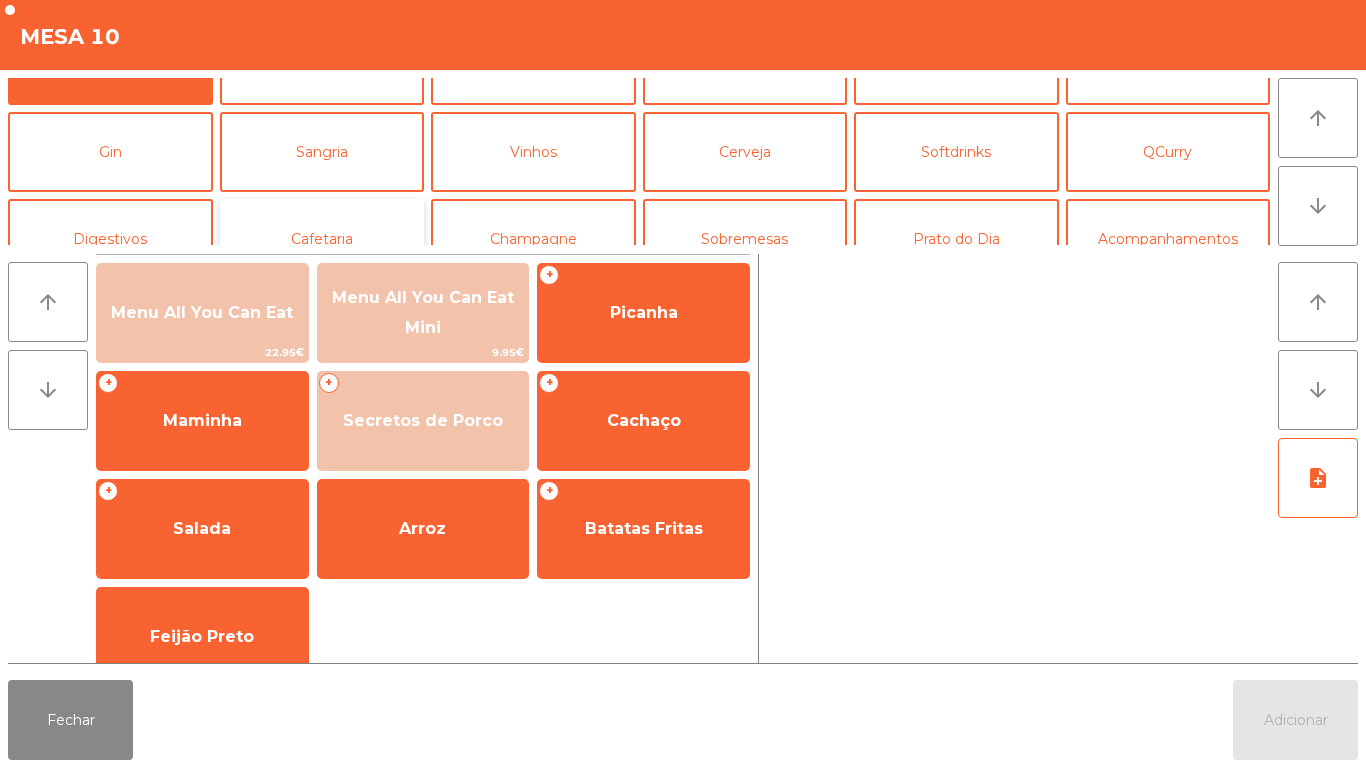 click on "Cafetaria" 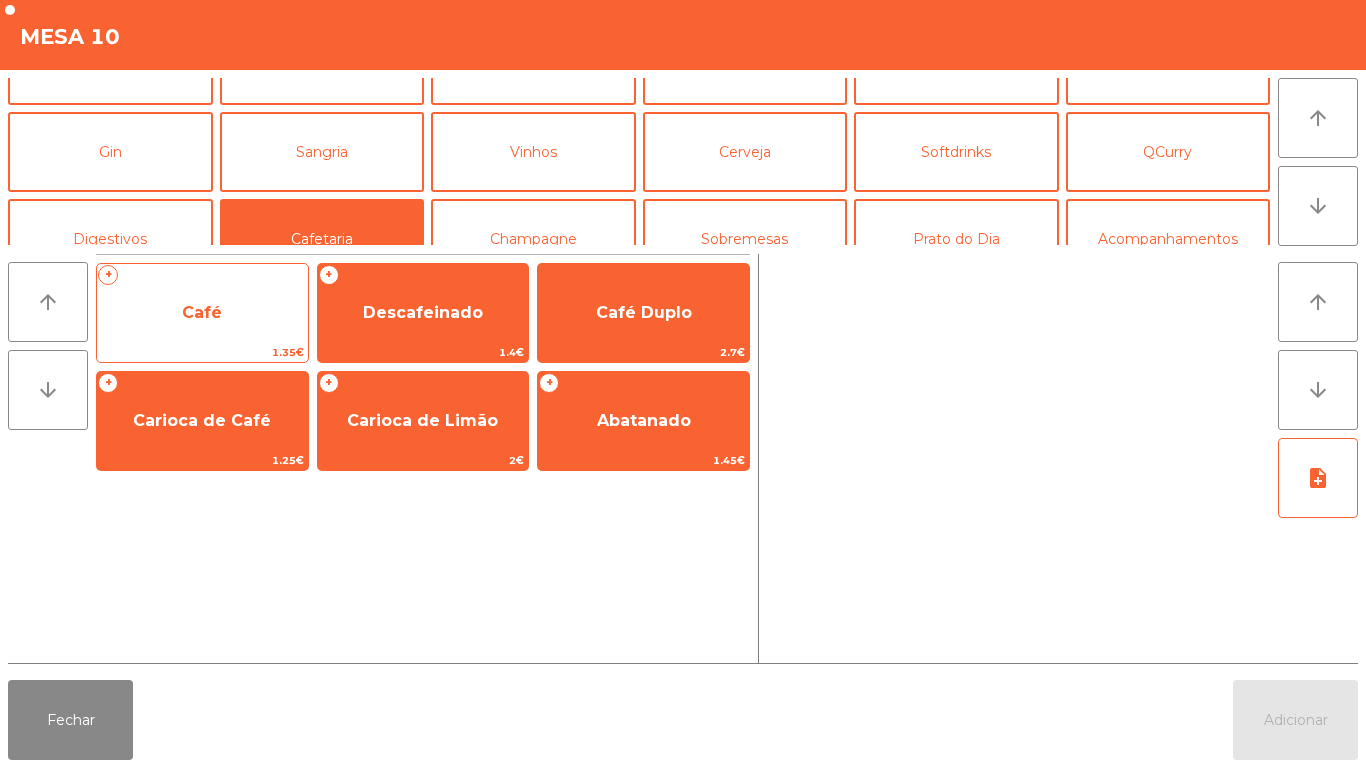 click on "Café" 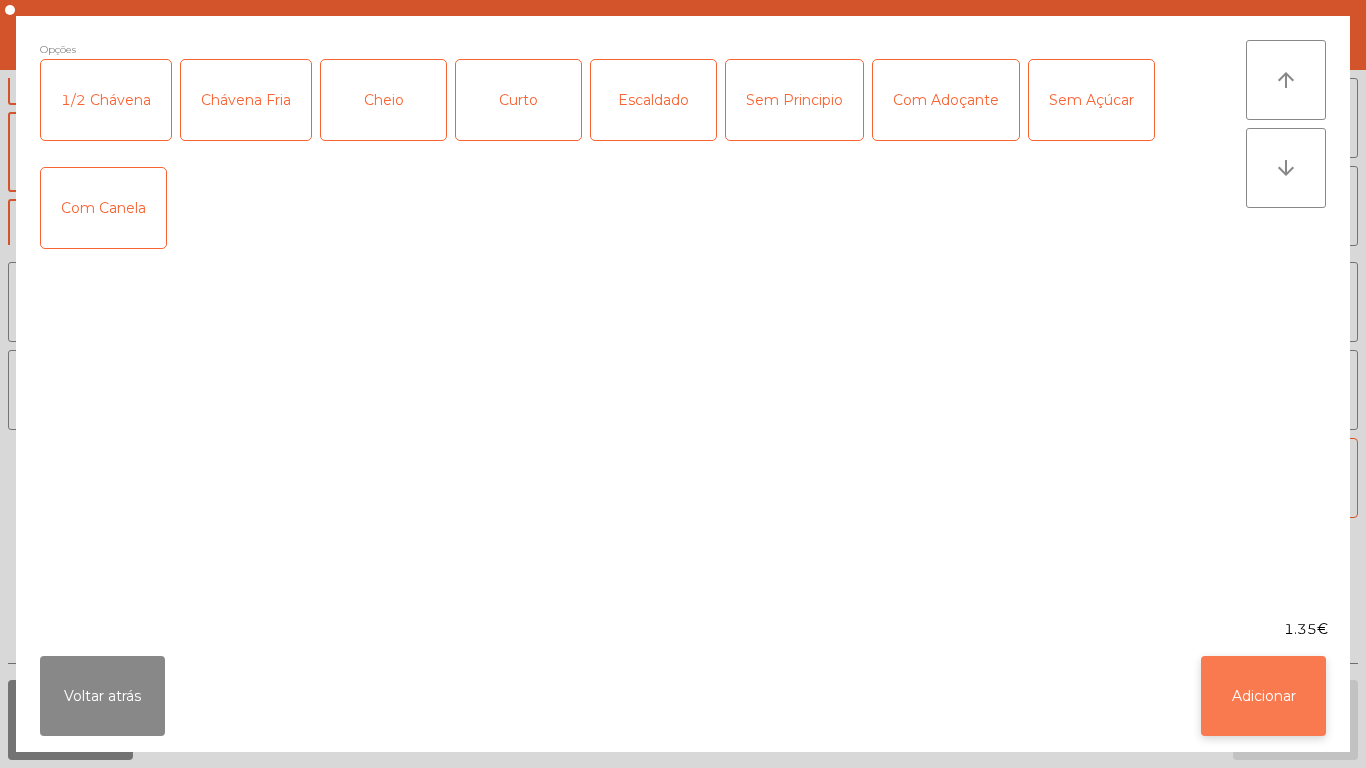 click on "Adicionar" 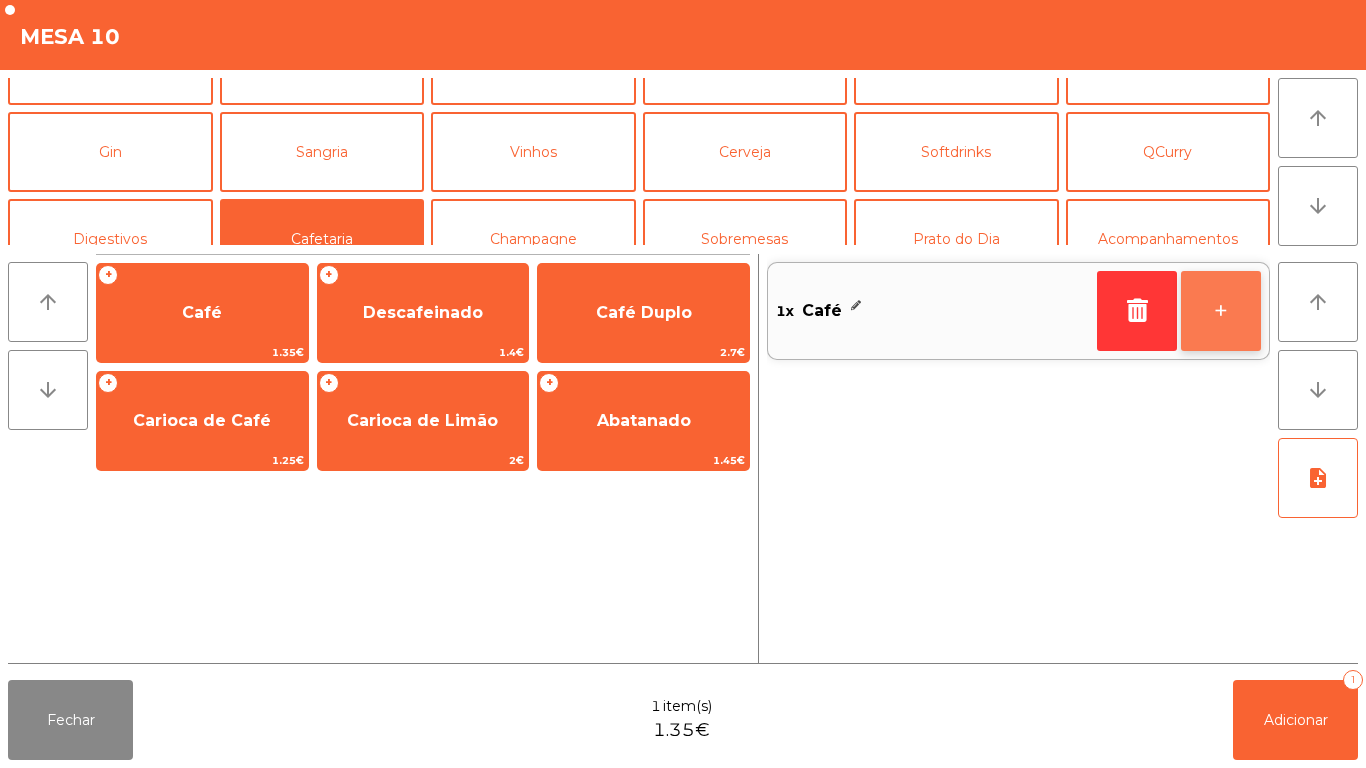 click on "+" 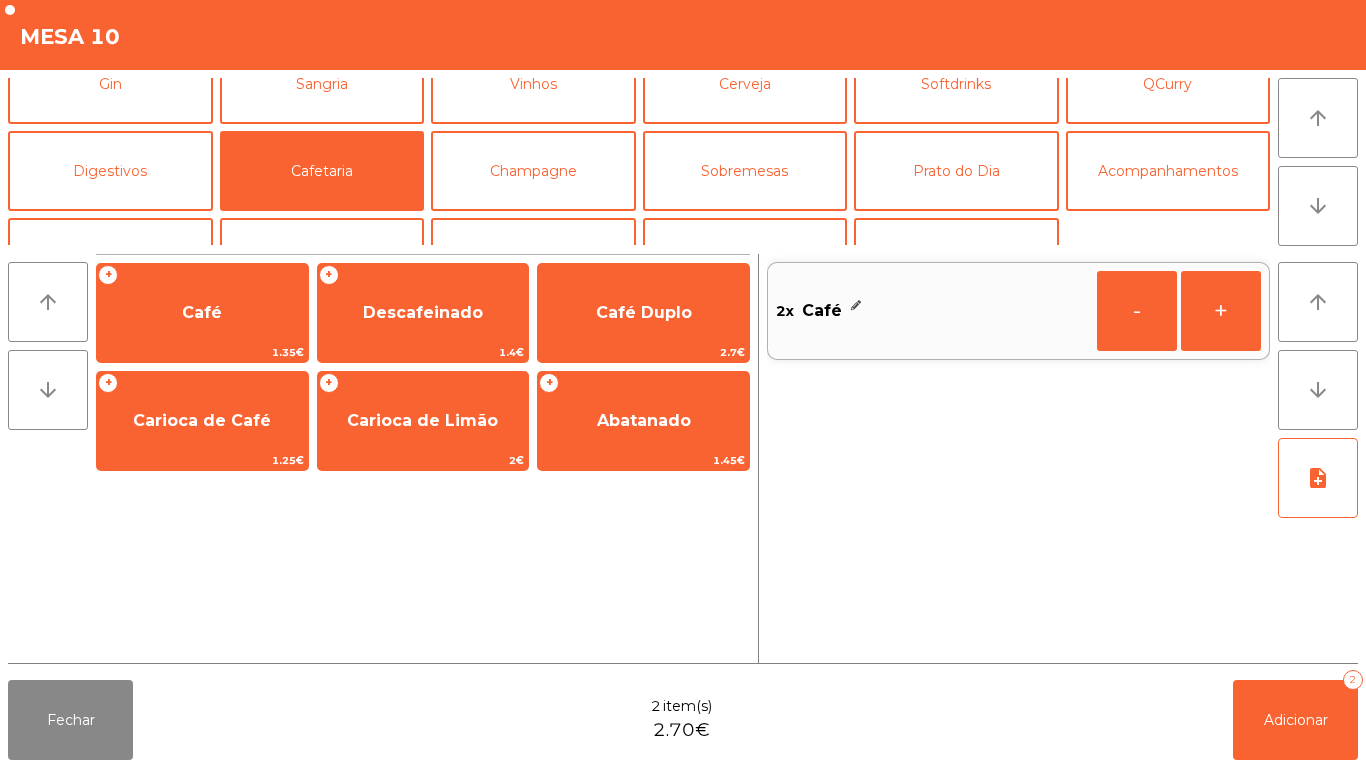scroll, scrollTop: 121, scrollLeft: 0, axis: vertical 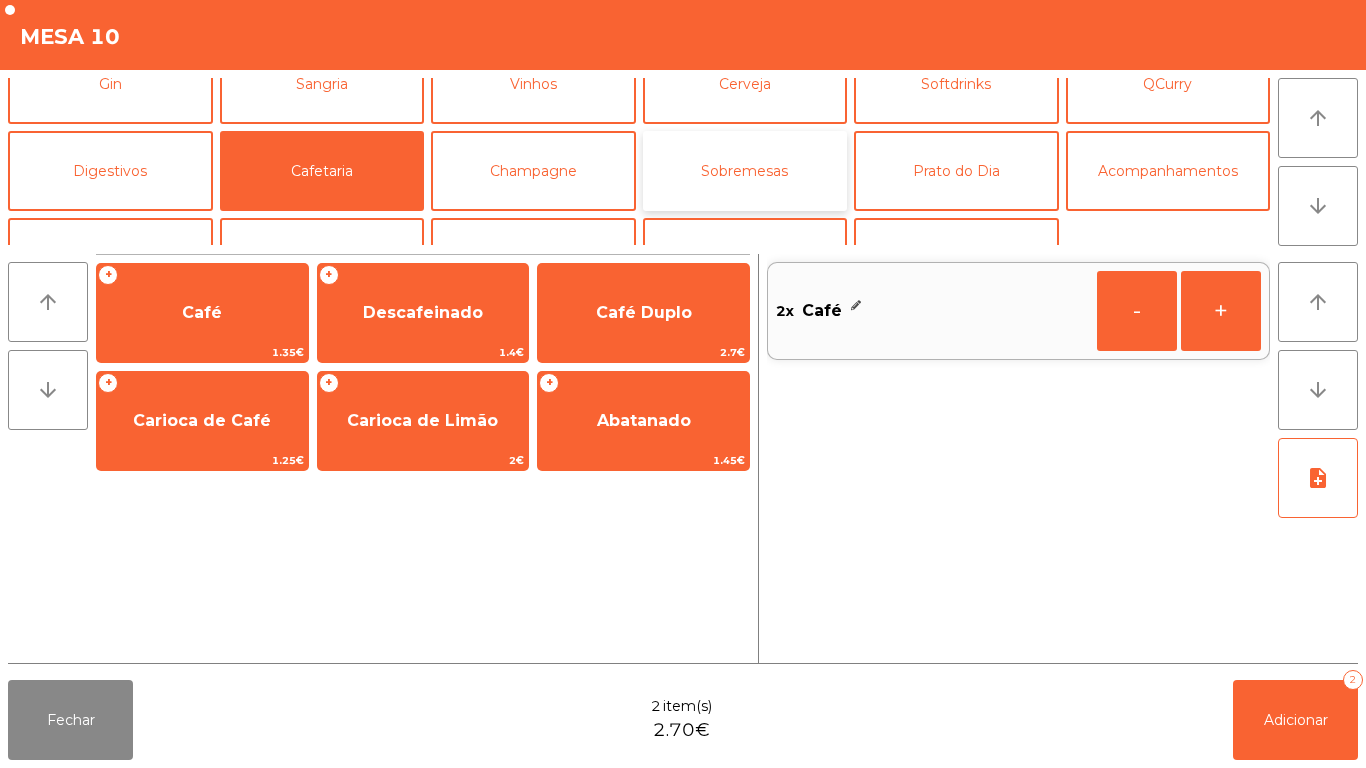click on "Sobremesas" 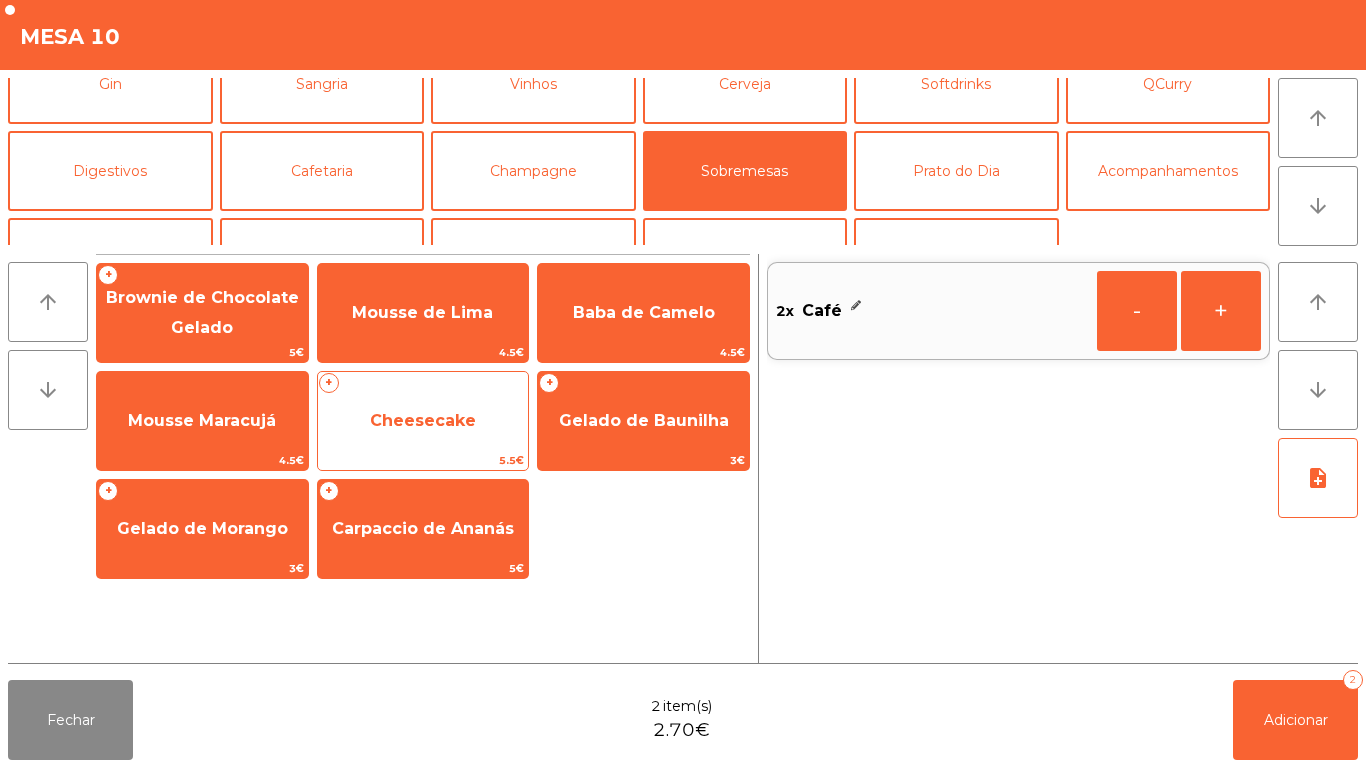 click on "Cheesecake" 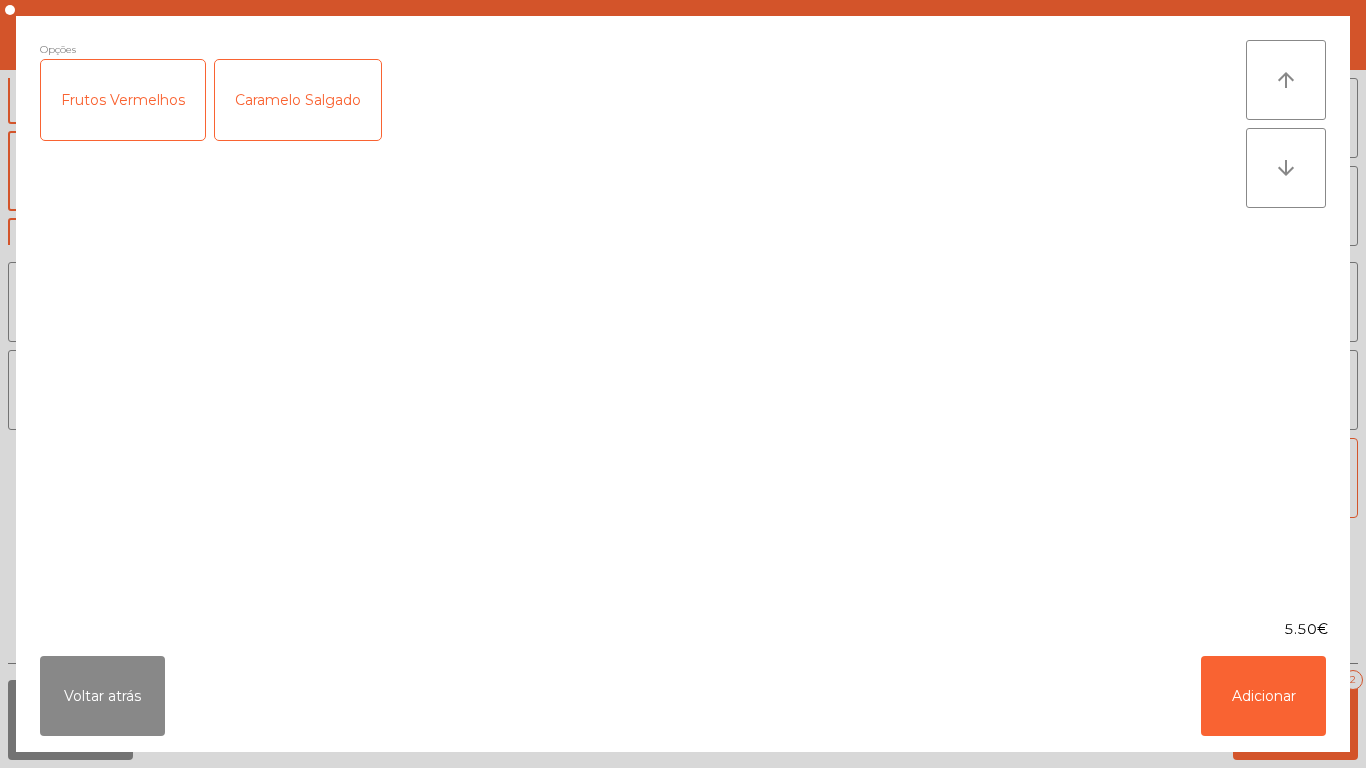 click on "Frutos Vermelhos" 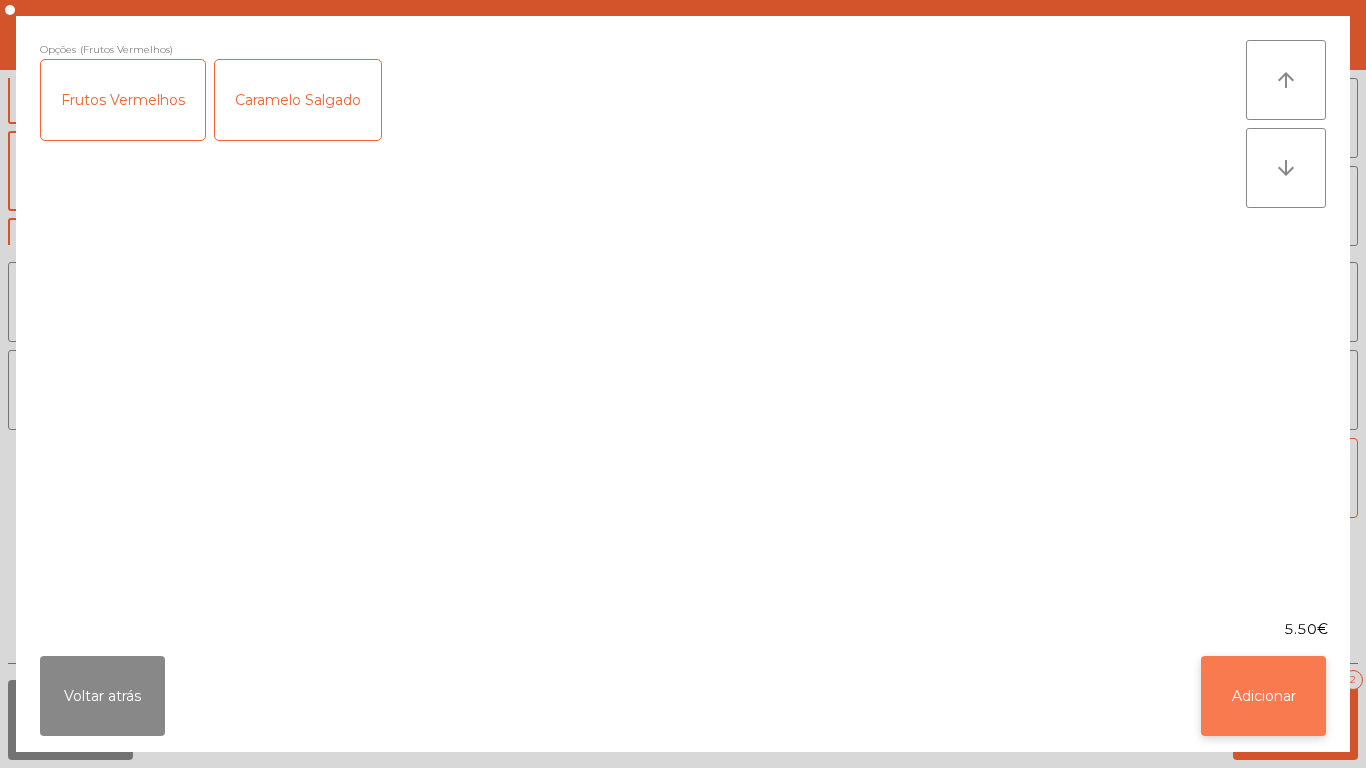click on "Adicionar" 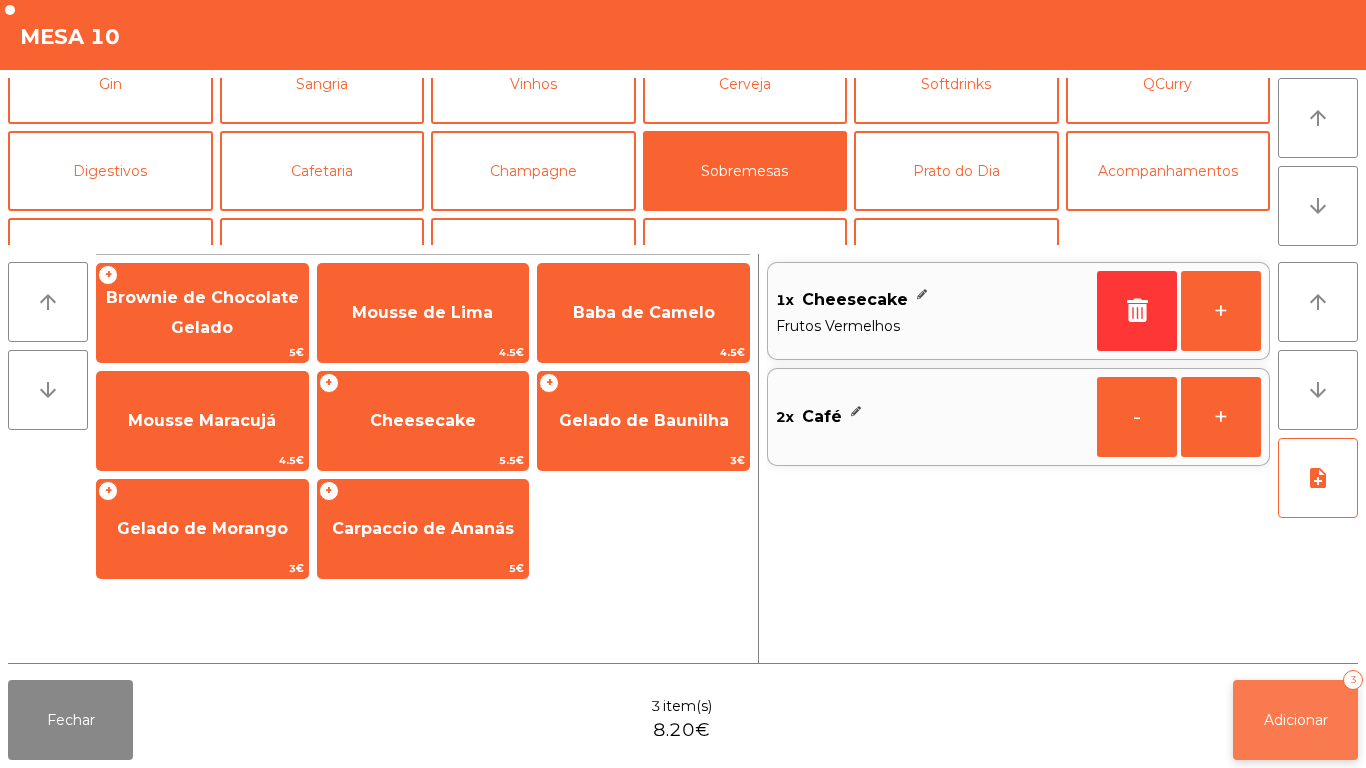 click on "Adicionar   3" 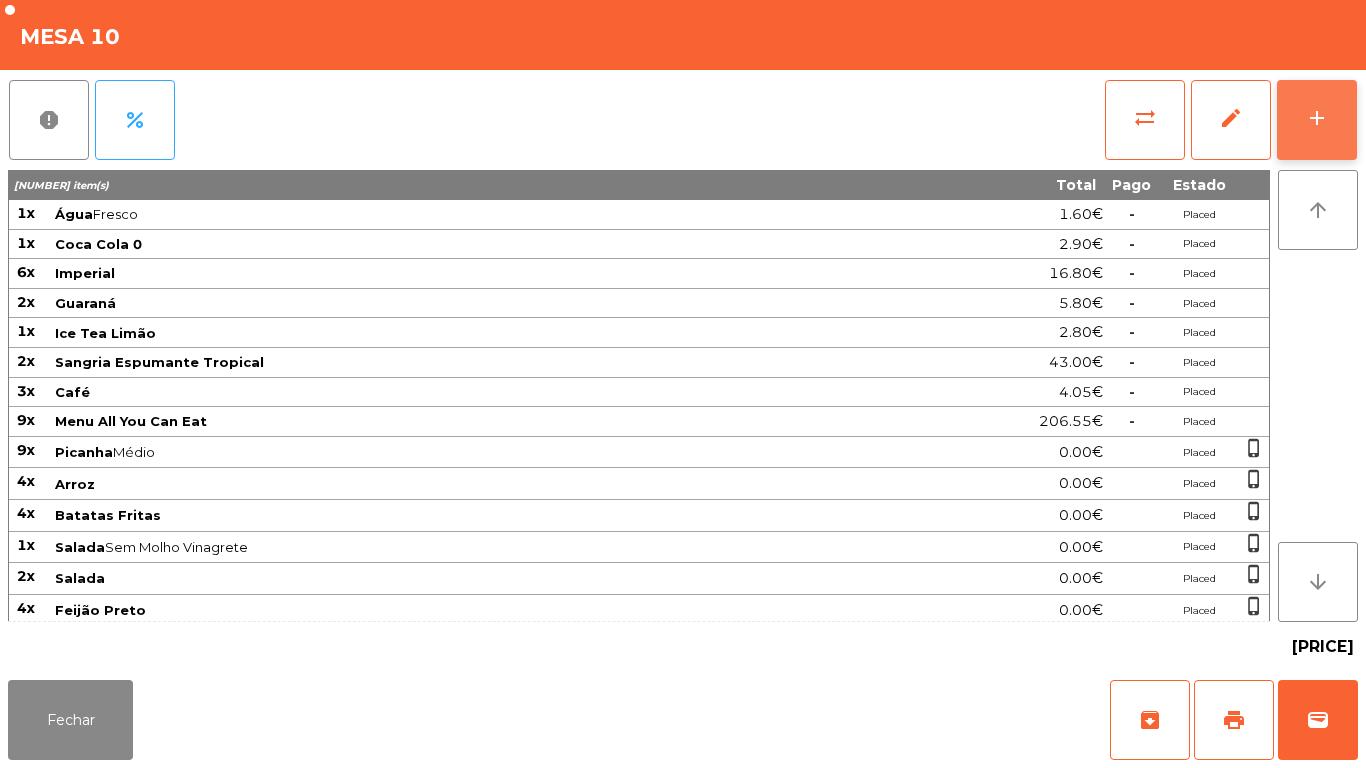 click on "add" 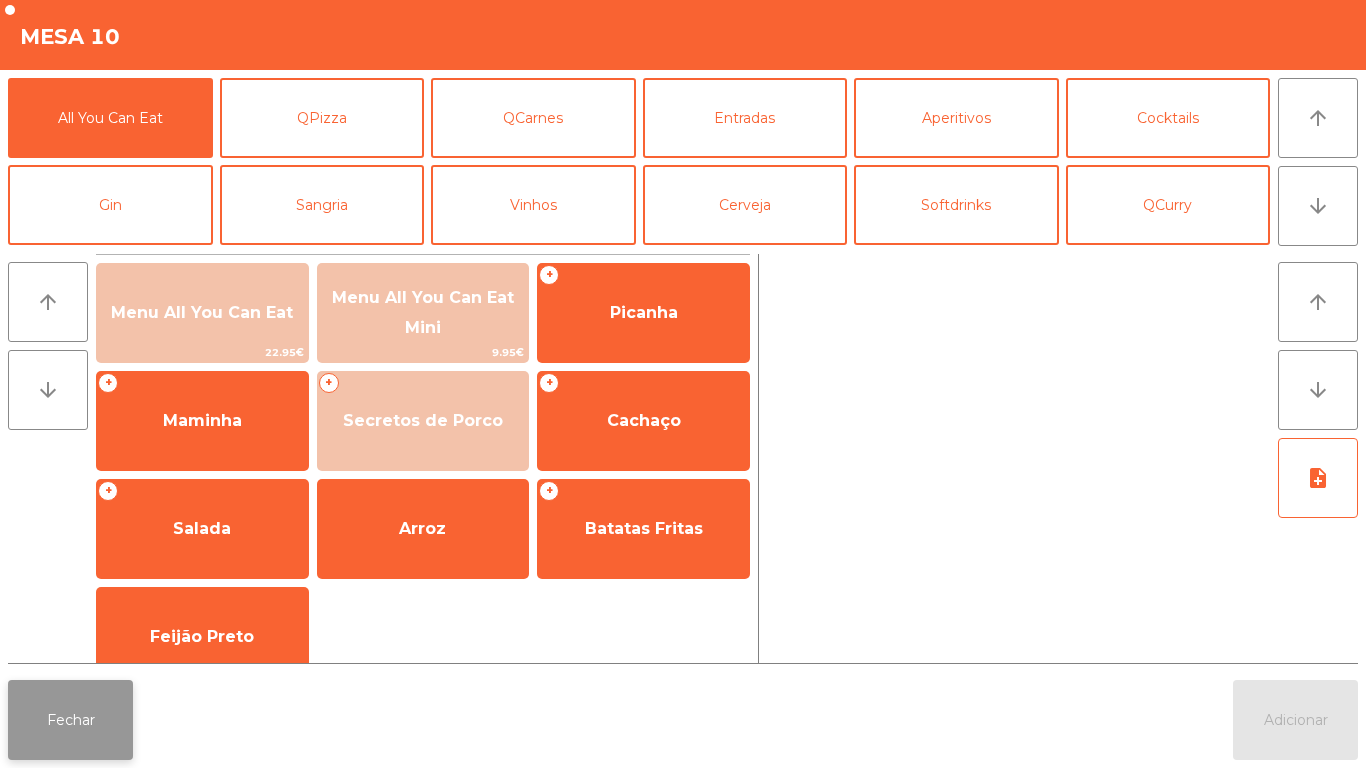 click on "Fechar" 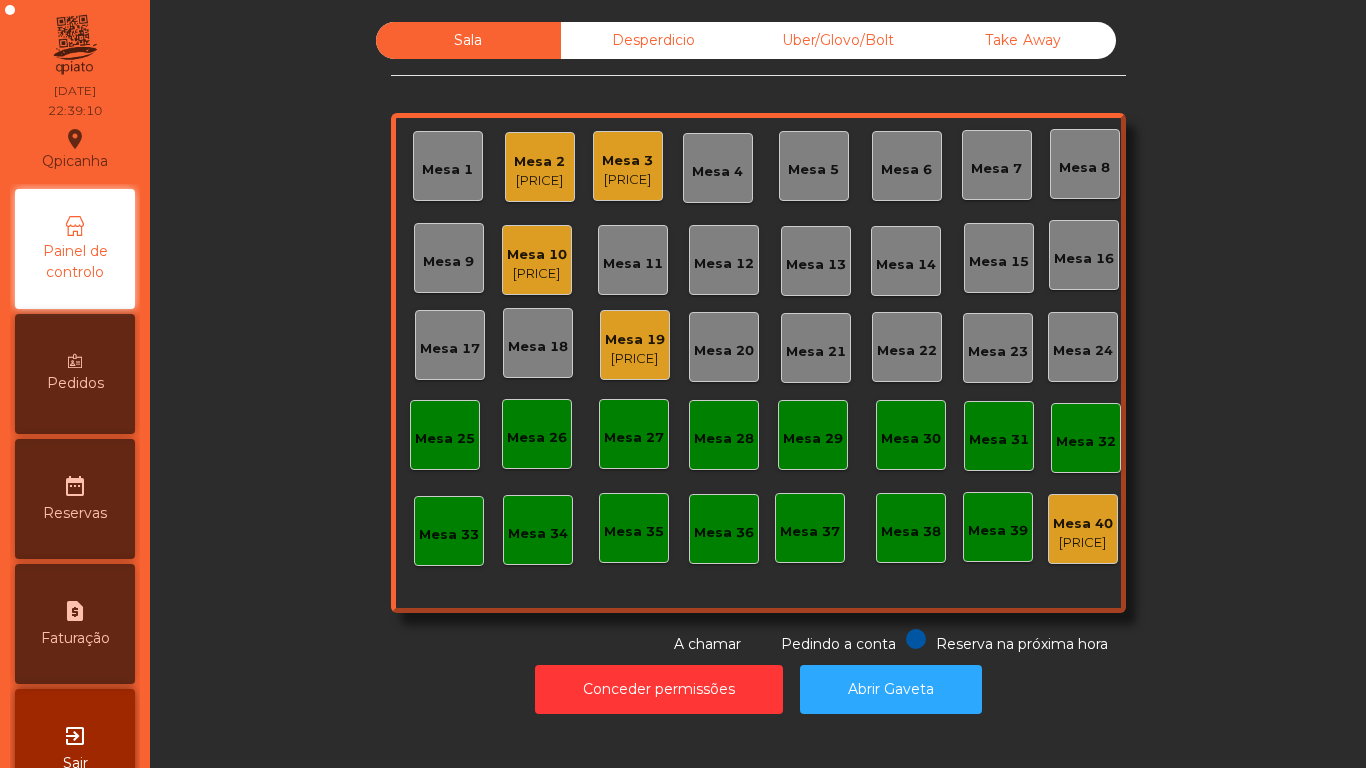 click on "168.75 €" 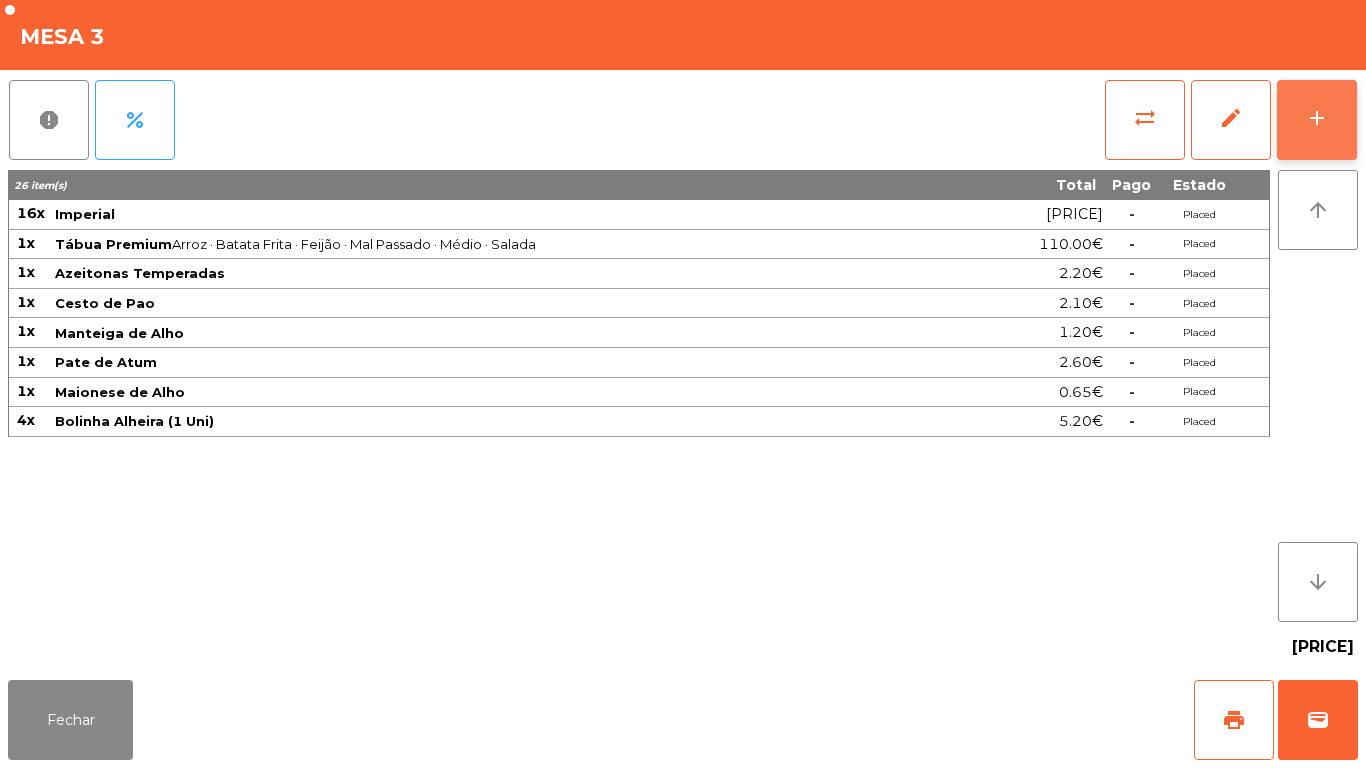 click on "add" 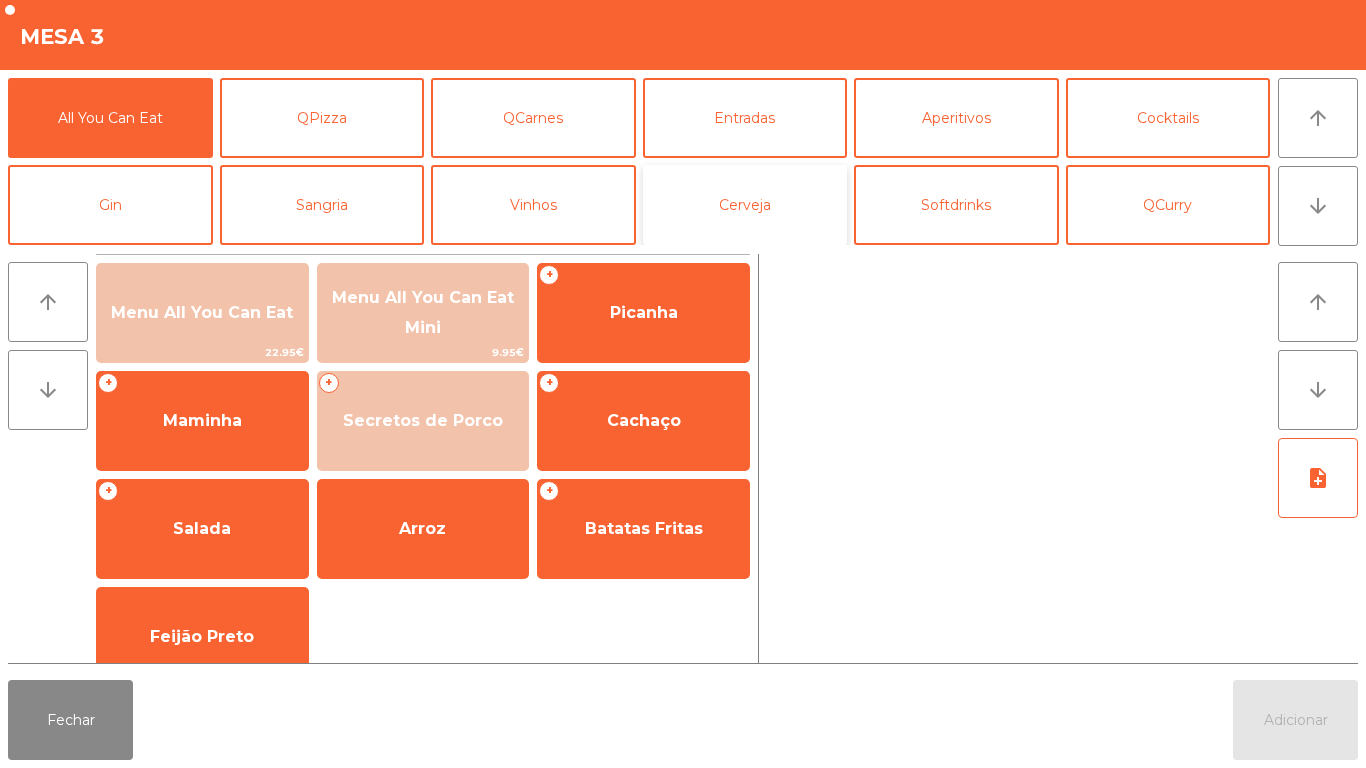 click on "Cerveja" 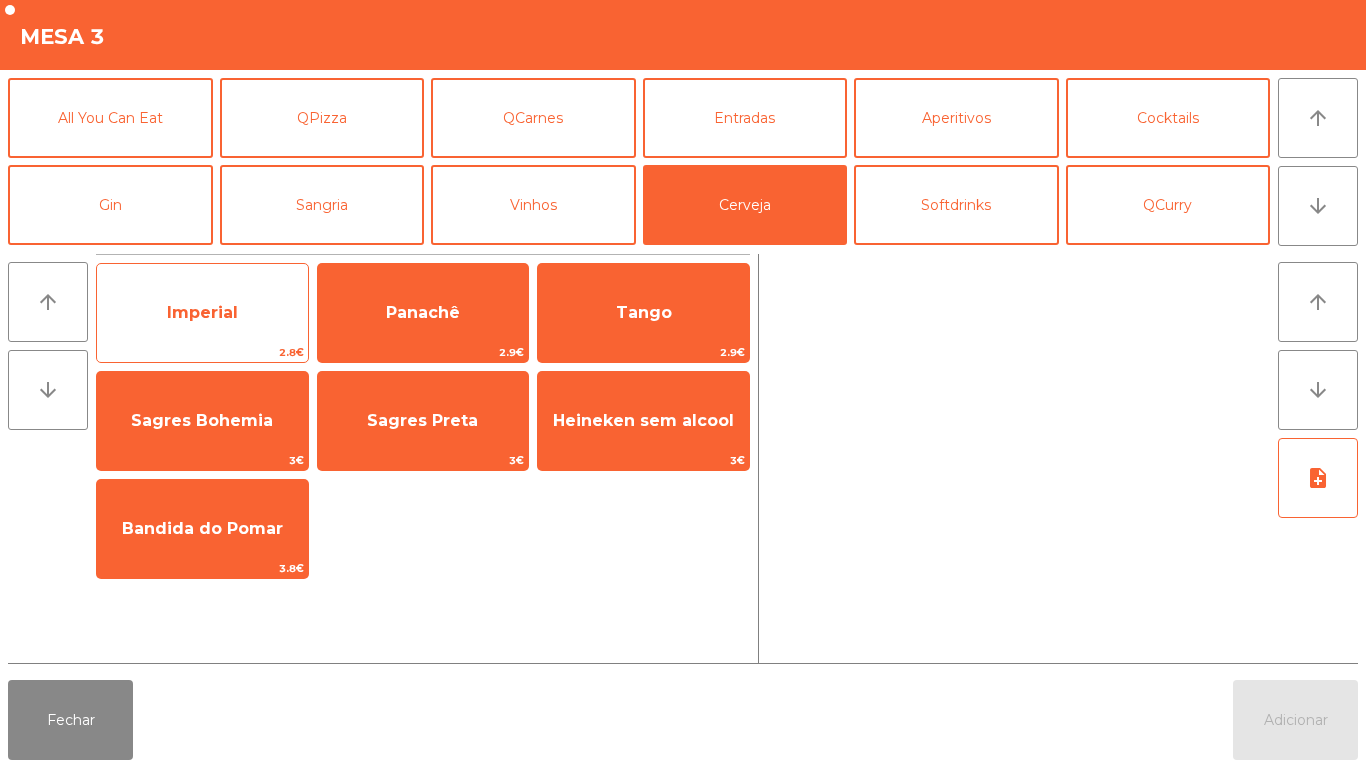 click on "Imperial" 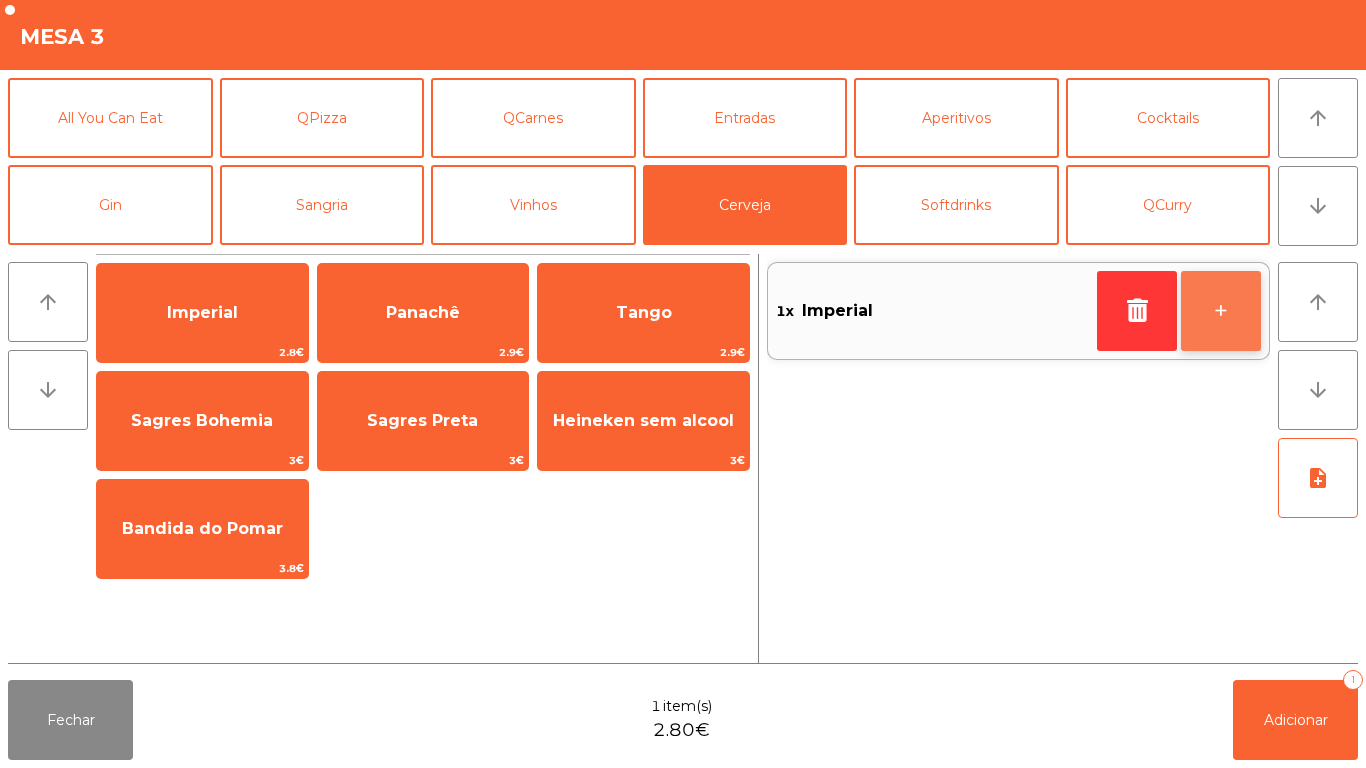 click on "+" 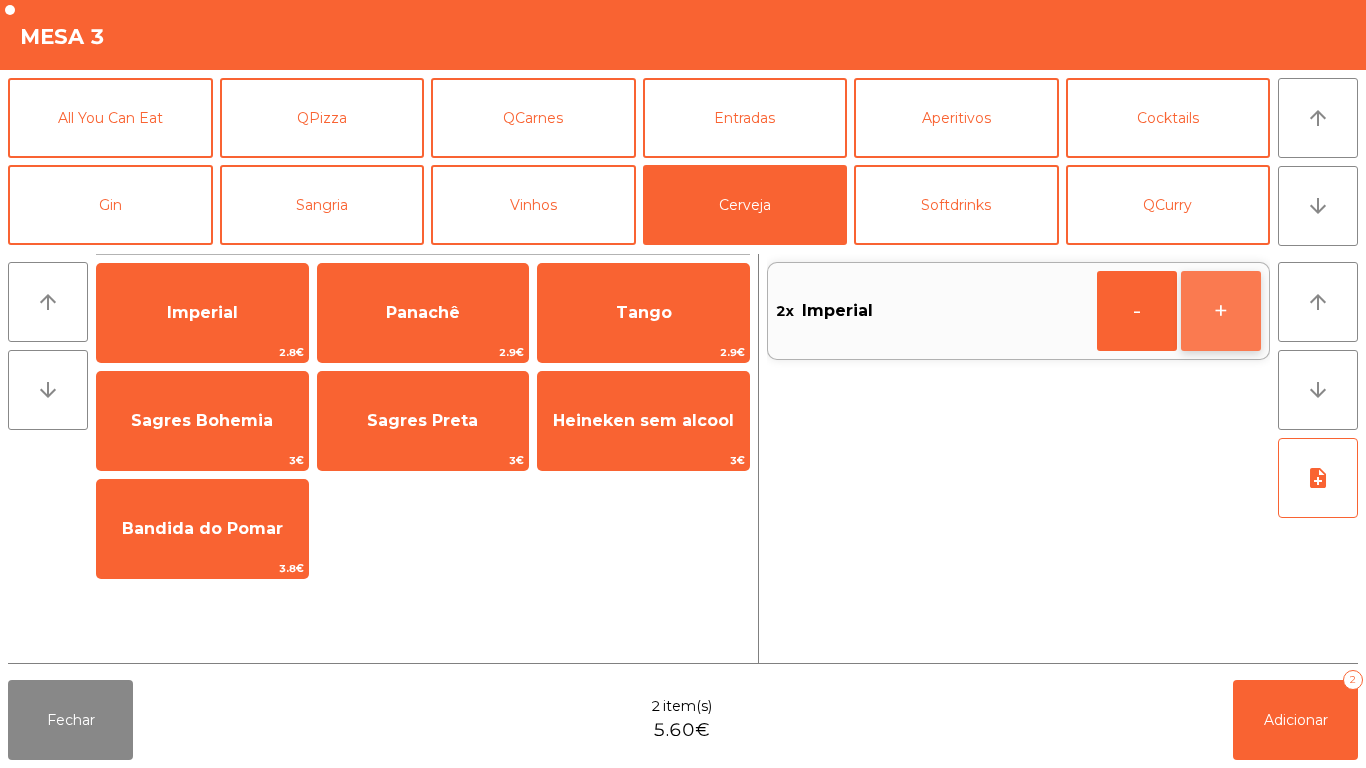 click on "+" 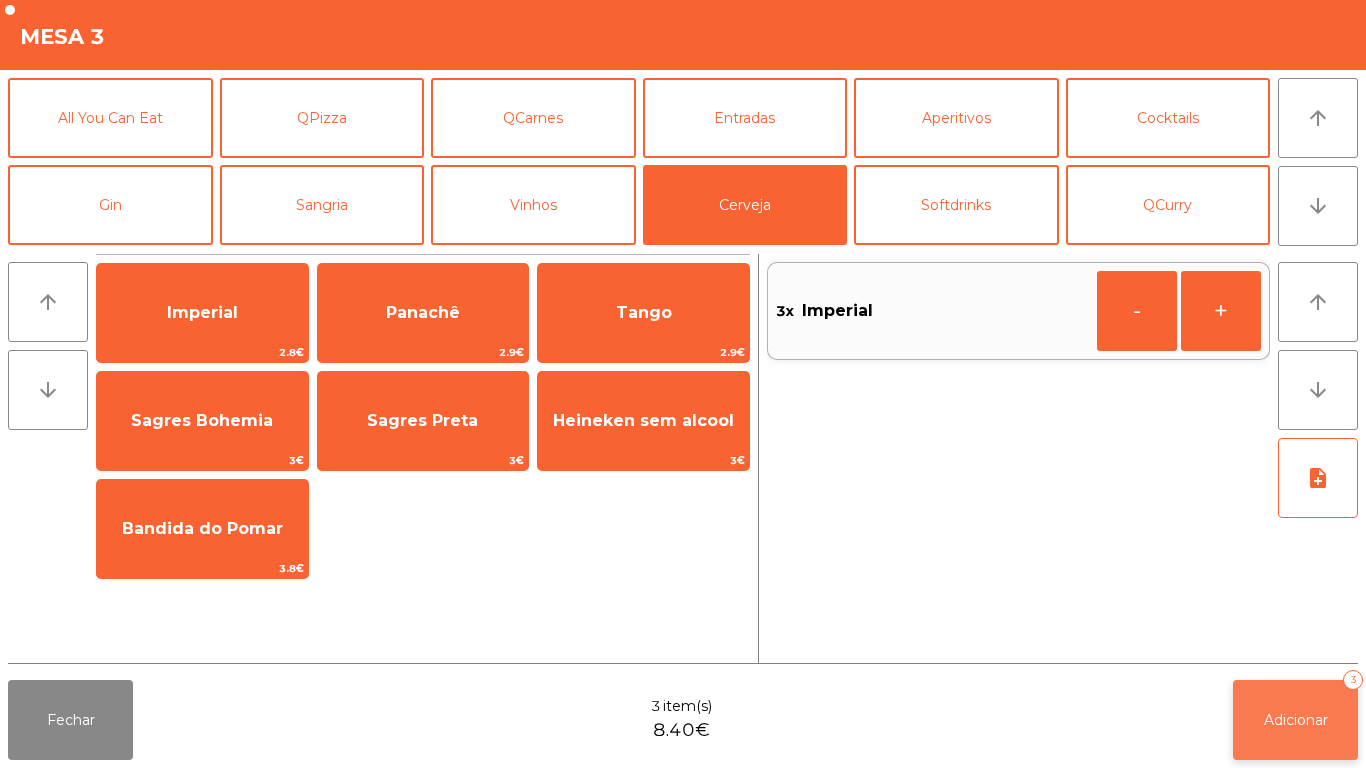 click on "Adicionar   3" 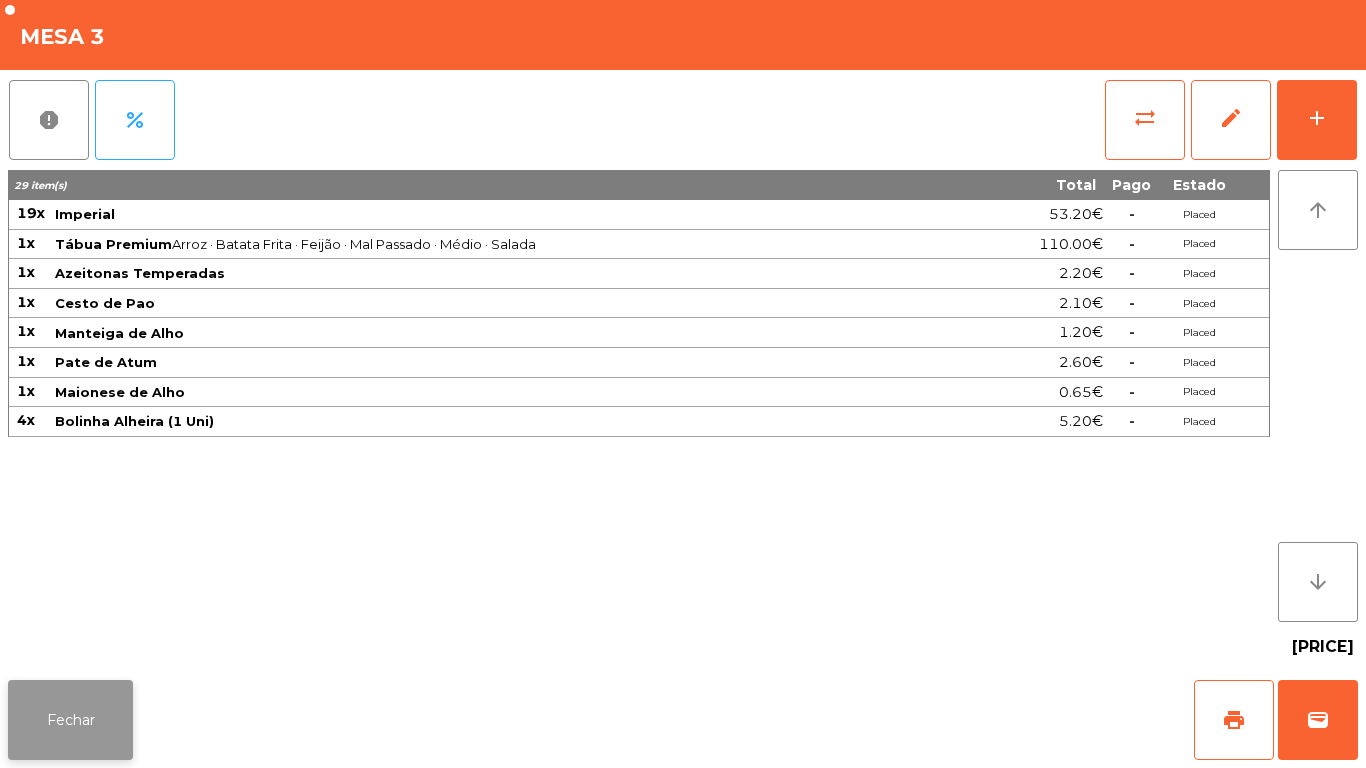 click on "Fechar" 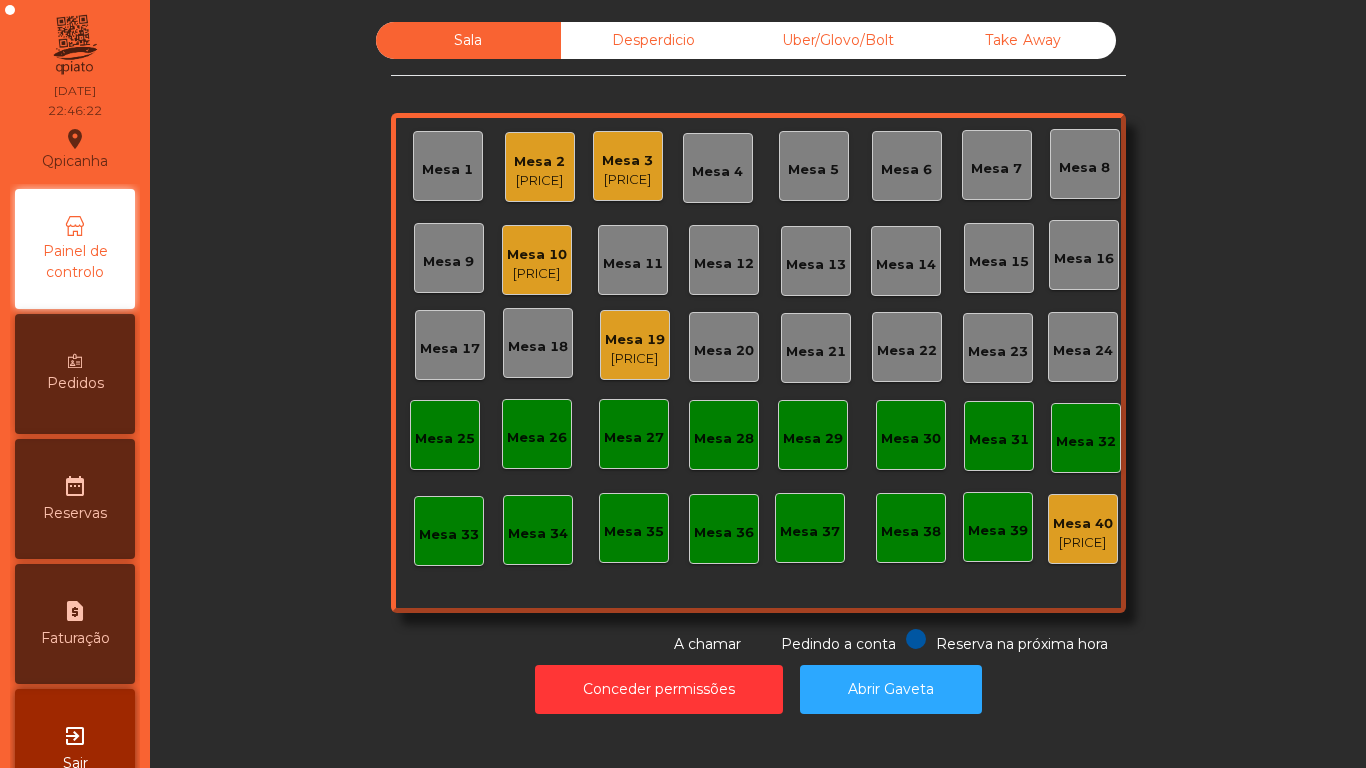 click on "321.45 €" 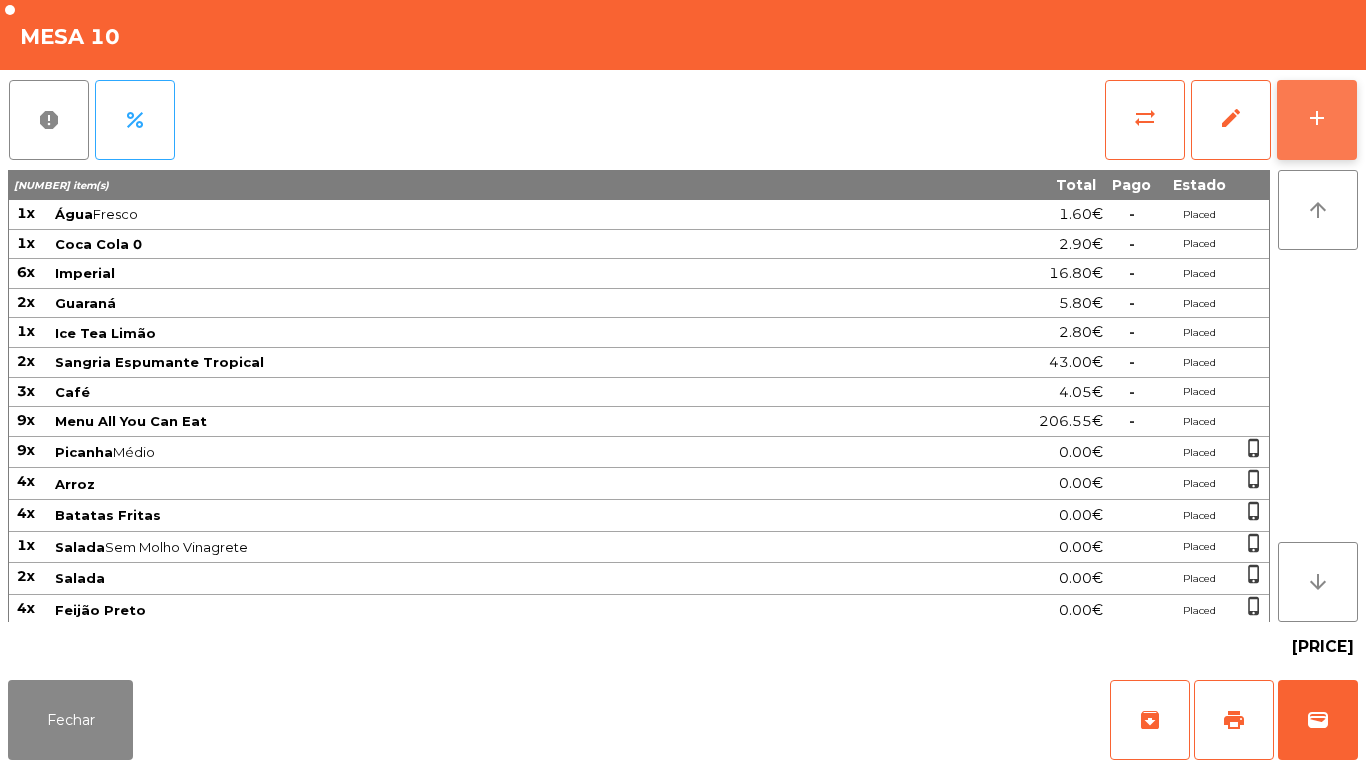 click on "add" 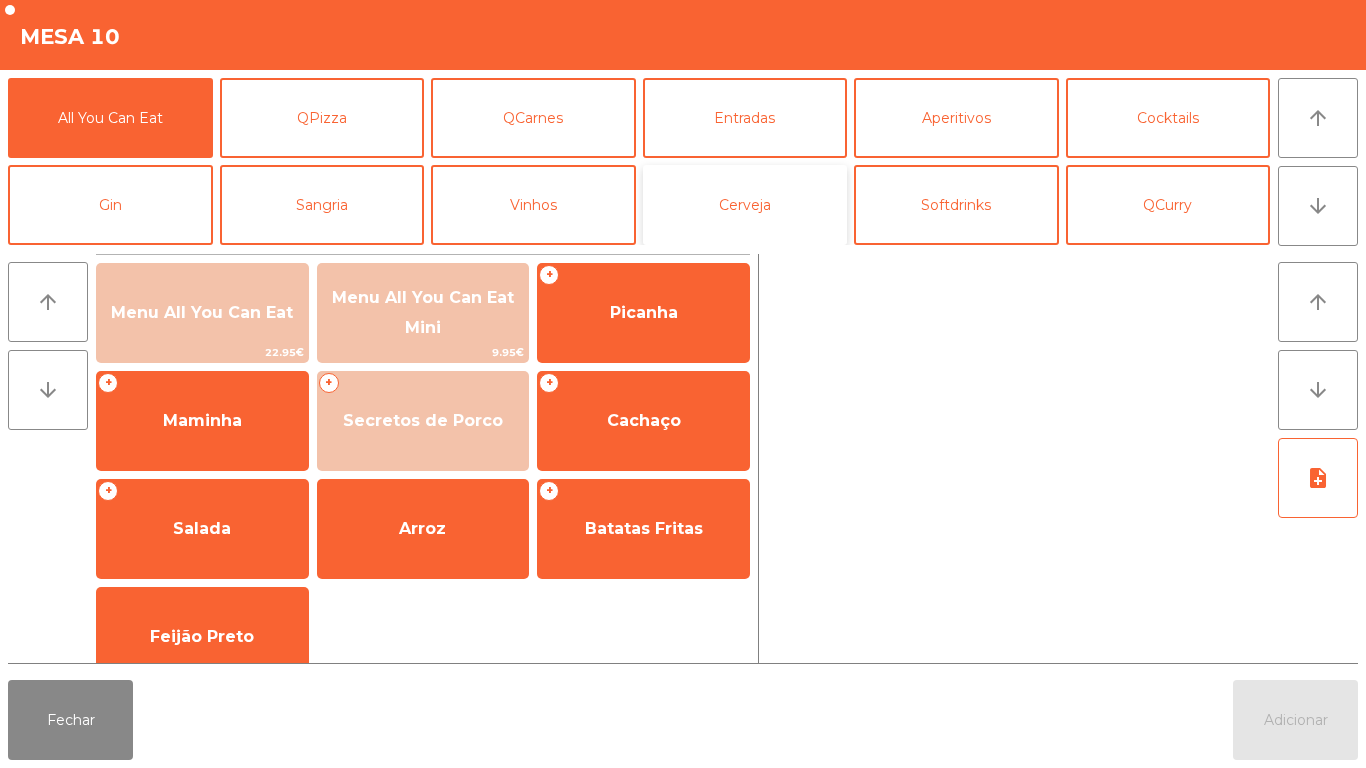 click on "Cerveja" 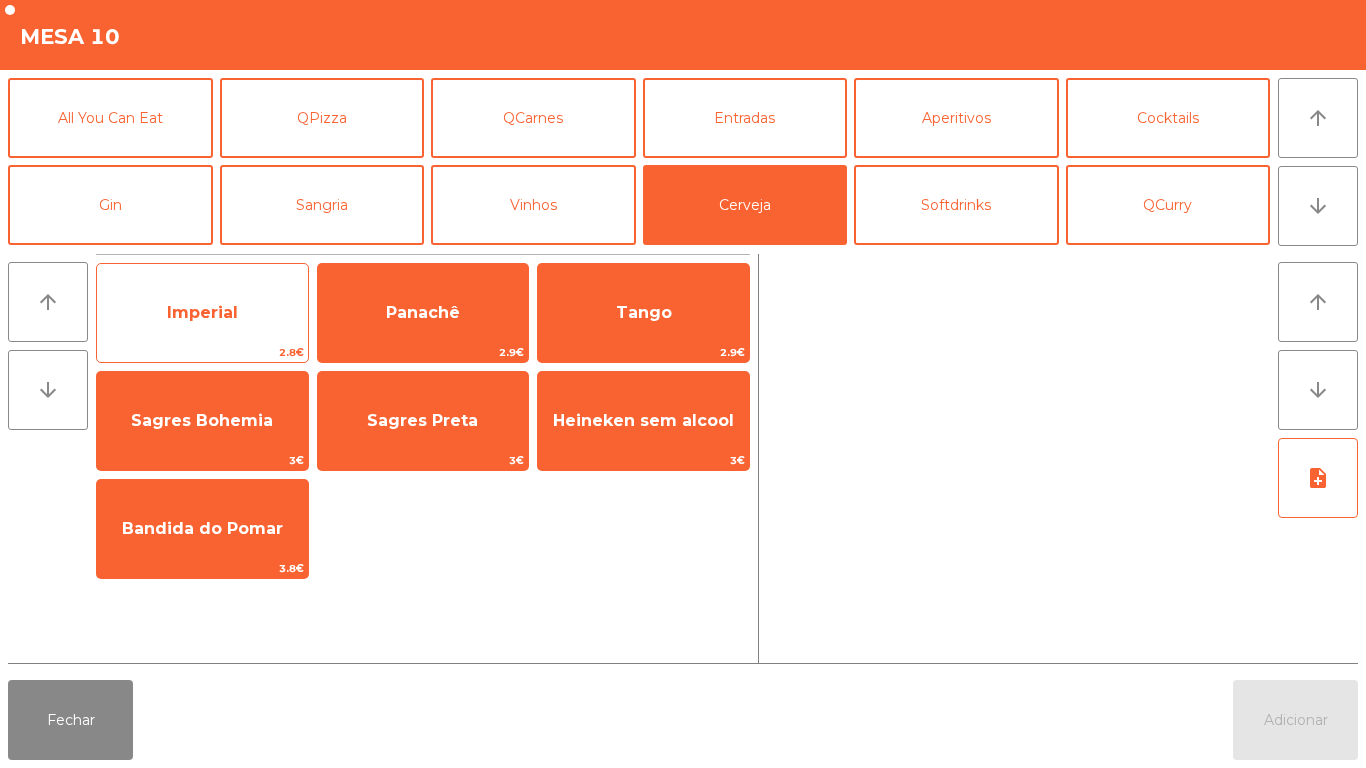 click on "Imperial" 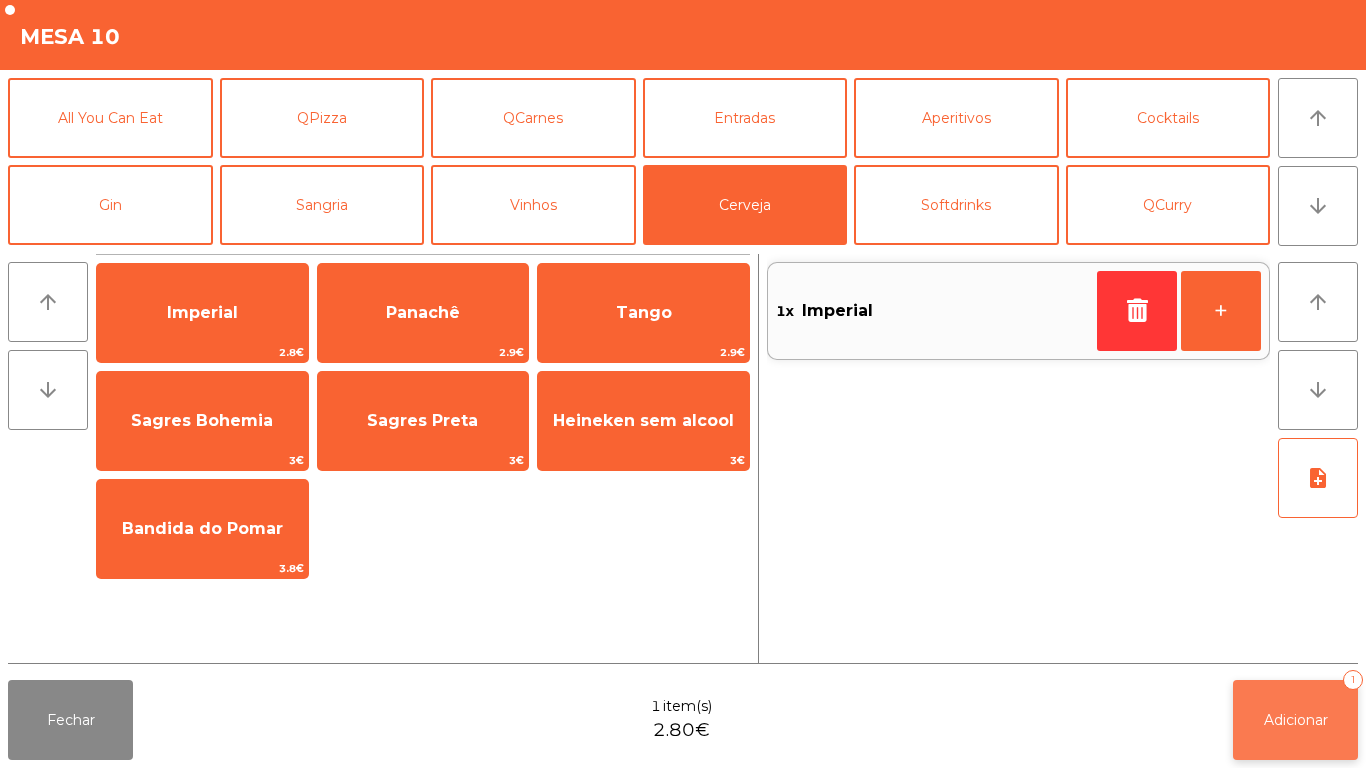 click on "Adicionar   1" 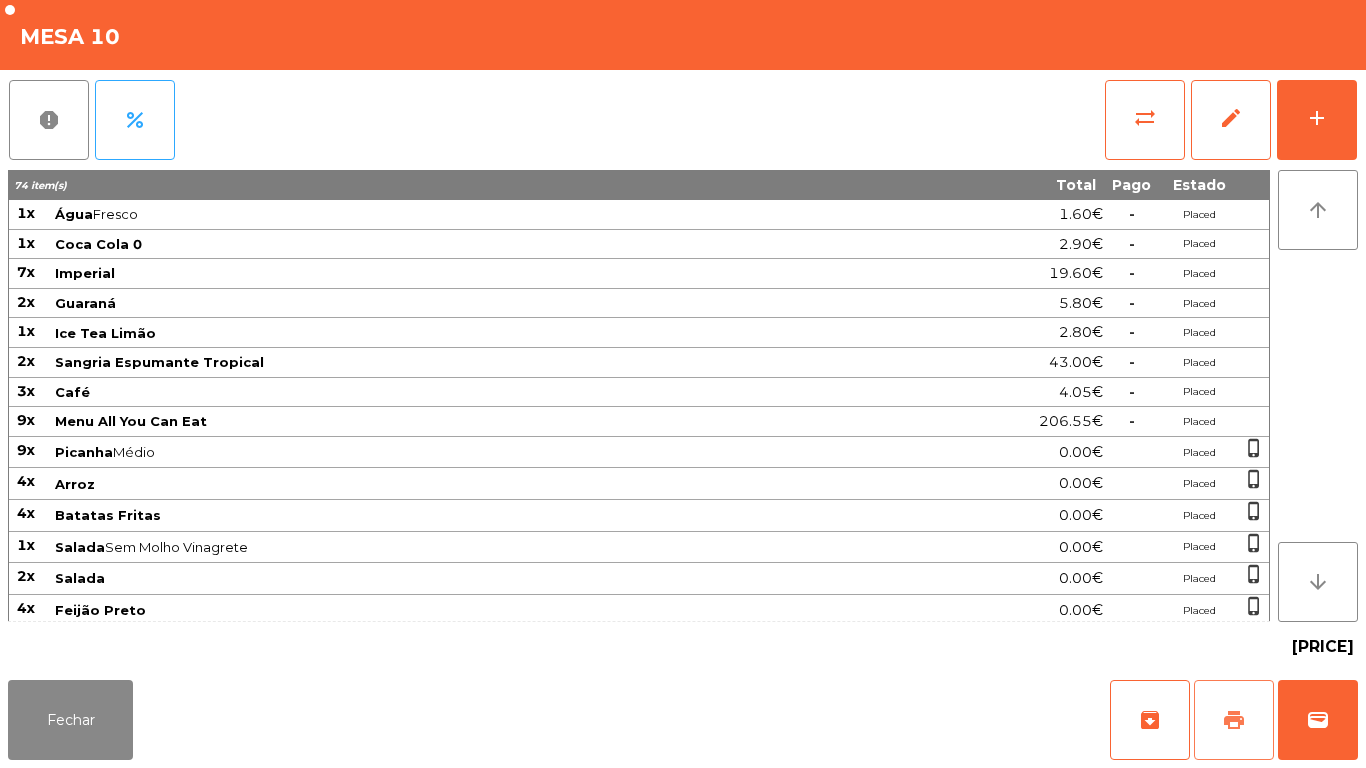 click on "print" 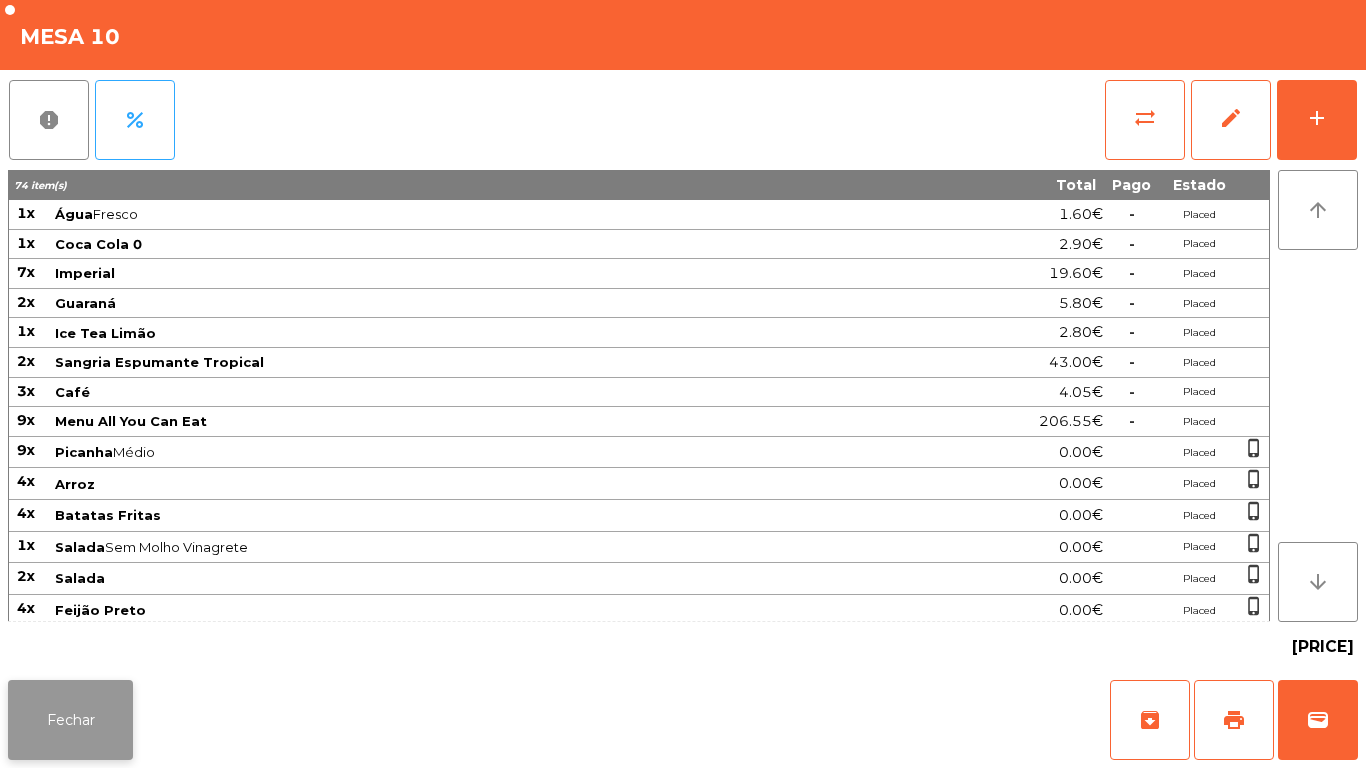 click on "Fechar" 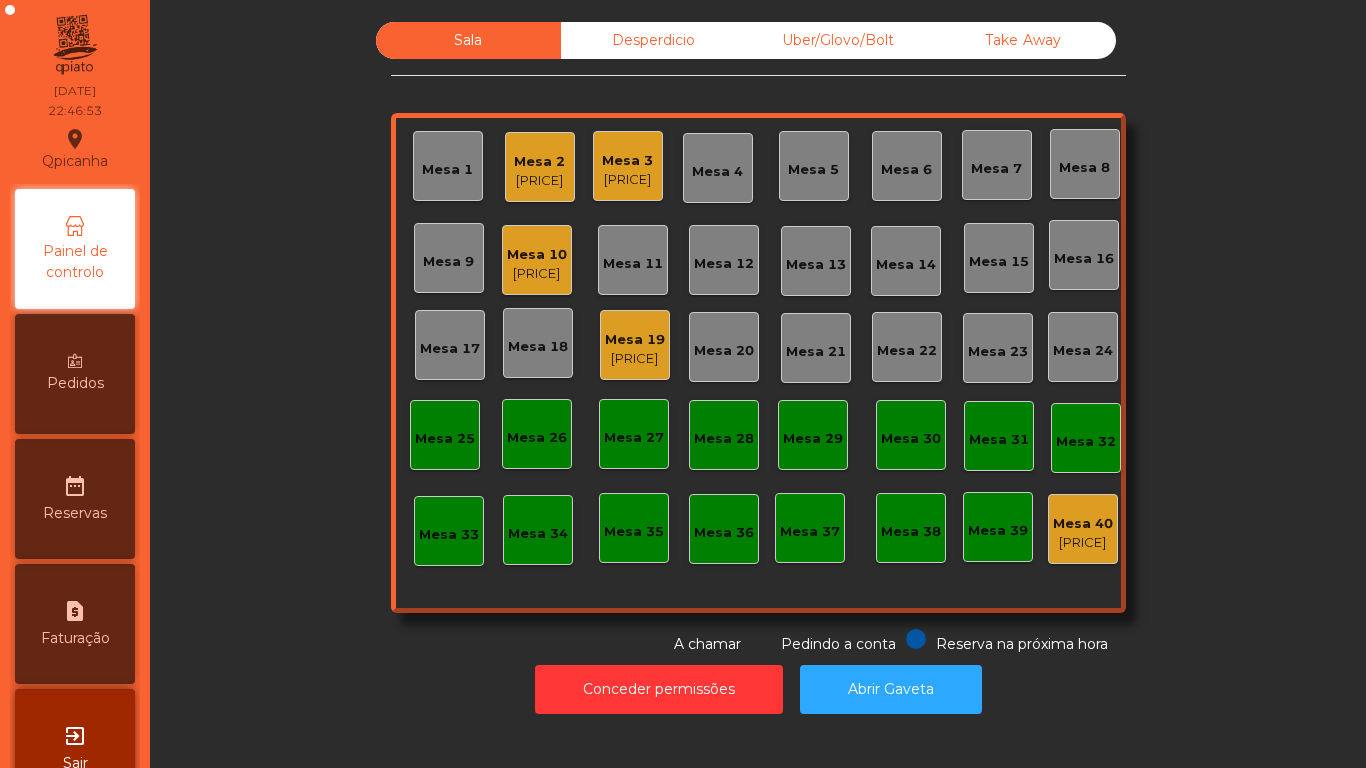 click on "177.15 €" 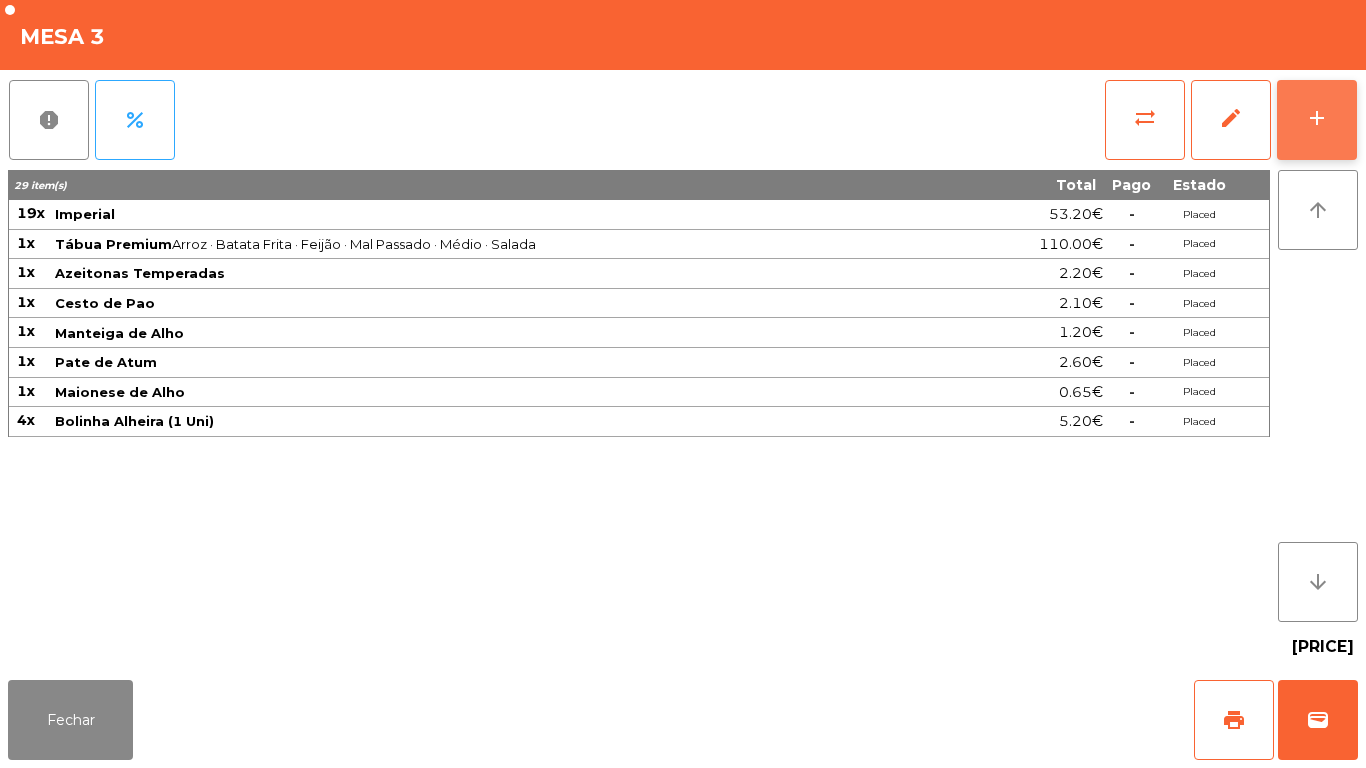 click on "add" 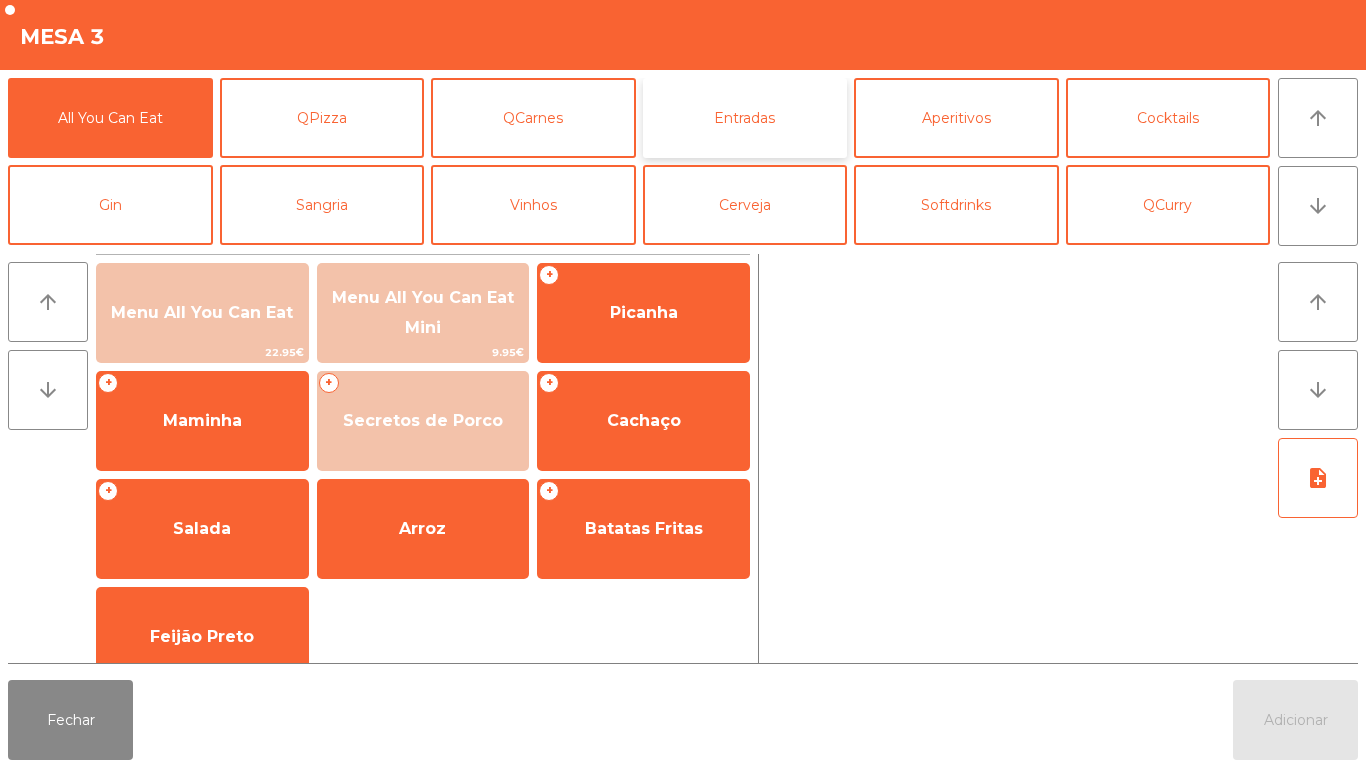 click on "Entradas" 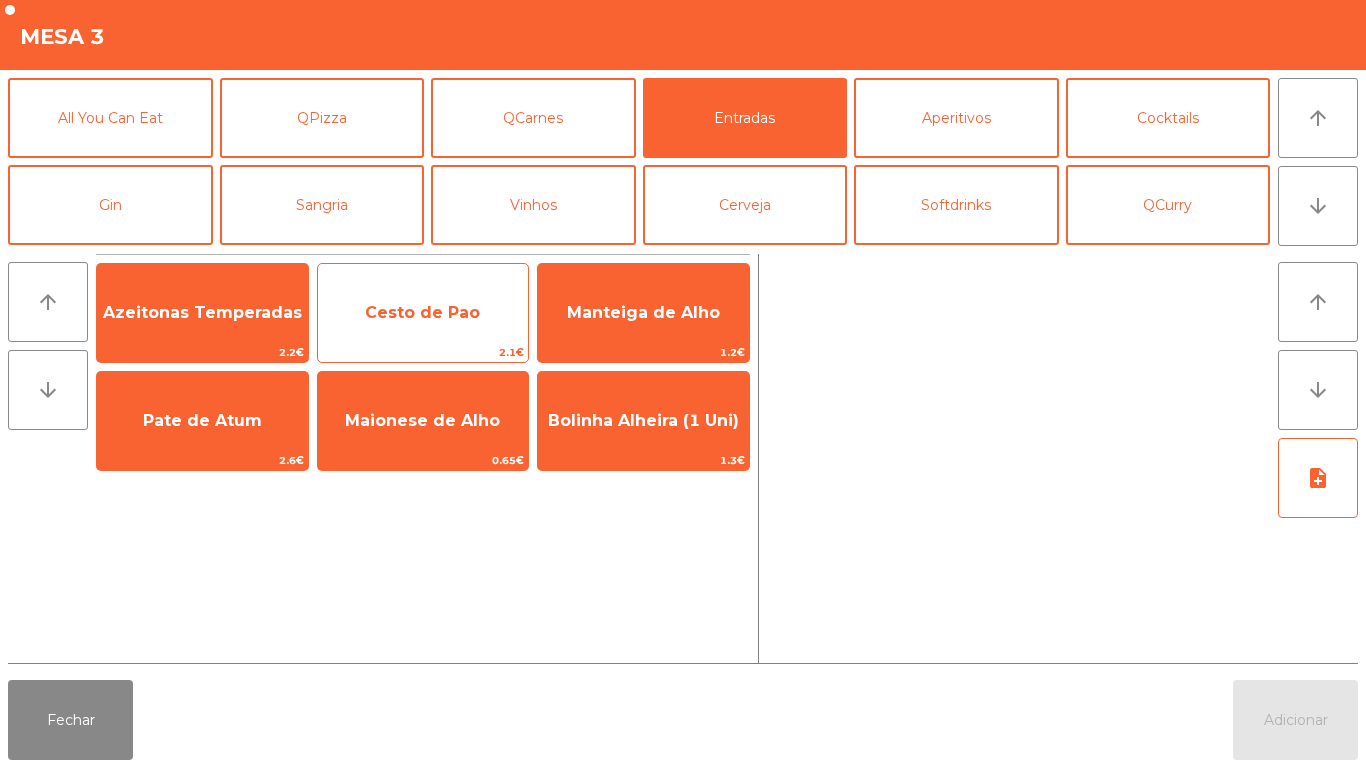 click on "Cesto de Pao" 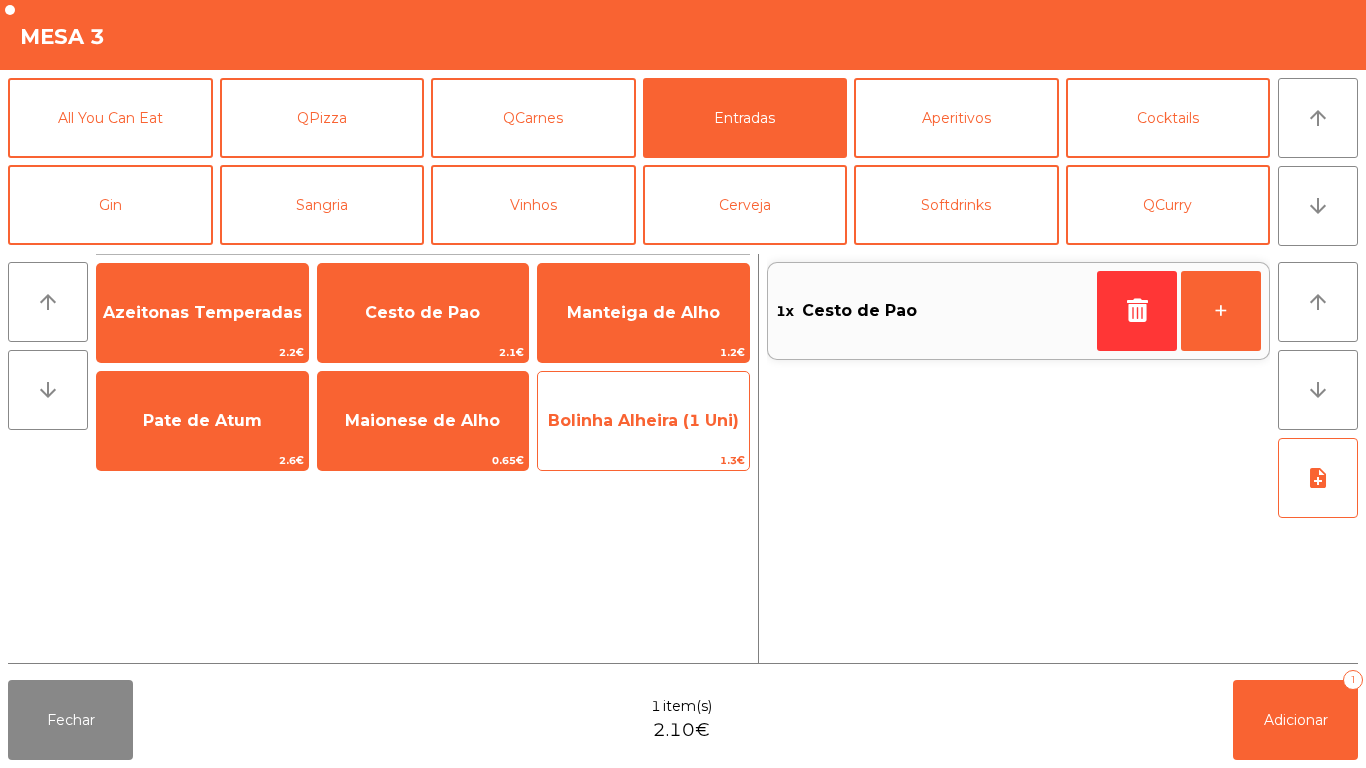 click on "Bolinha Alheira (1 Uni)" 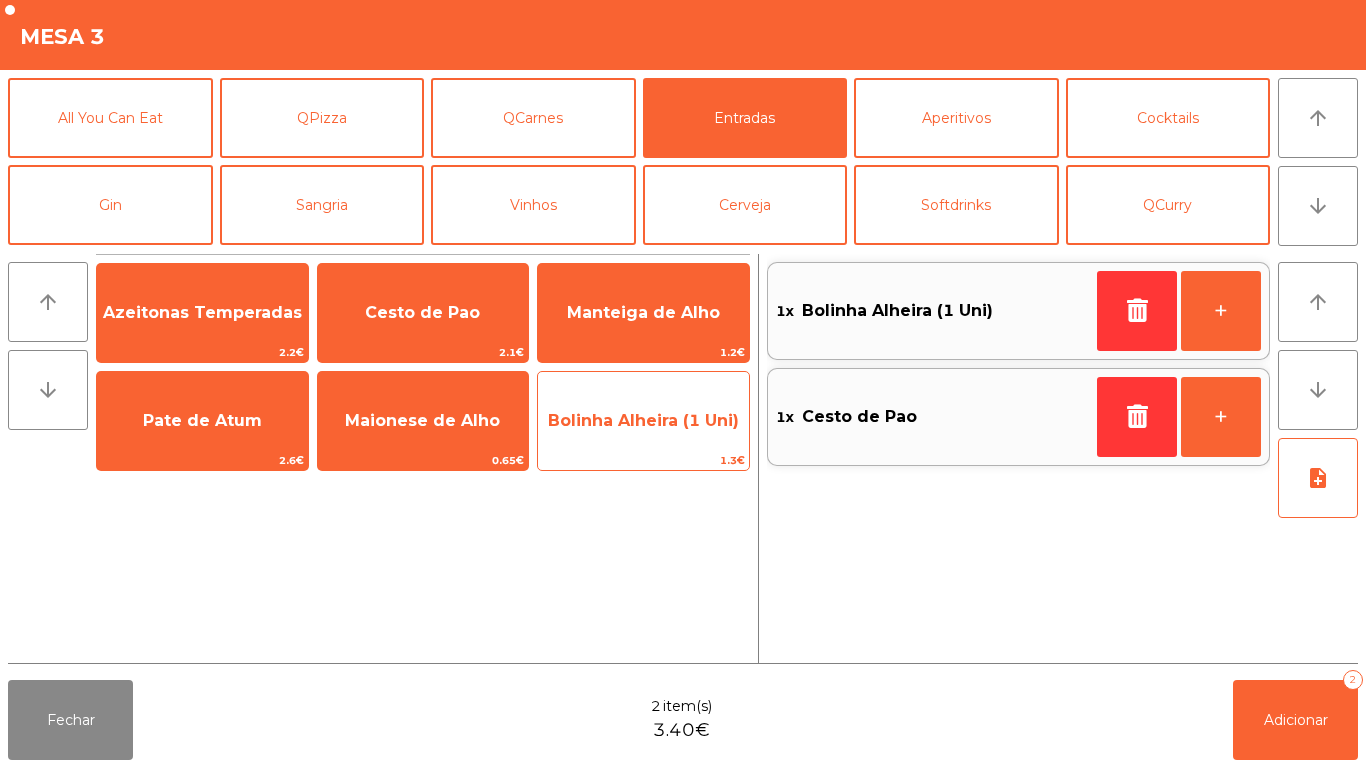 click on "Bolinha Alheira (1 Uni)" 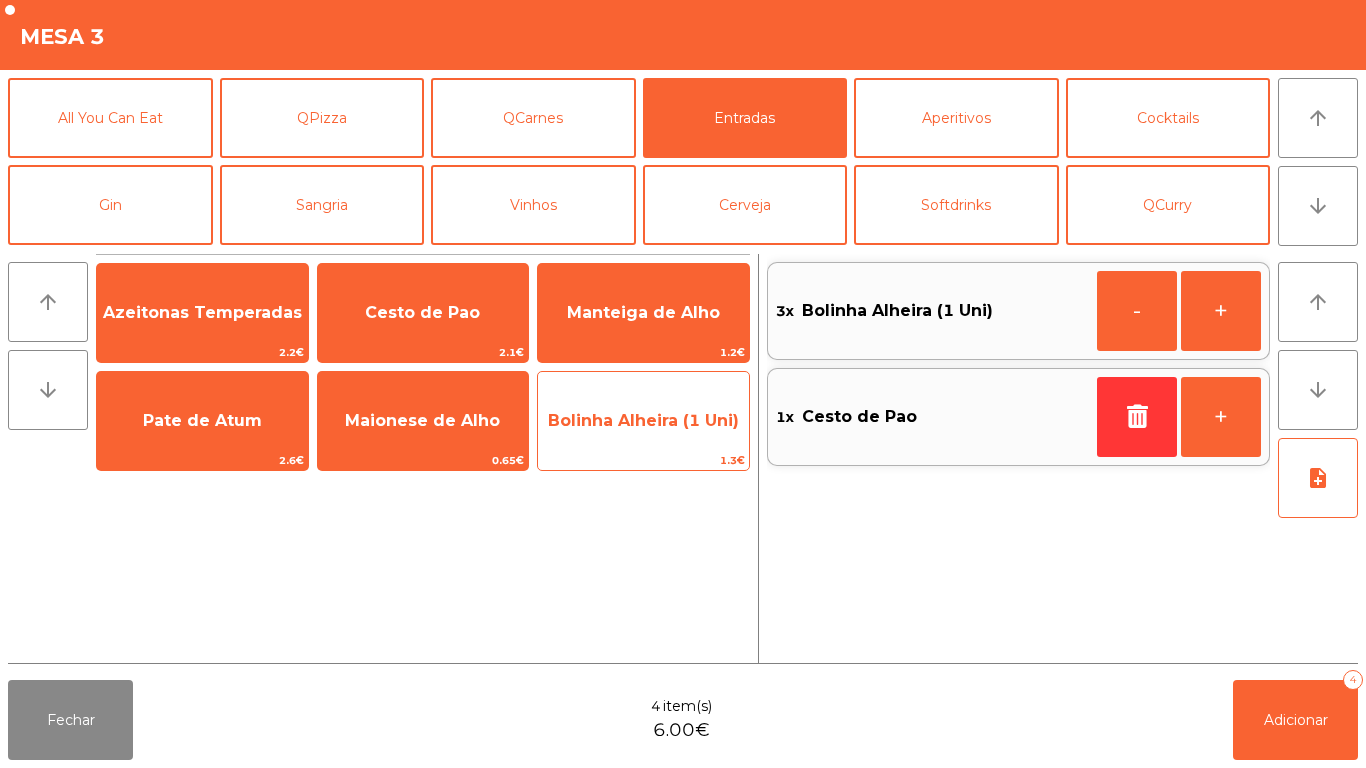 click on "Bolinha Alheira (1 Uni)" 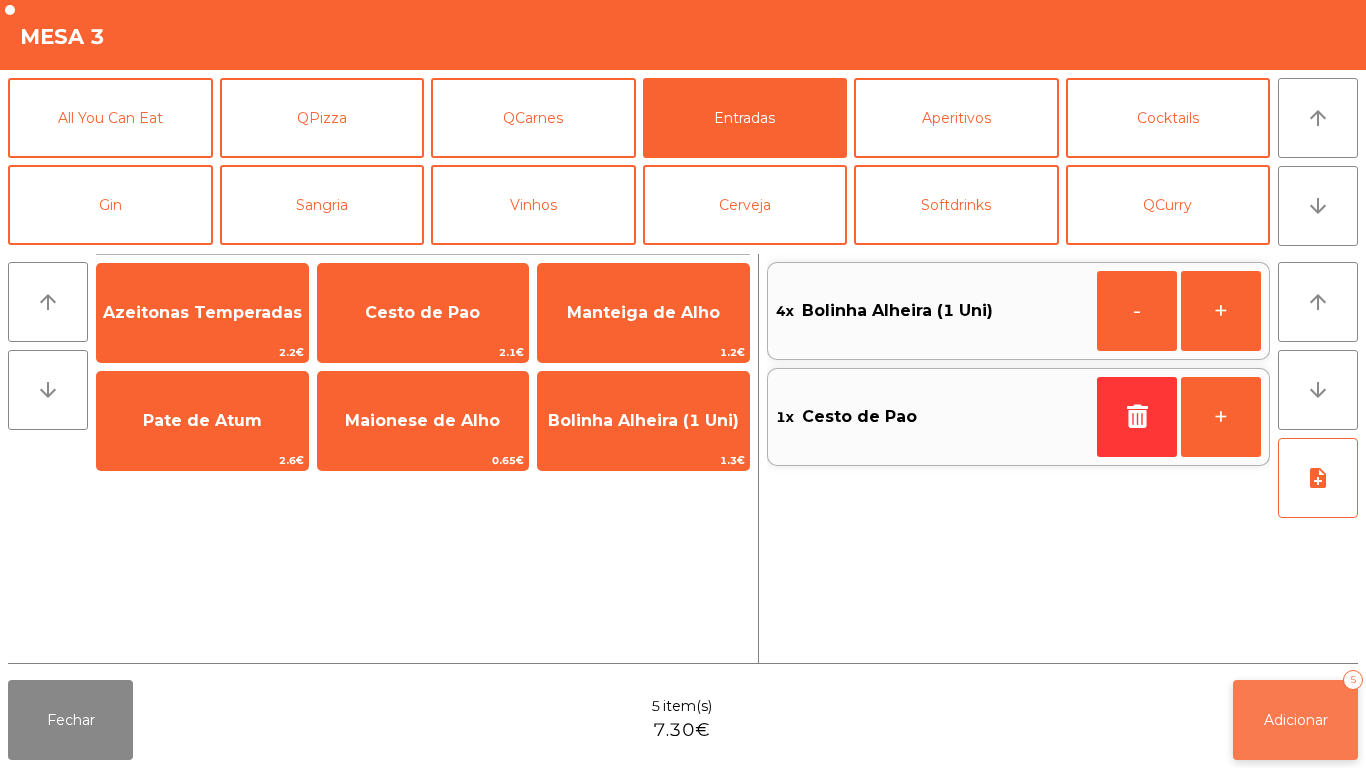 click on "Adicionar   5" 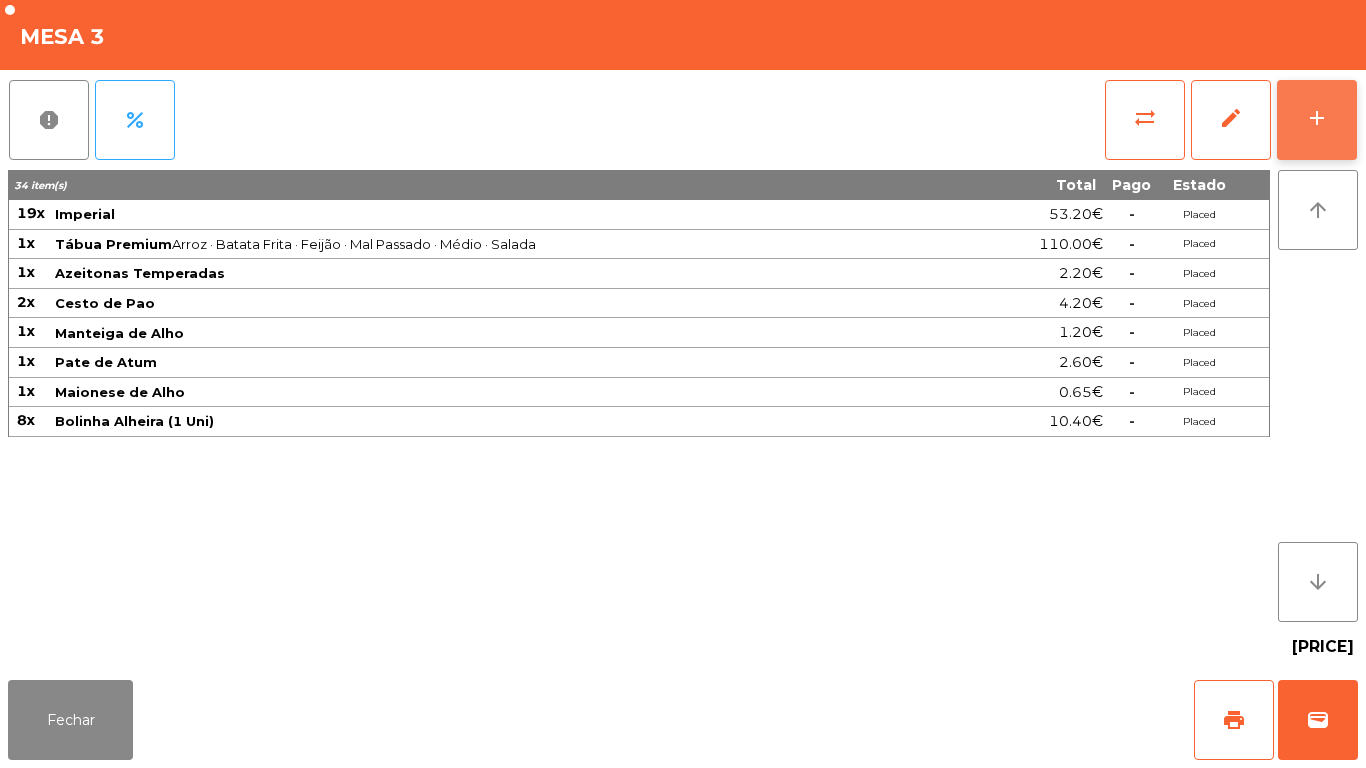 click on "add" 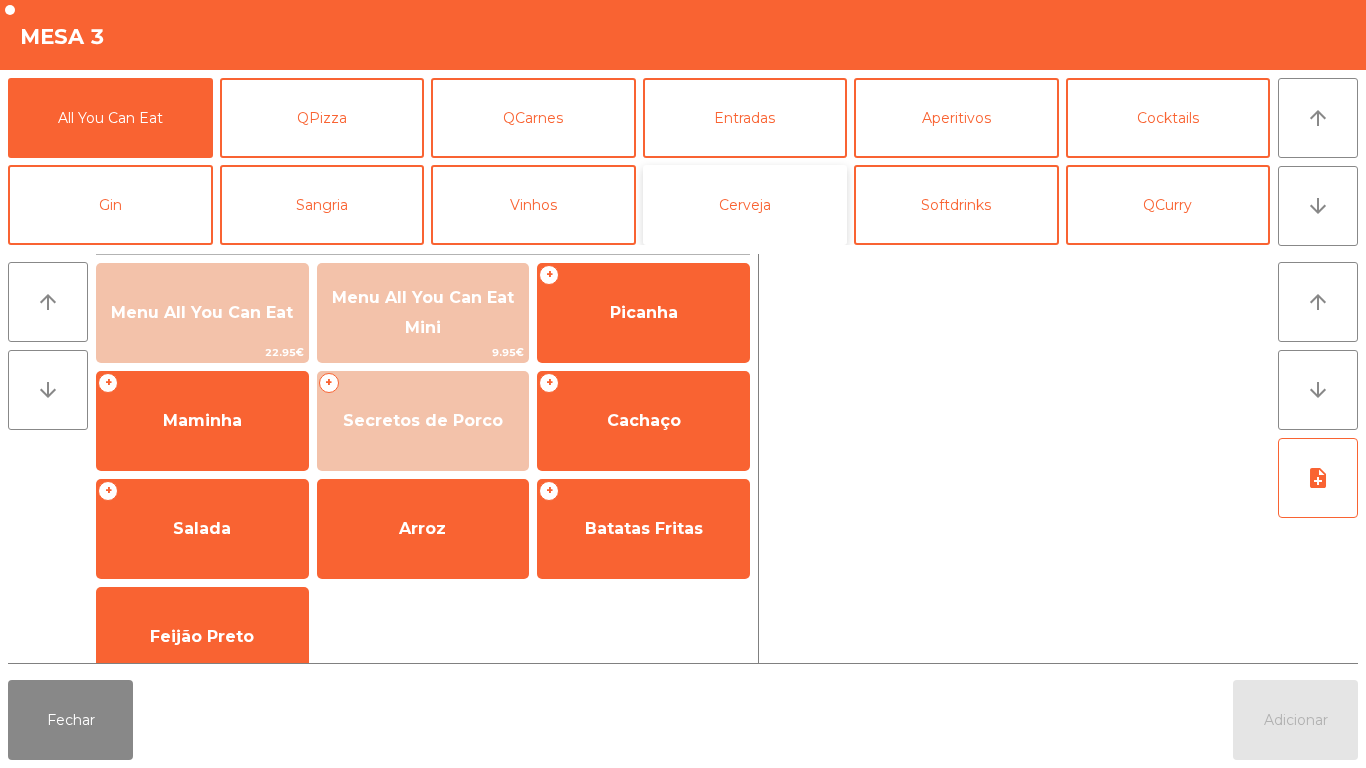 click on "Cerveja" 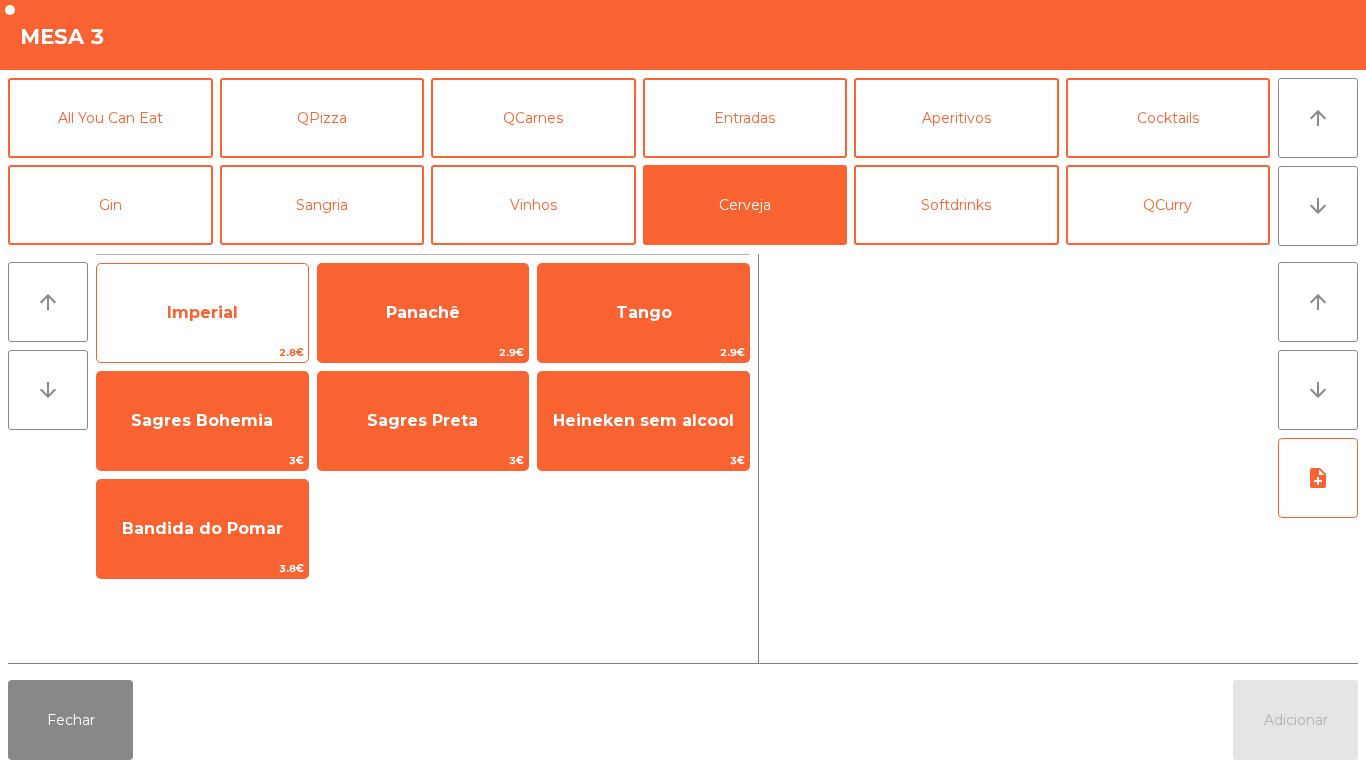 click on "Imperial" 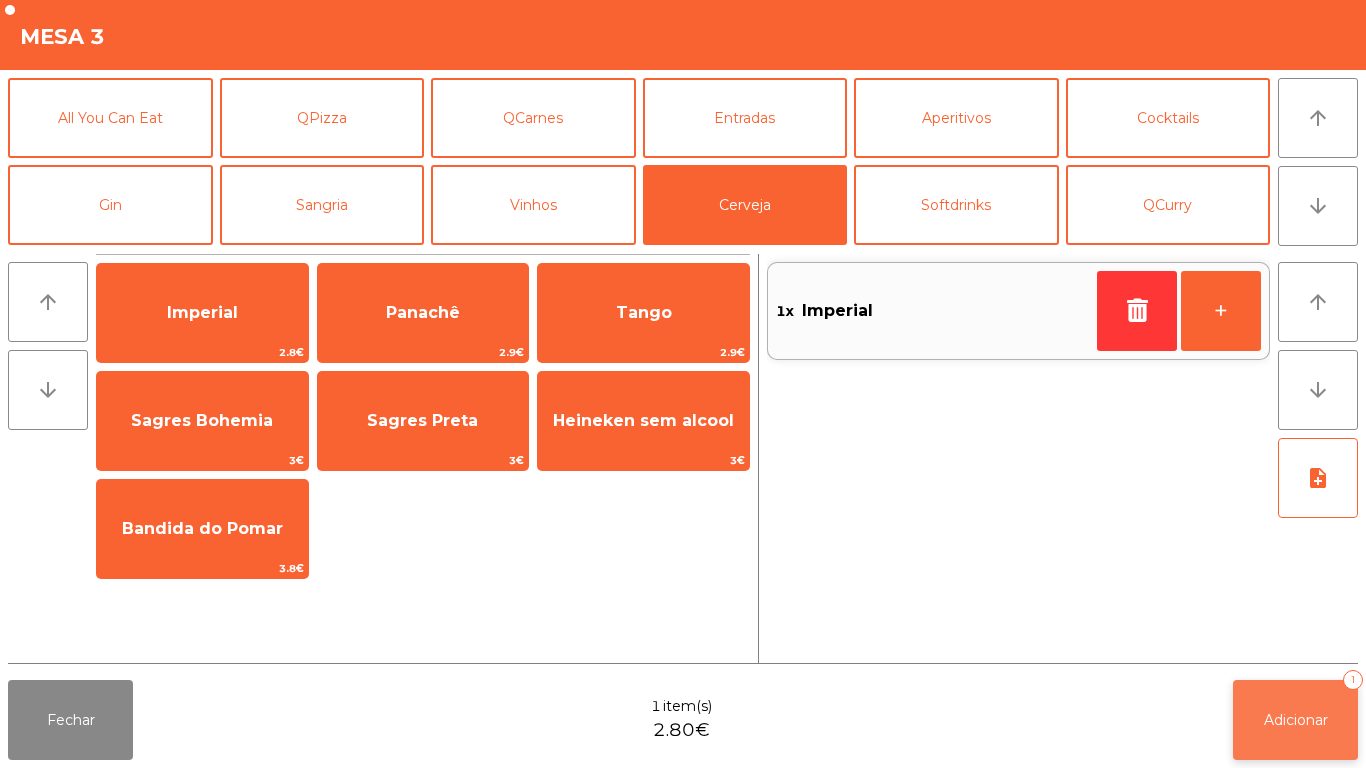 click on "Adicionar   1" 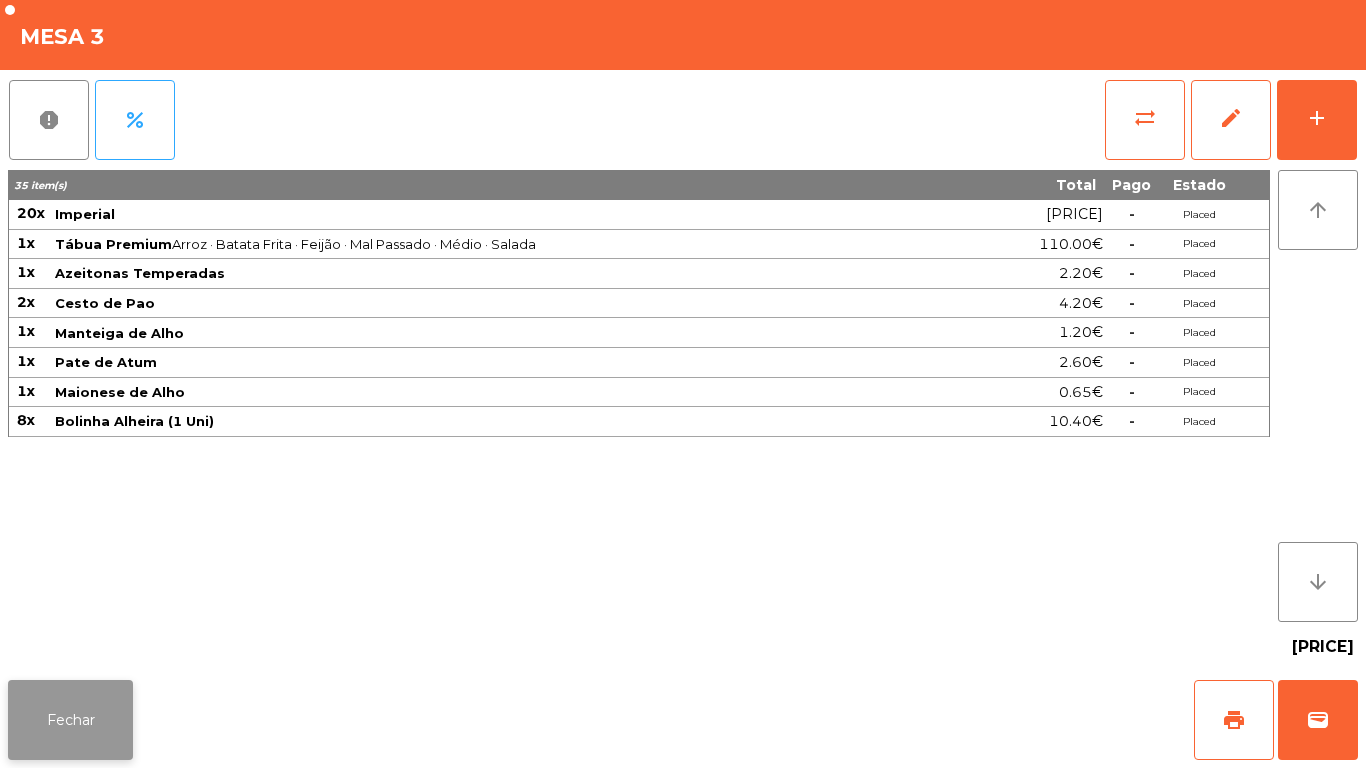 click on "Fechar" 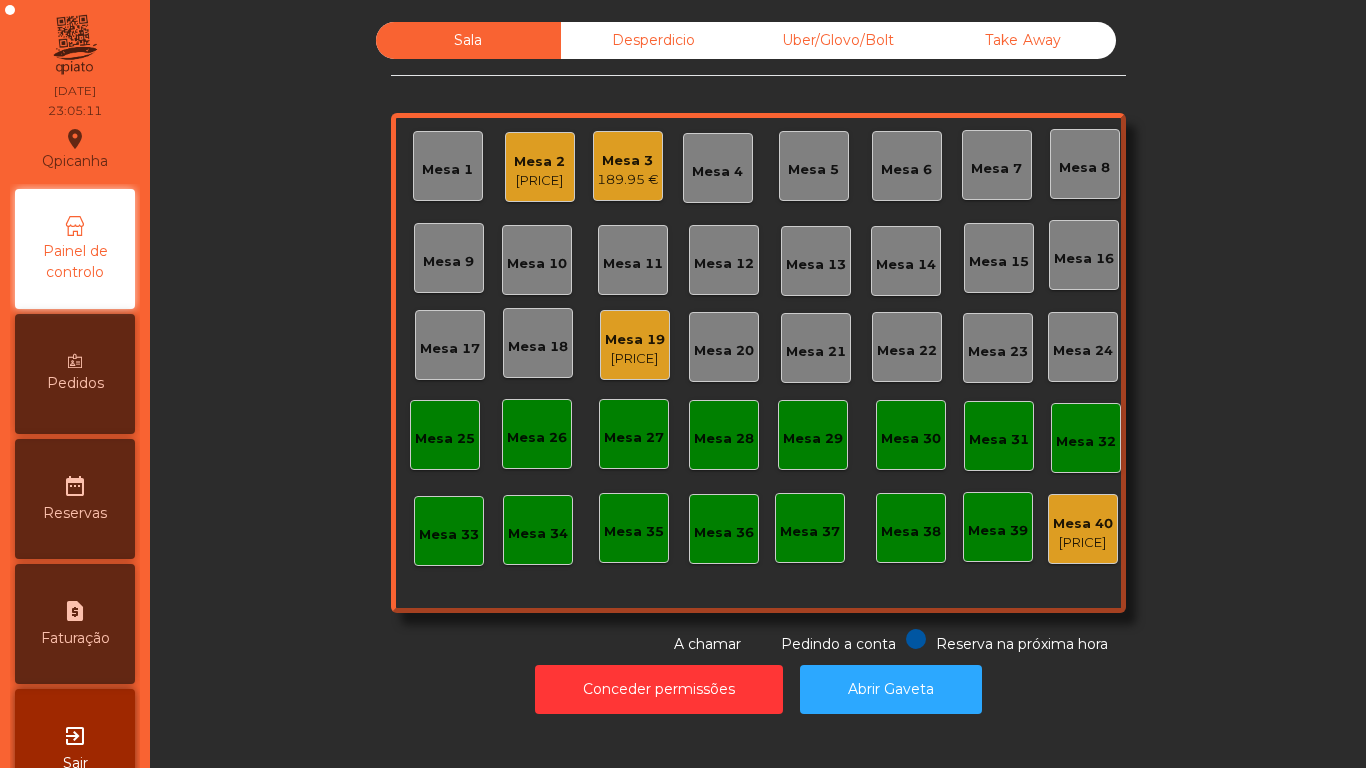 click on "Mesa 19   153.9 €" 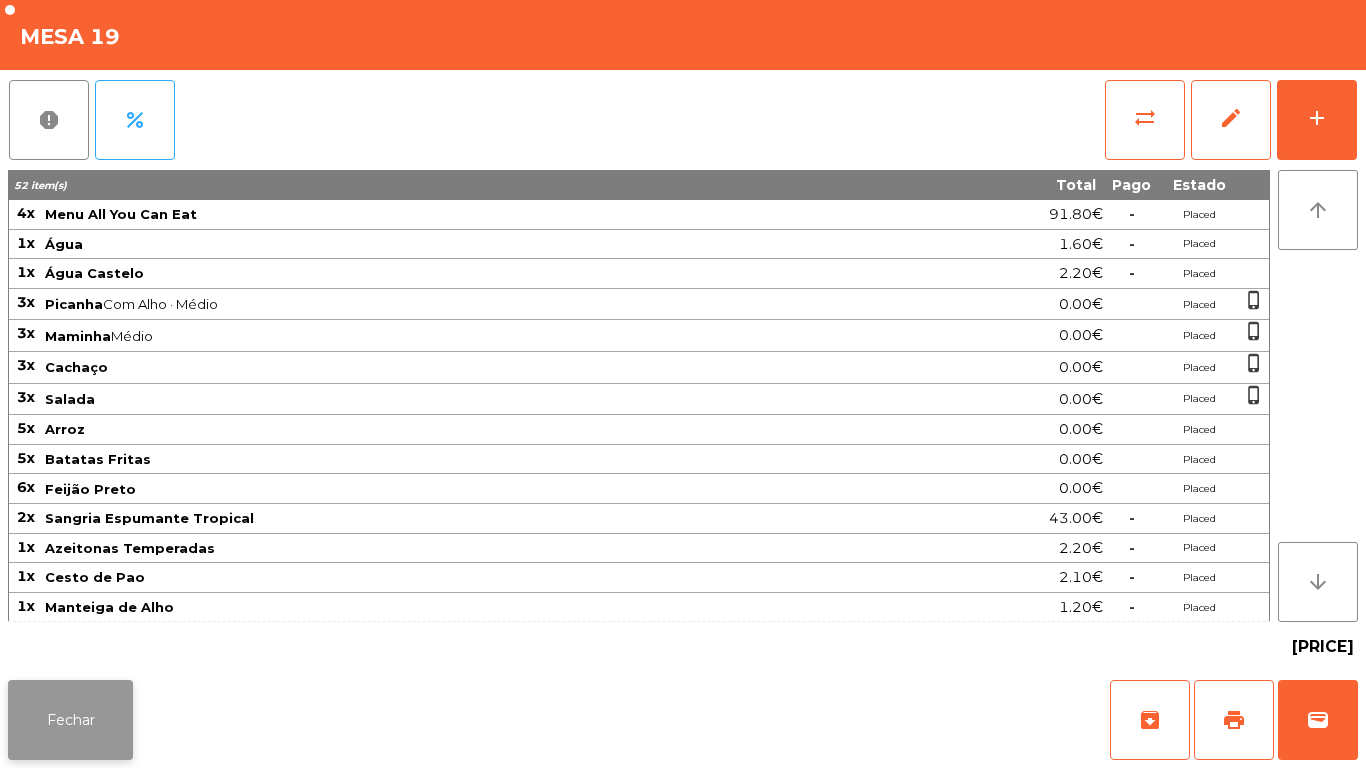 click on "Fechar" 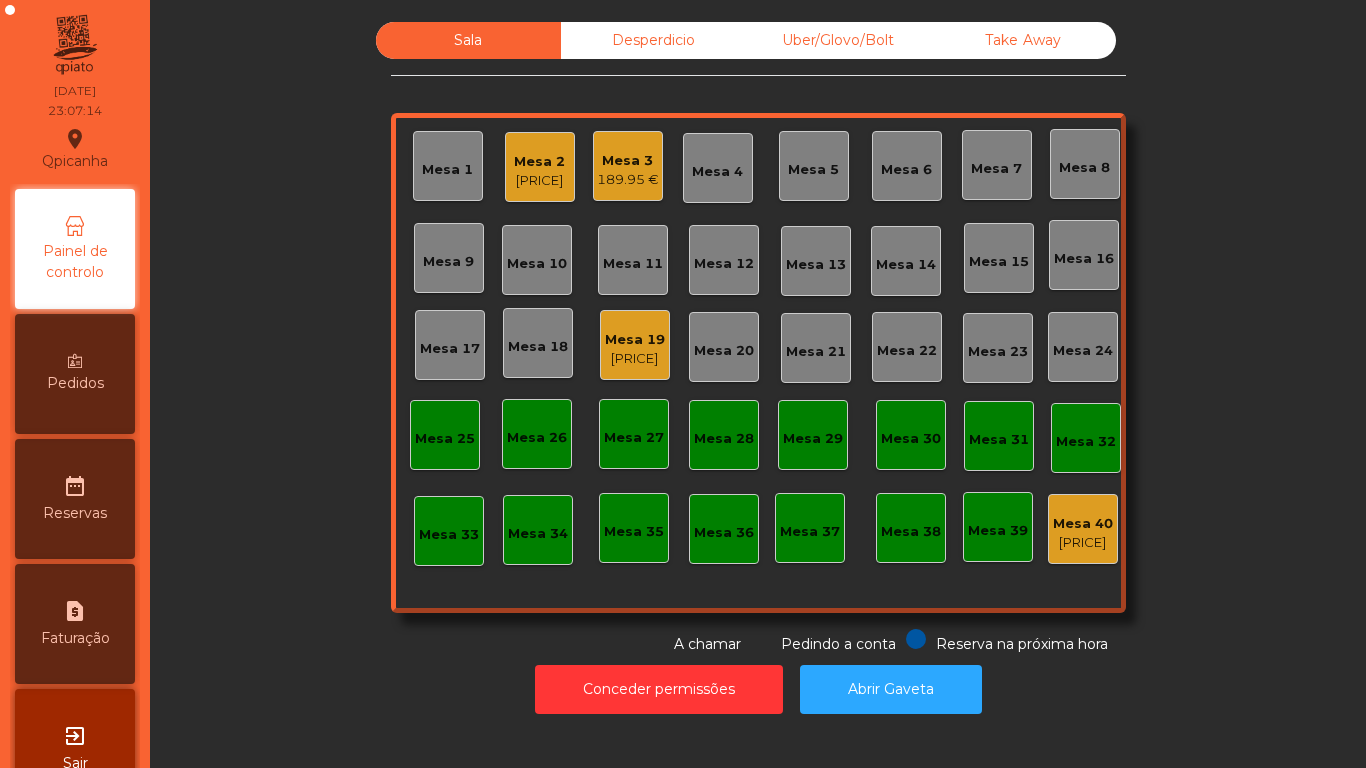 click on "153.9 €" 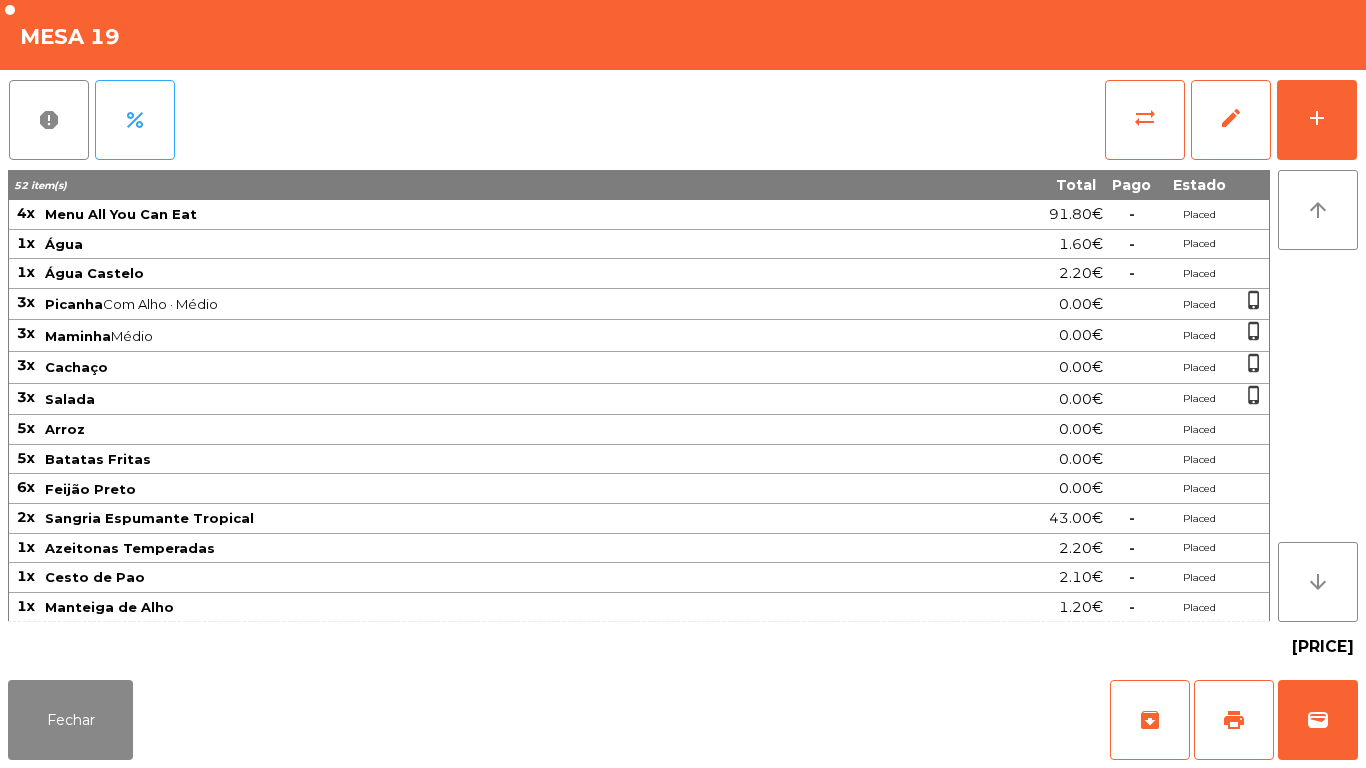 click on "Cachaço" 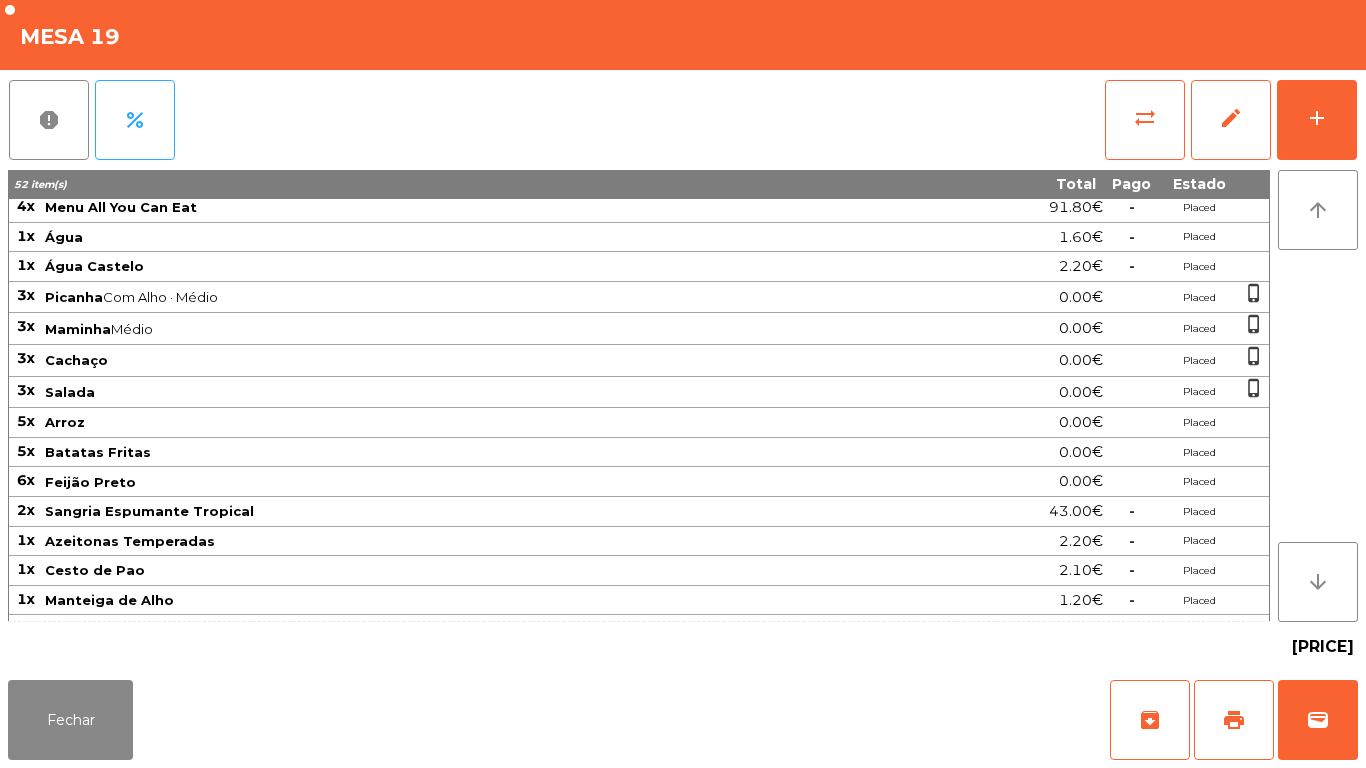 scroll, scrollTop: 0, scrollLeft: 0, axis: both 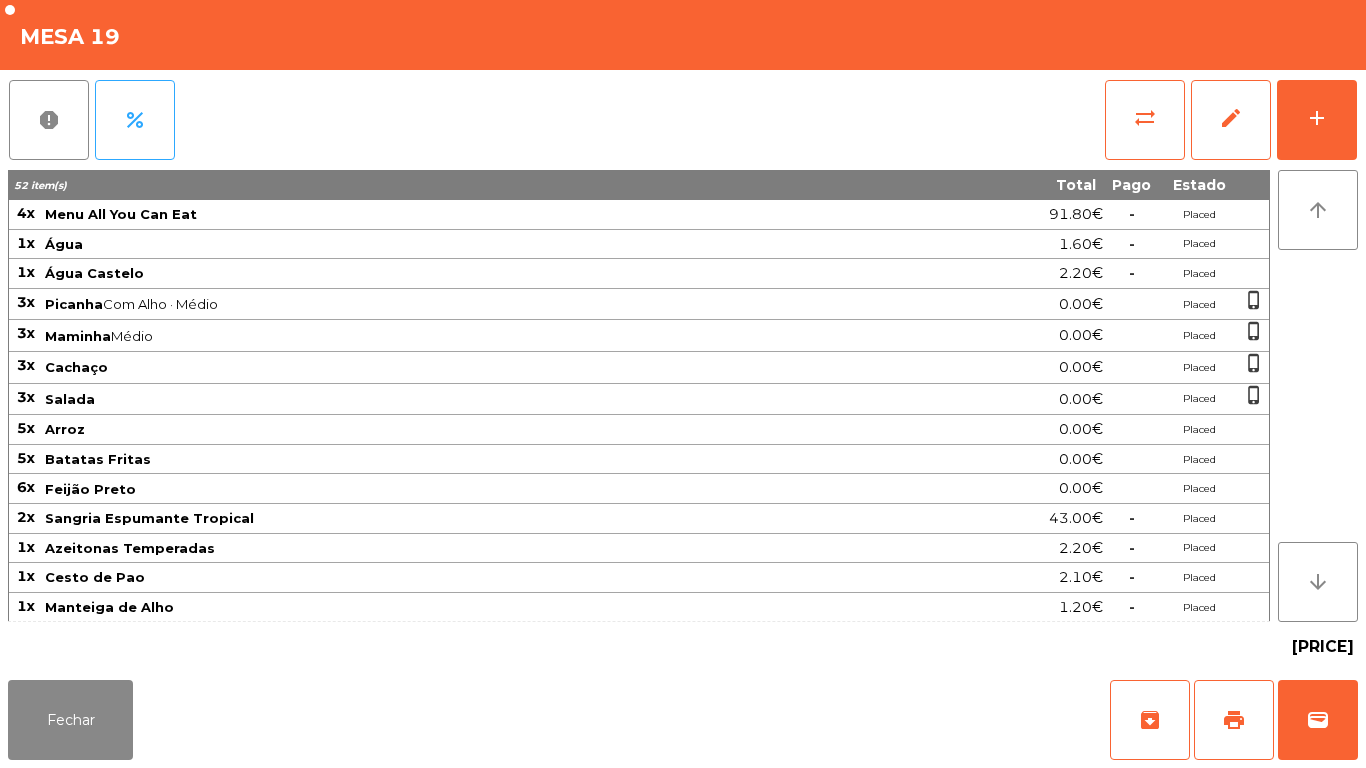 click 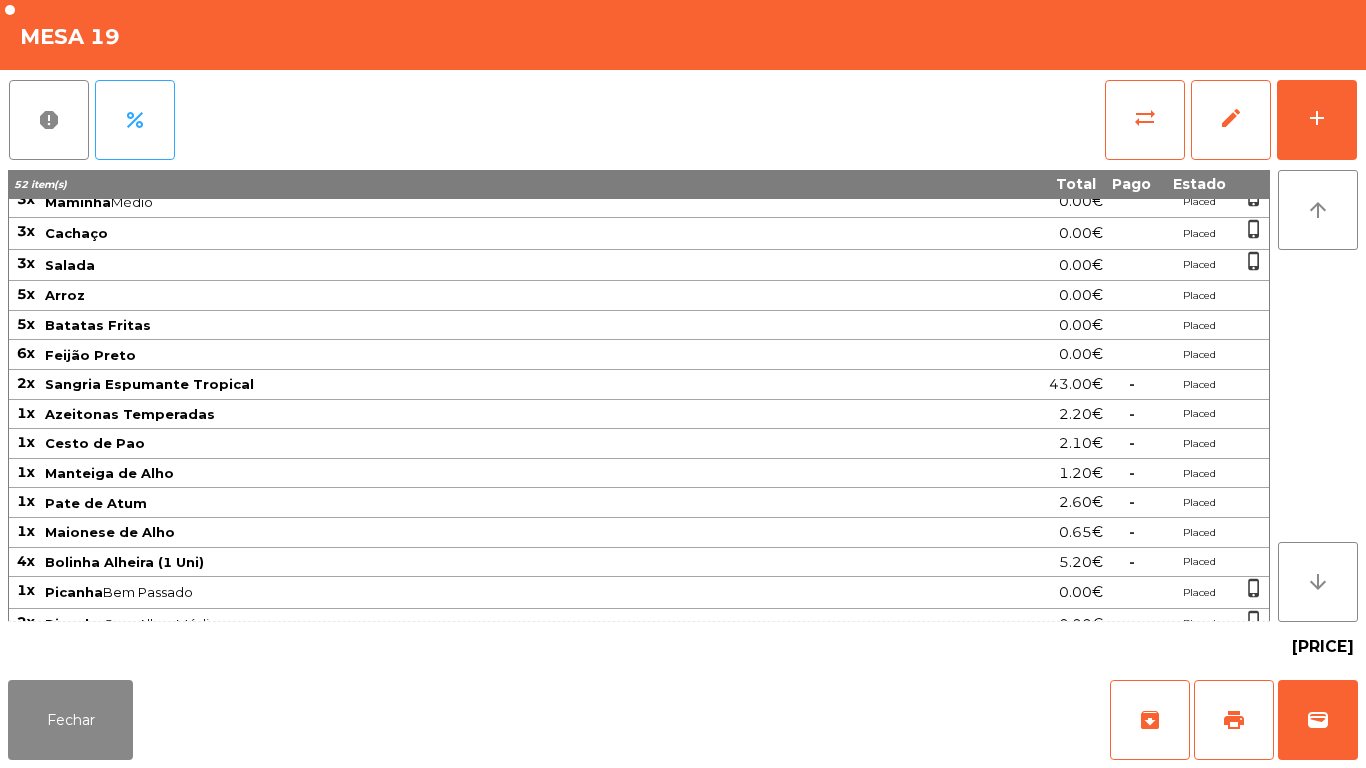 scroll, scrollTop: 134, scrollLeft: 0, axis: vertical 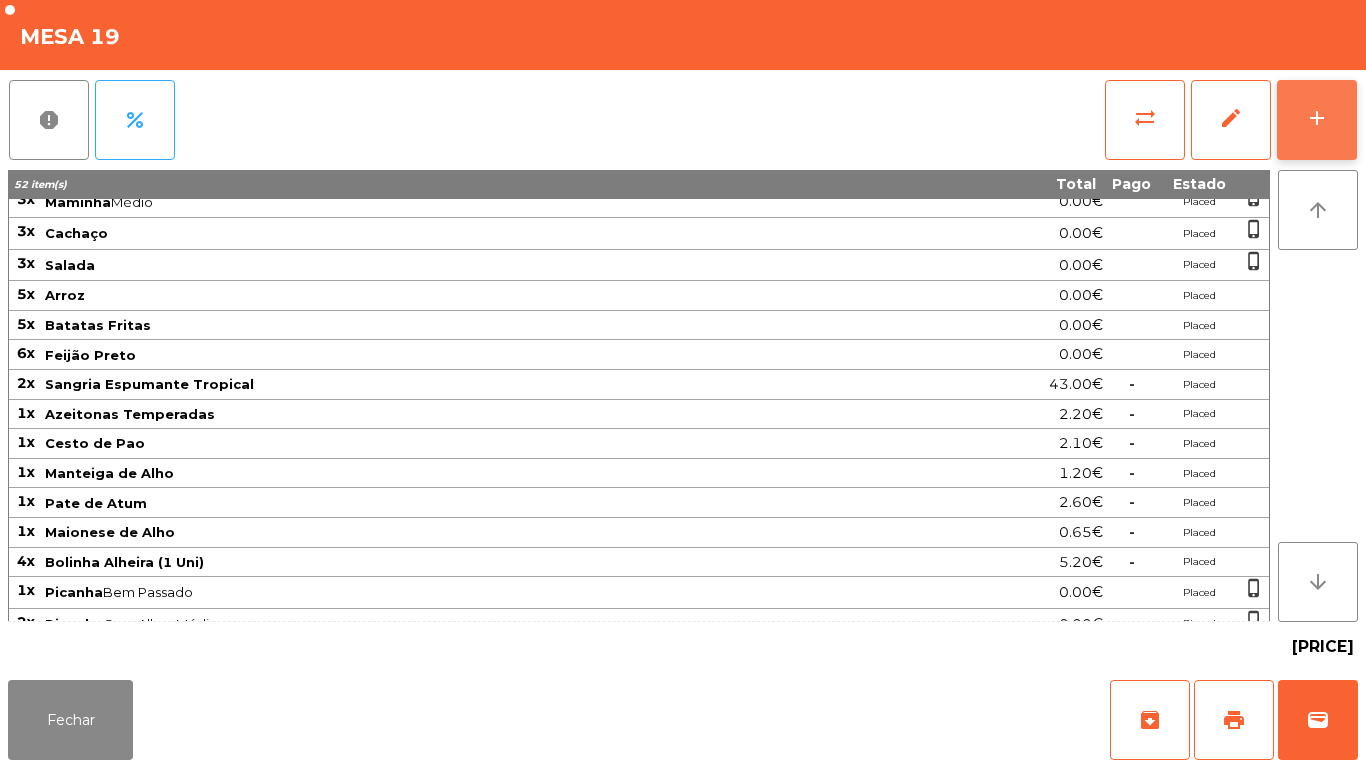 click on "add" 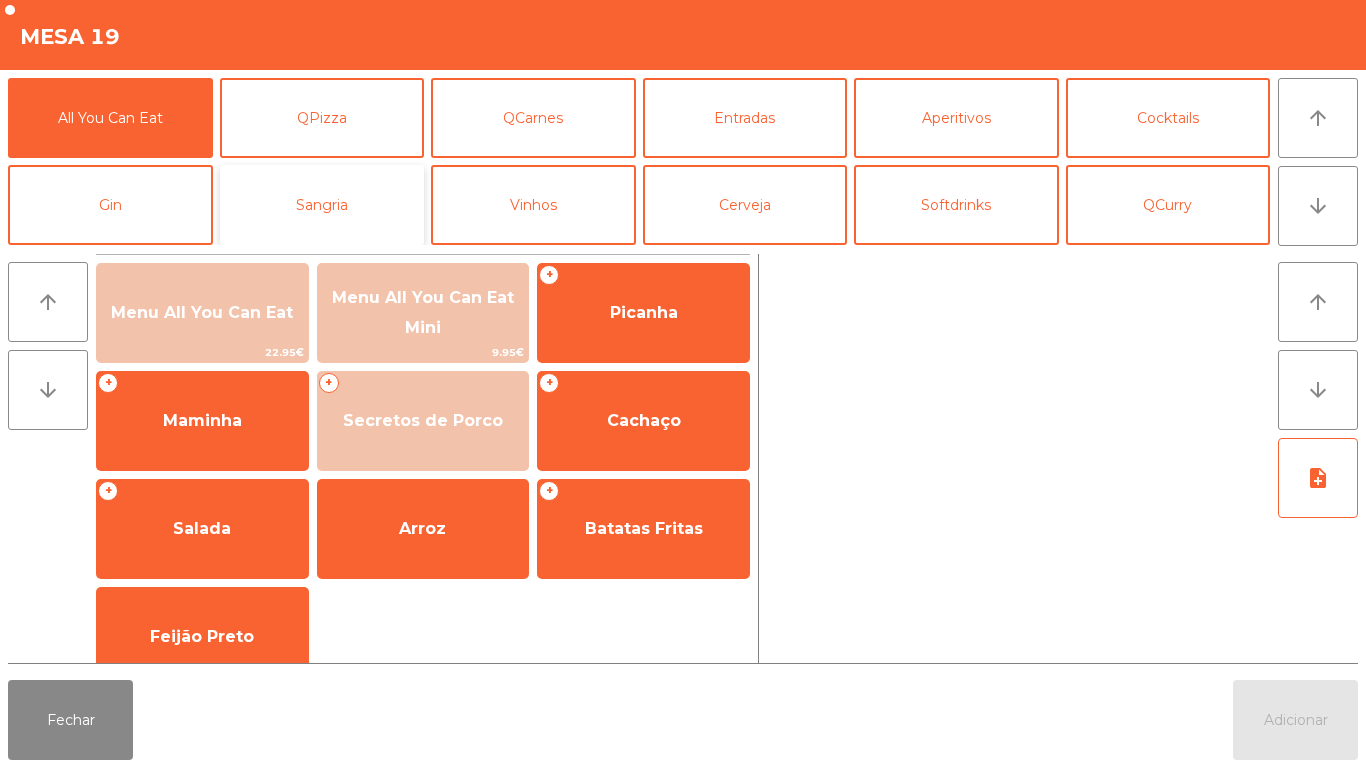 click on "Sangria" 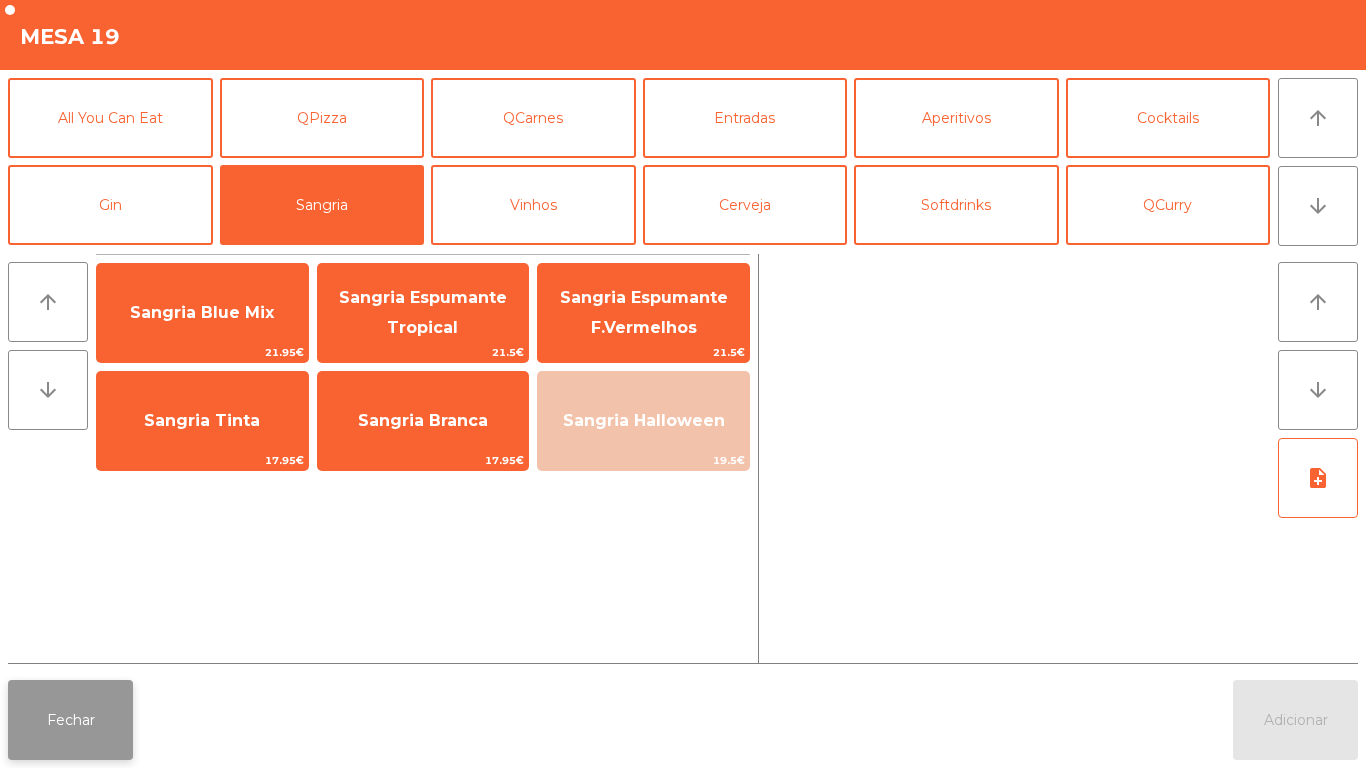 click on "Fechar" 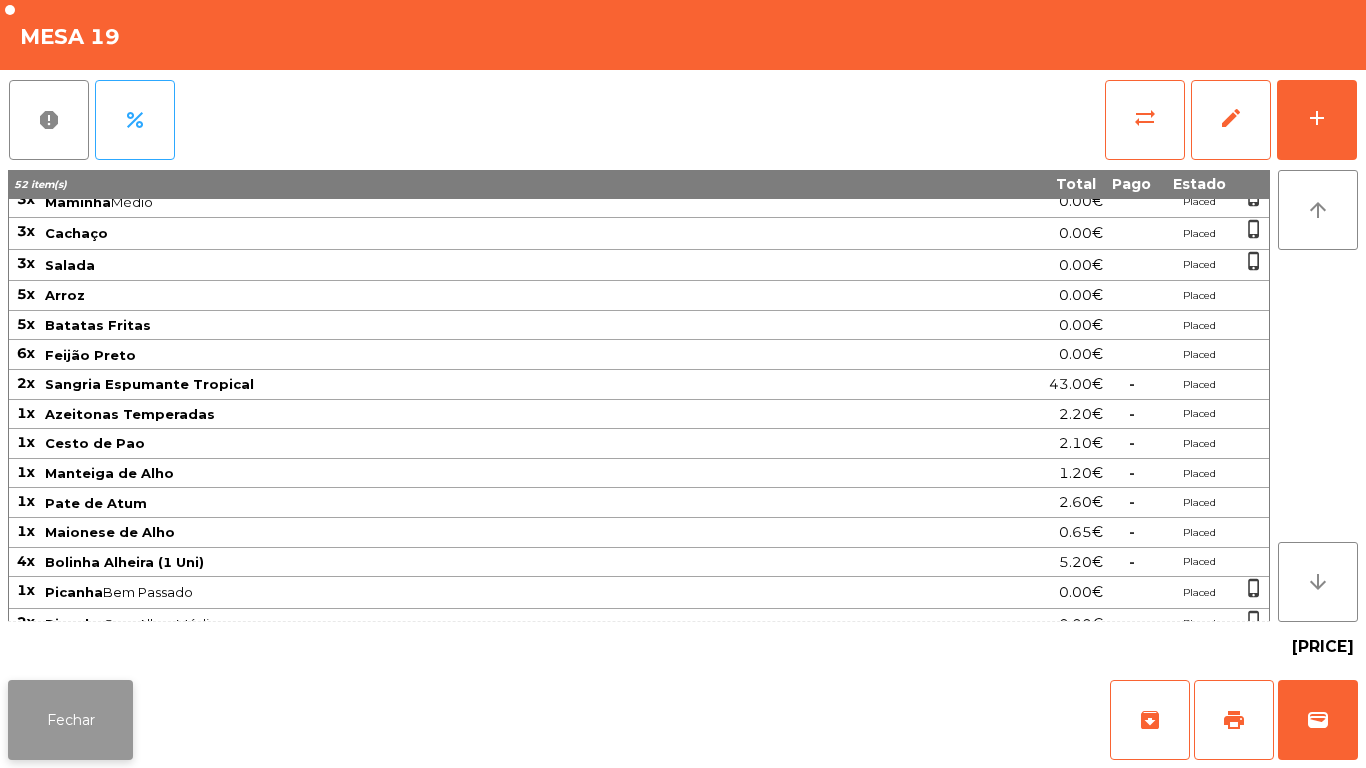 click on "Fechar" 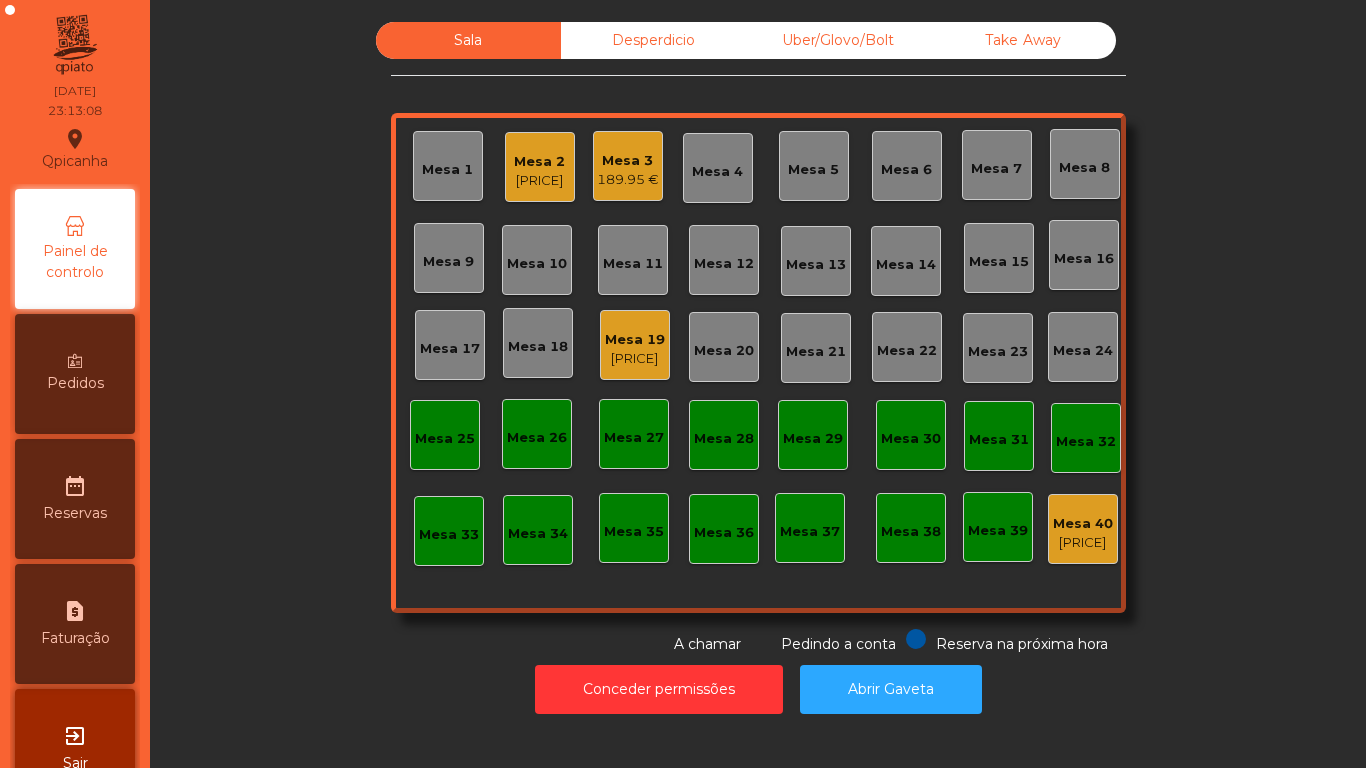 click on "[PRICE]" 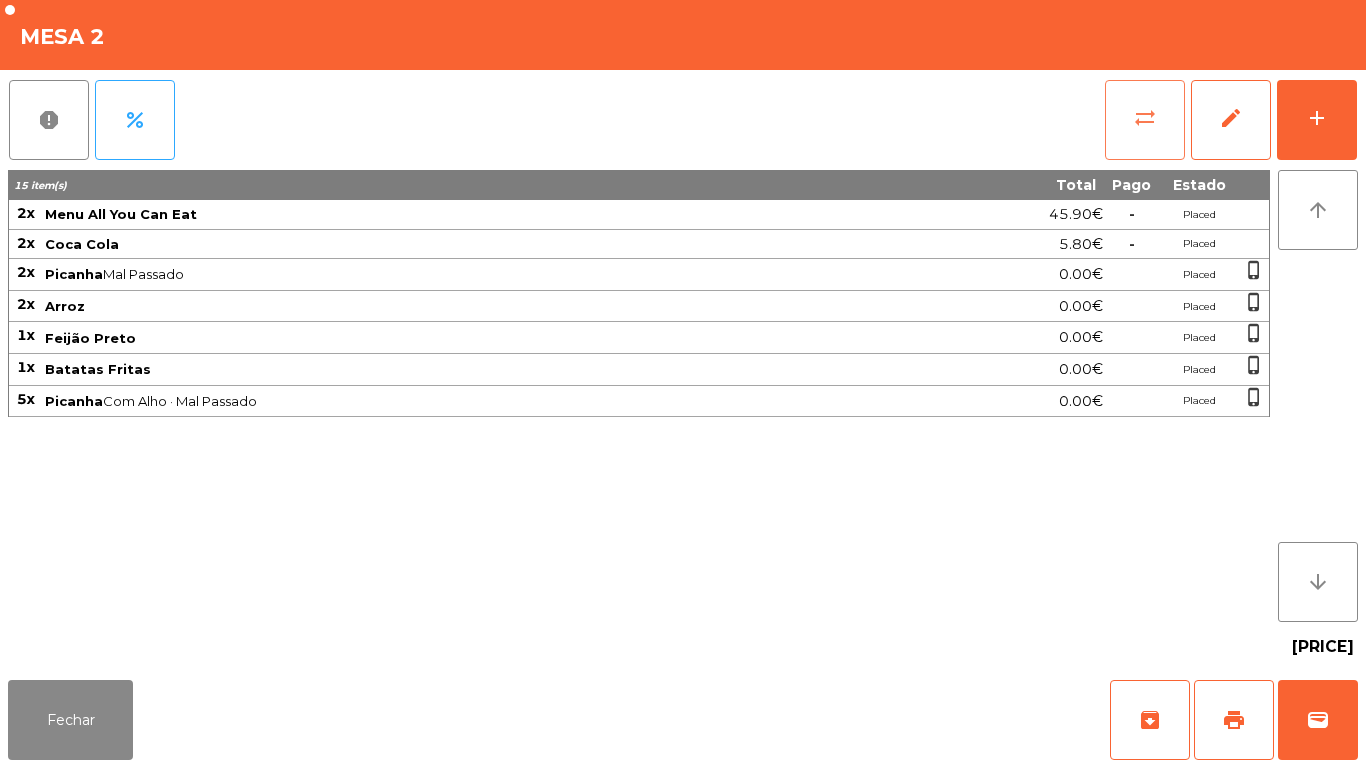 click on "sync_alt" 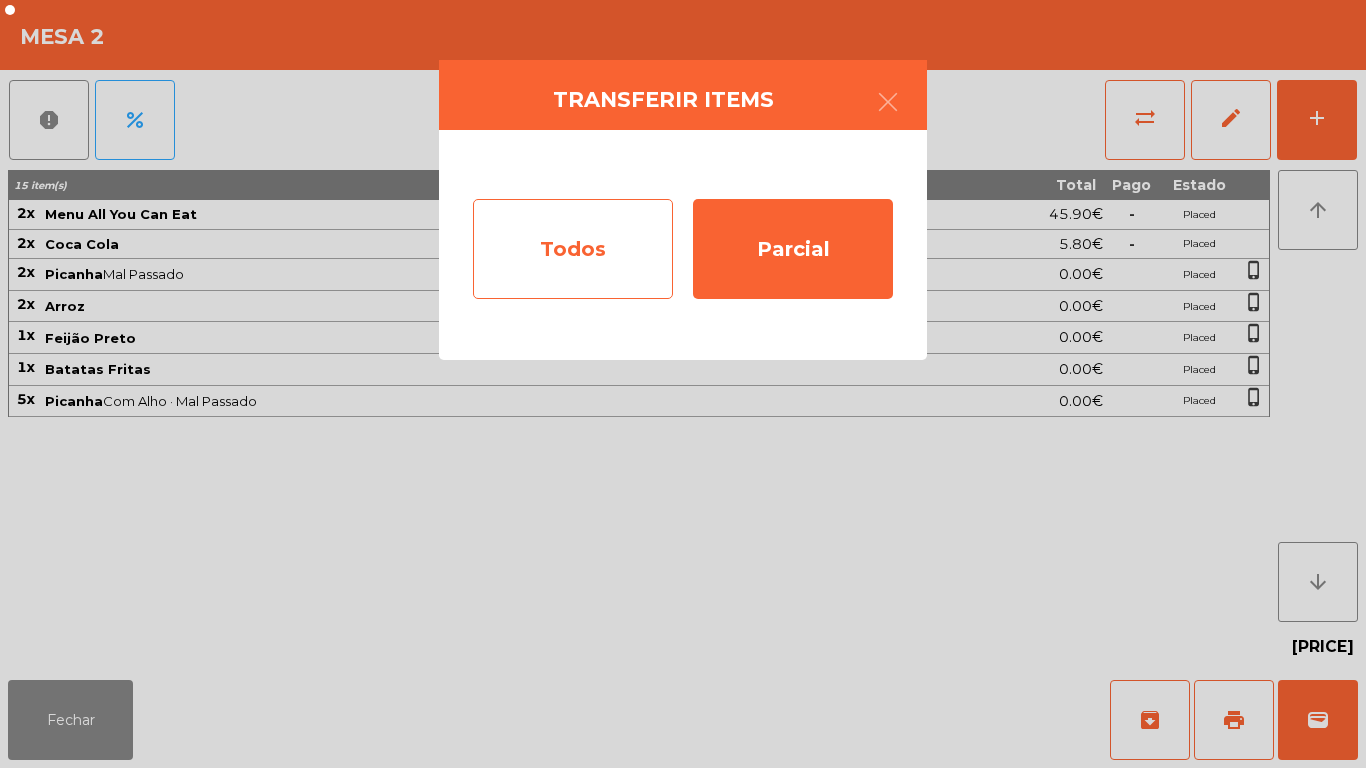 click on "Todos" 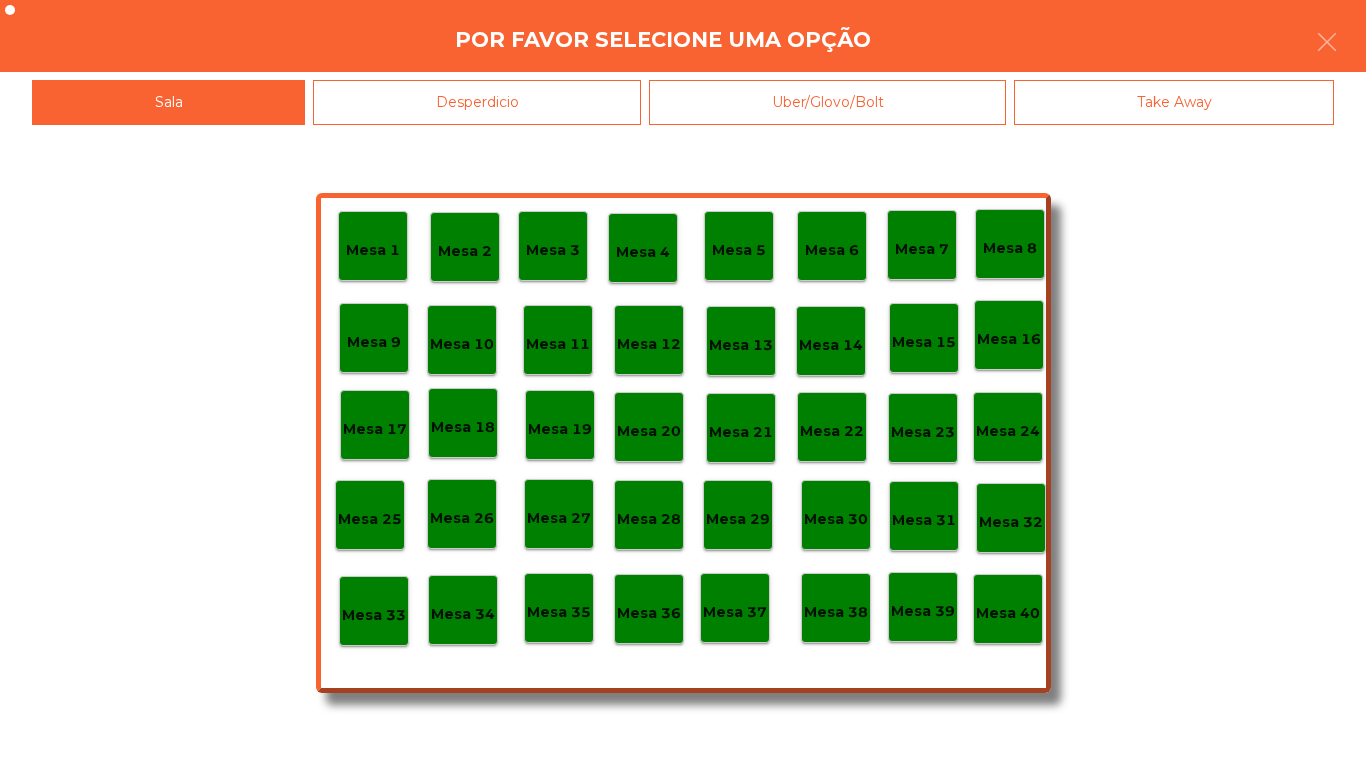 click on "Mesa 40" 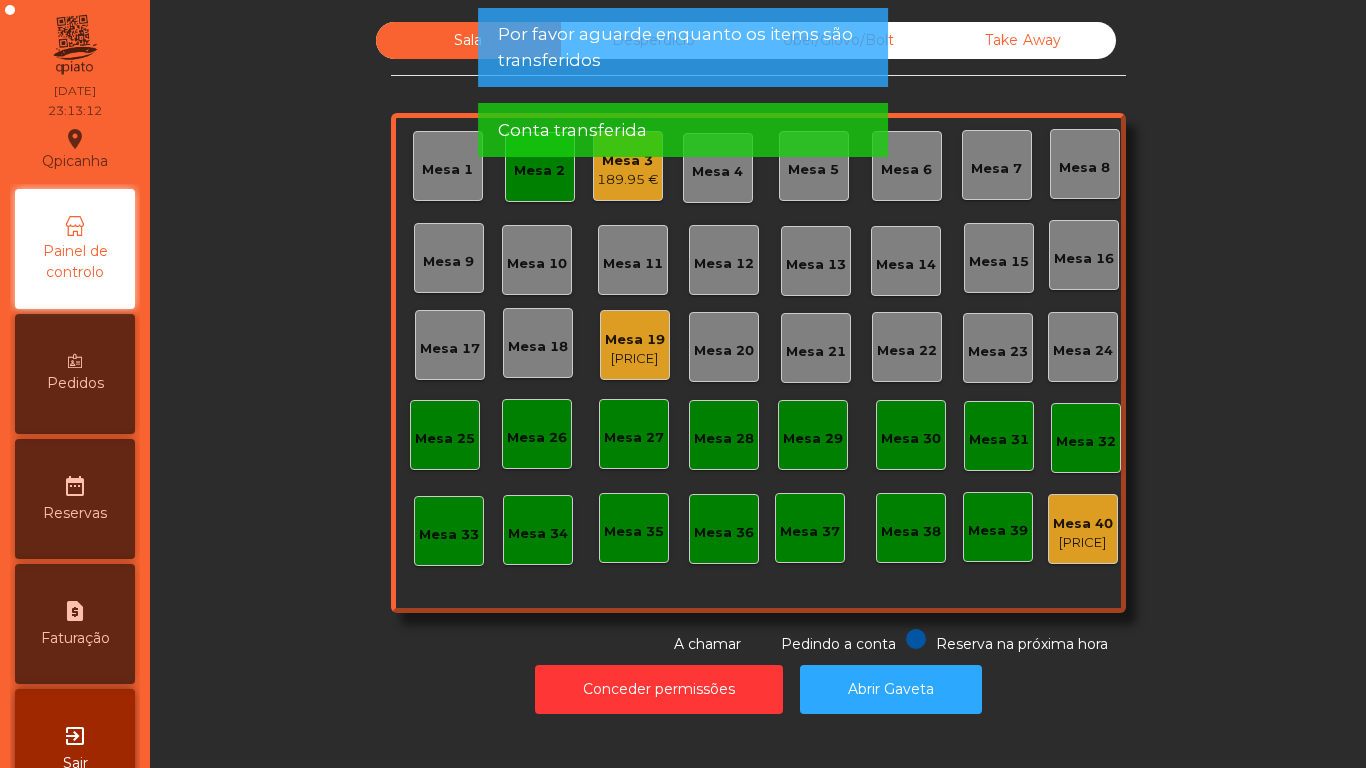 click on "Mesa 19" 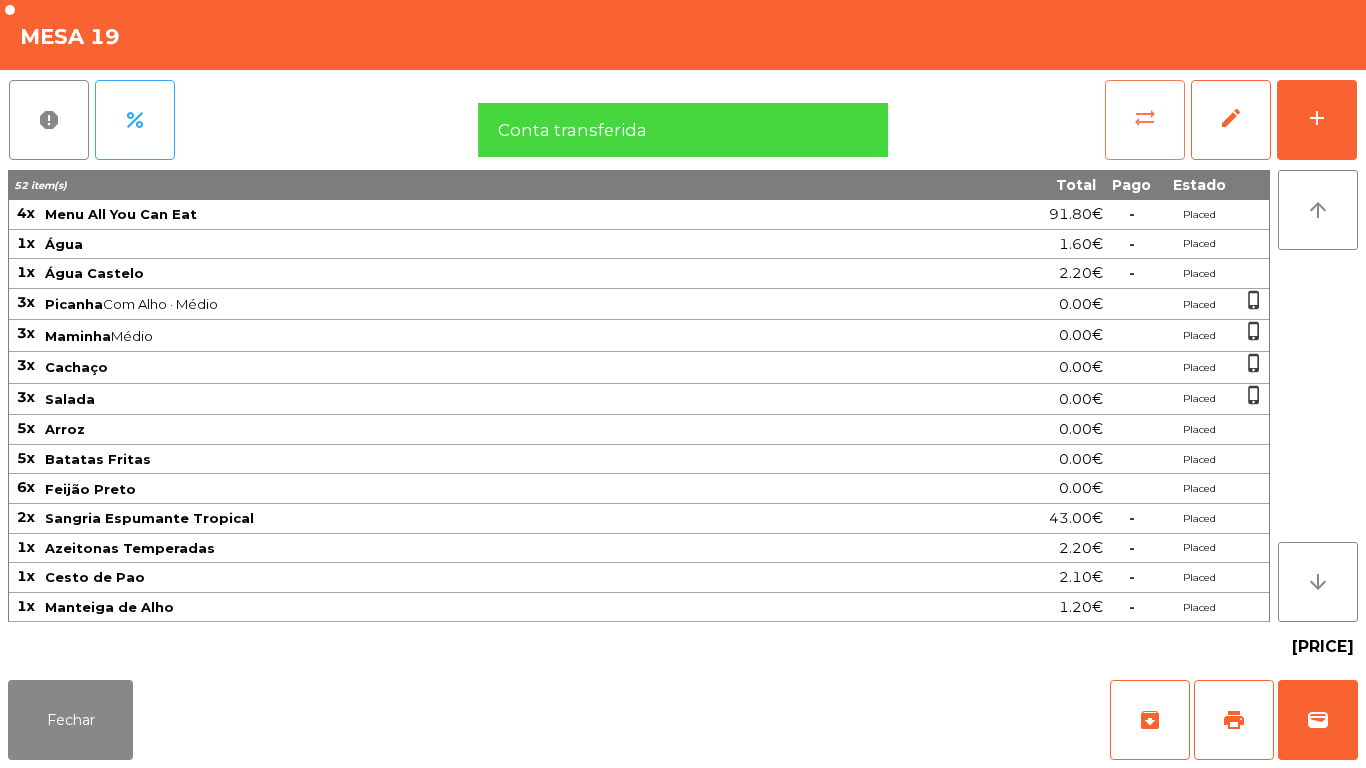 click on "sync_alt" 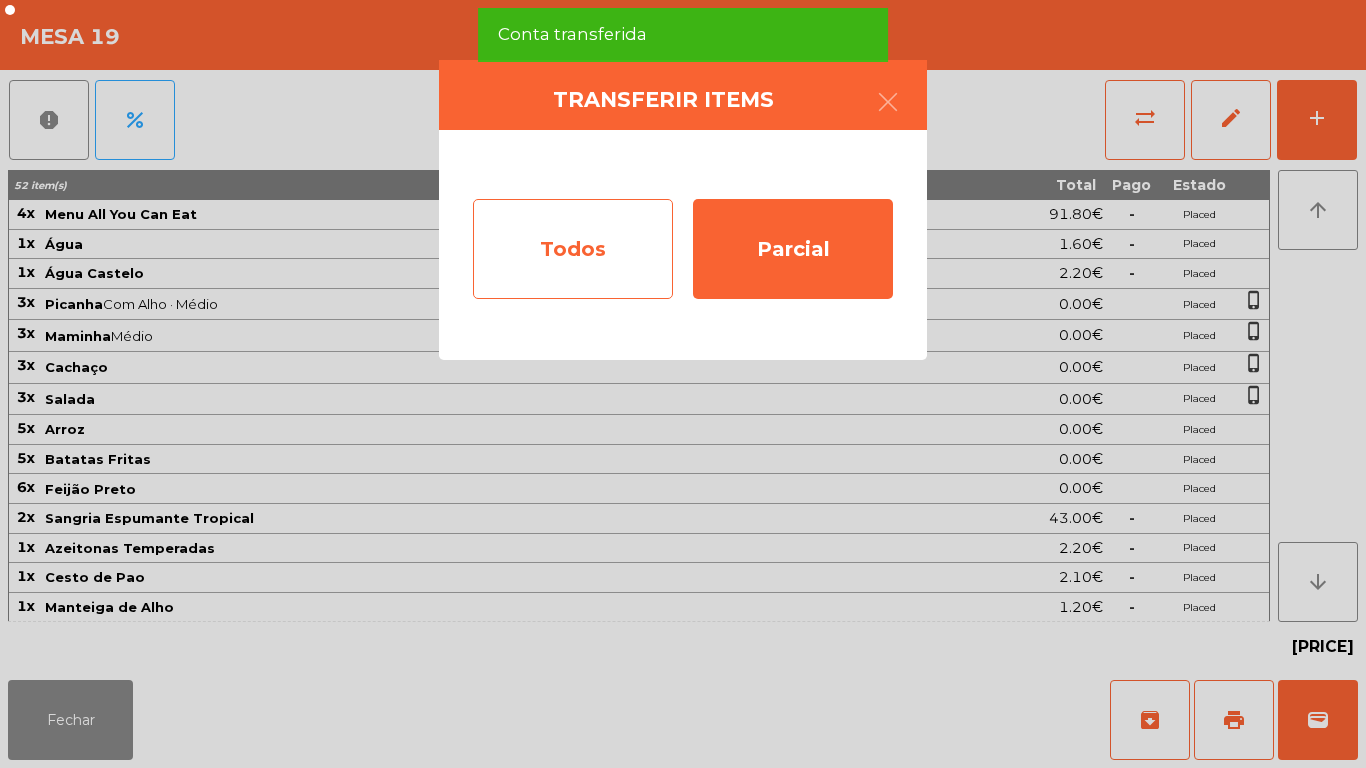 click on "Todos" 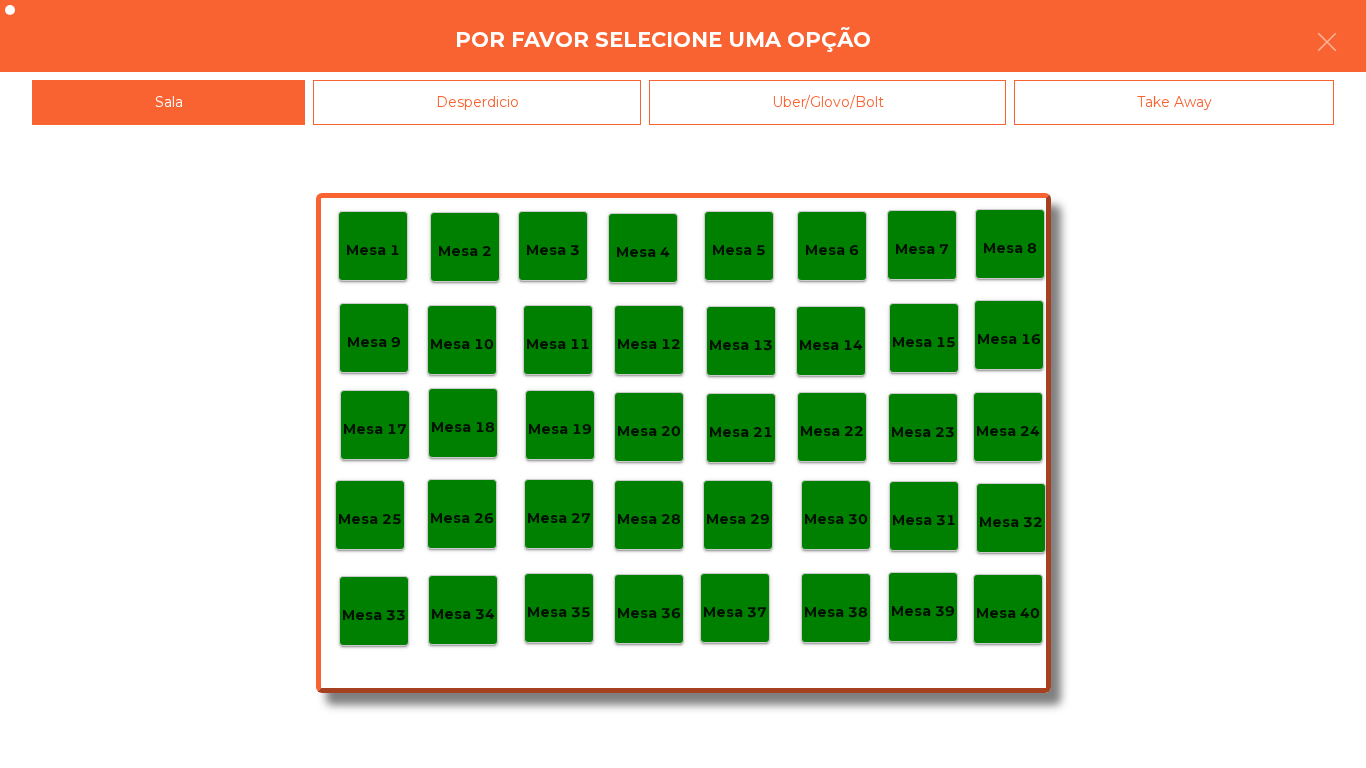 click on "Mesa 40" 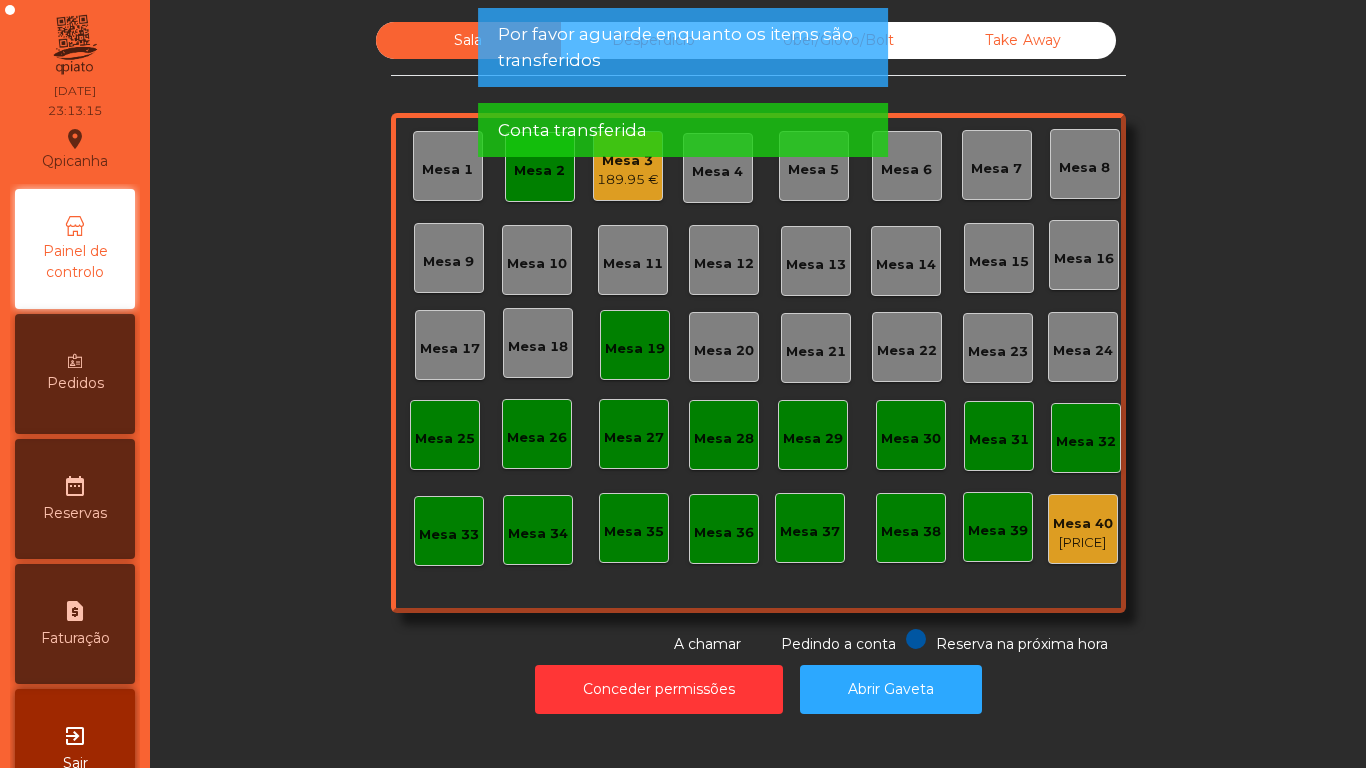 click on "189.95 €" 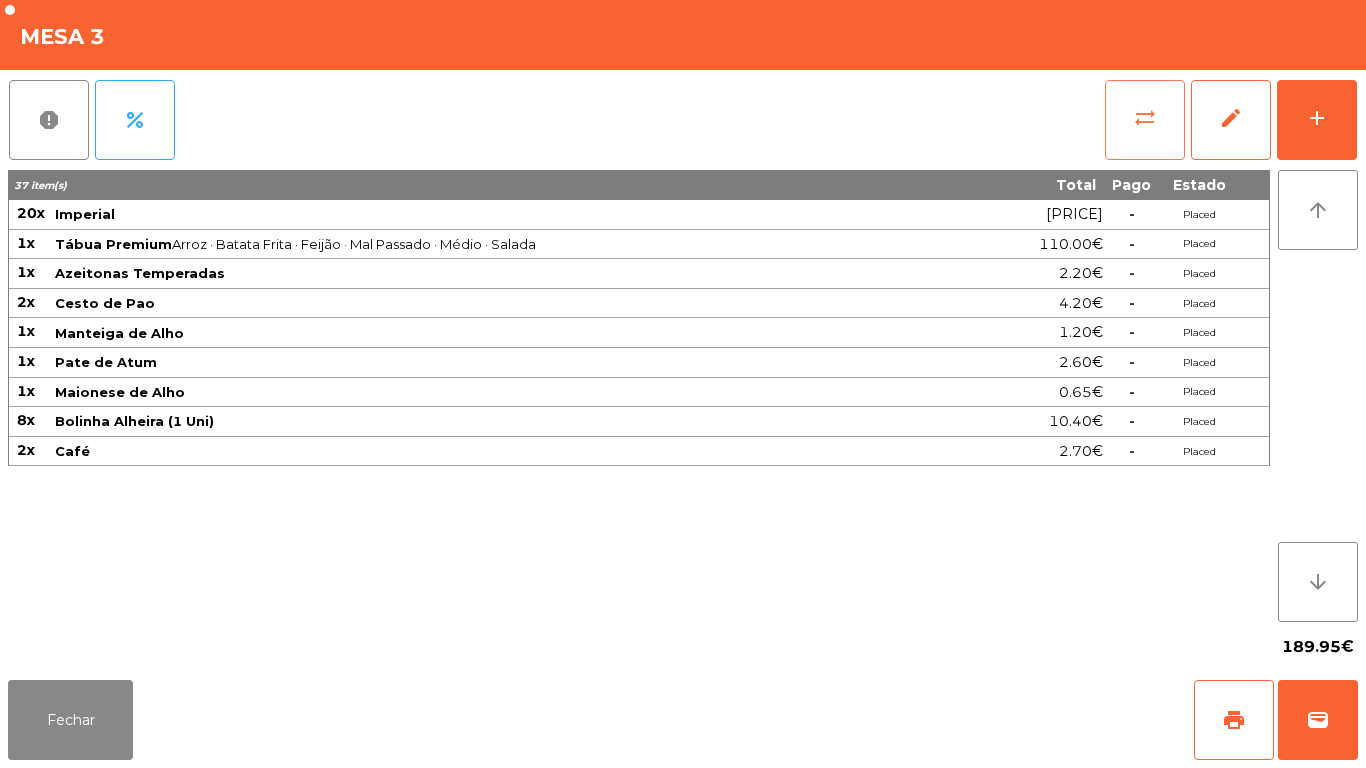 click on "sync_alt" 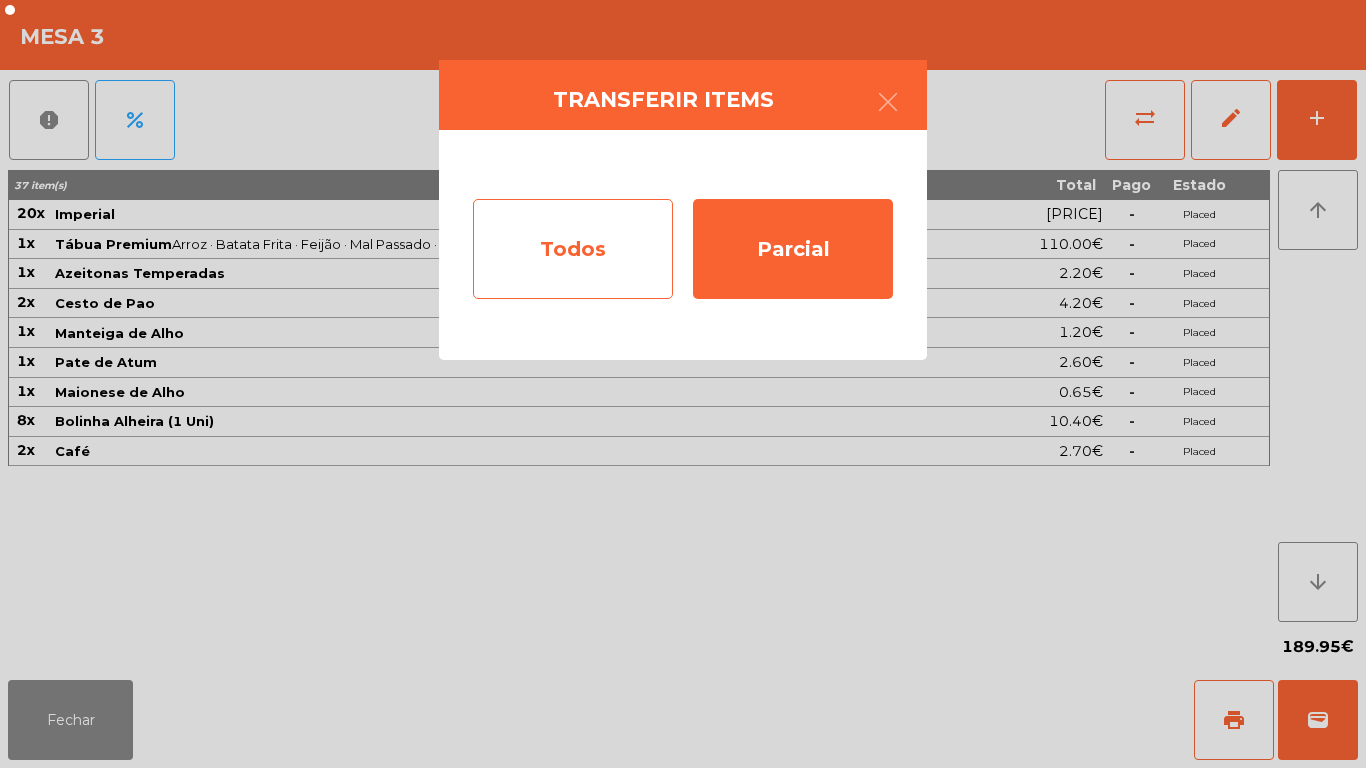 click on "Todos" 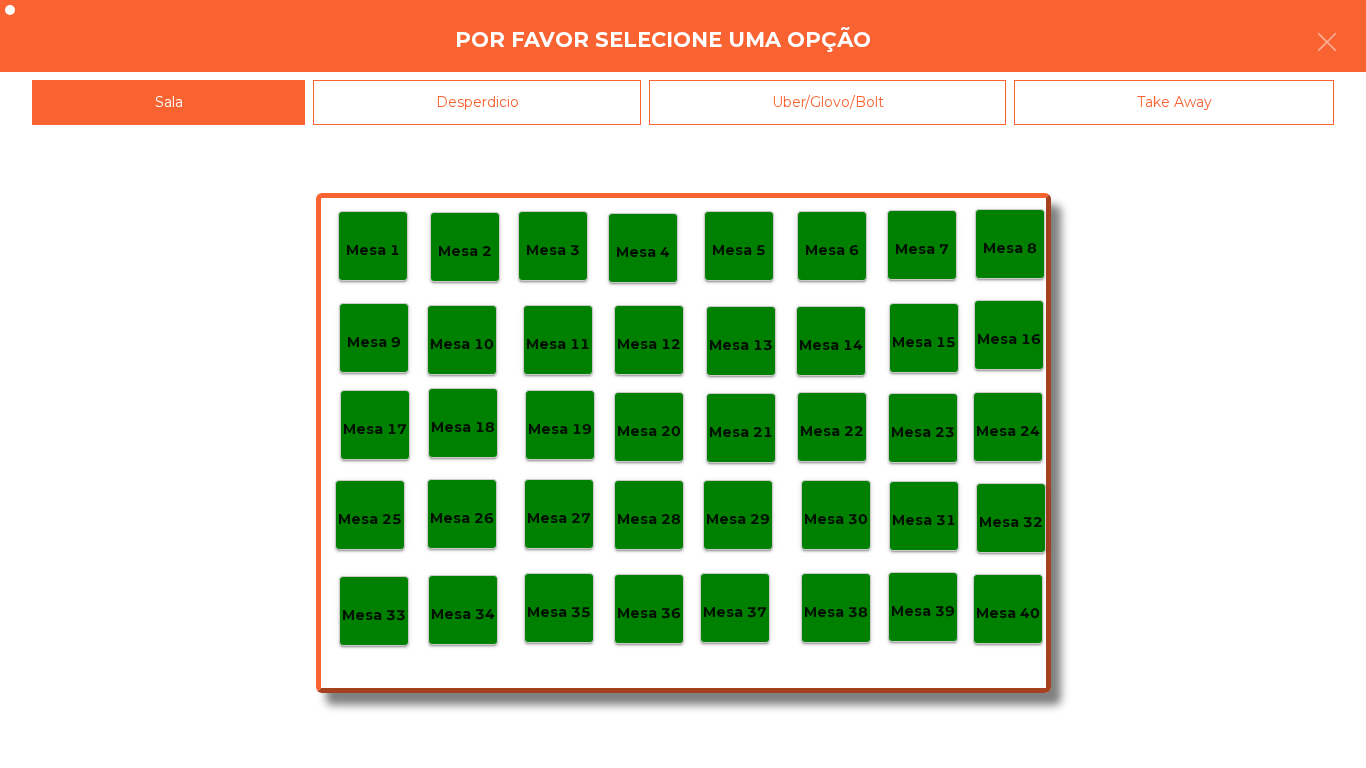 click on "Mesa 40" 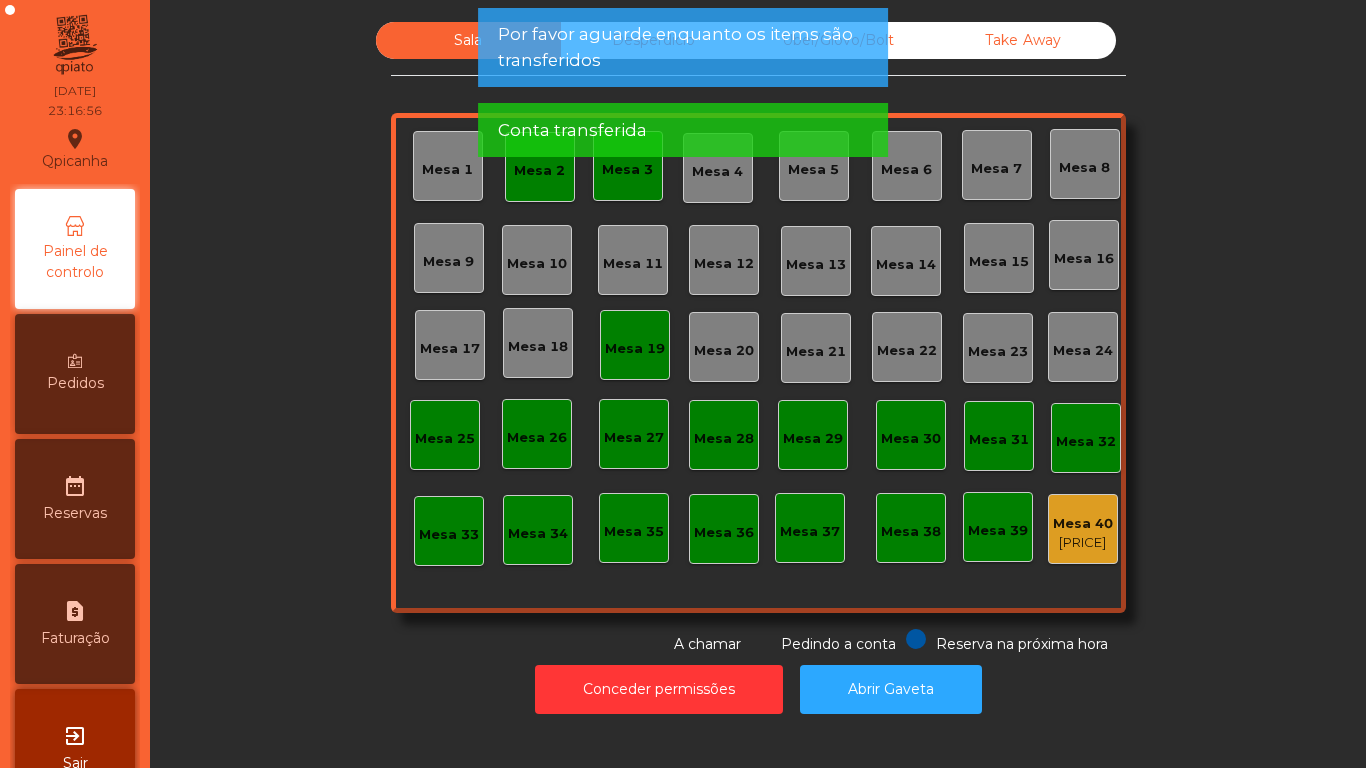 click on "Mesa 3" 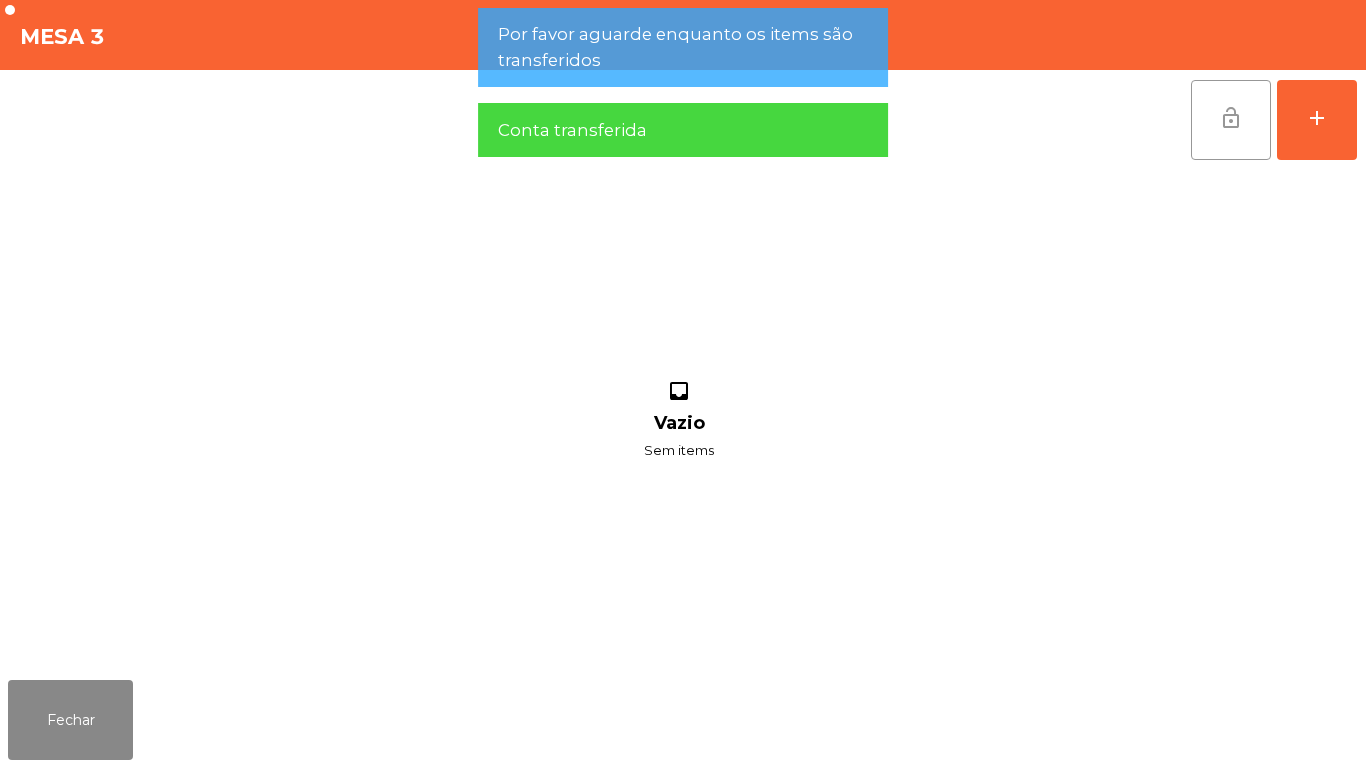 click on "lock_open" 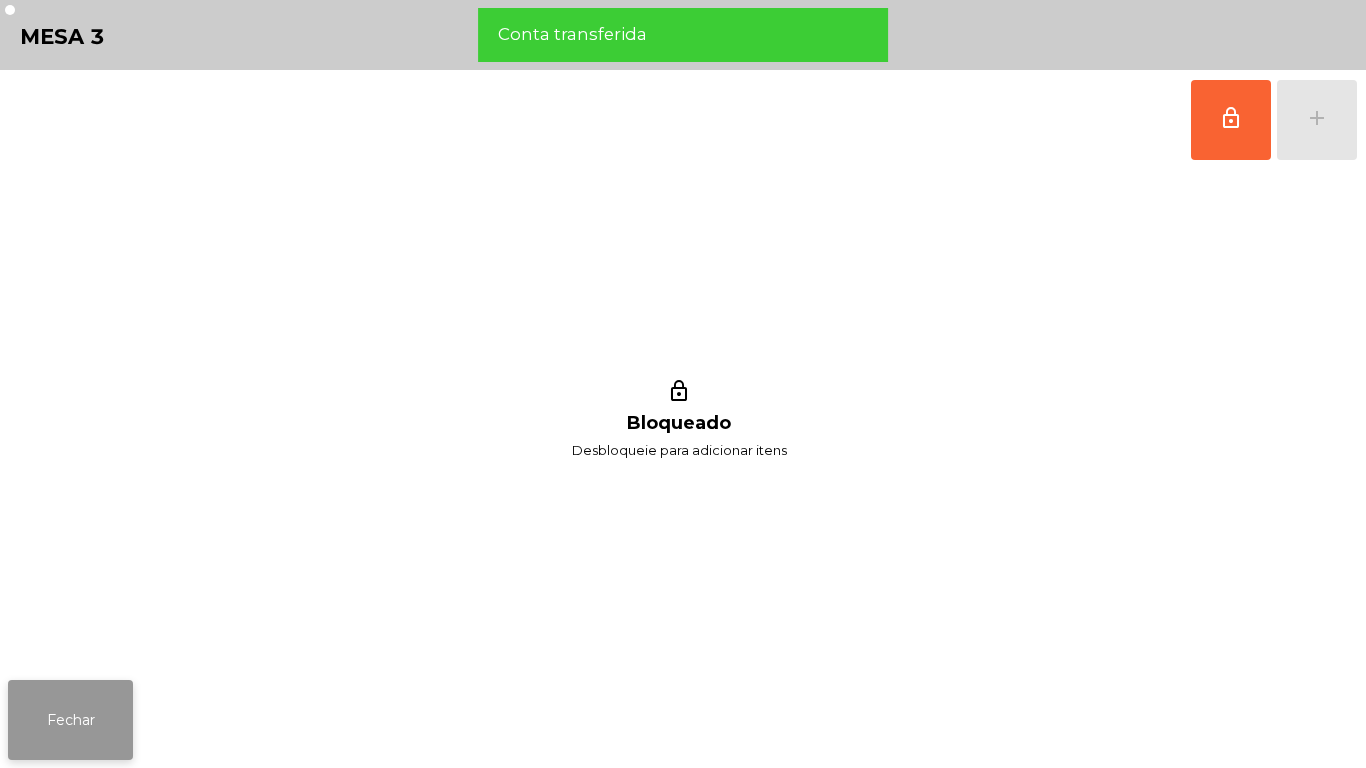 click on "Fechar" 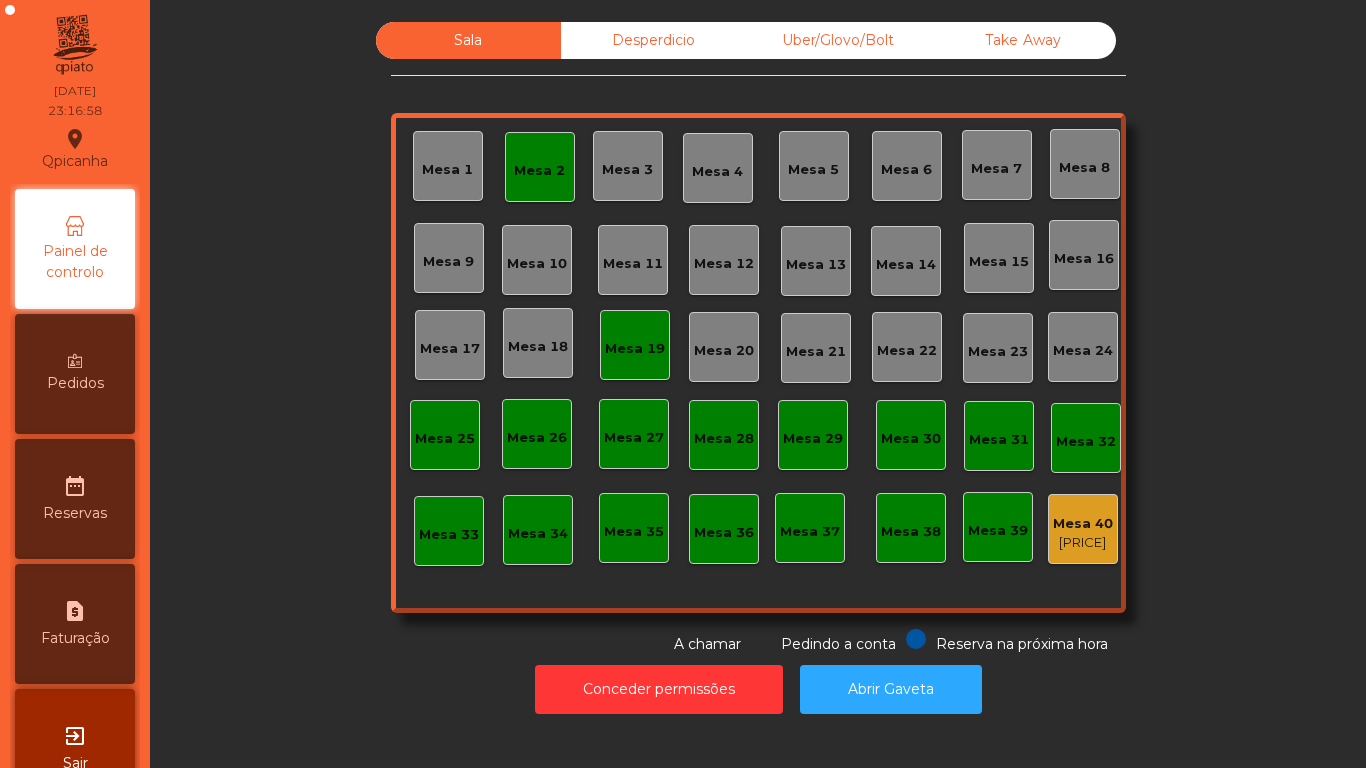 click on "Mesa 2" 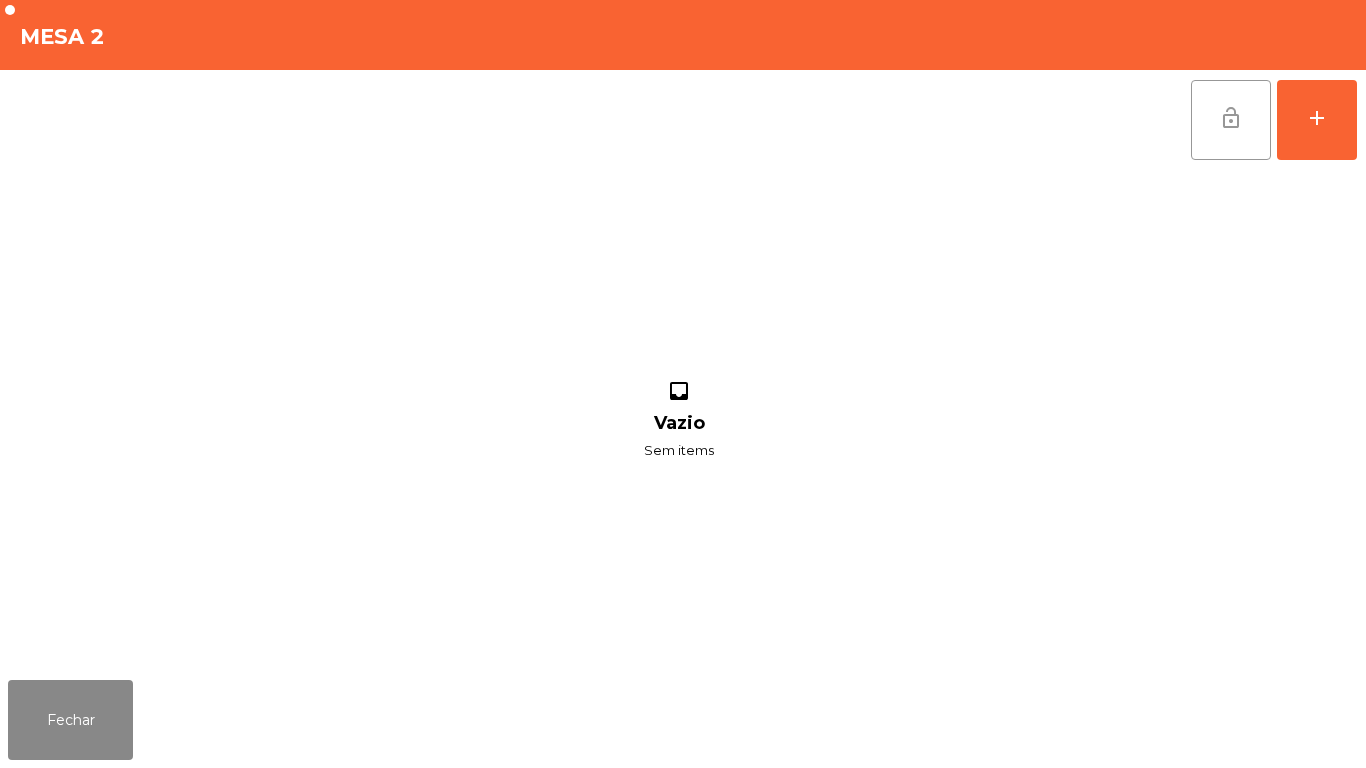 click on "lock_open" 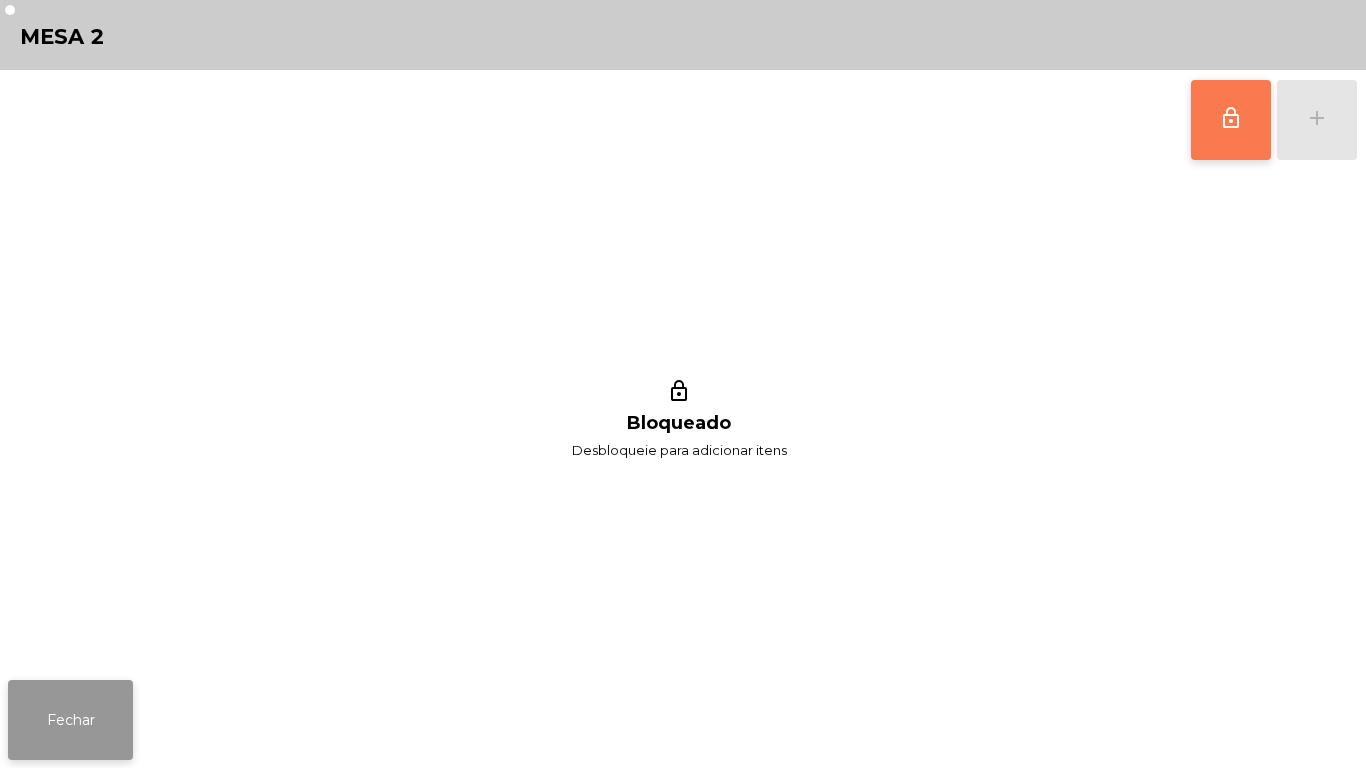 click on "Fechar" 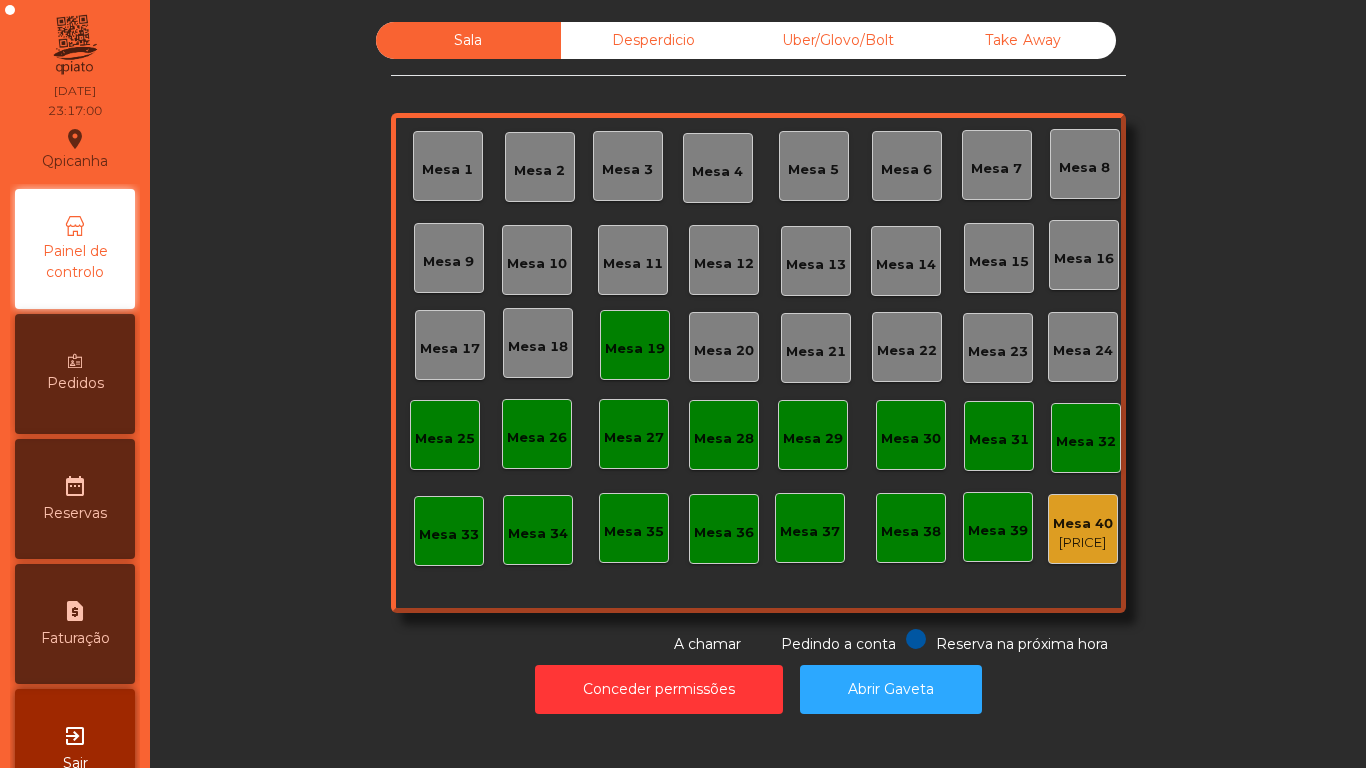click on "Mesa 19" 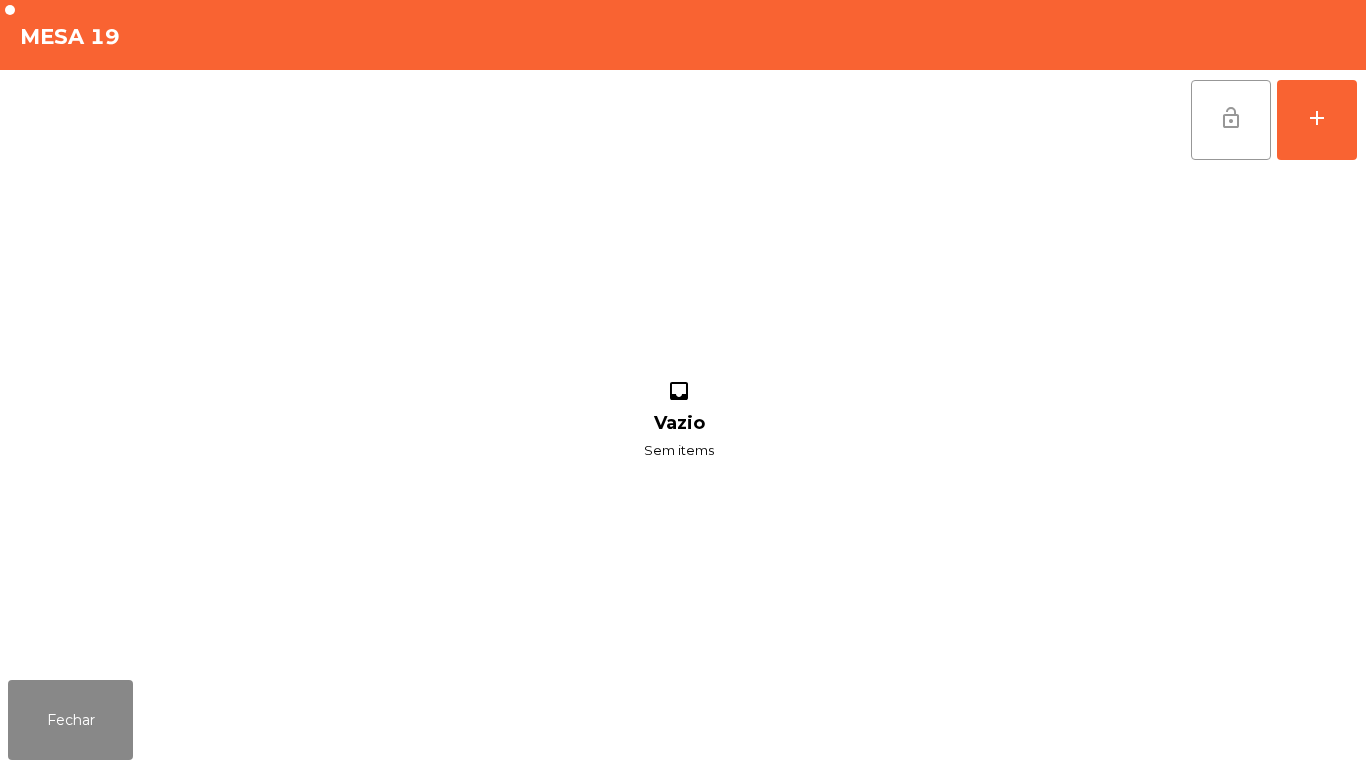 click on "lock_open" 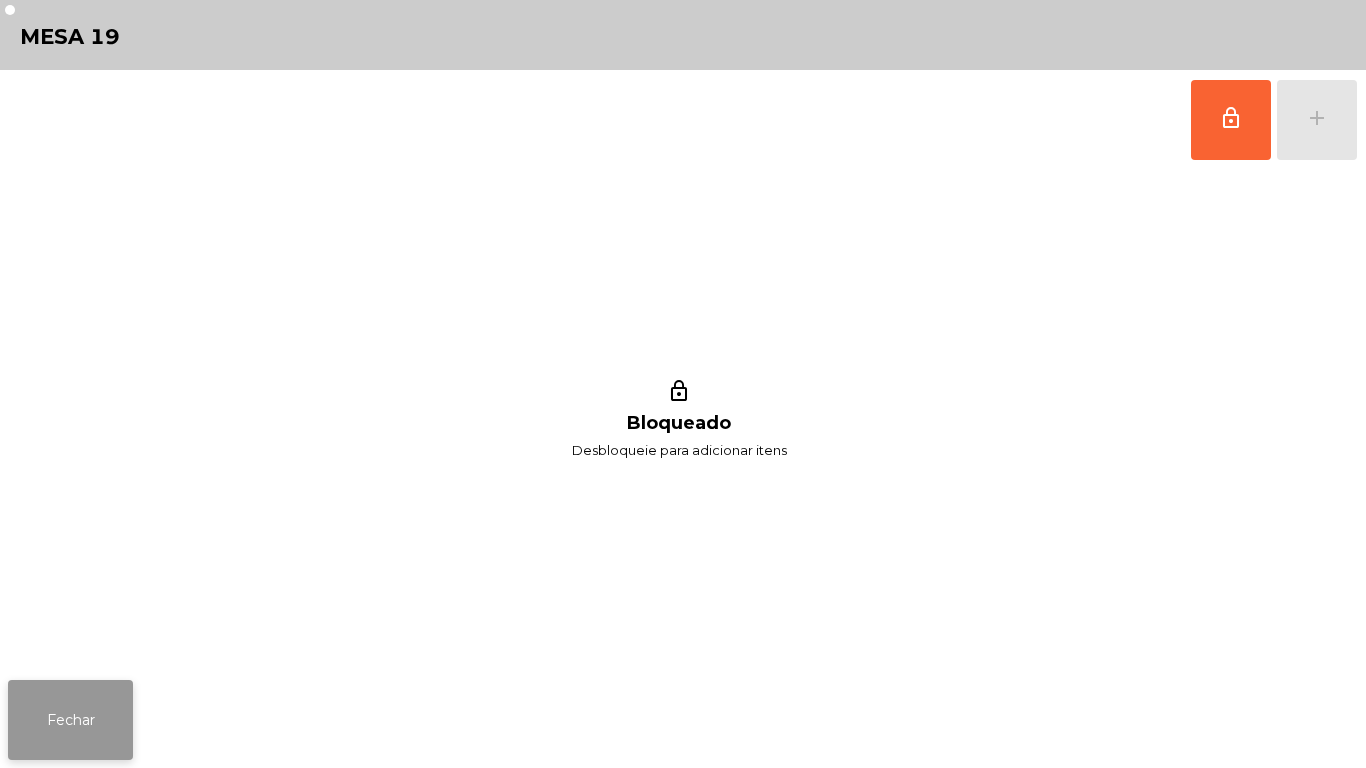 click on "Fechar" 